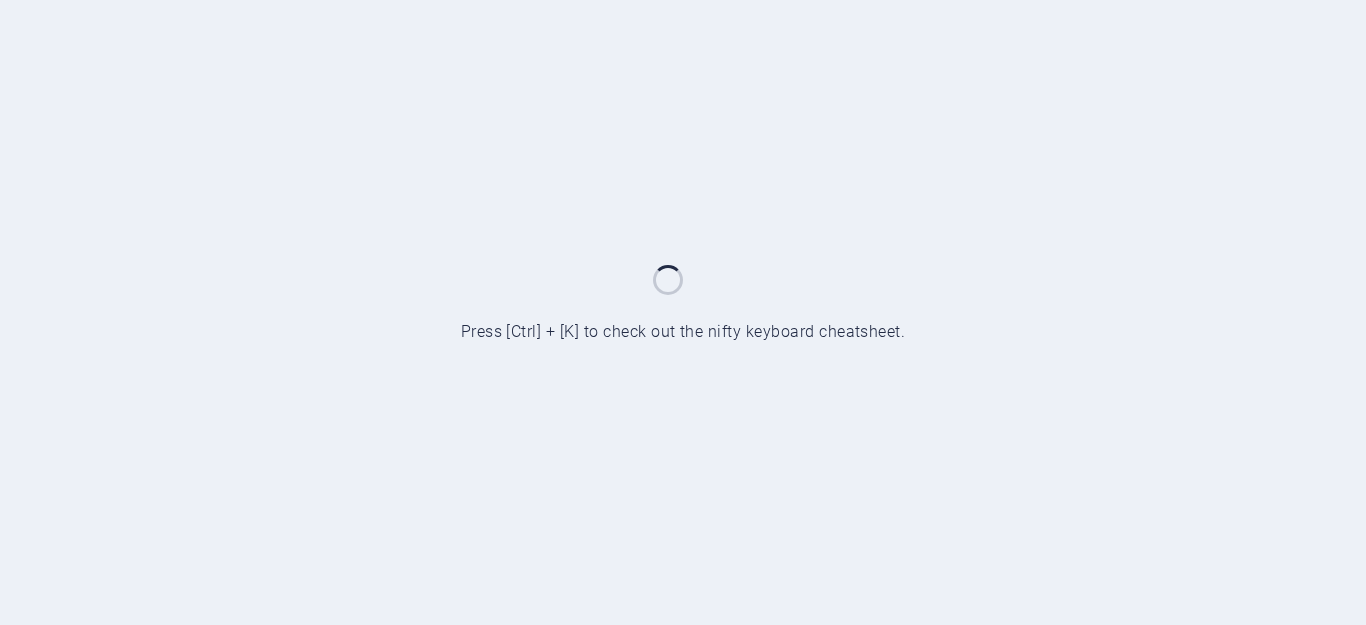 scroll, scrollTop: 0, scrollLeft: 0, axis: both 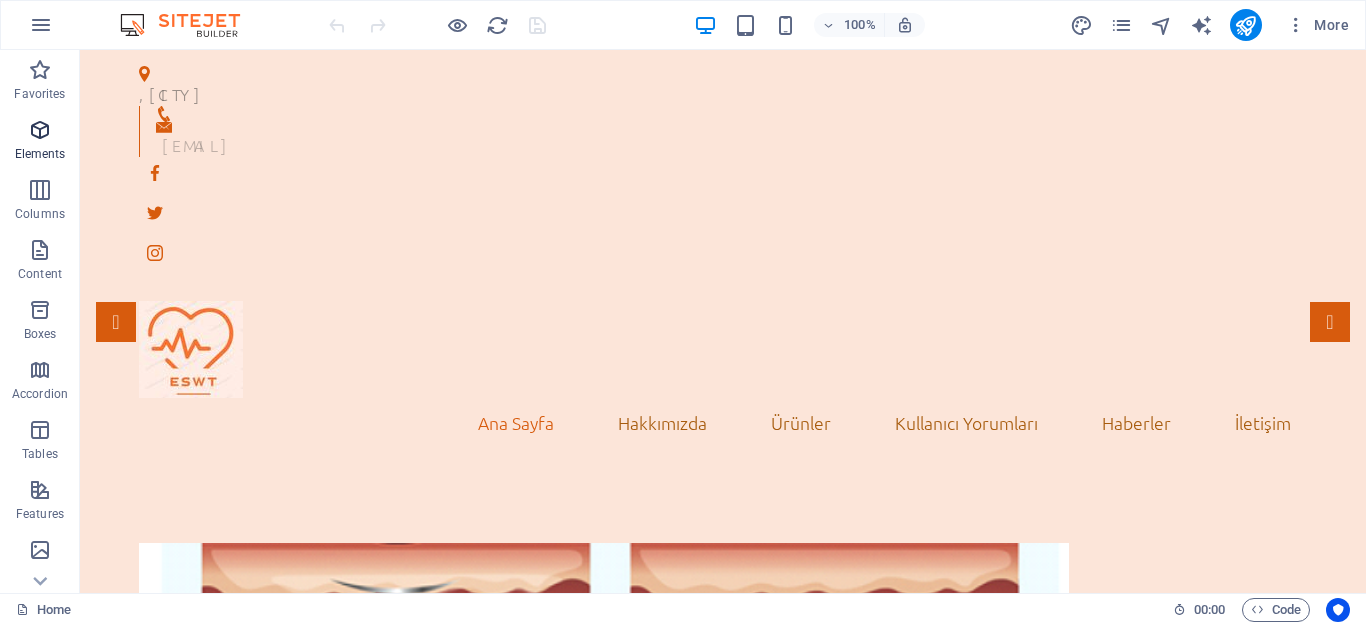 click at bounding box center [40, 130] 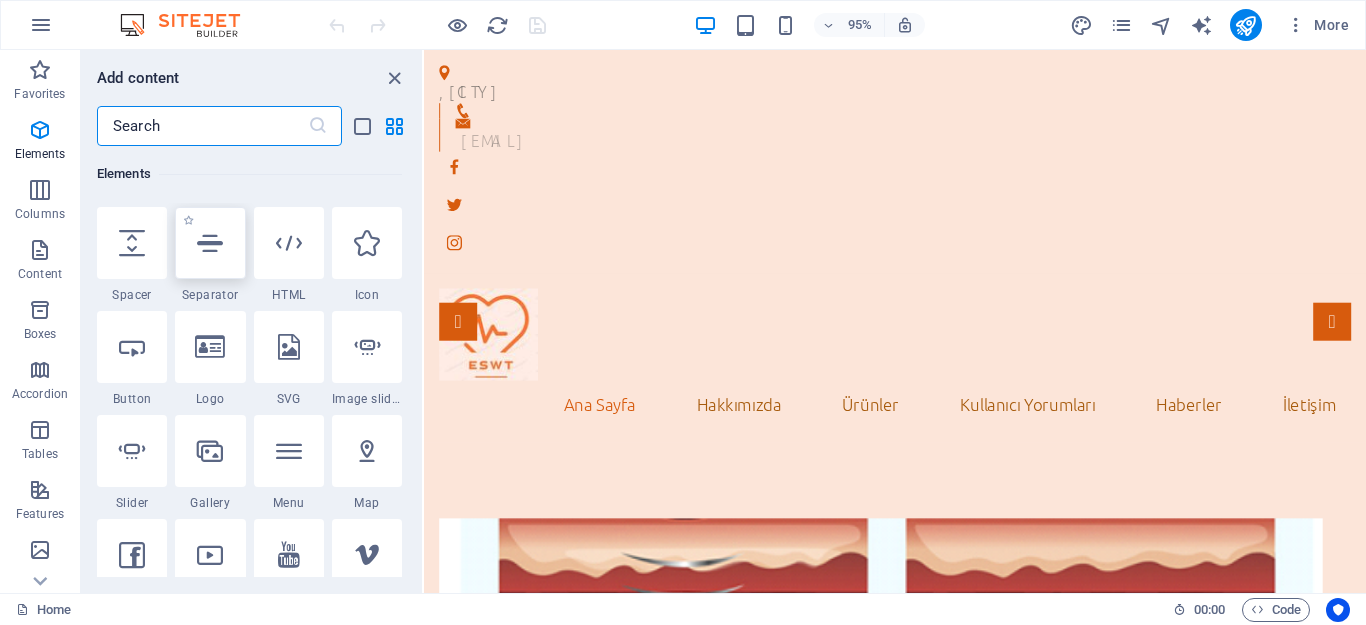 scroll, scrollTop: 413, scrollLeft: 0, axis: vertical 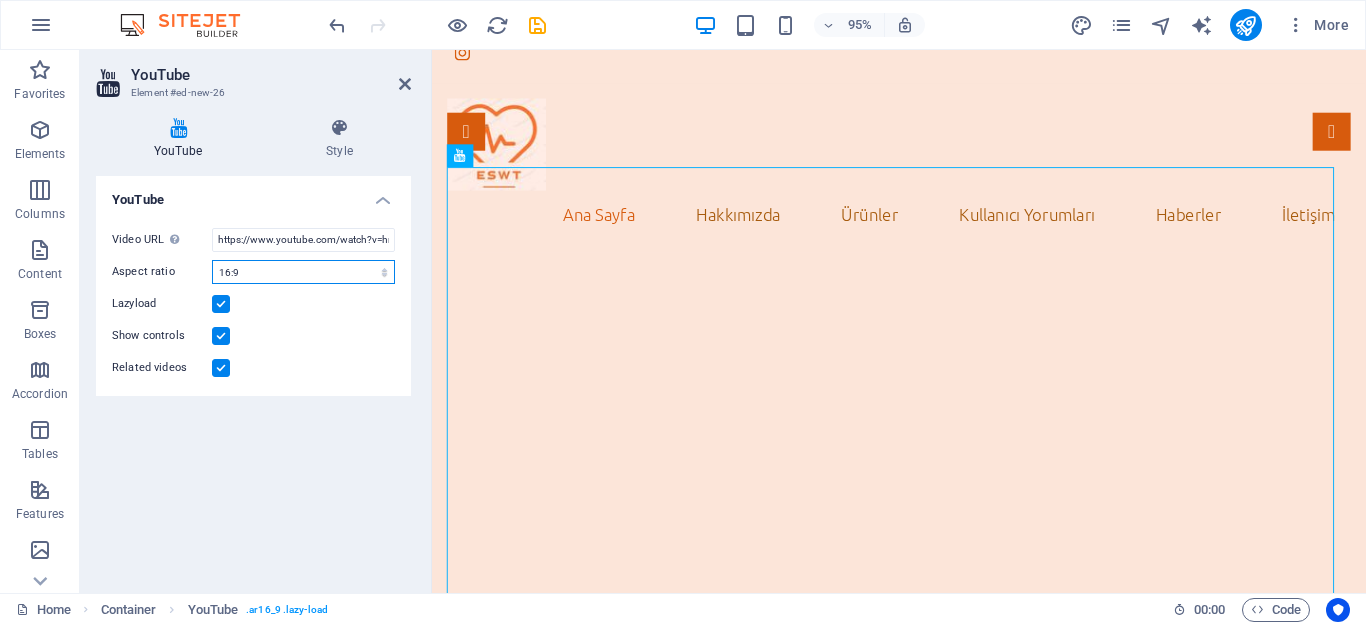 click on "16:10 16:9 4:3 2:1 1:1" at bounding box center (303, 272) 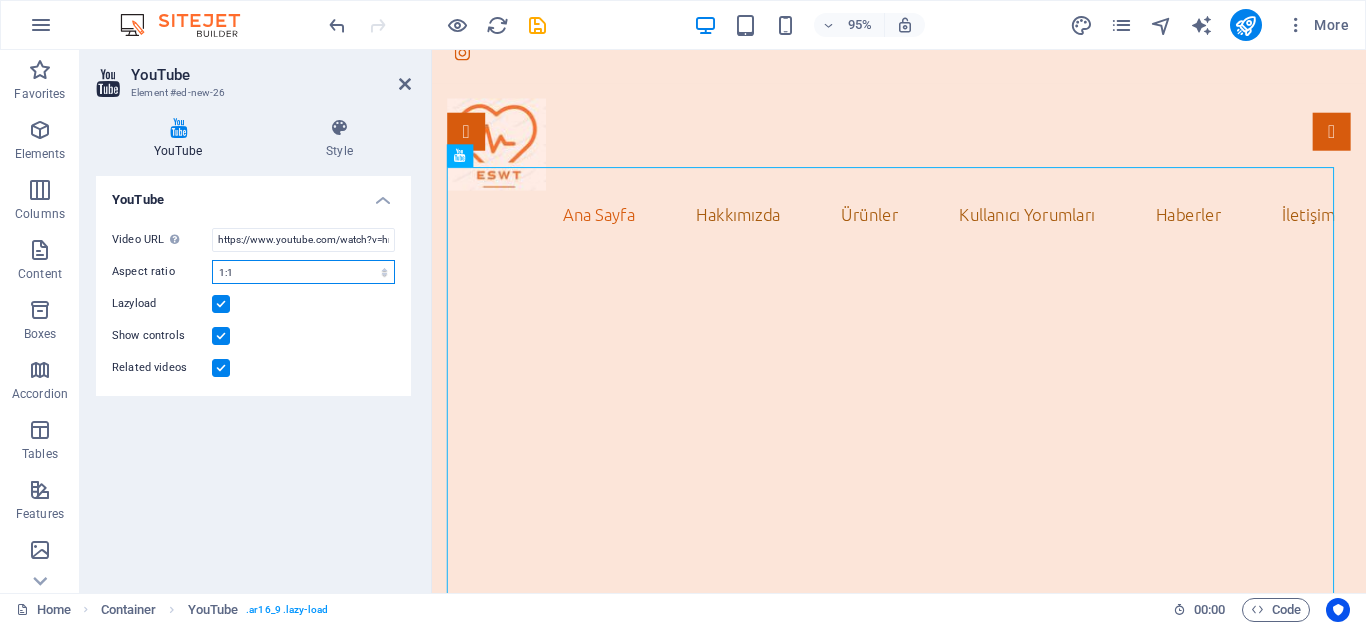click on "16:10 16:9 4:3 2:1 1:1" at bounding box center [303, 272] 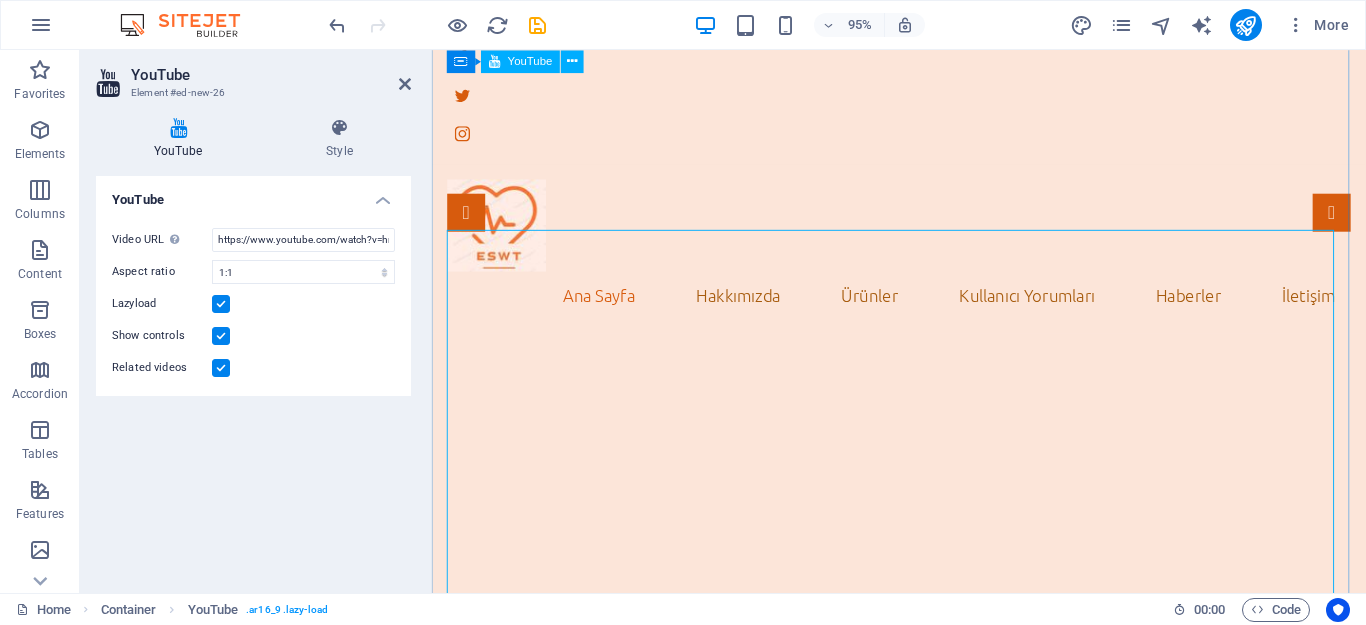 scroll, scrollTop: 100, scrollLeft: 0, axis: vertical 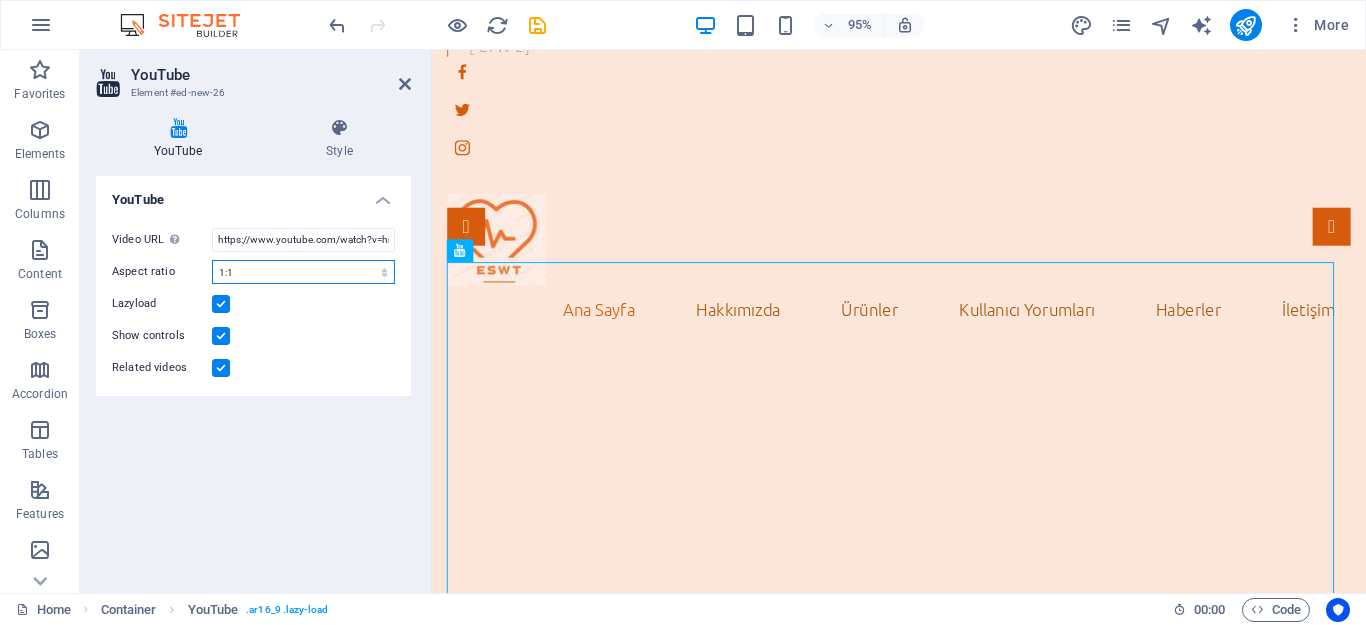 click on "16:10 16:9 4:3 2:1 1:1" at bounding box center (303, 272) 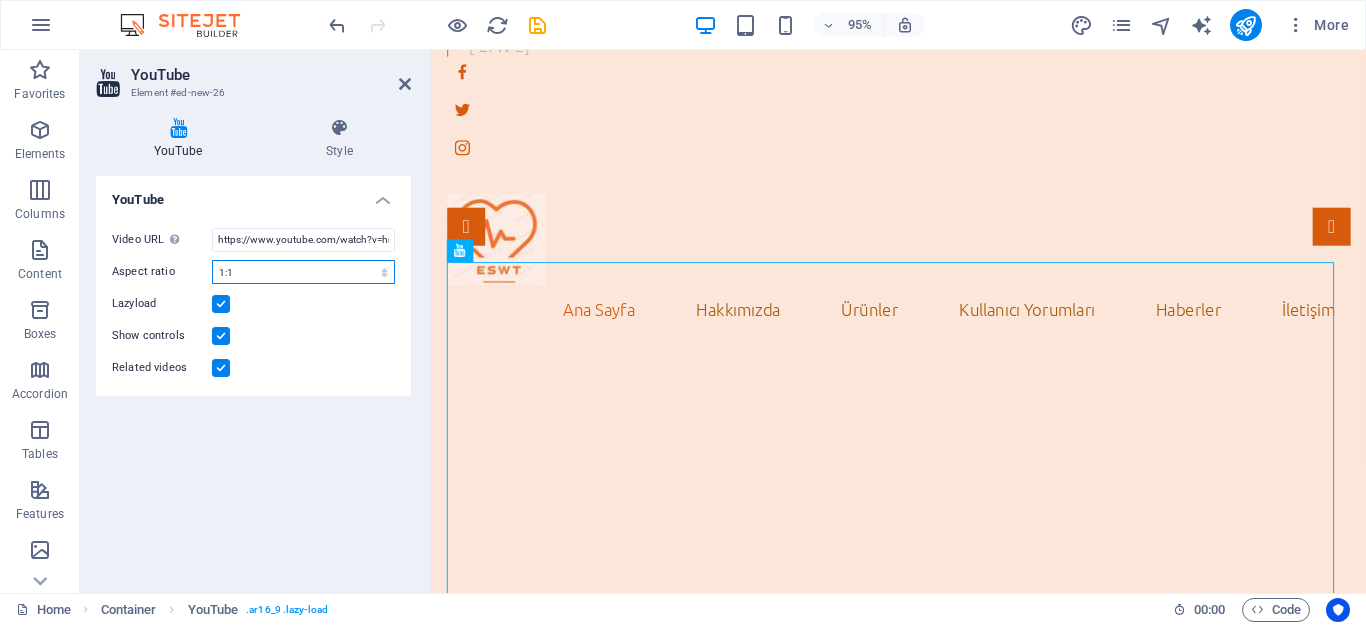 select on "ar16_10" 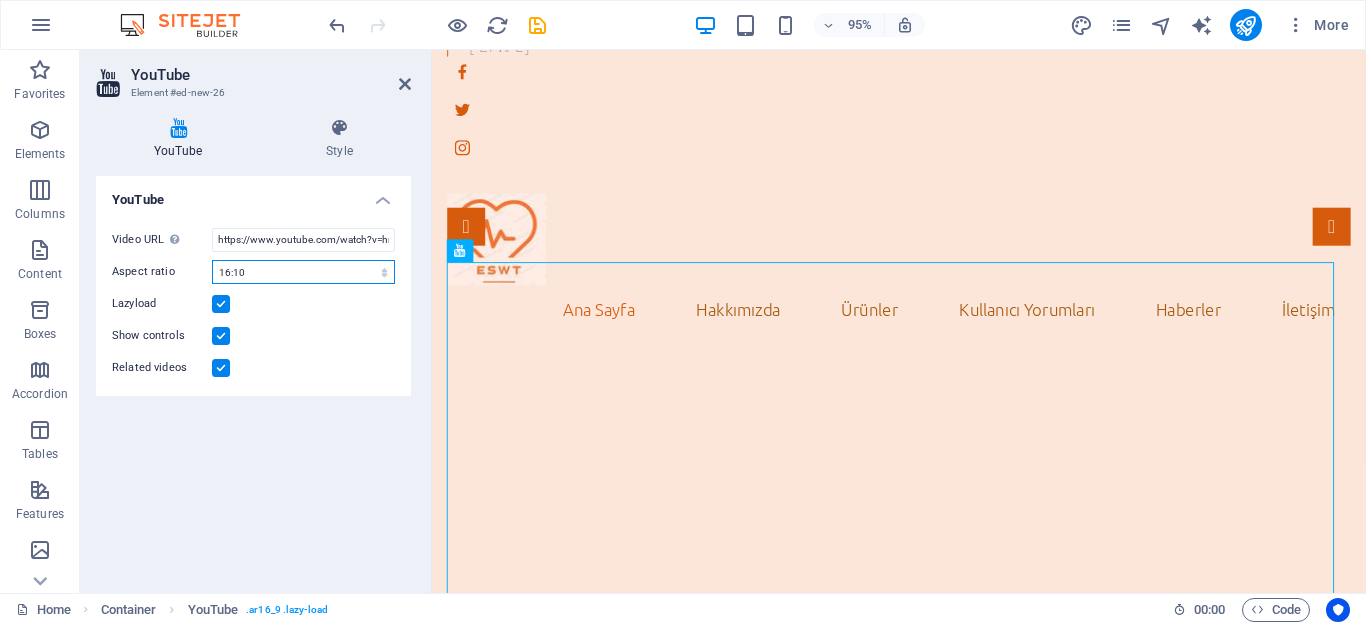 click on "16:10 16:9 4:3 2:1 1:1" at bounding box center (303, 272) 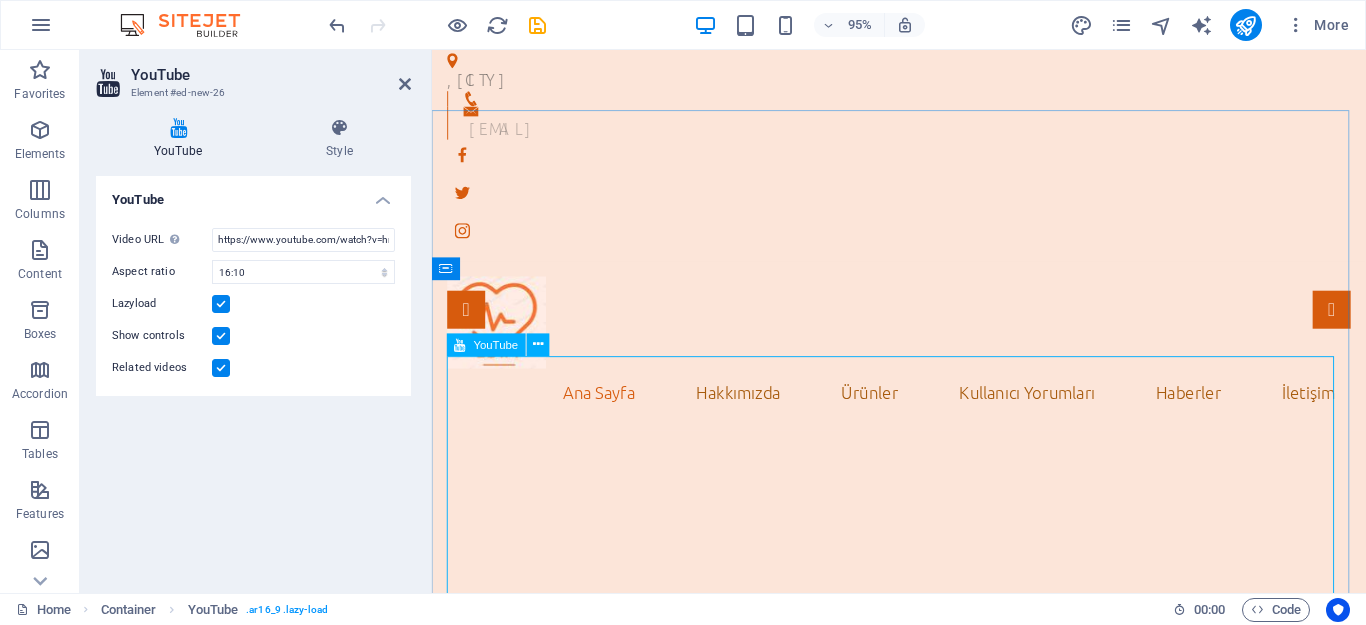 scroll, scrollTop: 0, scrollLeft: 0, axis: both 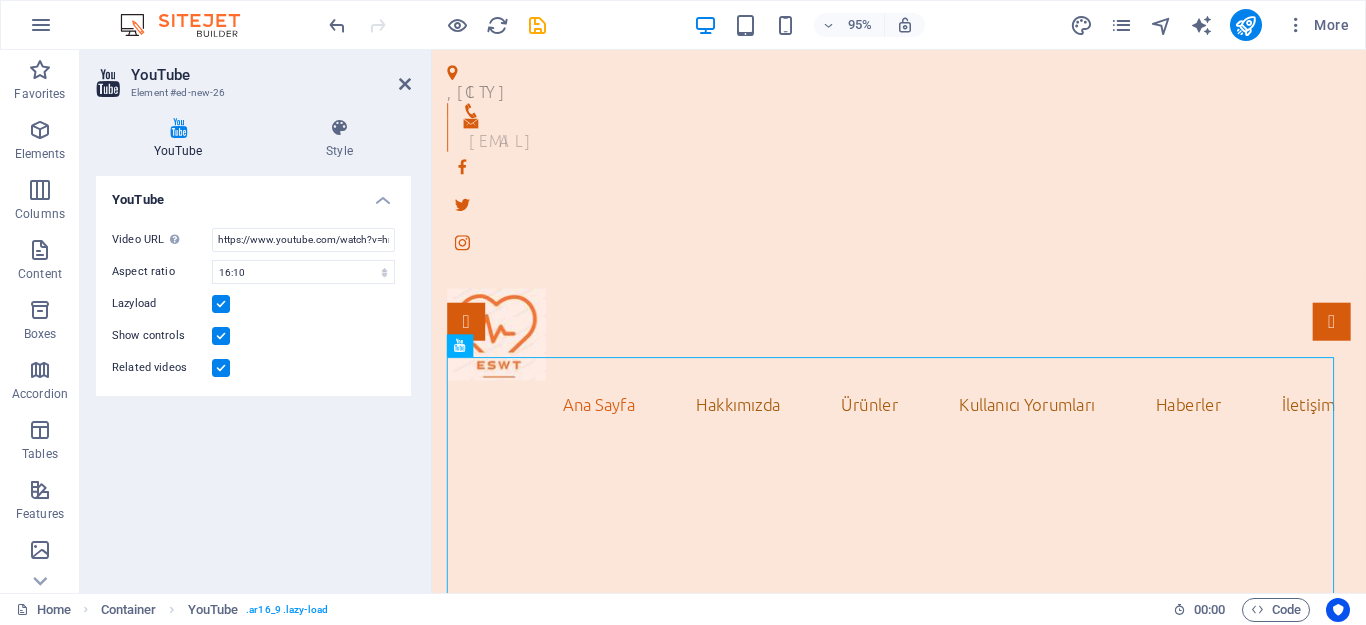 click at bounding box center [221, 304] 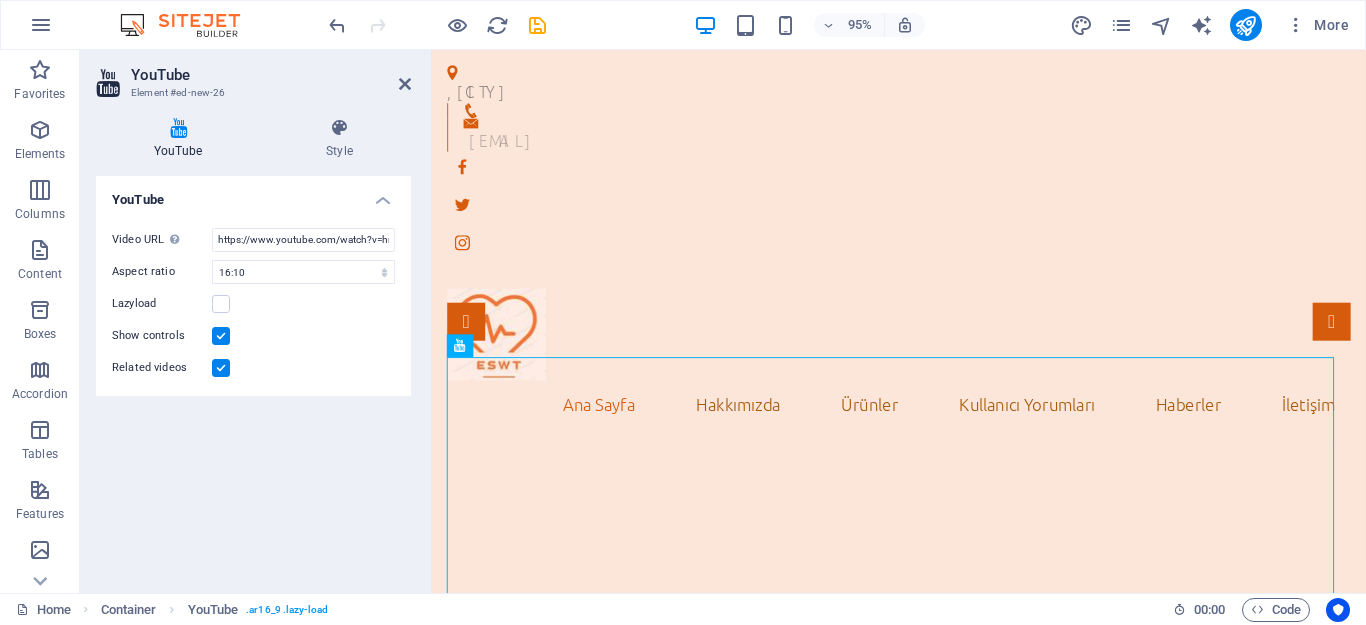 click at bounding box center (221, 336) 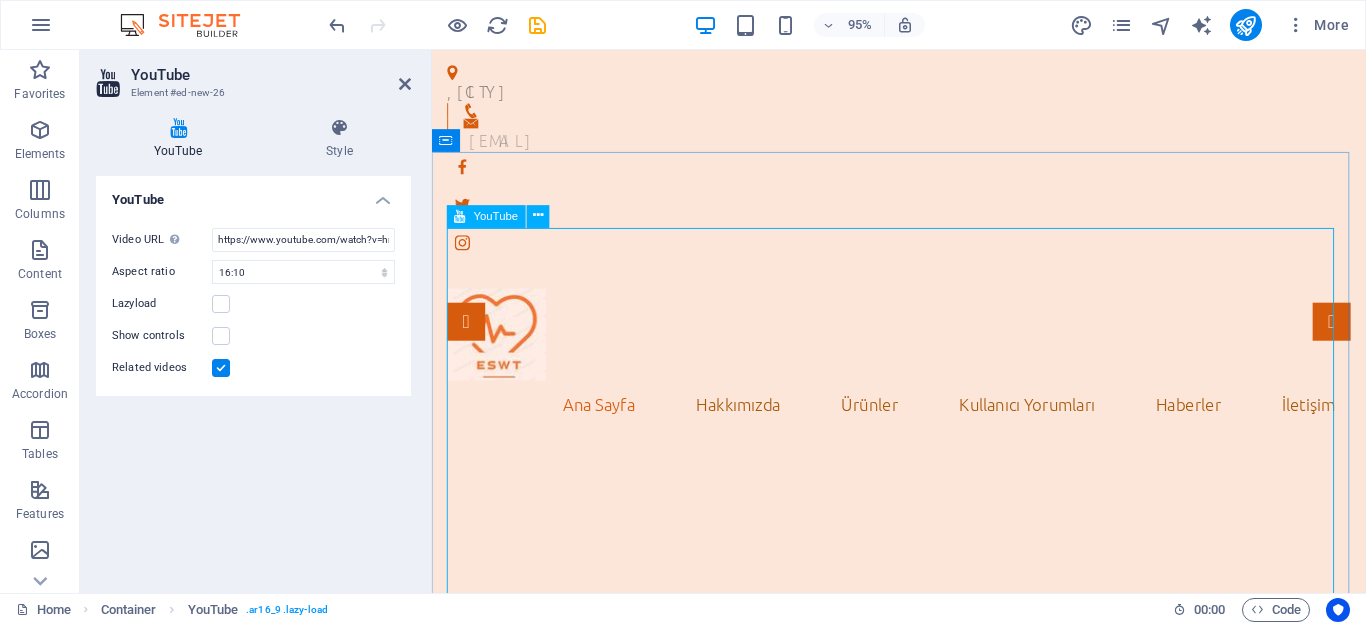 scroll, scrollTop: 300, scrollLeft: 0, axis: vertical 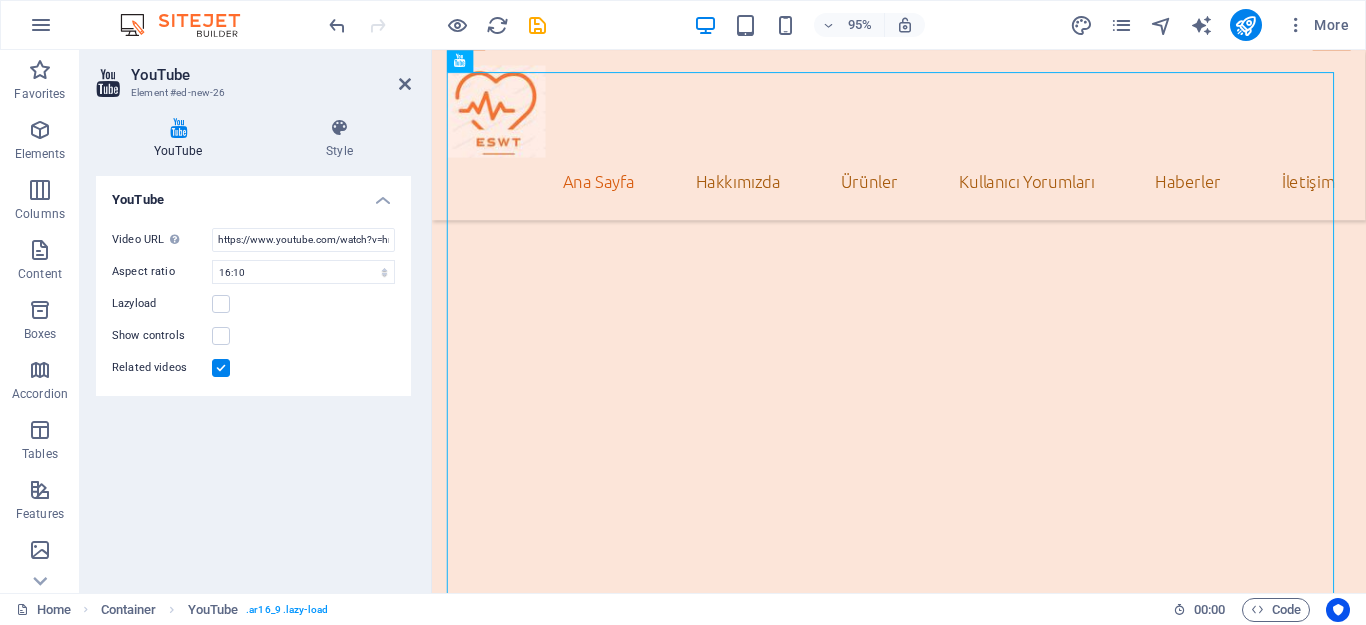 click at bounding box center (221, 368) 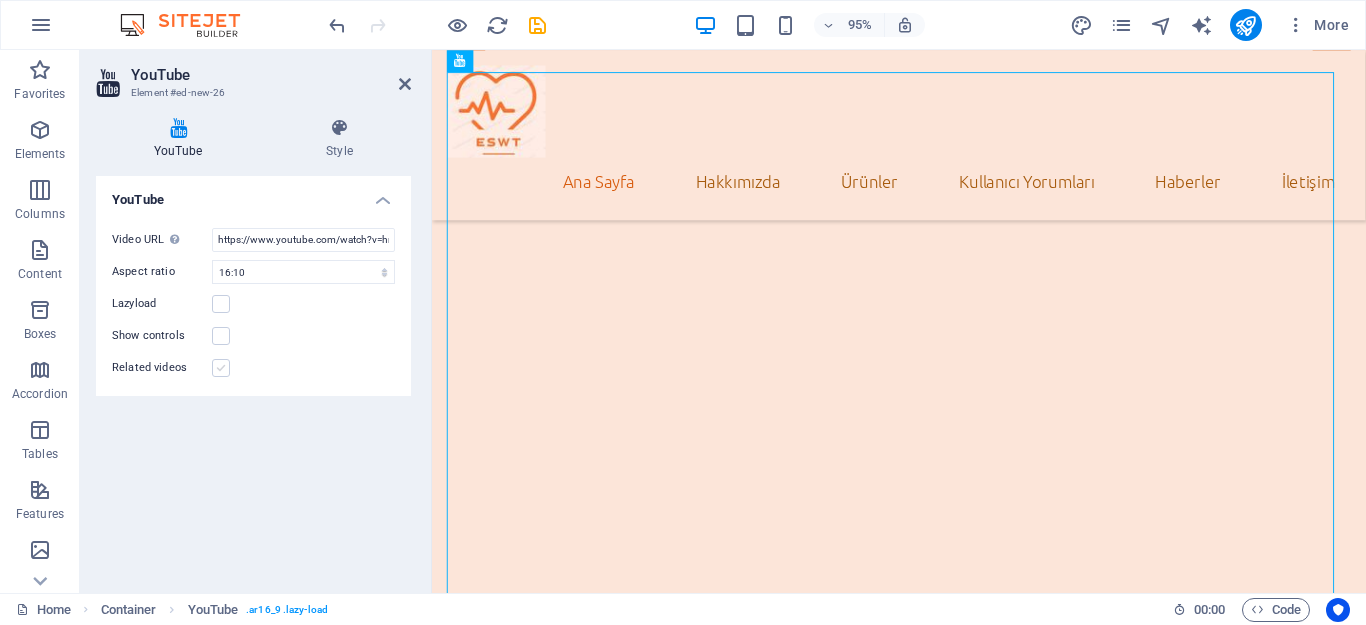 click at bounding box center [221, 368] 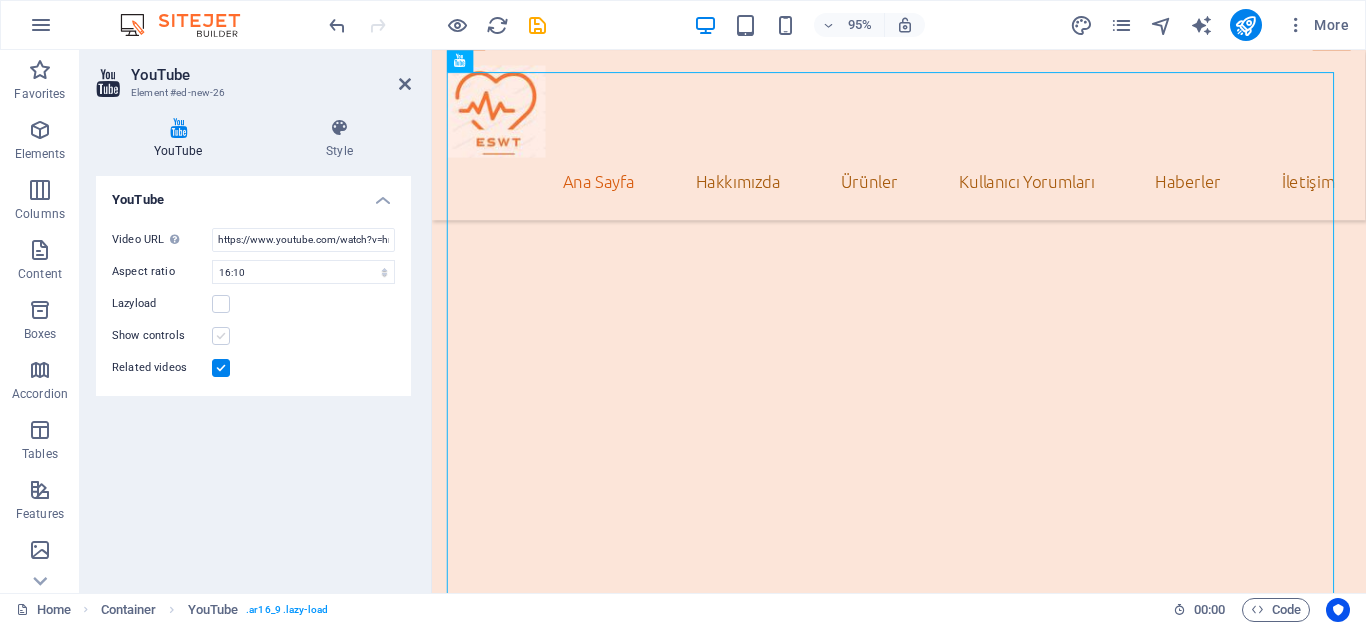 click at bounding box center [221, 336] 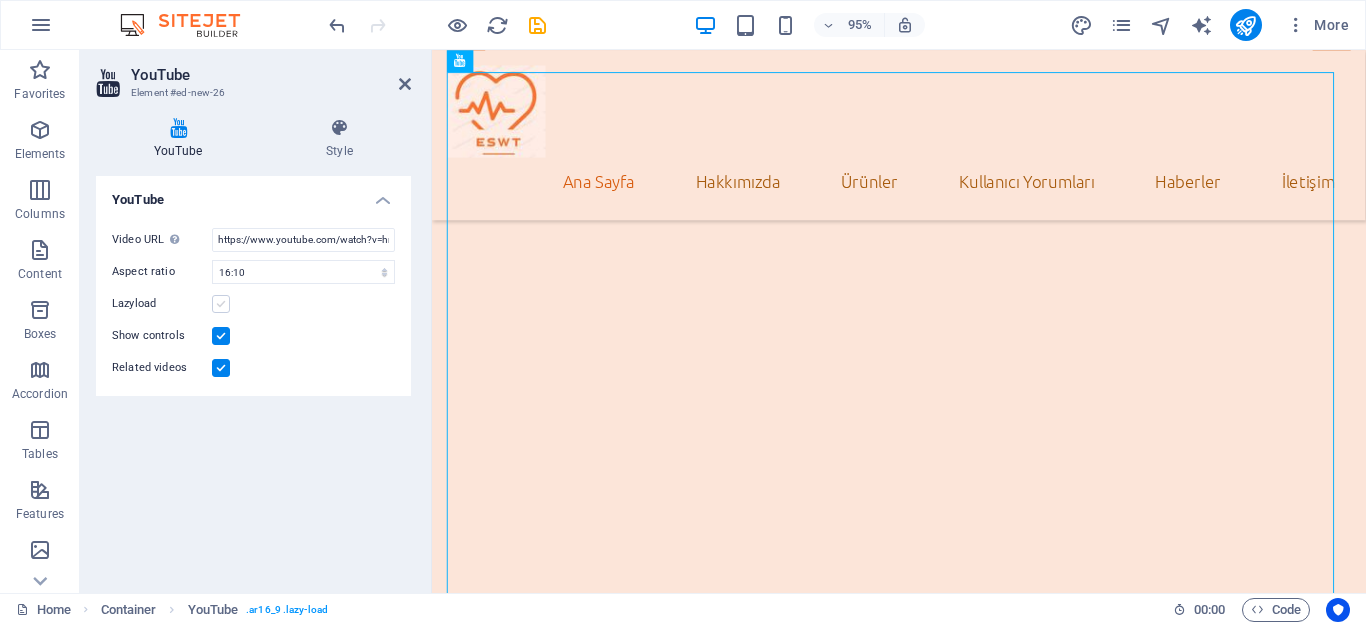 click at bounding box center [221, 304] 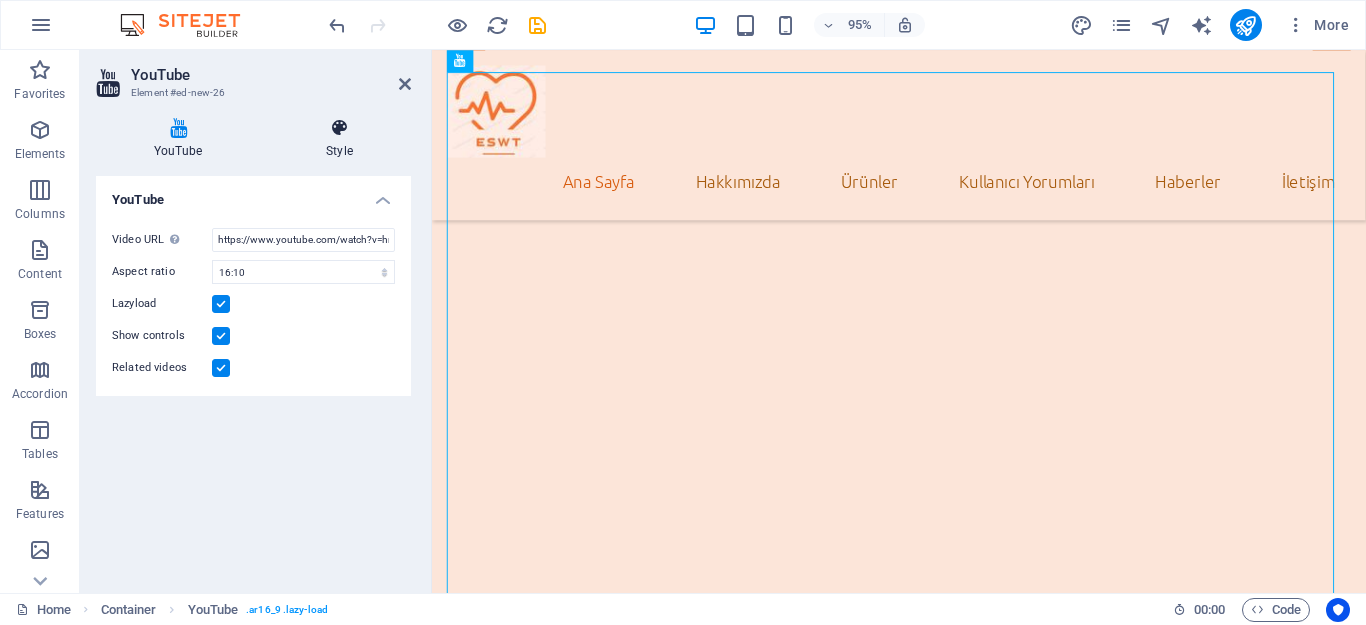click at bounding box center (339, 128) 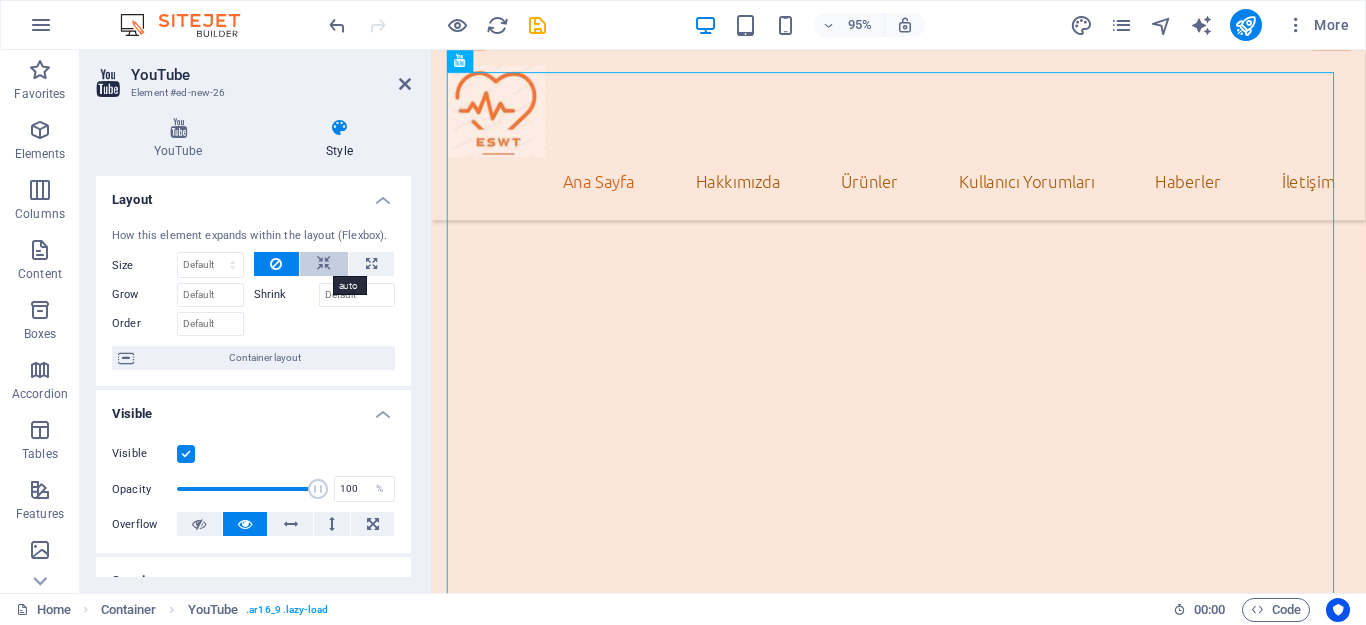 click at bounding box center (324, 264) 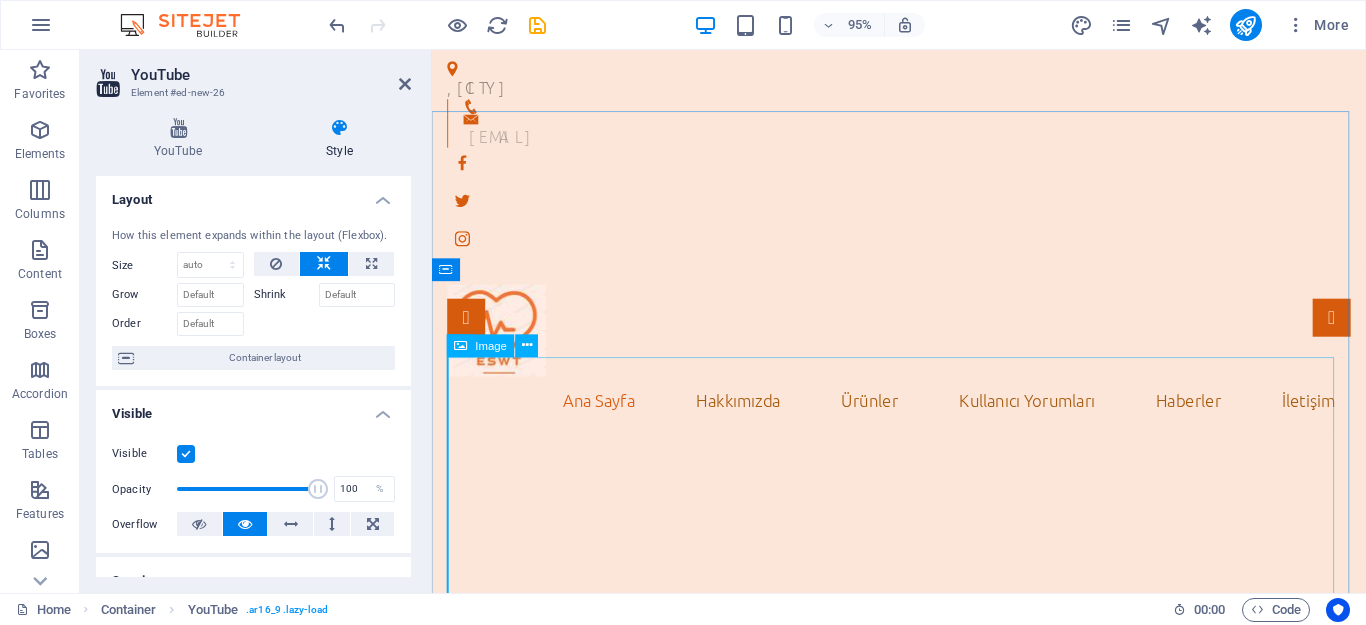 scroll, scrollTop: 0, scrollLeft: 0, axis: both 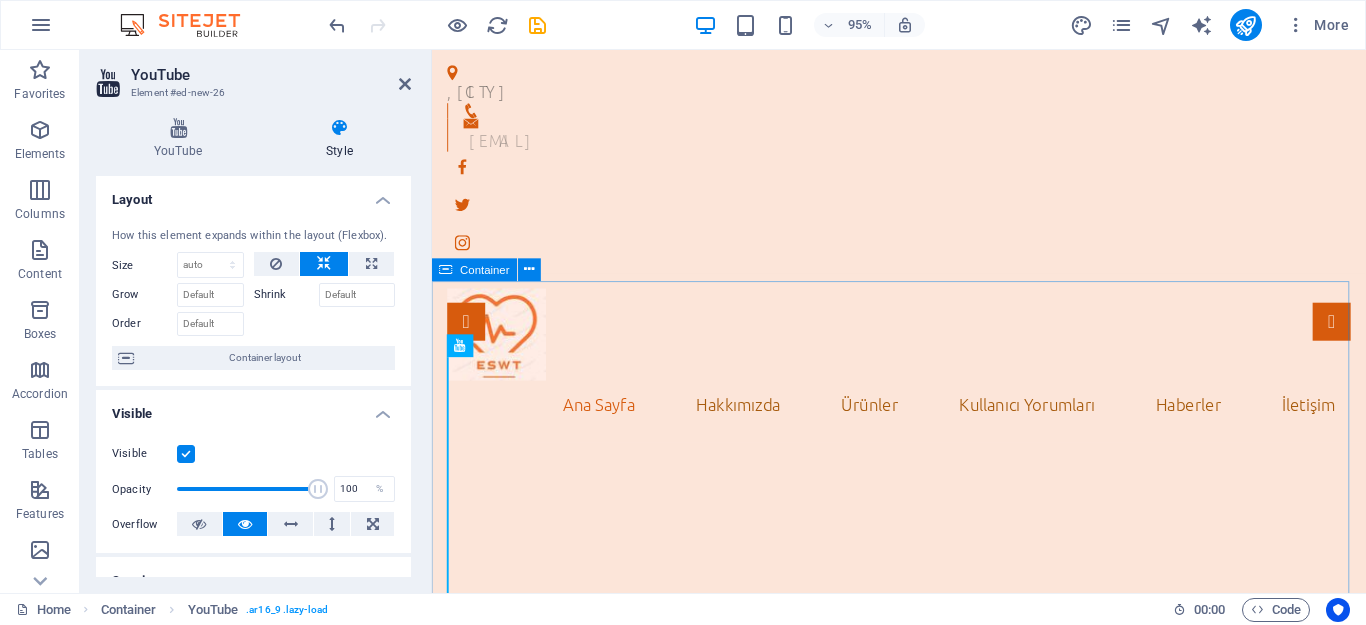 click on "Container" at bounding box center [475, 269] 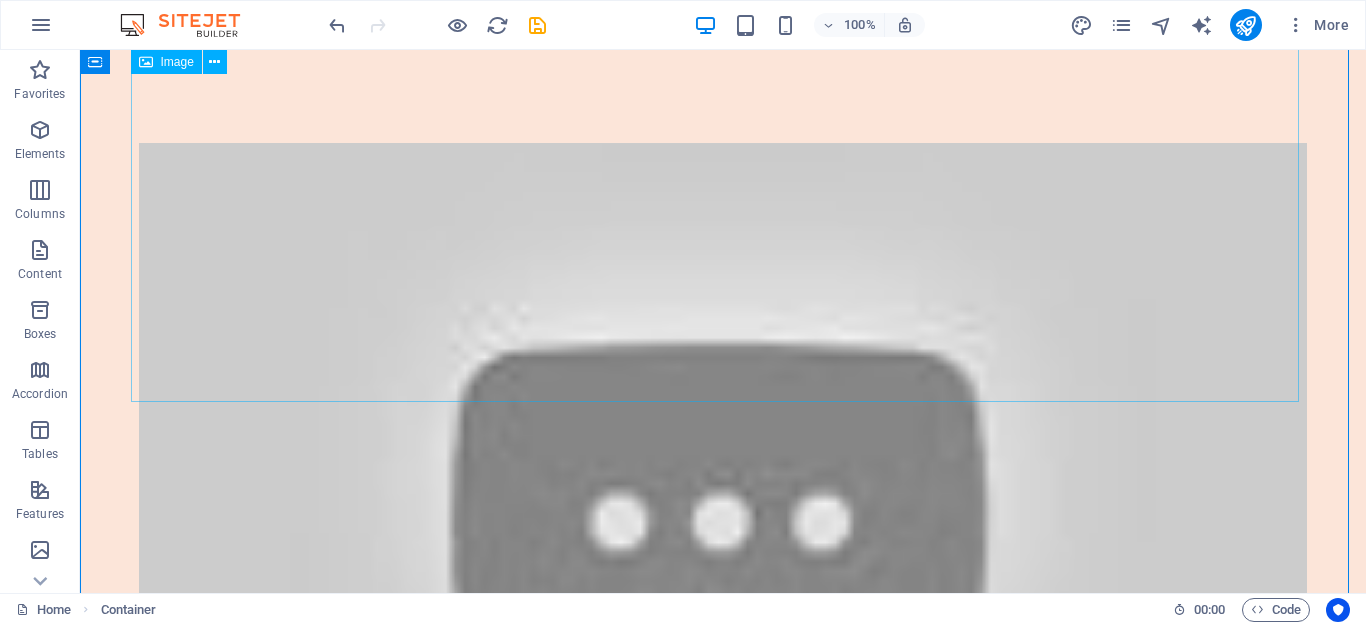 scroll, scrollTop: 0, scrollLeft: 0, axis: both 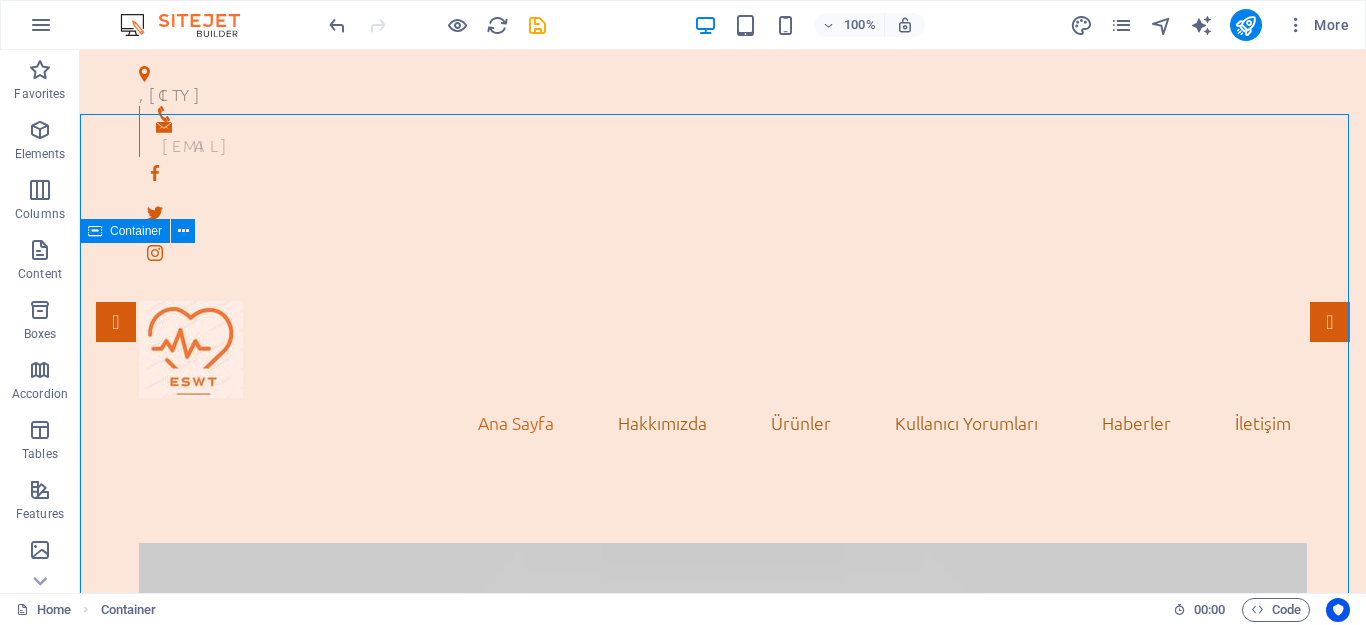 click at bounding box center (95, 231) 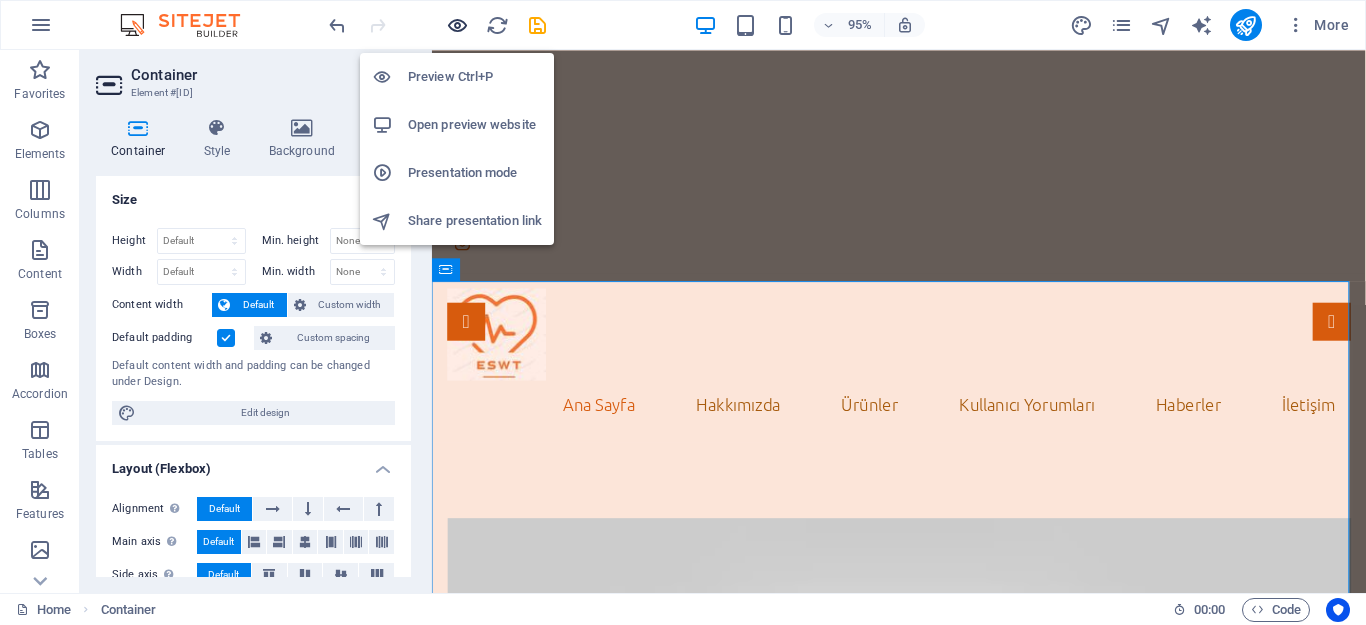 click at bounding box center [457, 25] 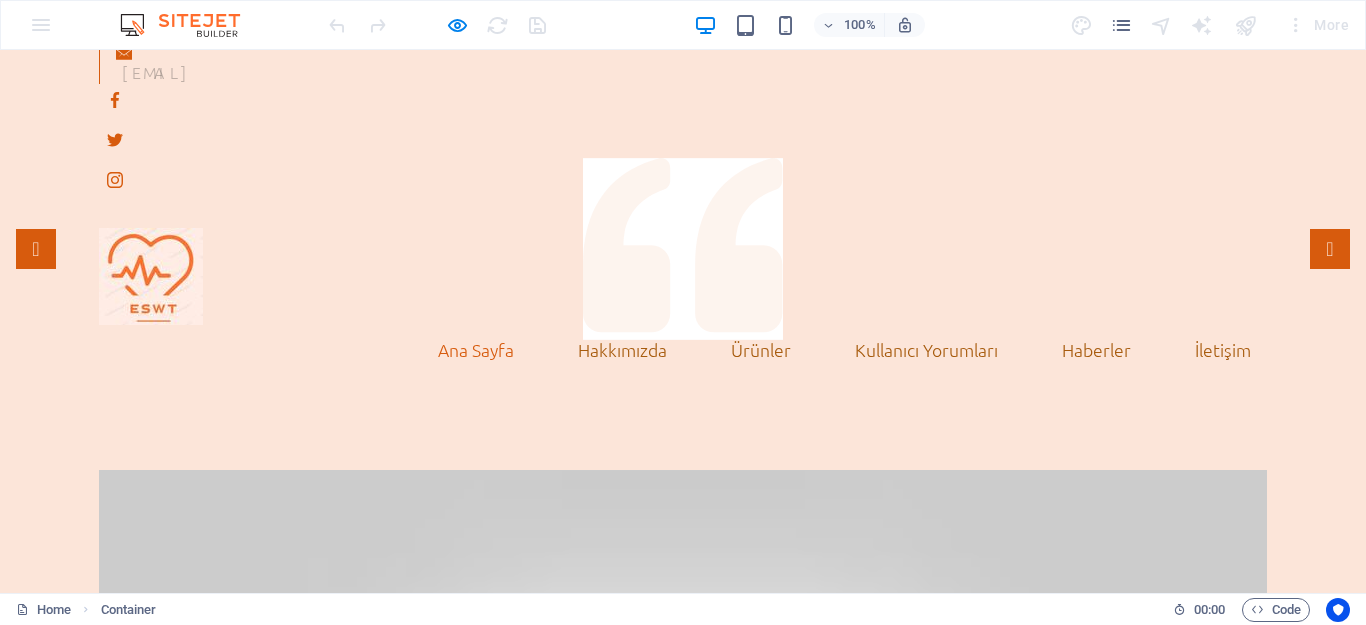 scroll, scrollTop: 0, scrollLeft: 0, axis: both 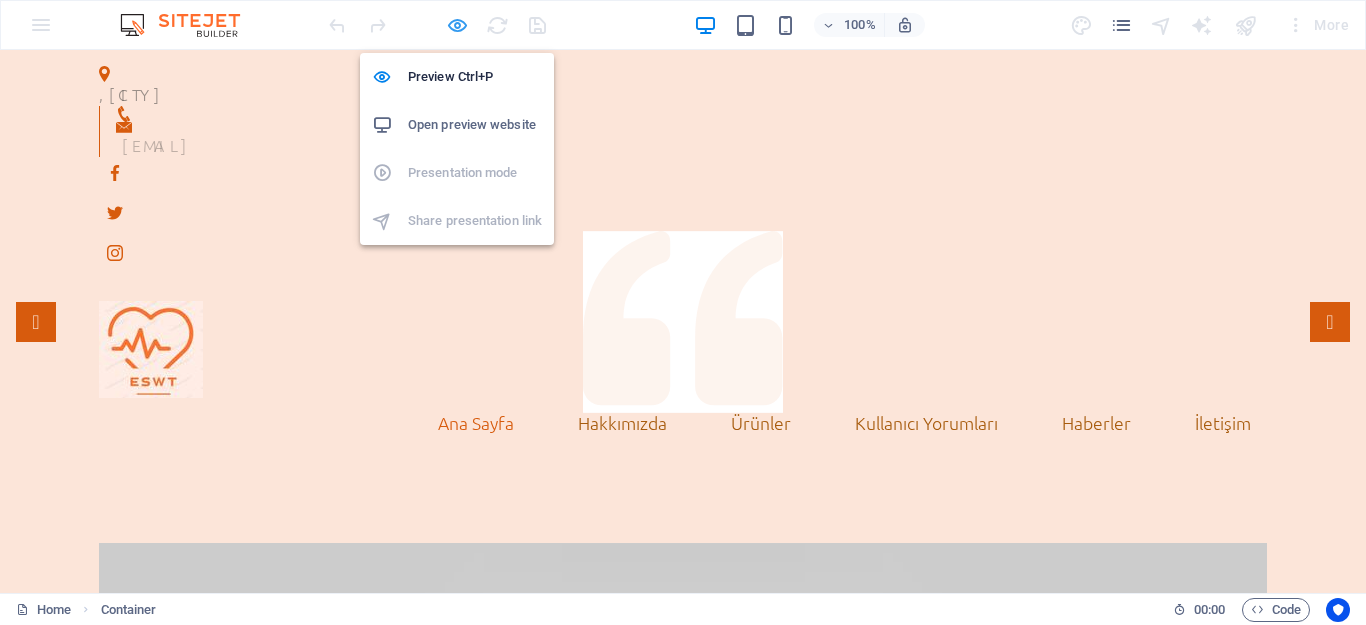 click at bounding box center [457, 25] 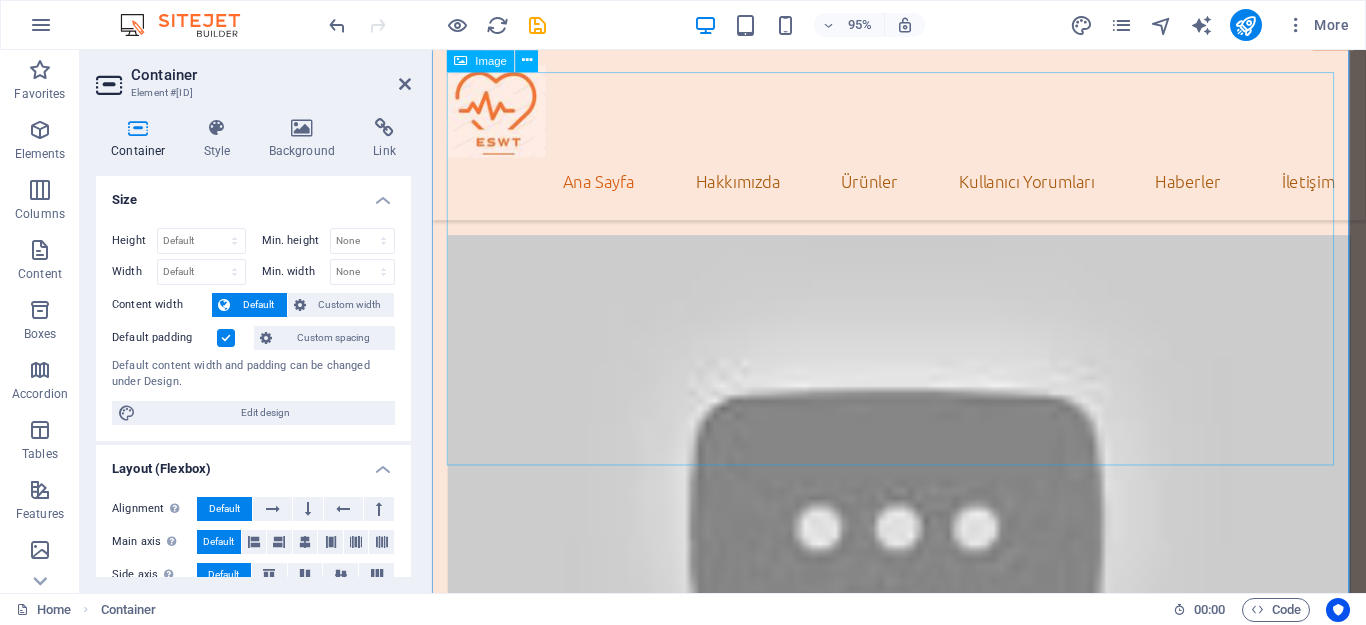 scroll, scrollTop: 300, scrollLeft: 0, axis: vertical 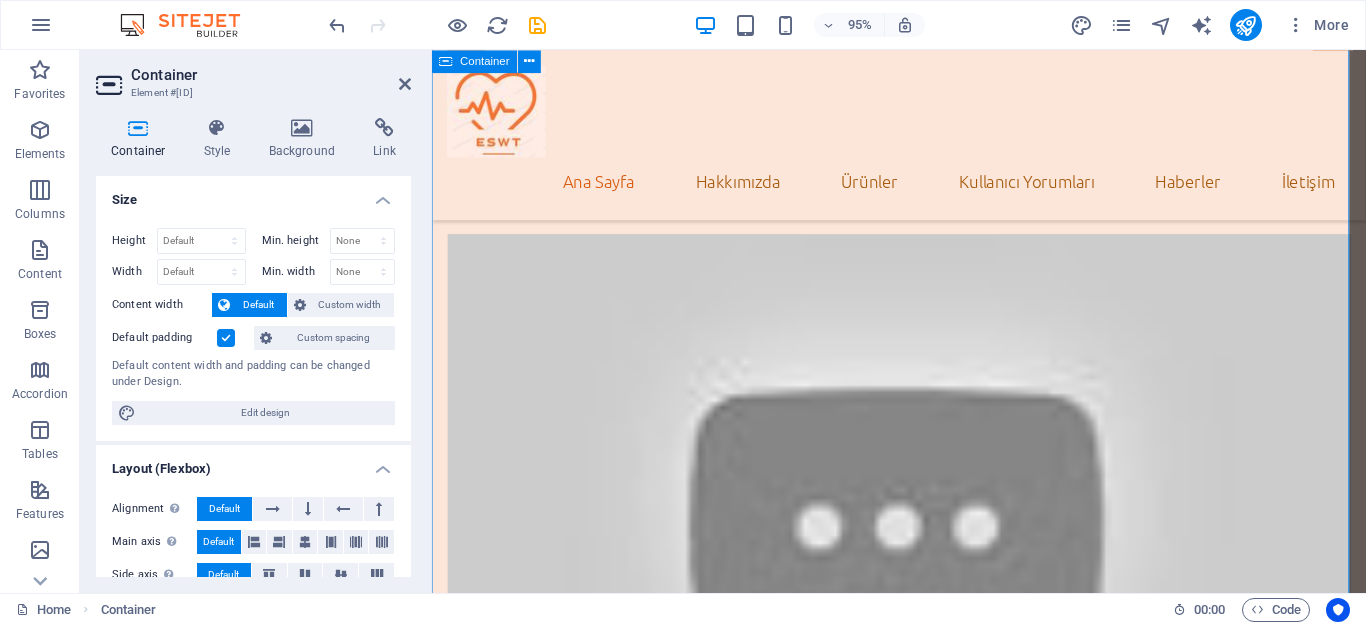 click at bounding box center (923, 659) 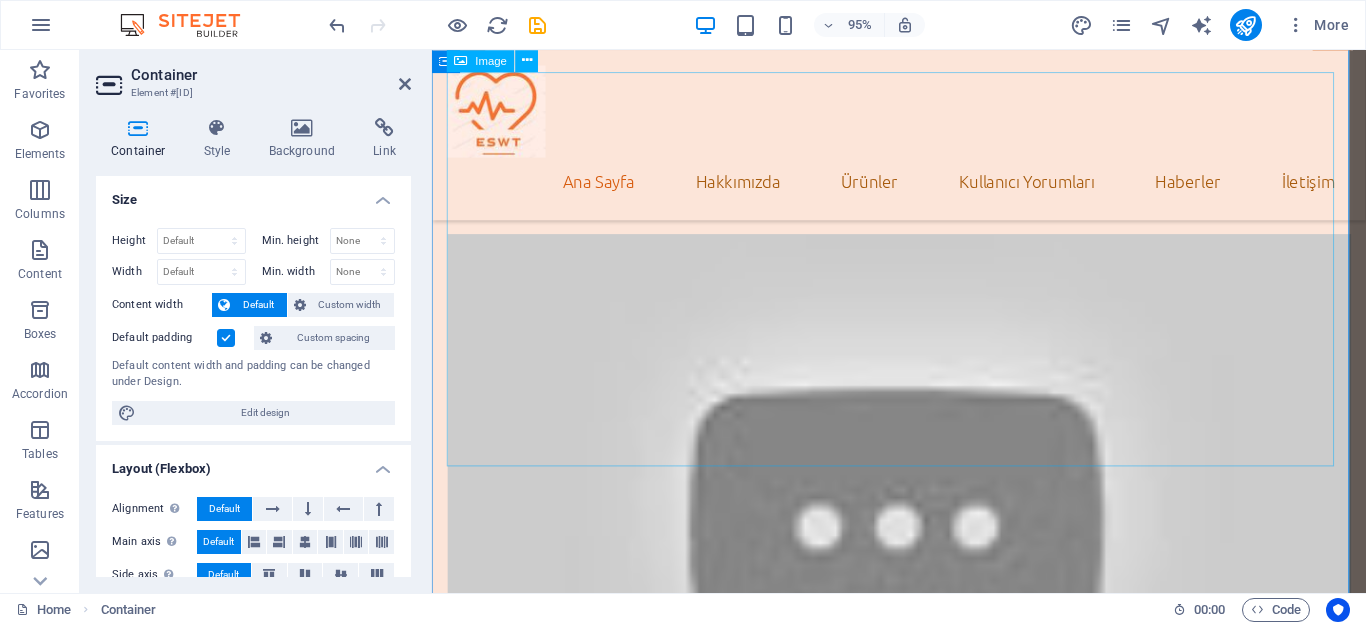 click at bounding box center (923, 1045) 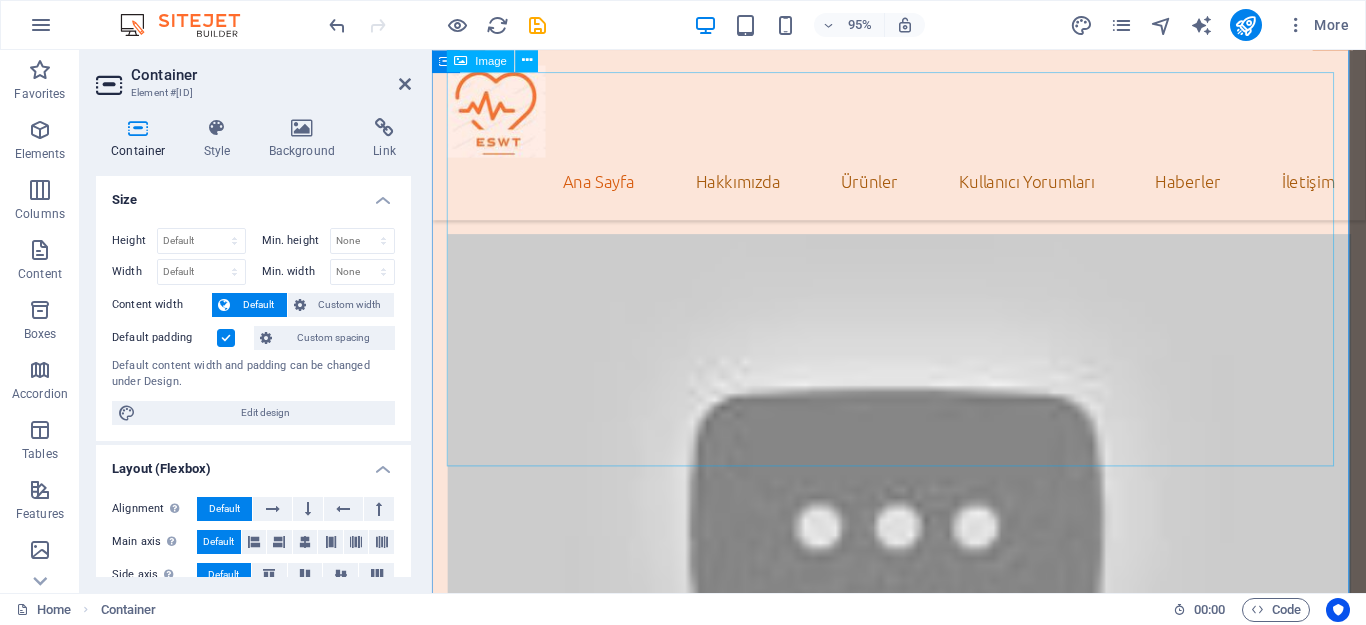 click at bounding box center (923, 1045) 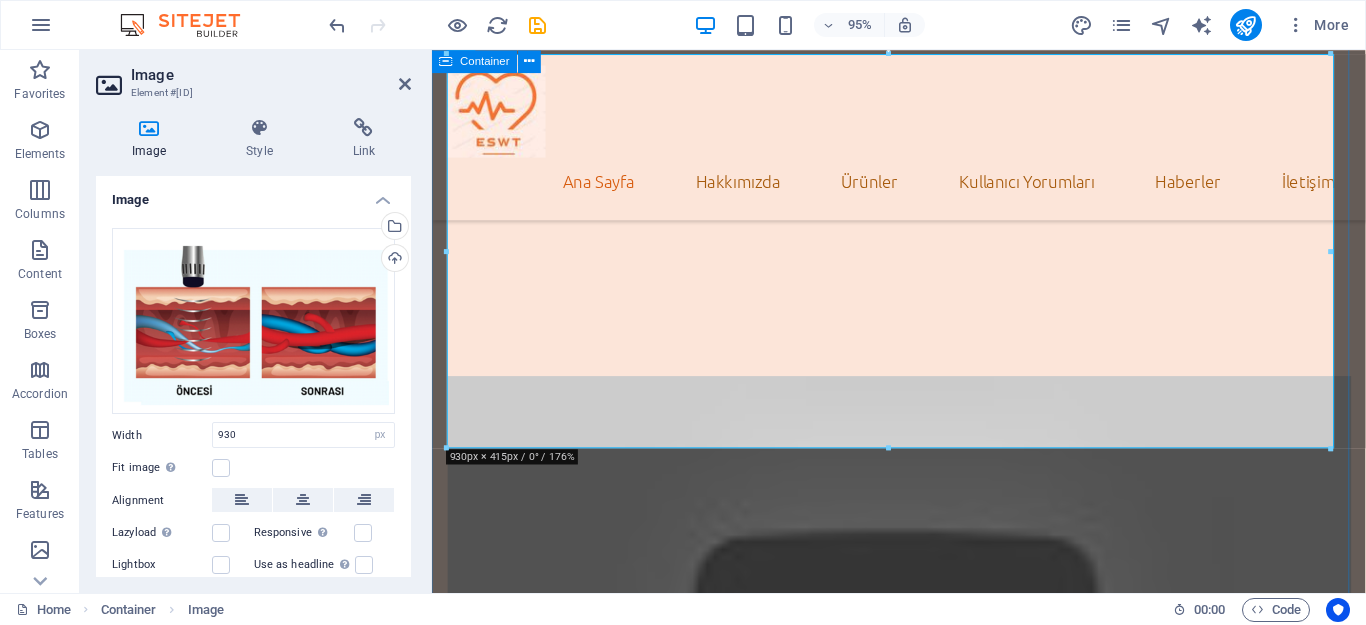 scroll, scrollTop: 400, scrollLeft: 0, axis: vertical 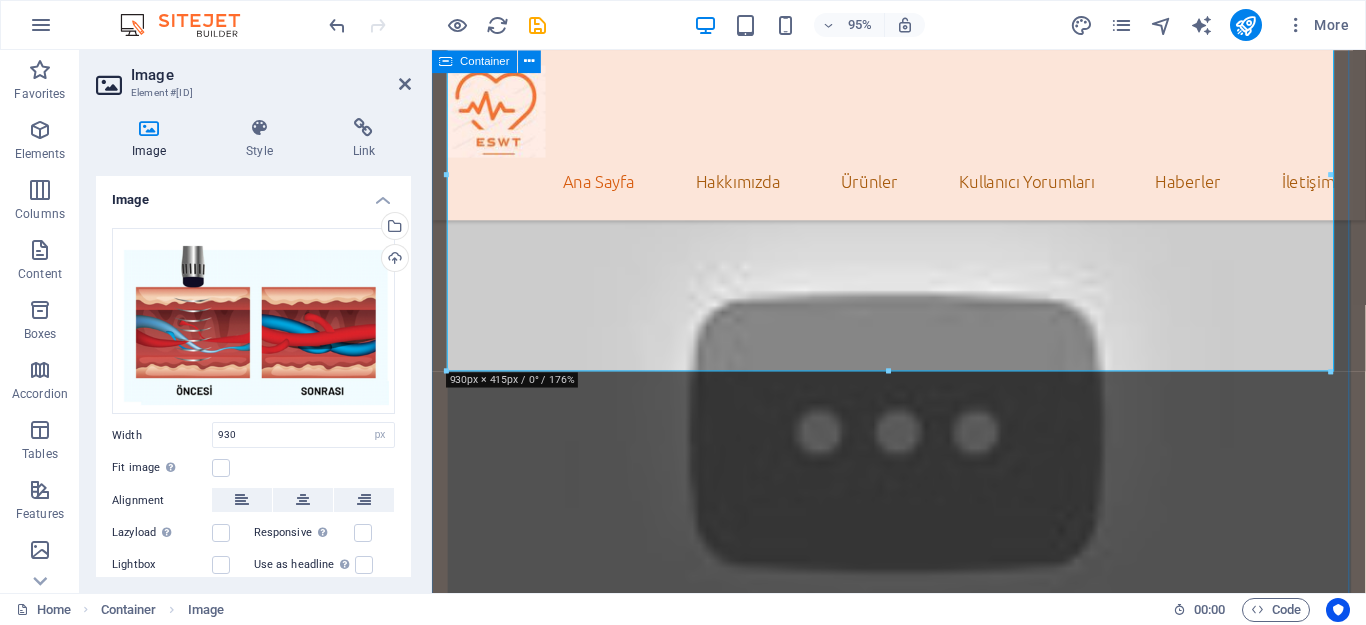 click at bounding box center [923, 559] 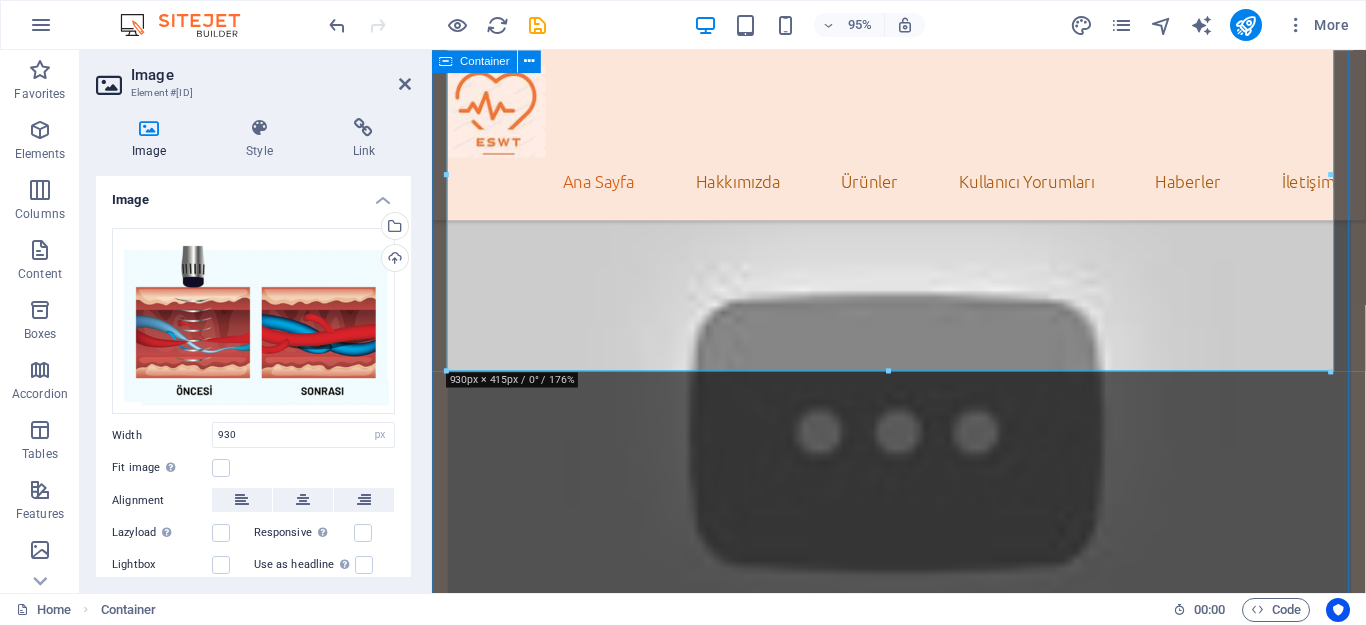 click at bounding box center (923, 559) 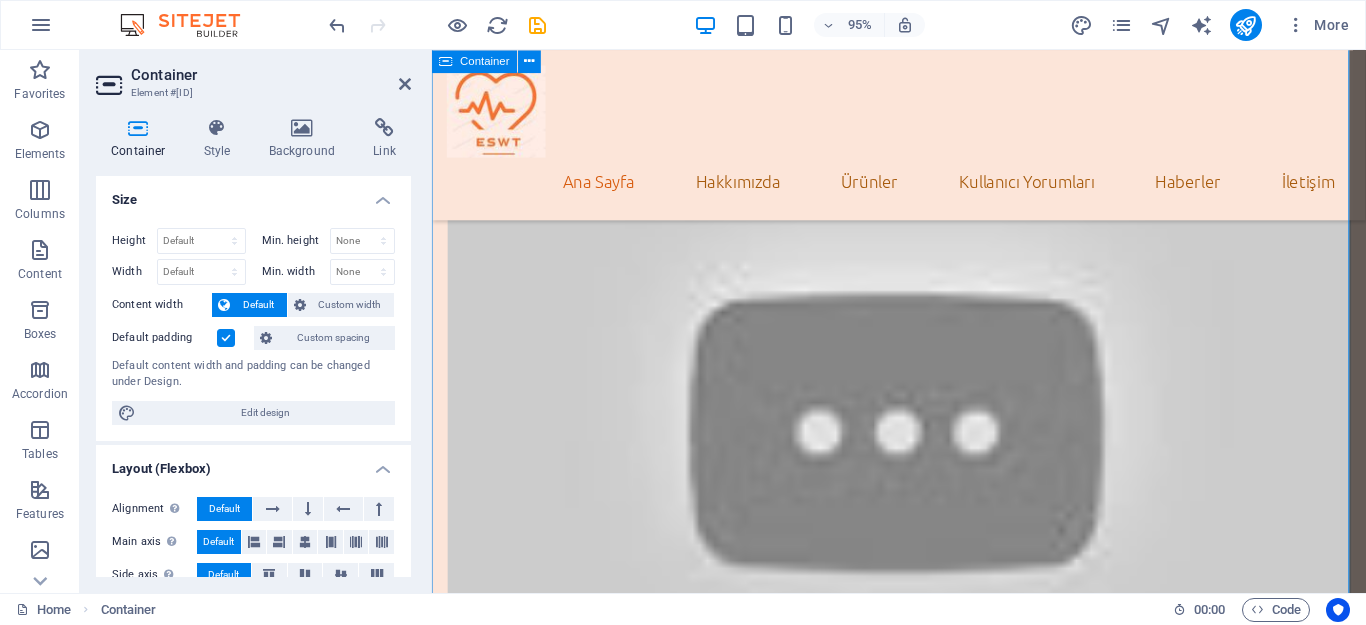 click at bounding box center [923, 559] 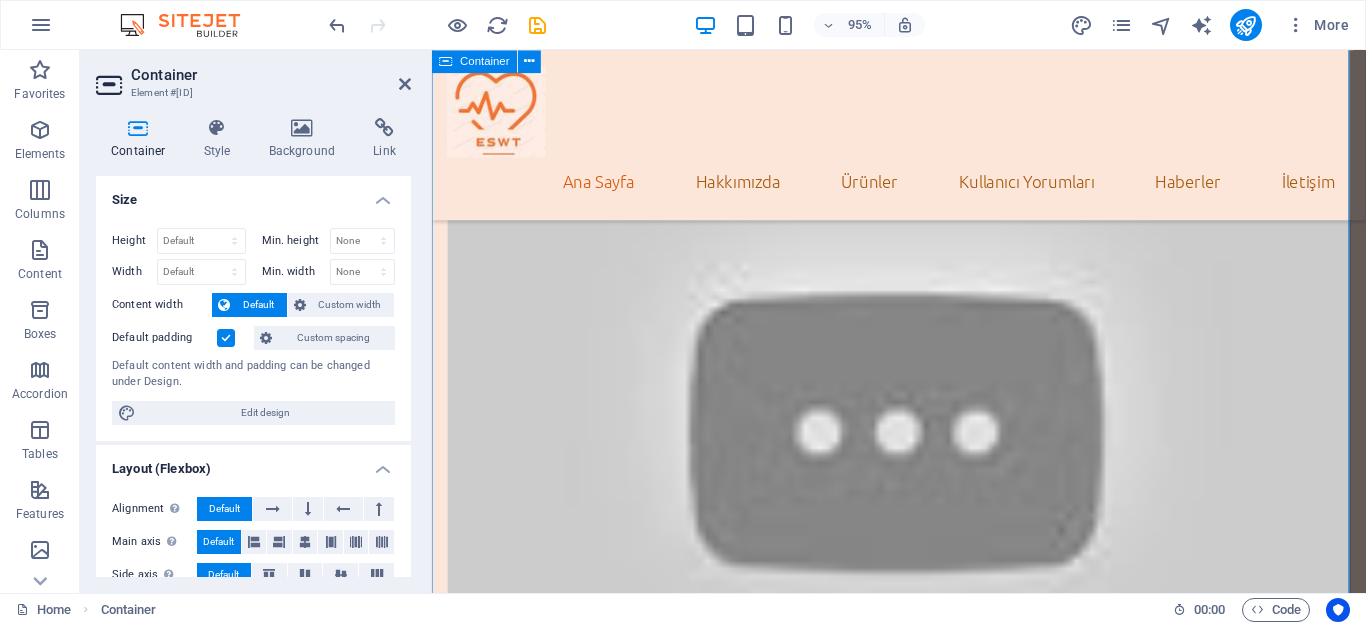 click at bounding box center [923, 559] 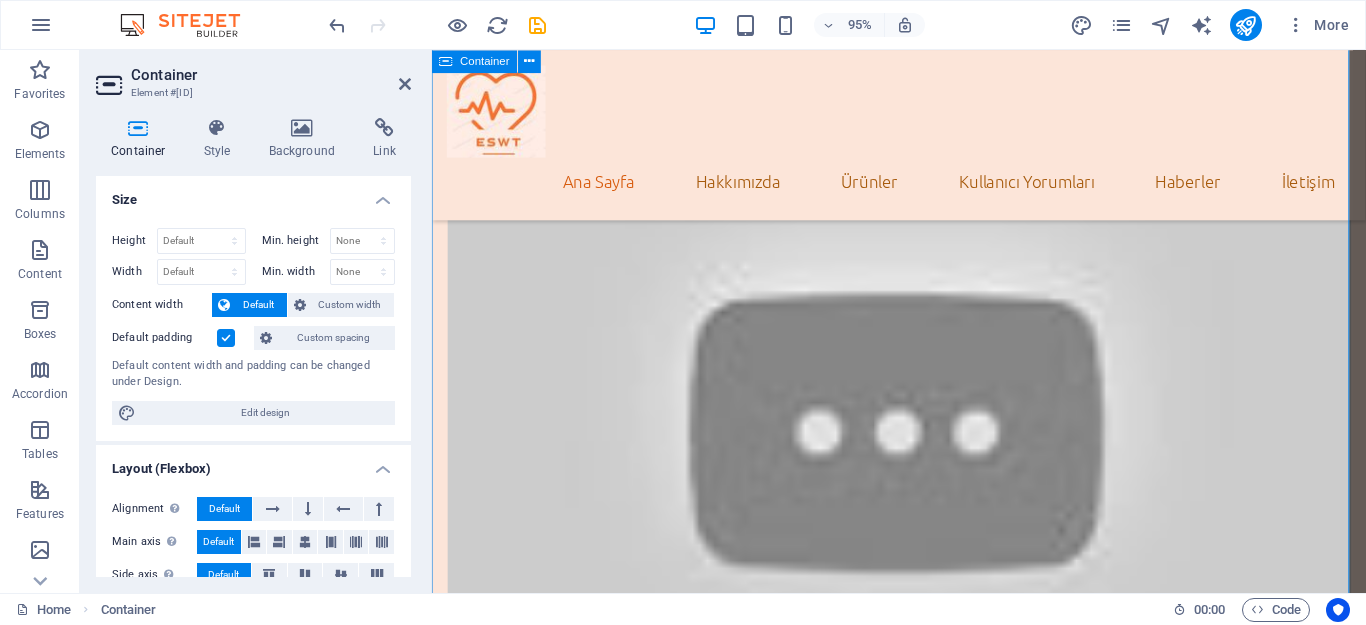 click at bounding box center [923, 559] 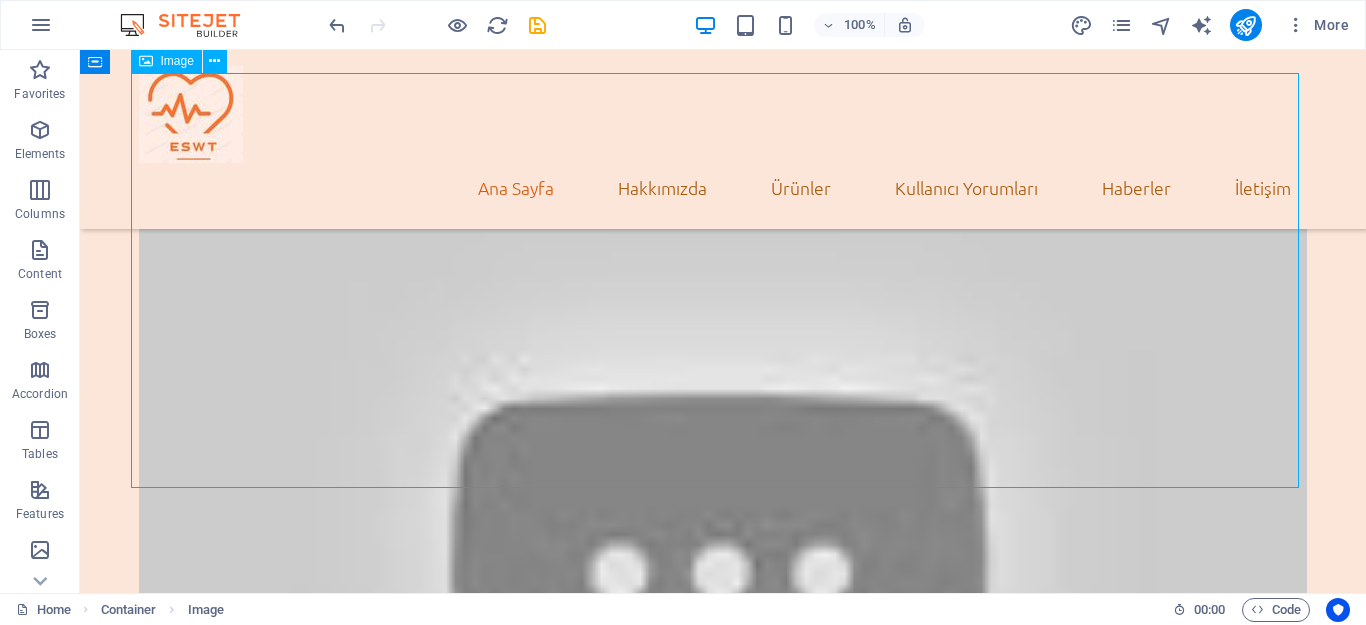 scroll, scrollTop: 250, scrollLeft: 0, axis: vertical 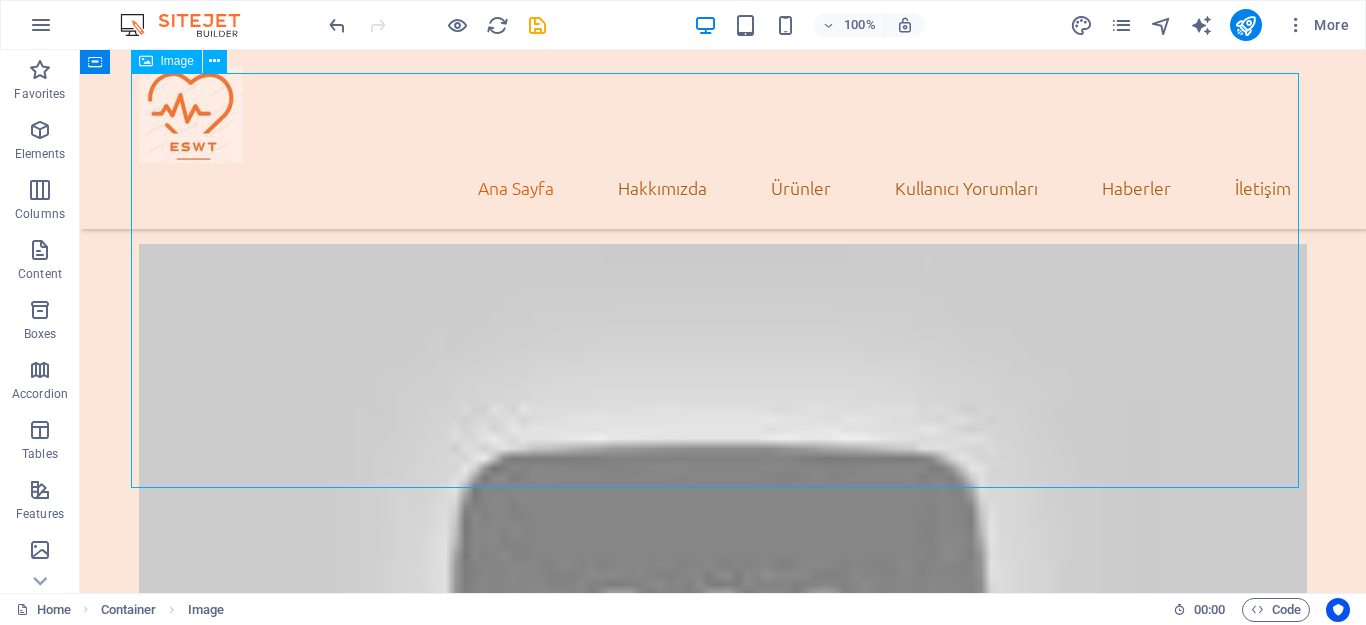 drag, startPoint x: 111, startPoint y: 364, endPoint x: 765, endPoint y: 365, distance: 654.0008 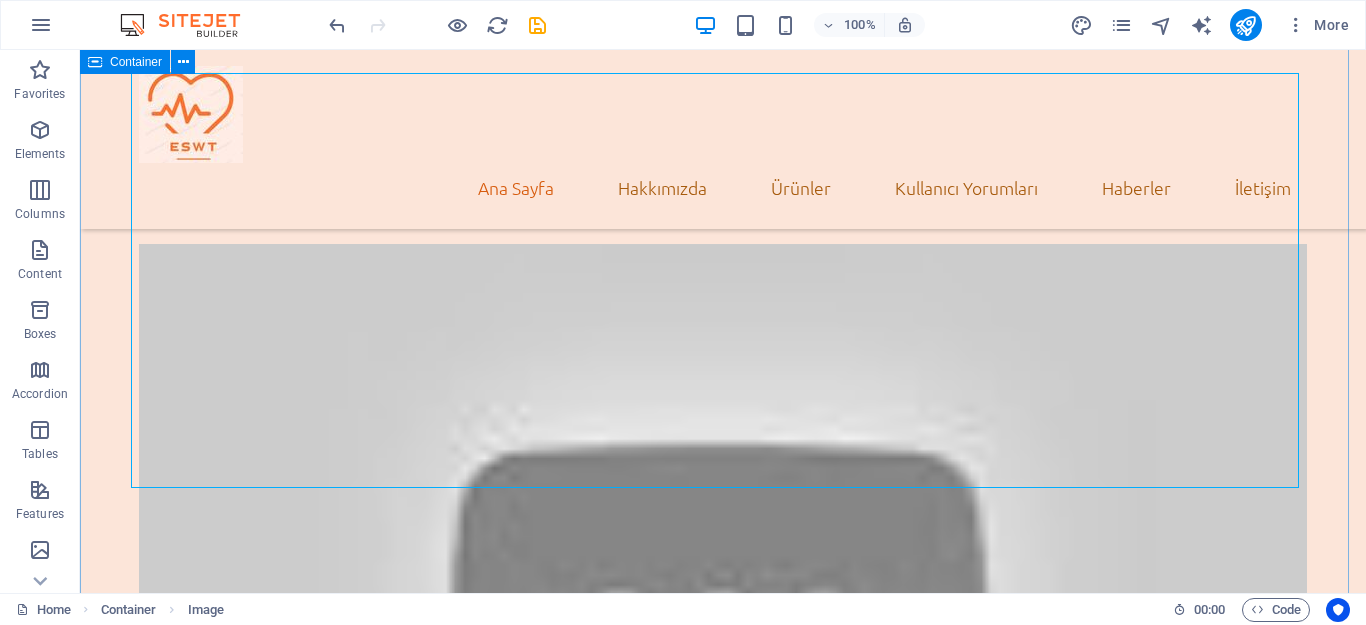 click at bounding box center [723, 752] 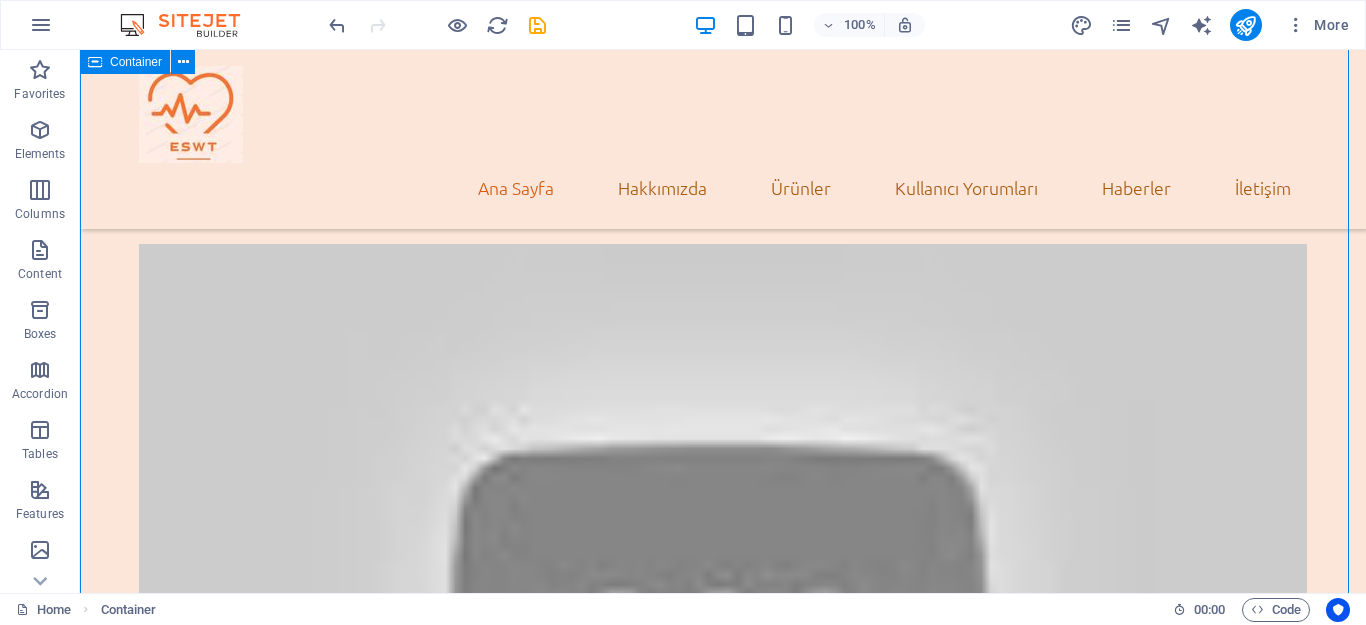 drag, startPoint x: 113, startPoint y: 431, endPoint x: 142, endPoint y: 292, distance: 141.99295 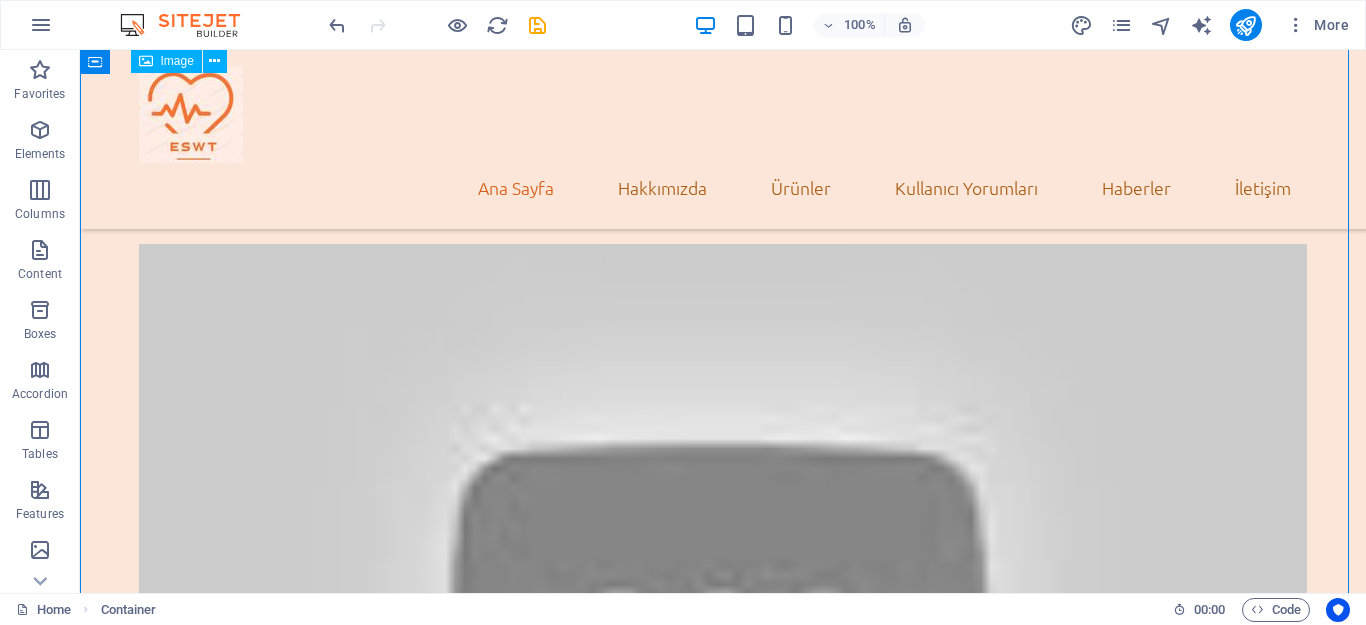 drag, startPoint x: 129, startPoint y: 439, endPoint x: 451, endPoint y: 286, distance: 356.50104 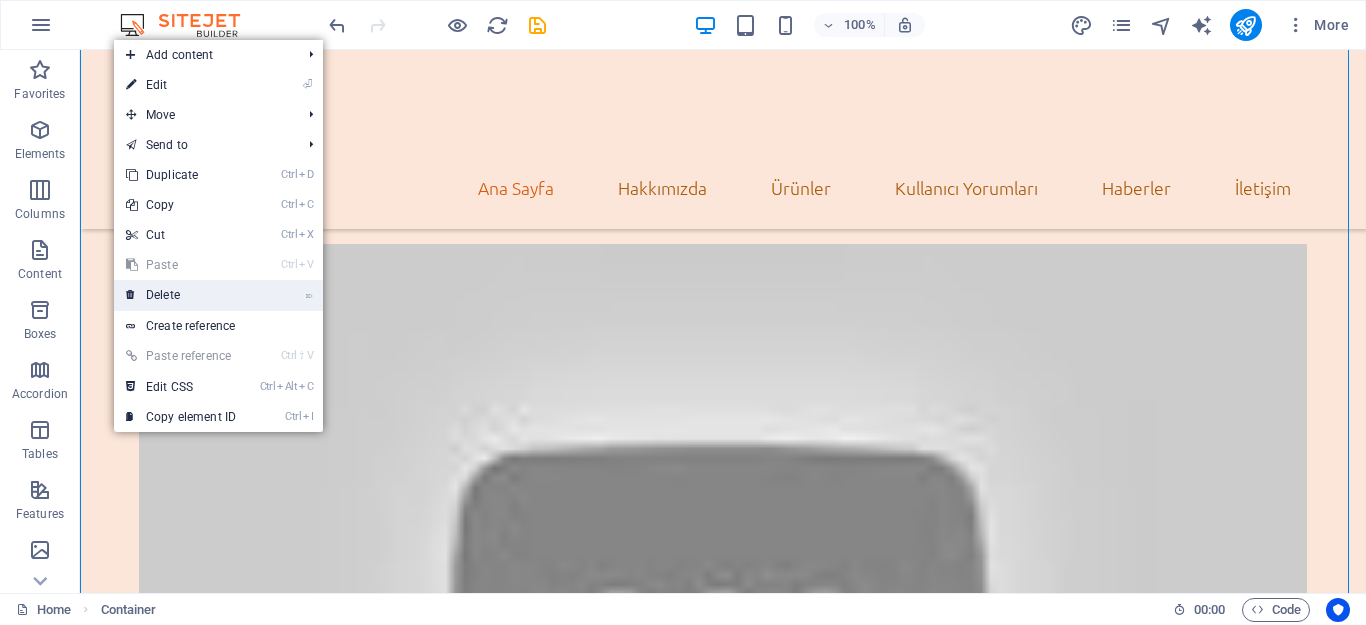 click on "⌦  Delete" at bounding box center (181, 295) 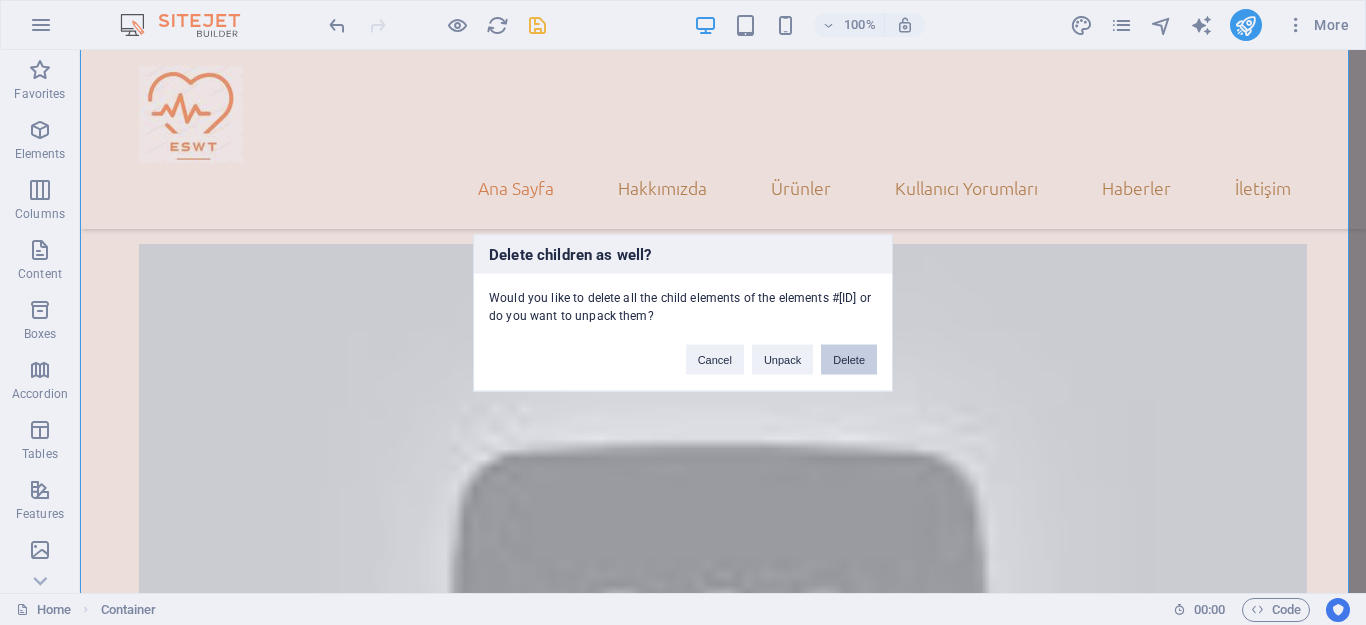 click on "Delete" at bounding box center (849, 359) 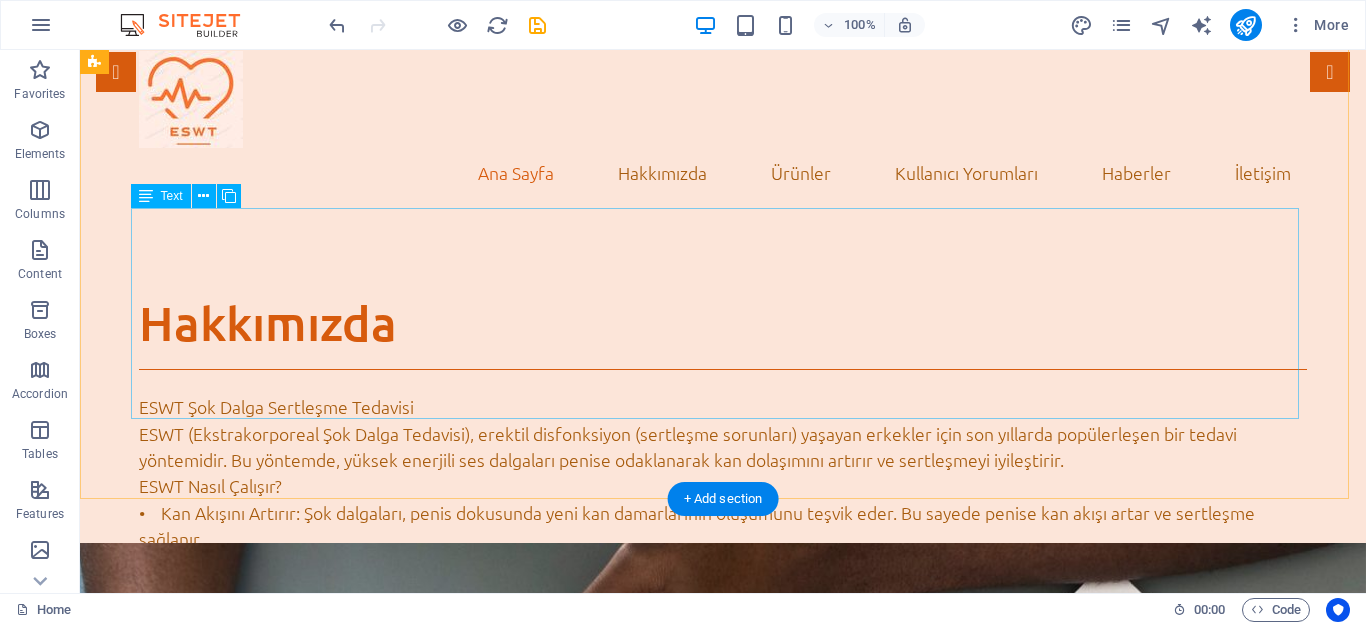 scroll, scrollTop: 0, scrollLeft: 0, axis: both 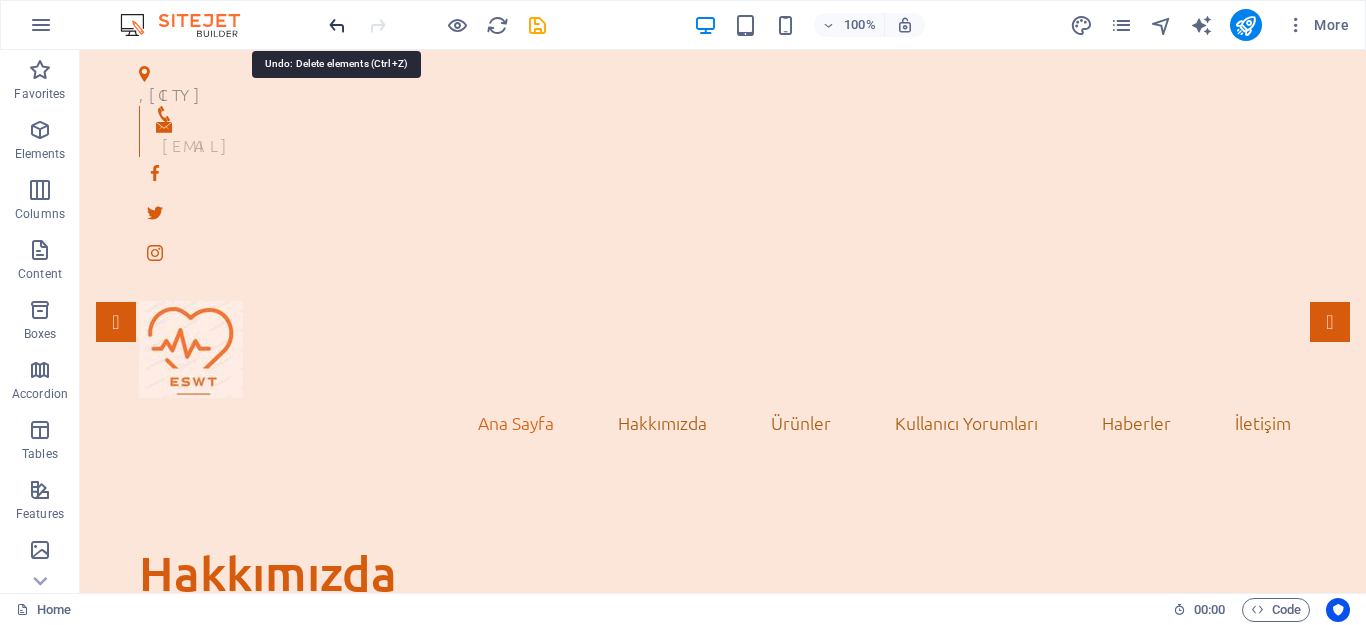 click at bounding box center (337, 25) 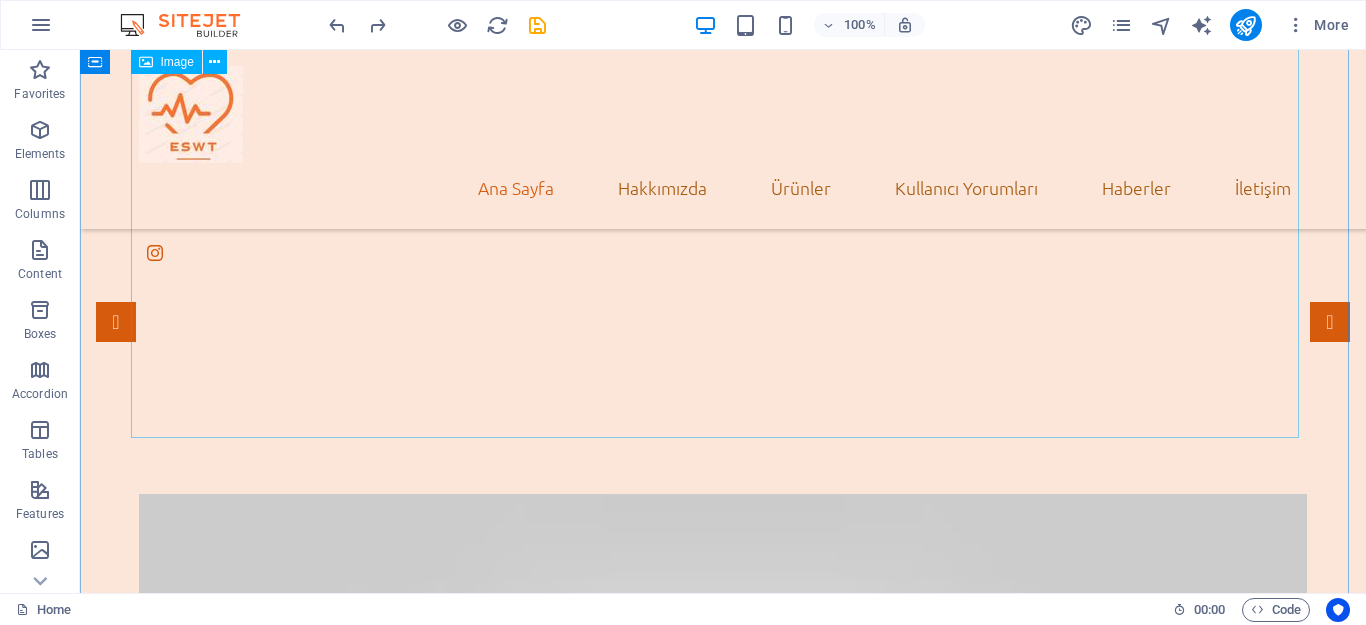 scroll, scrollTop: 300, scrollLeft: 0, axis: vertical 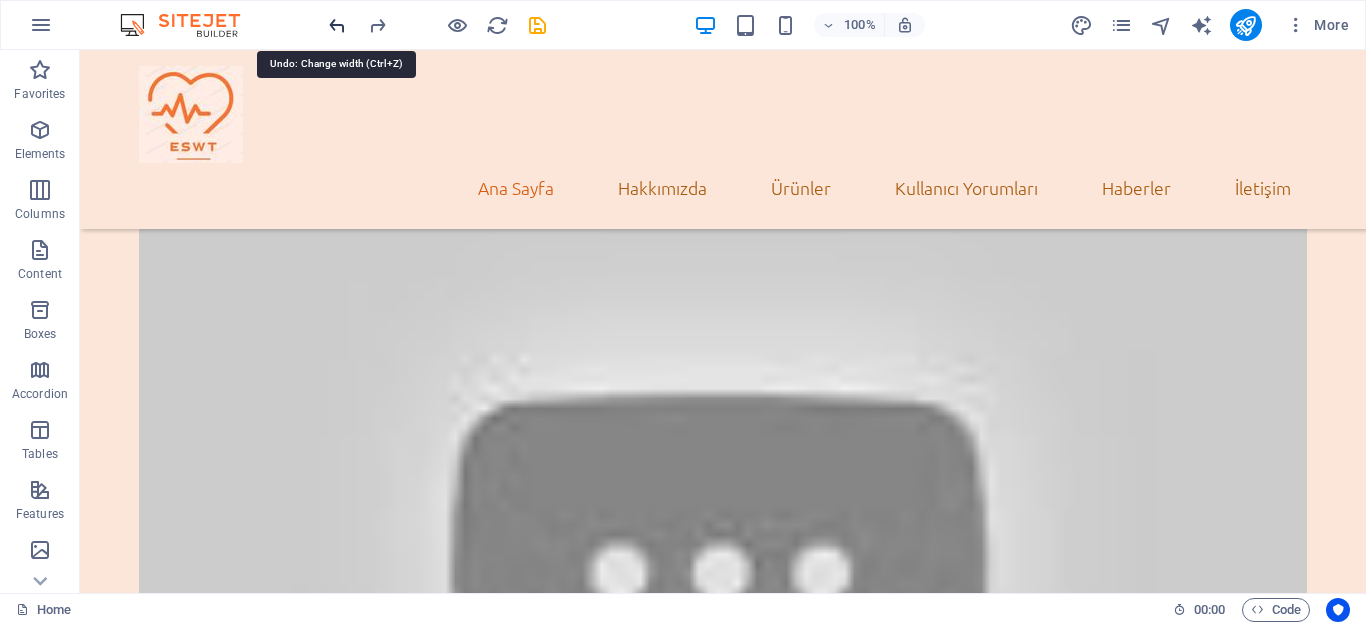 click at bounding box center (337, 25) 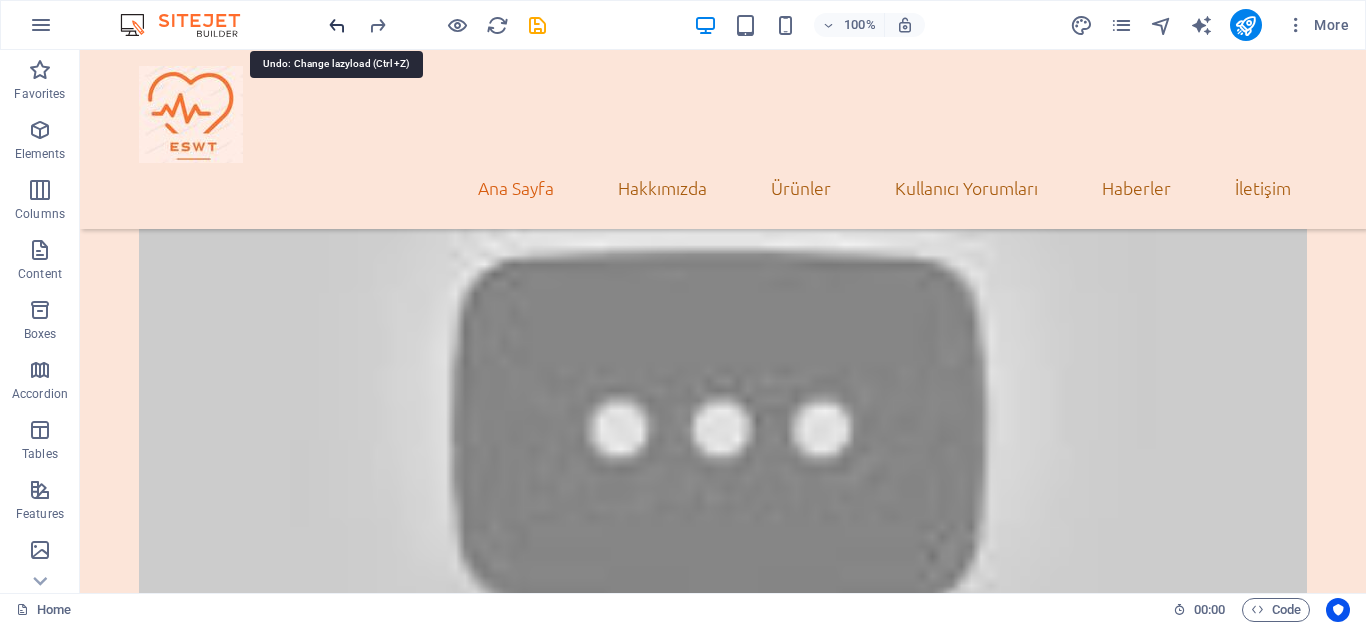 scroll, scrollTop: 366, scrollLeft: 0, axis: vertical 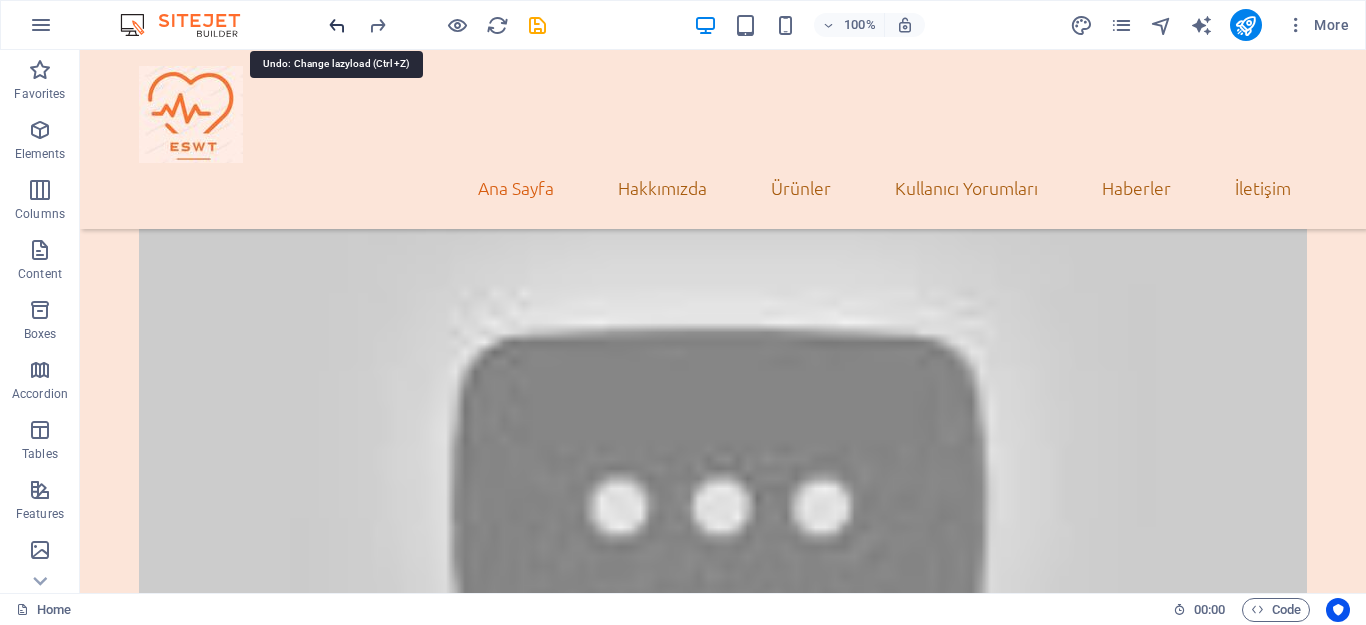 click at bounding box center (337, 25) 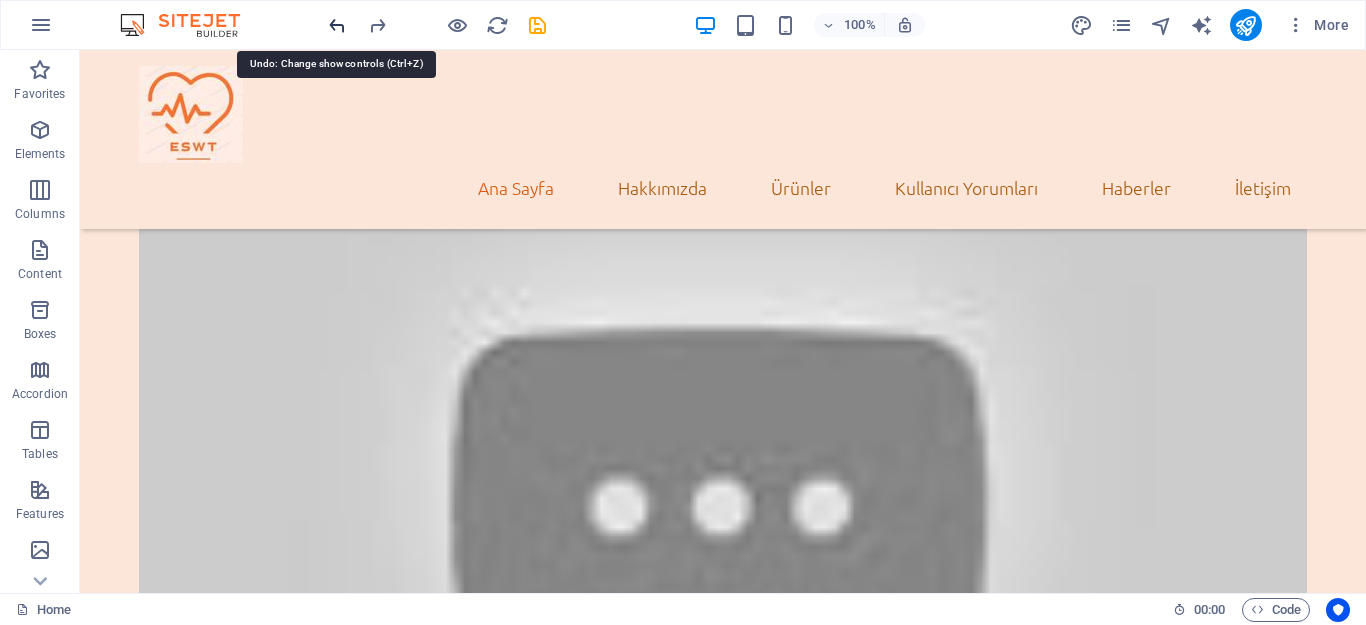 click at bounding box center [337, 25] 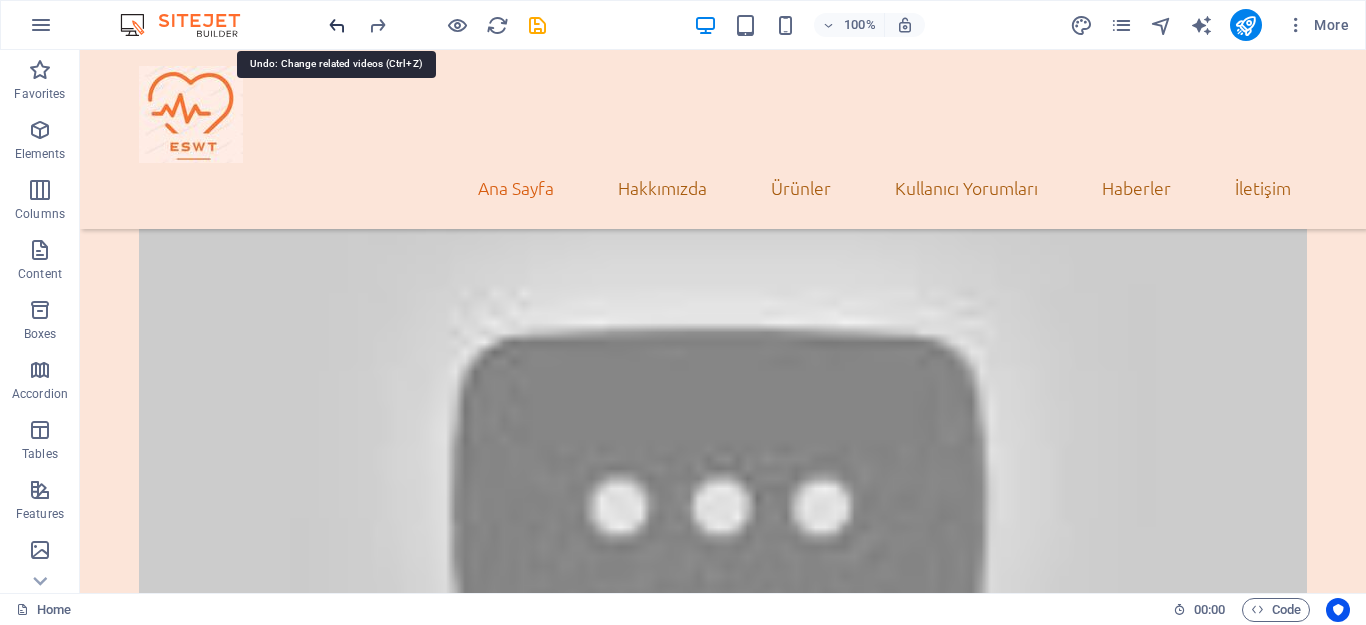 click at bounding box center (337, 25) 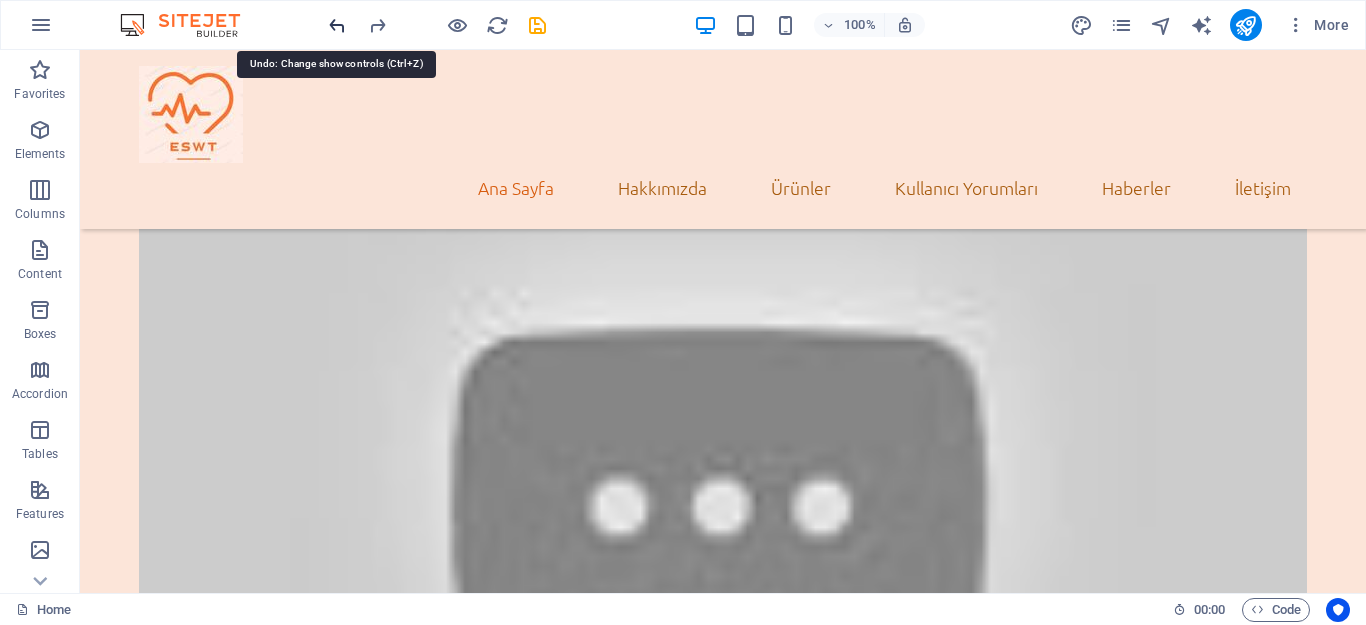 click at bounding box center (337, 25) 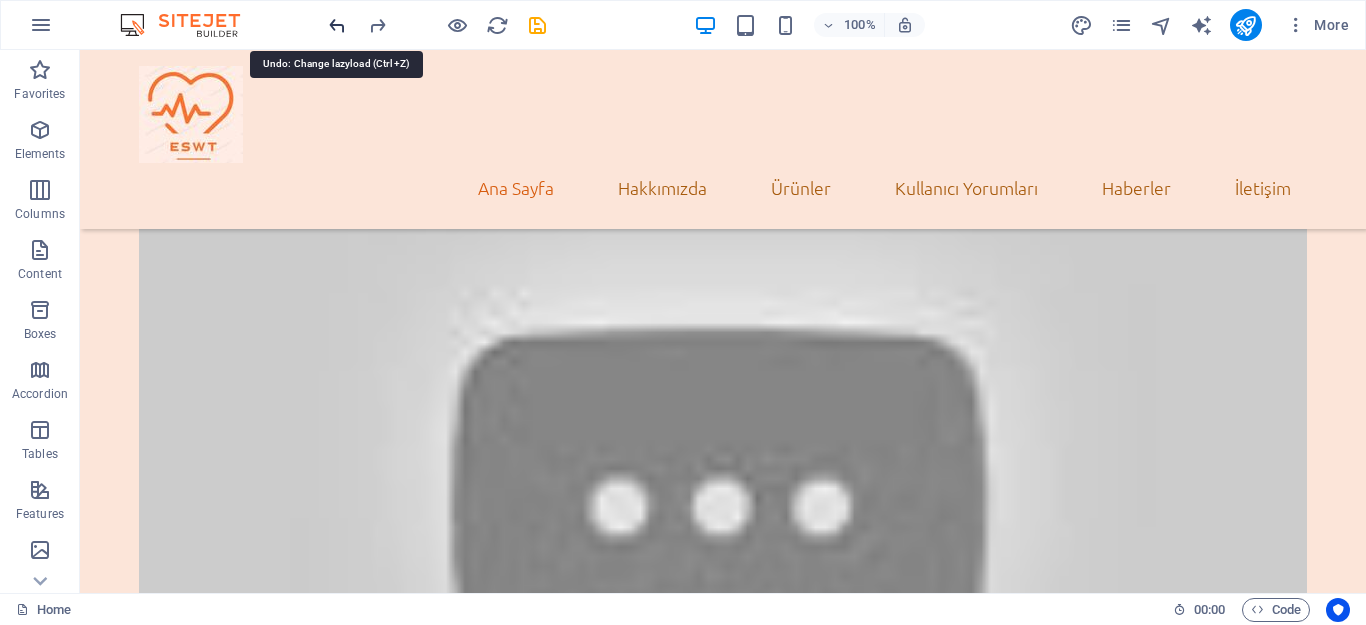click at bounding box center [337, 25] 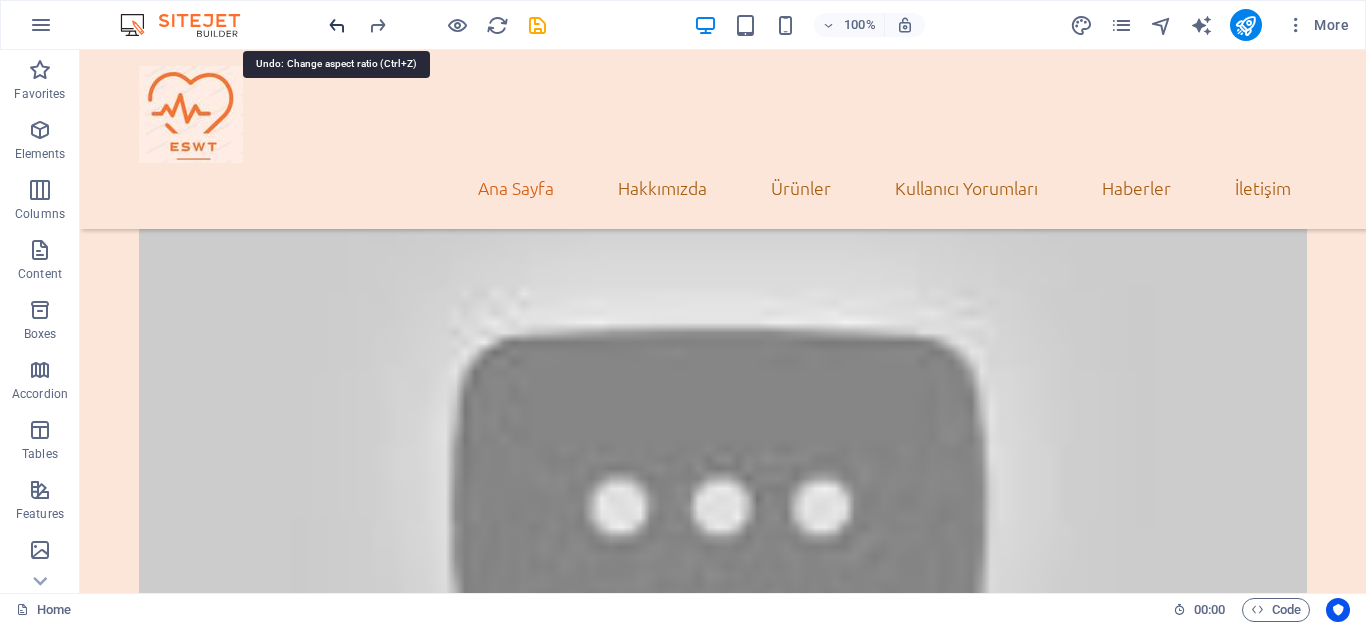 click at bounding box center [337, 25] 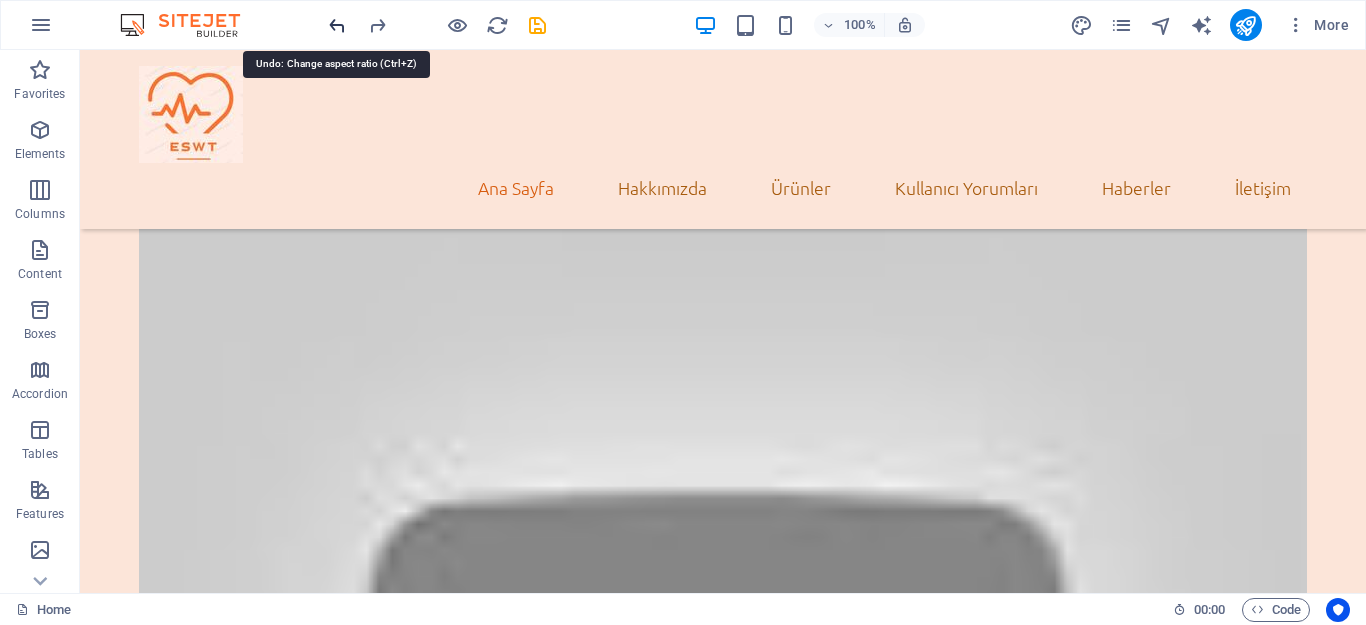 click at bounding box center (337, 25) 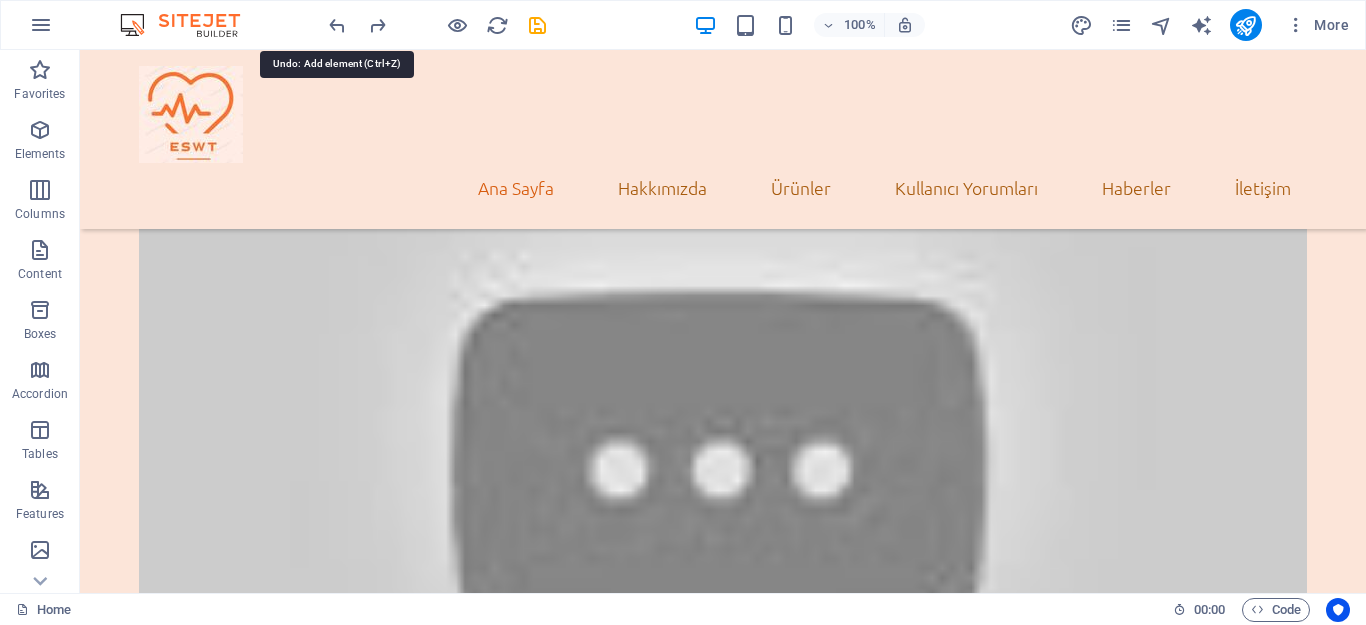 click at bounding box center [337, 25] 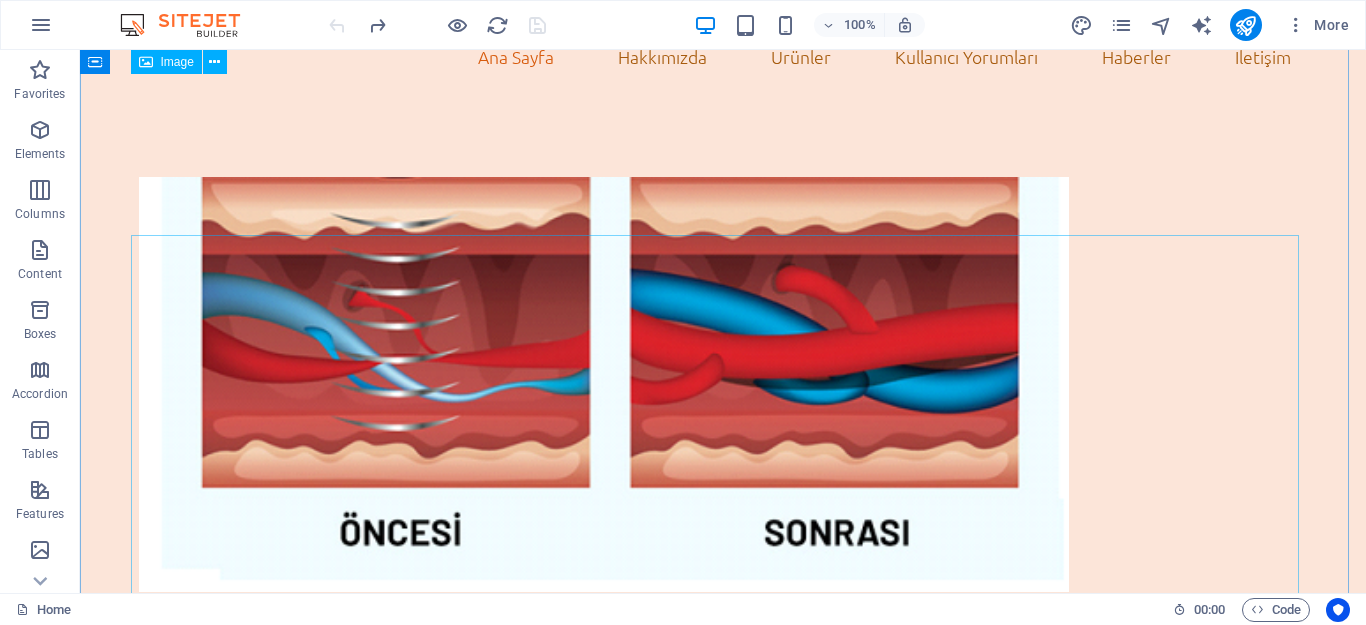 scroll, scrollTop: 0, scrollLeft: 0, axis: both 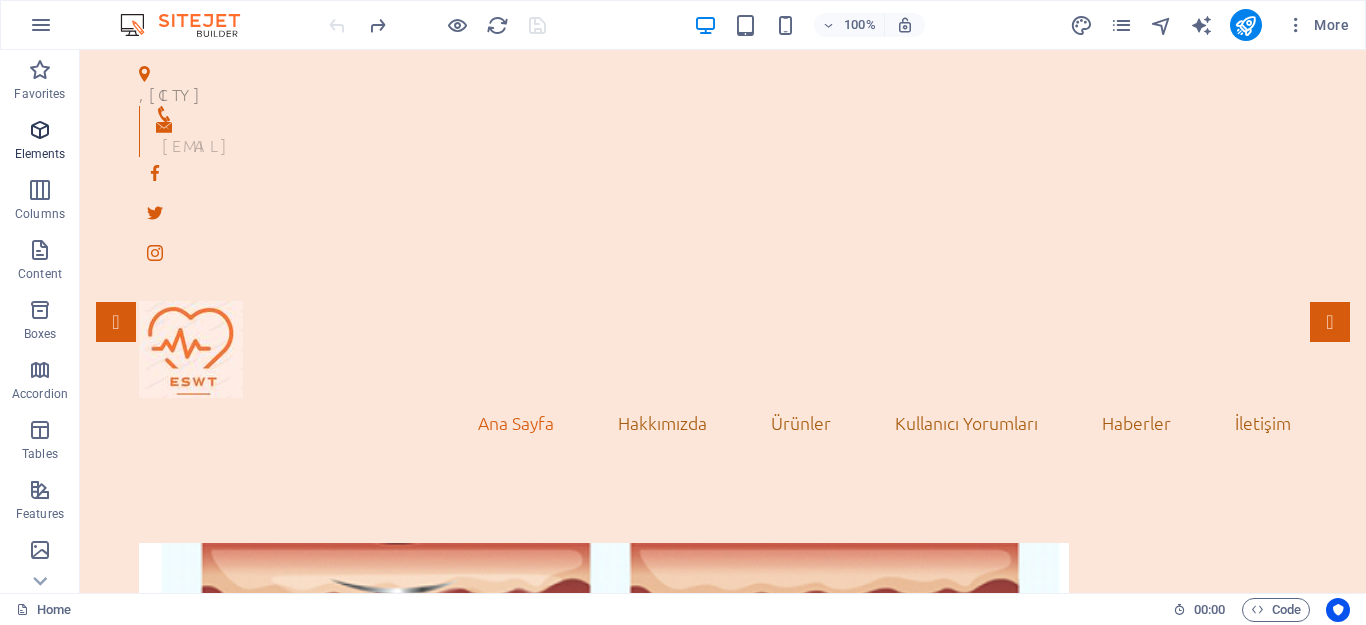 click on "Elements" at bounding box center (40, 154) 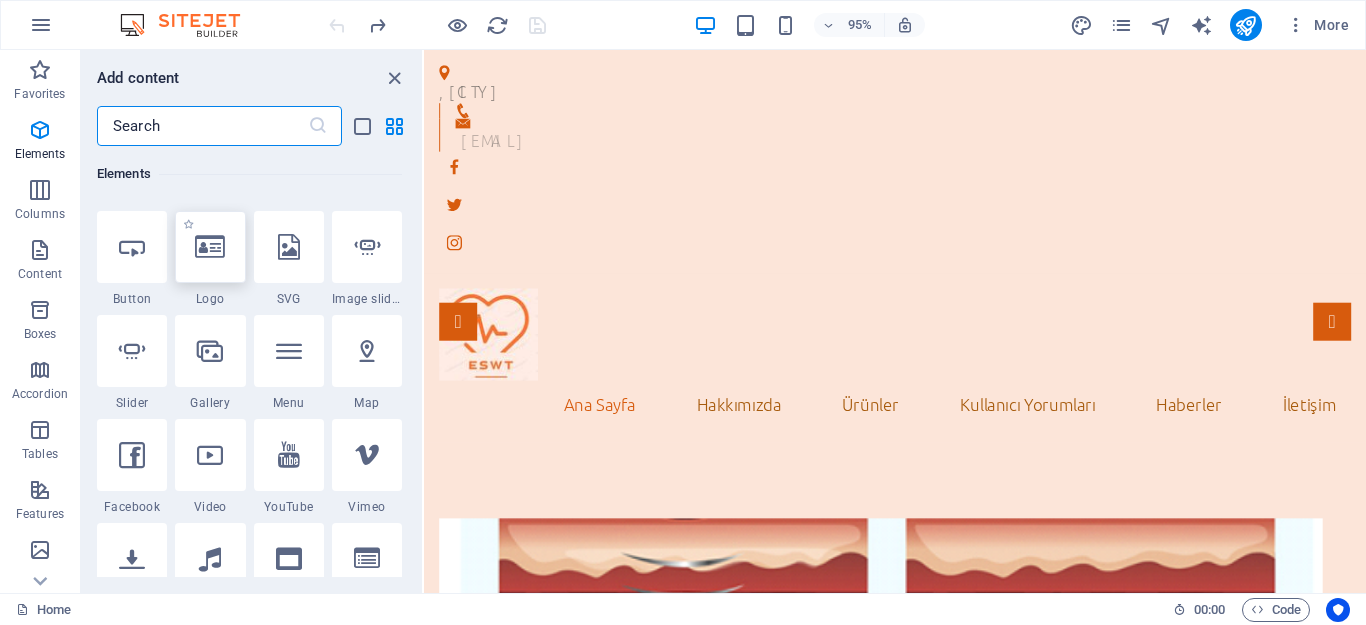 scroll, scrollTop: 513, scrollLeft: 0, axis: vertical 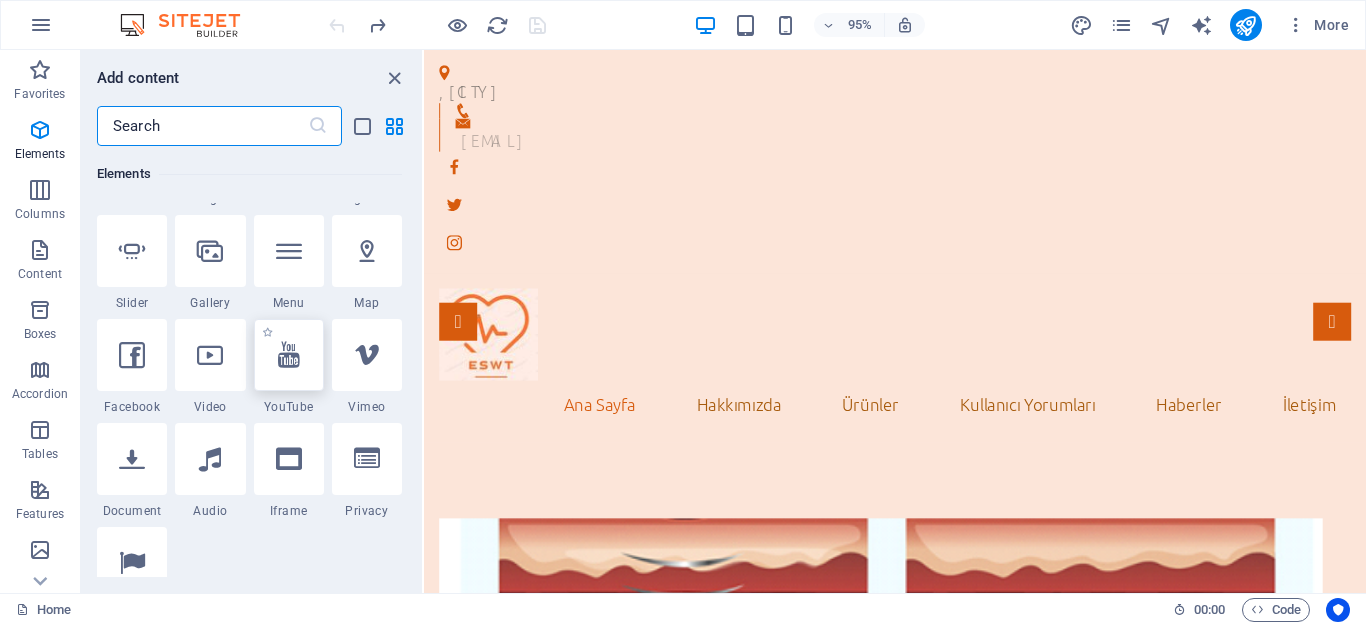 click at bounding box center [289, 355] 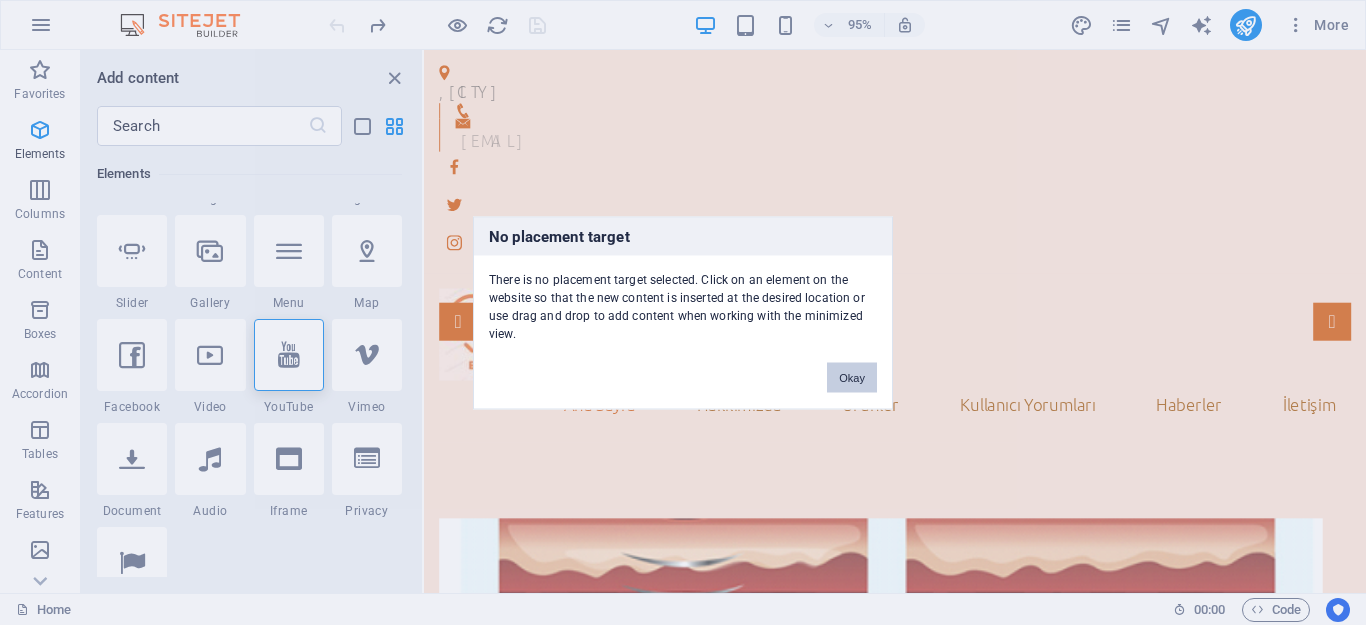 click on "Okay" at bounding box center [852, 377] 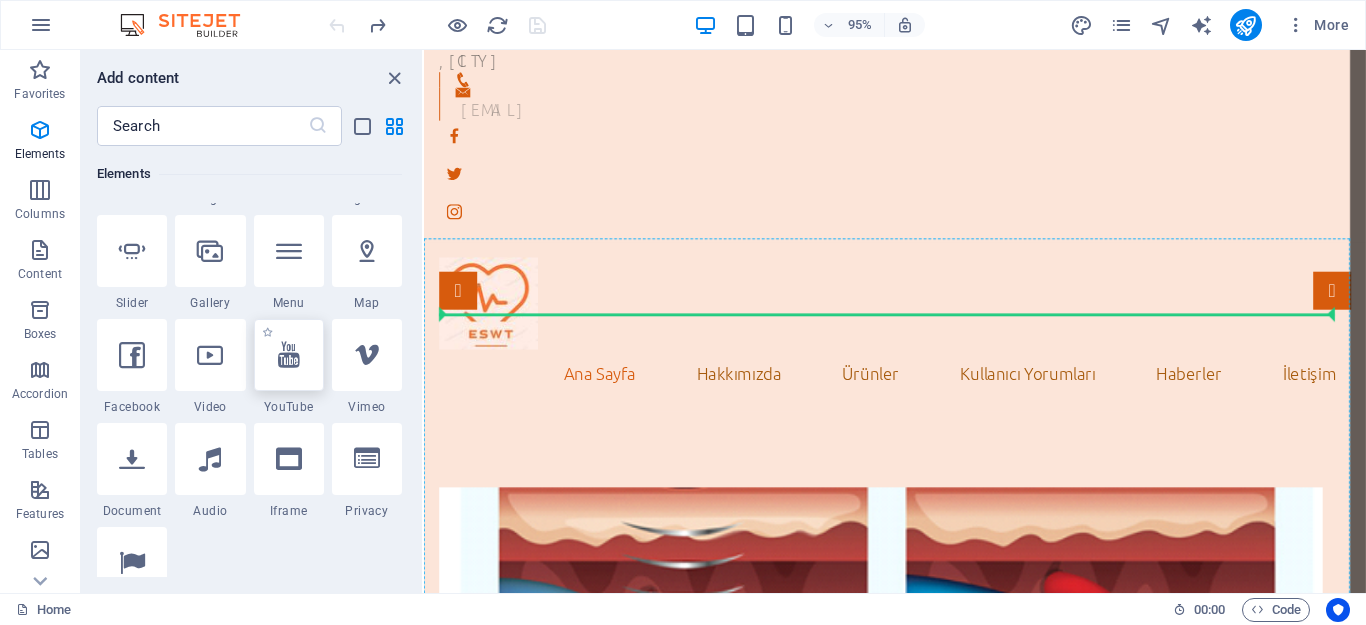 scroll, scrollTop: 45, scrollLeft: 0, axis: vertical 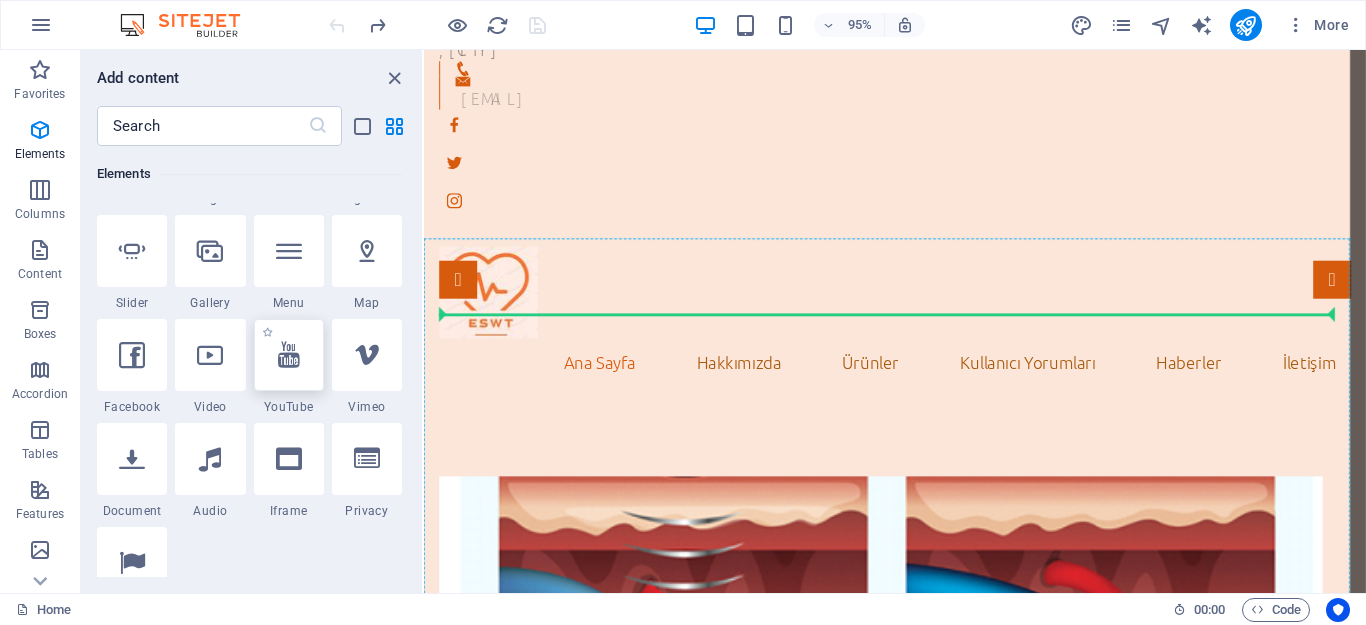 select on "ar16_9" 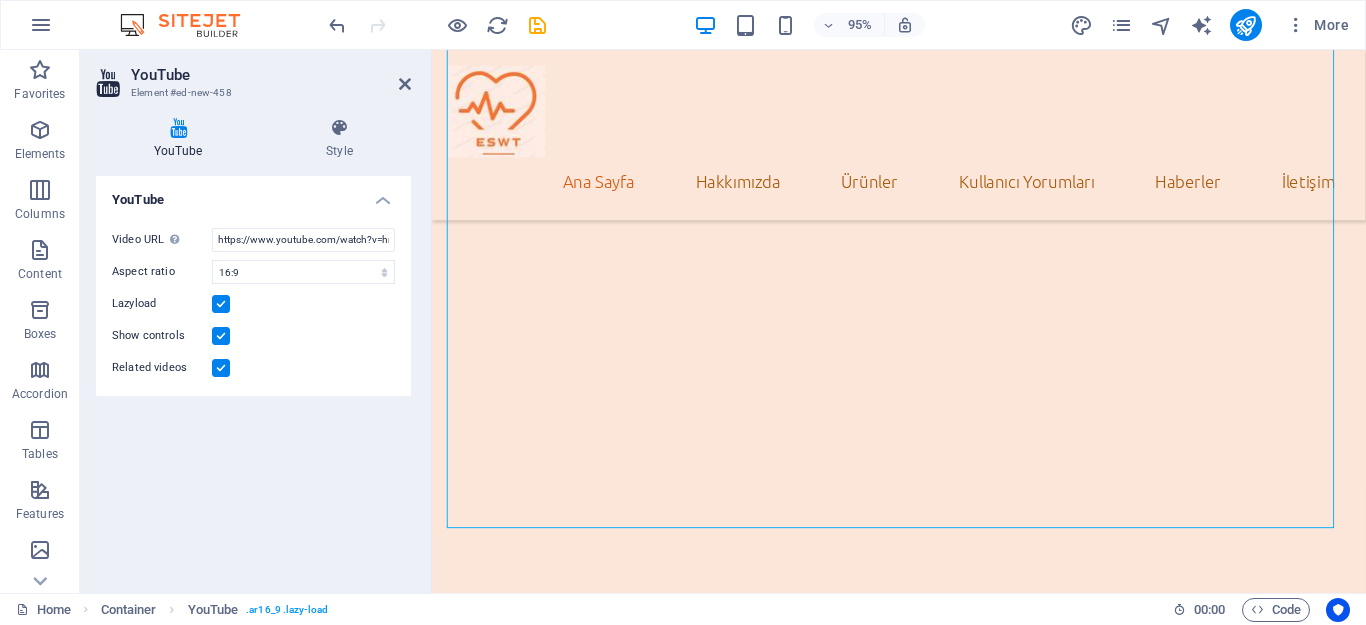 scroll, scrollTop: 345, scrollLeft: 0, axis: vertical 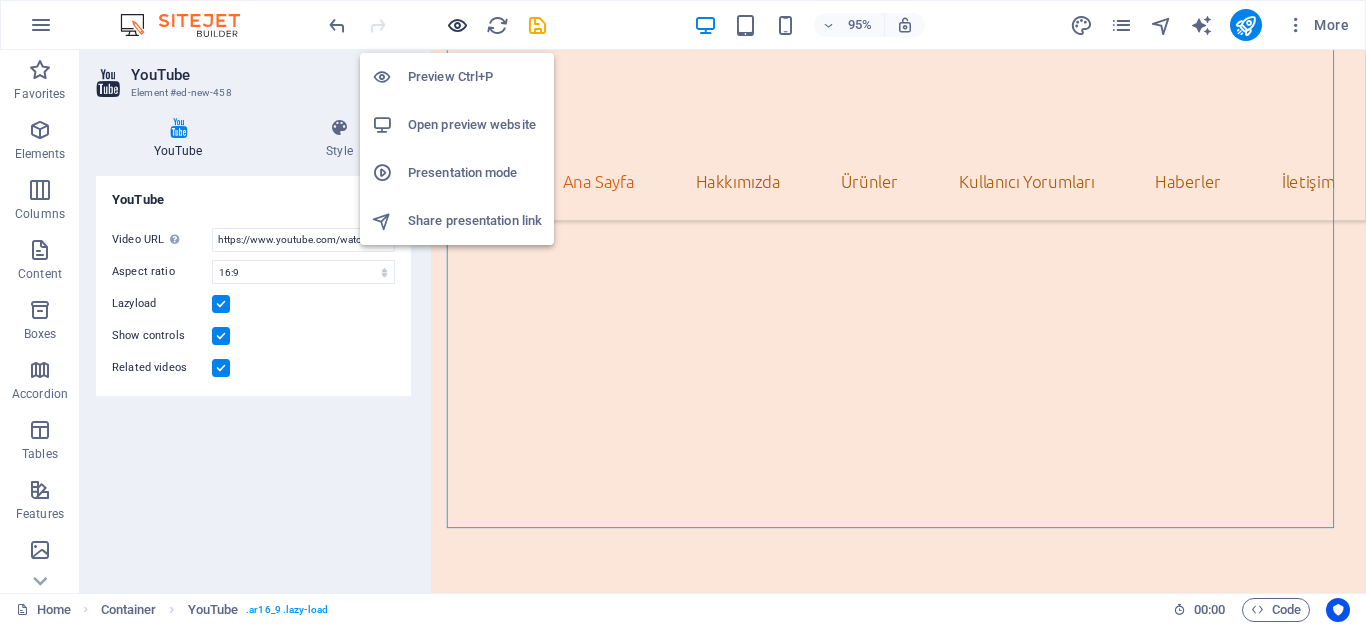 click at bounding box center [457, 25] 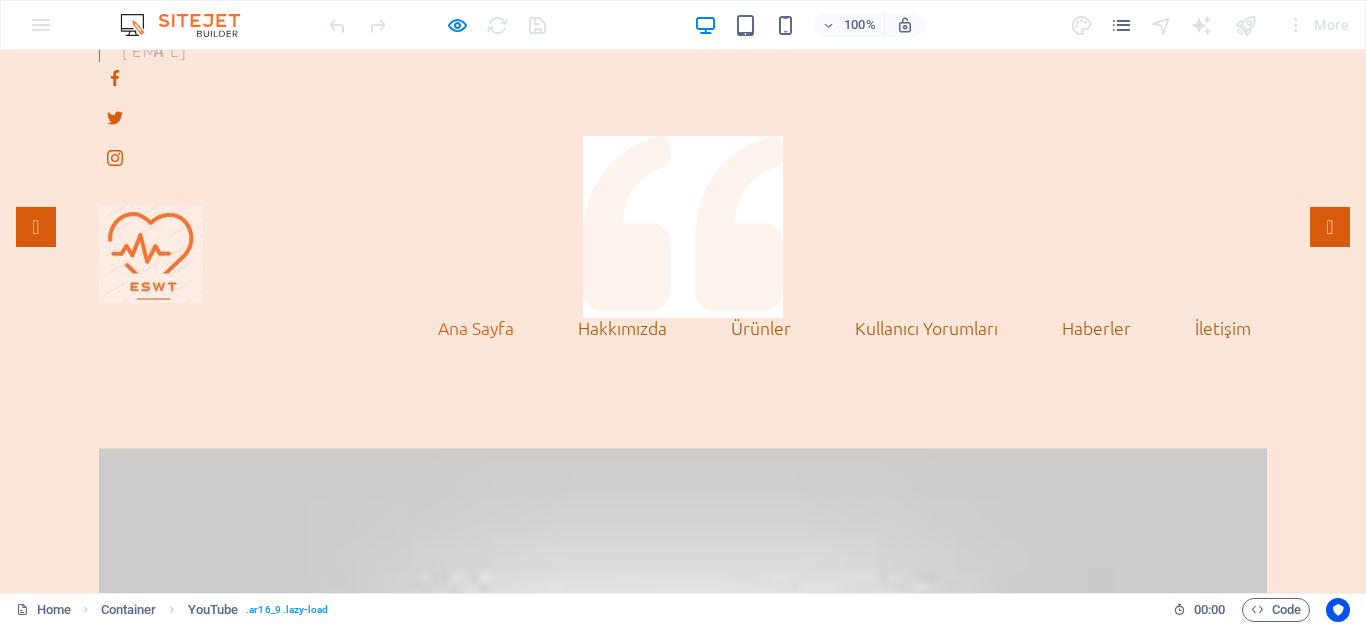scroll, scrollTop: 0, scrollLeft: 0, axis: both 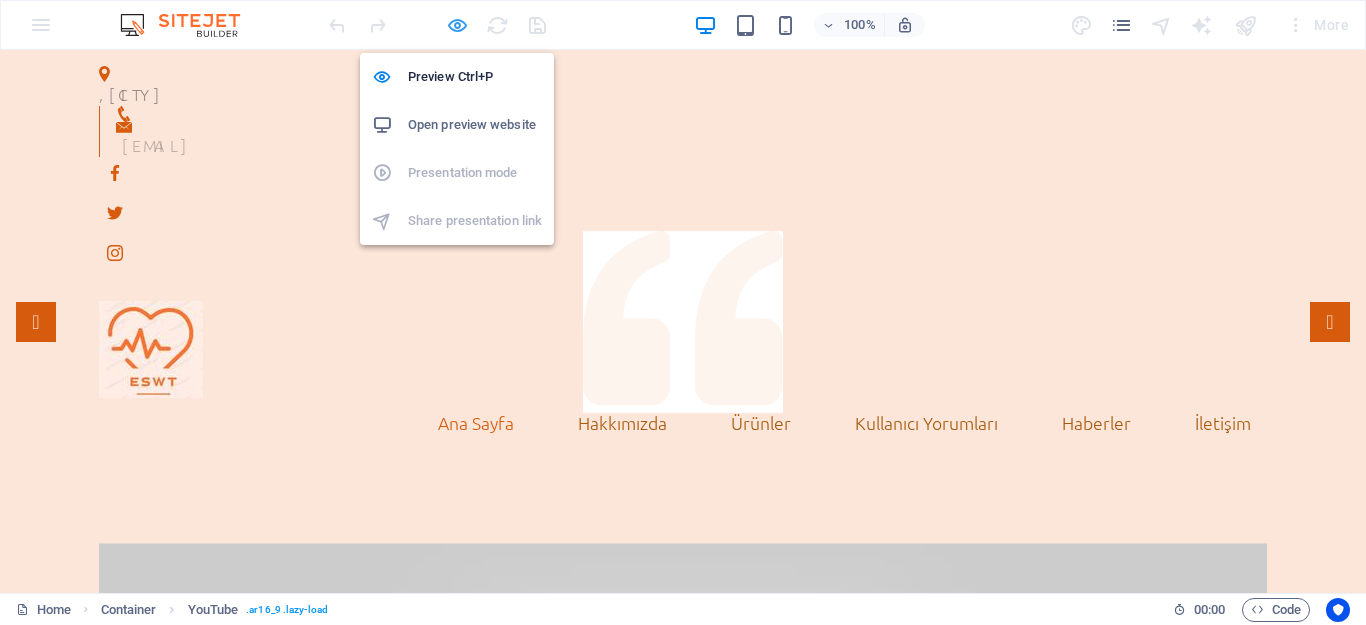 click at bounding box center (457, 25) 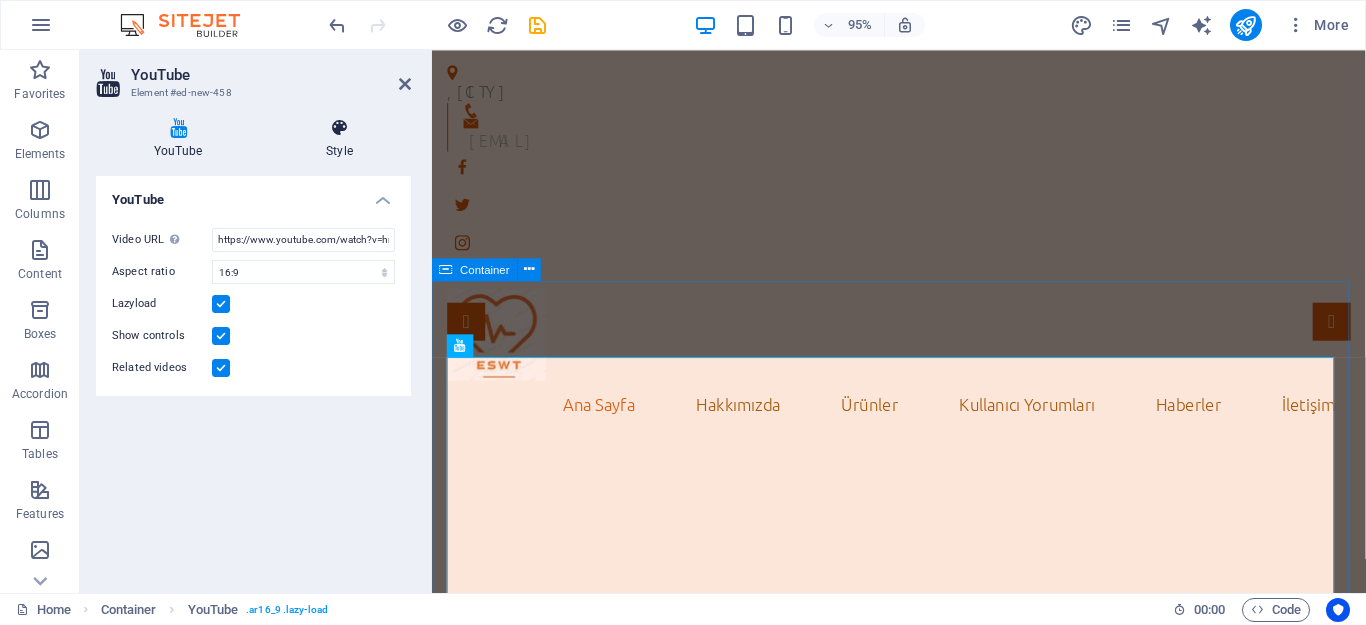 click on "YouTube" at bounding box center [253, 194] 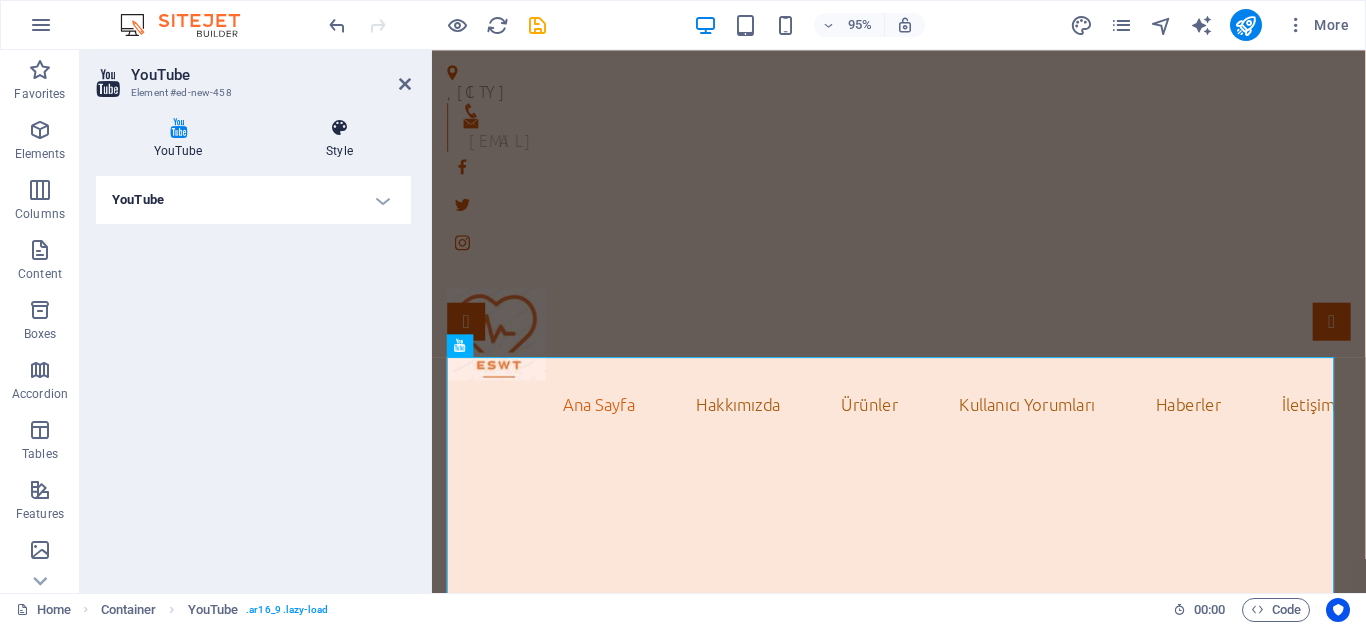 click at bounding box center (339, 128) 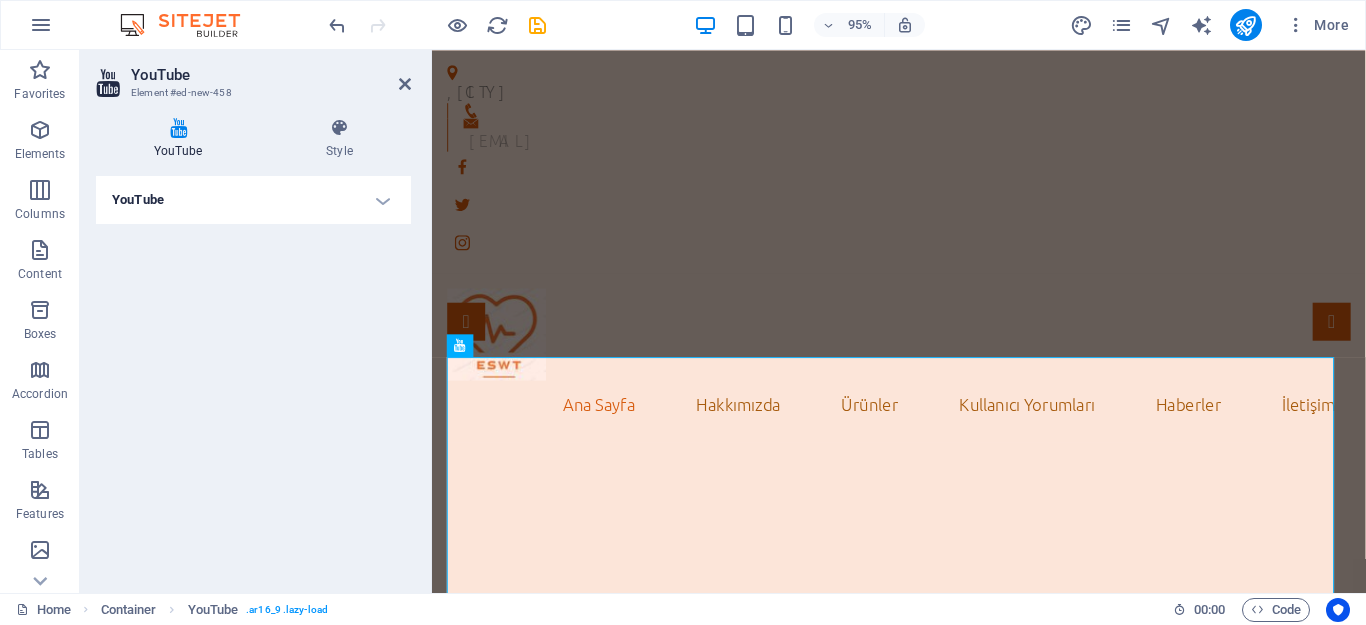 click on "Layout" at bounding box center [0, 0] 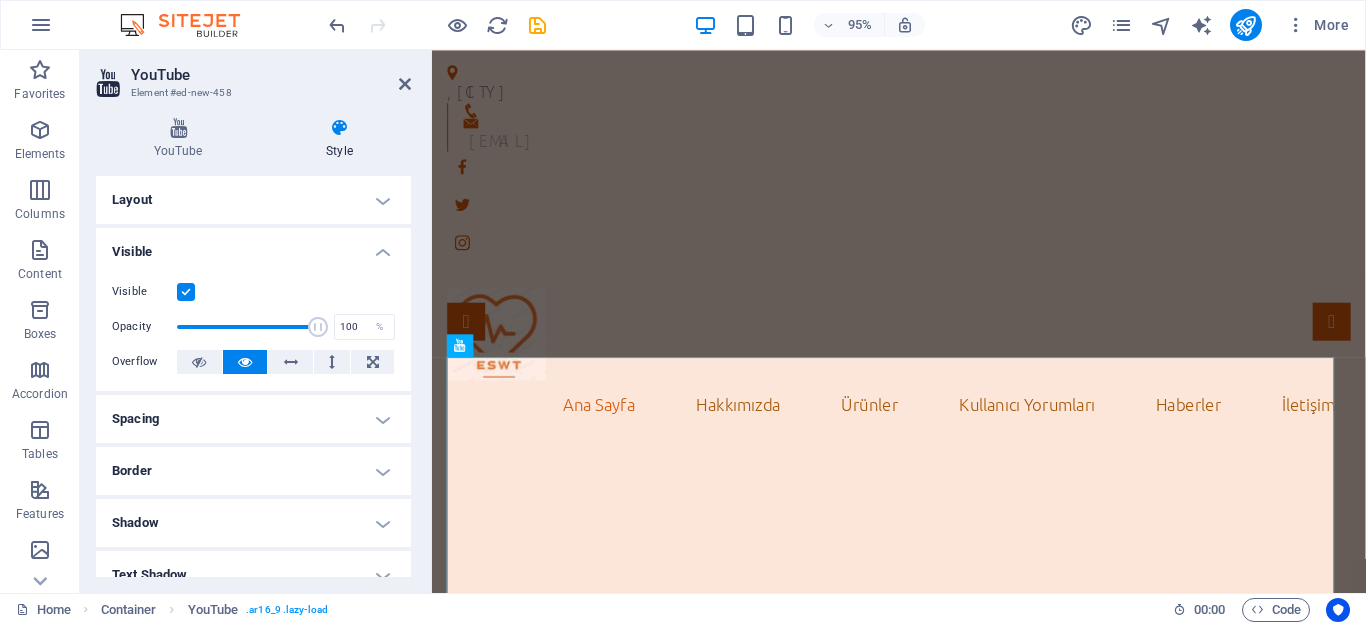 click on "Layout" at bounding box center (253, 200) 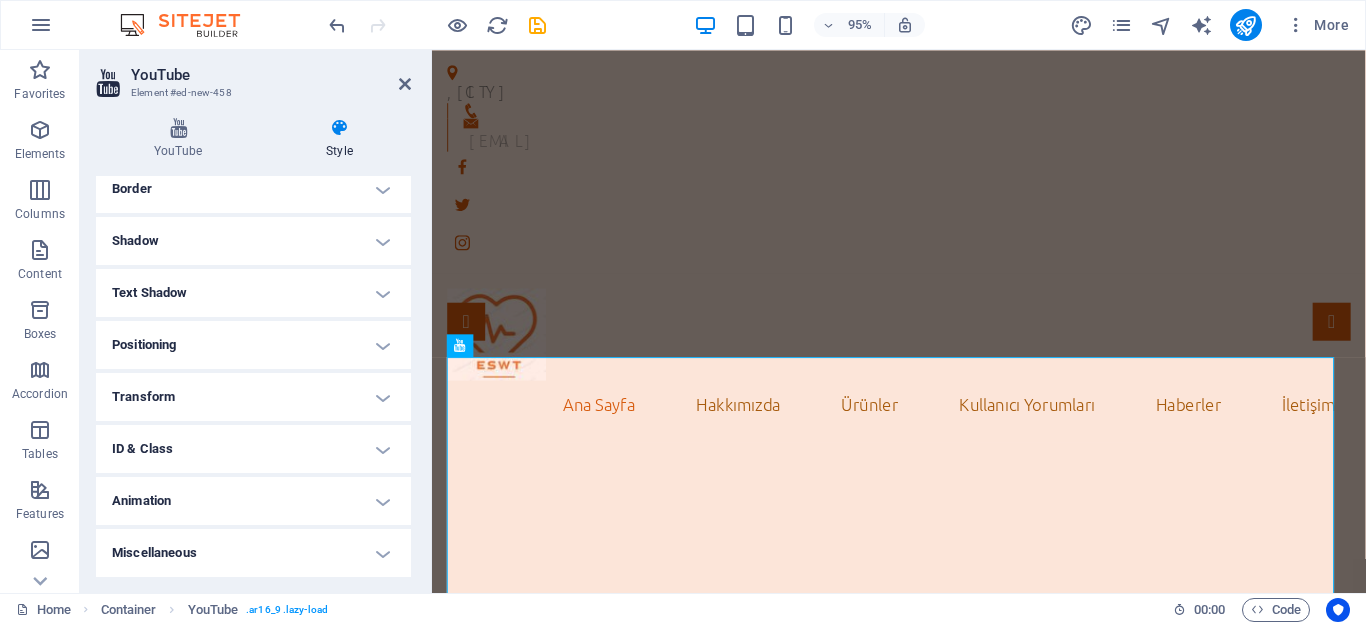 scroll, scrollTop: 0, scrollLeft: 0, axis: both 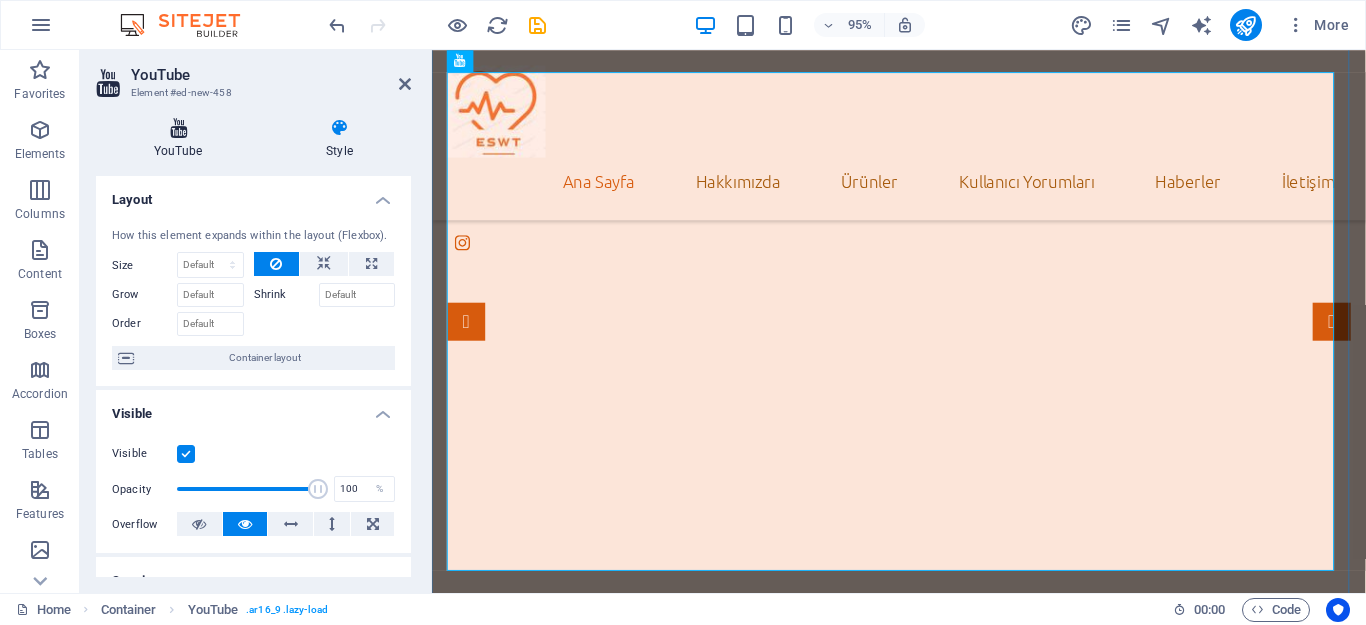 click at bounding box center (178, 128) 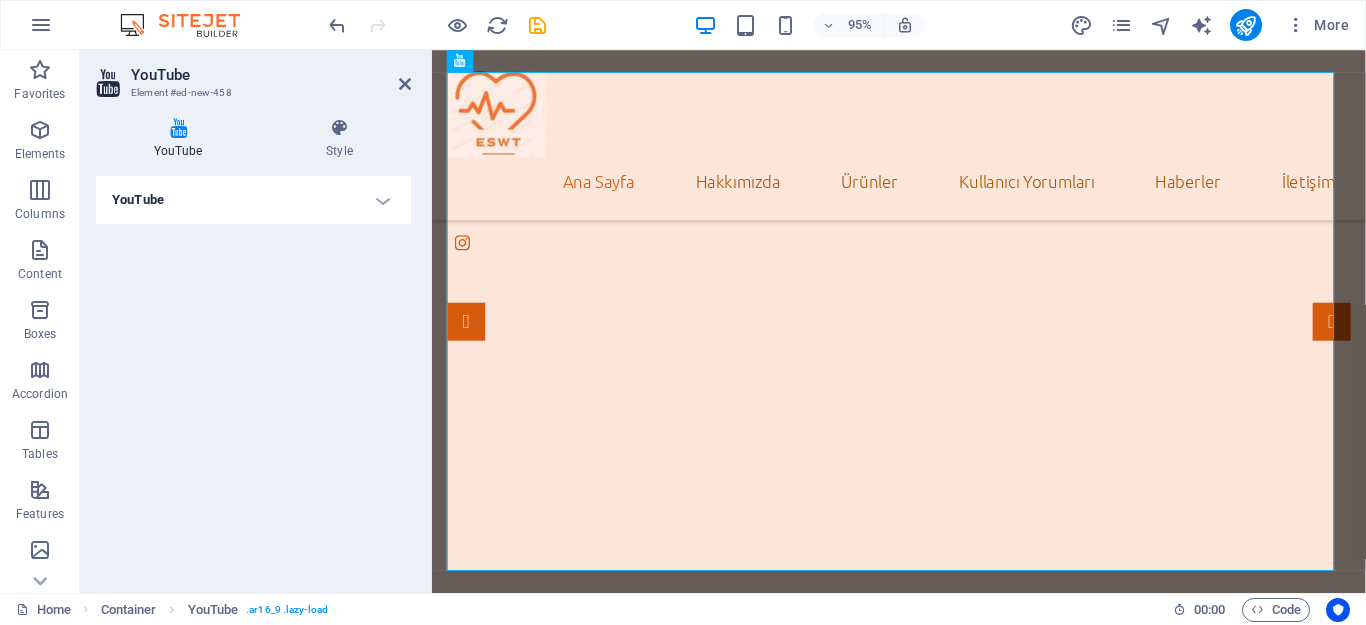 scroll, scrollTop: 300, scrollLeft: 0, axis: vertical 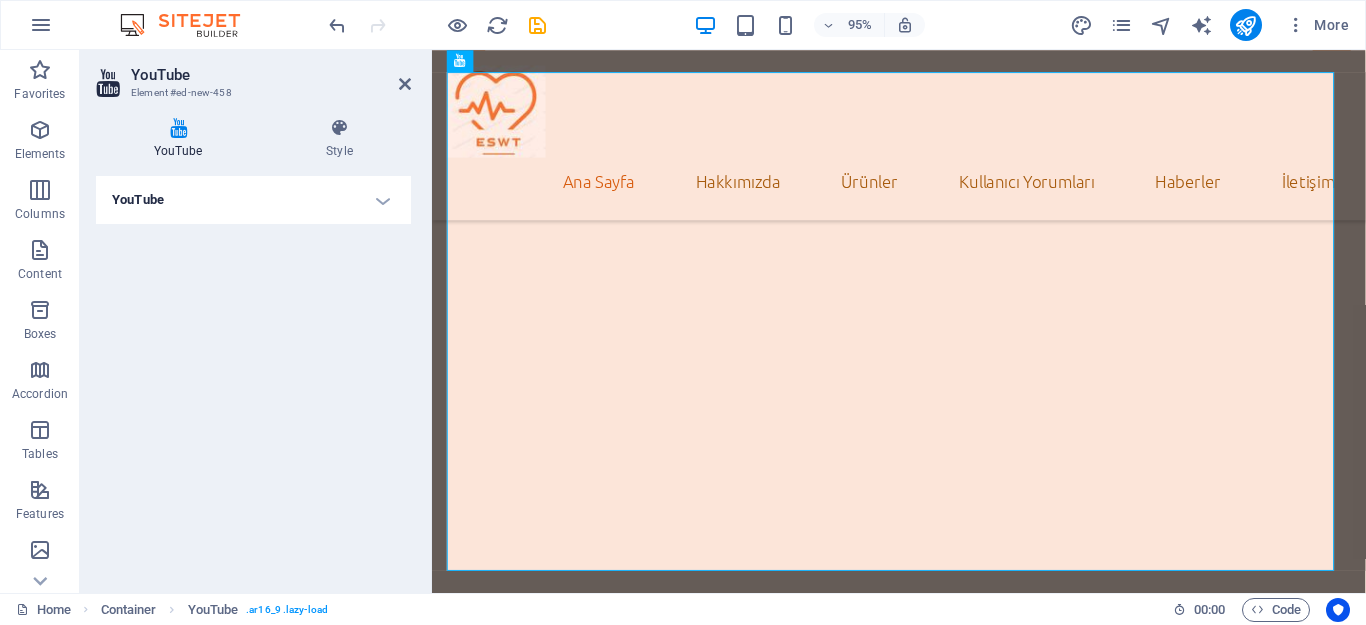 click on "YouTube" at bounding box center [253, 200] 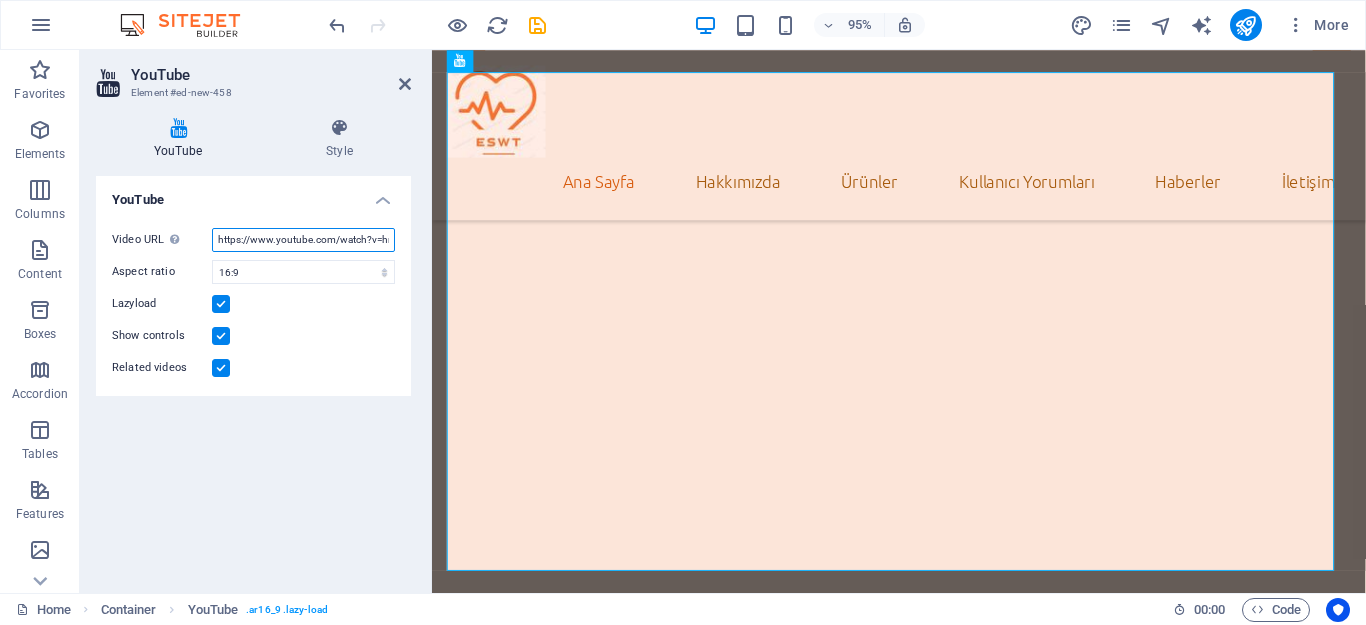 drag, startPoint x: 650, startPoint y: 290, endPoint x: 823, endPoint y: 289, distance: 173.00288 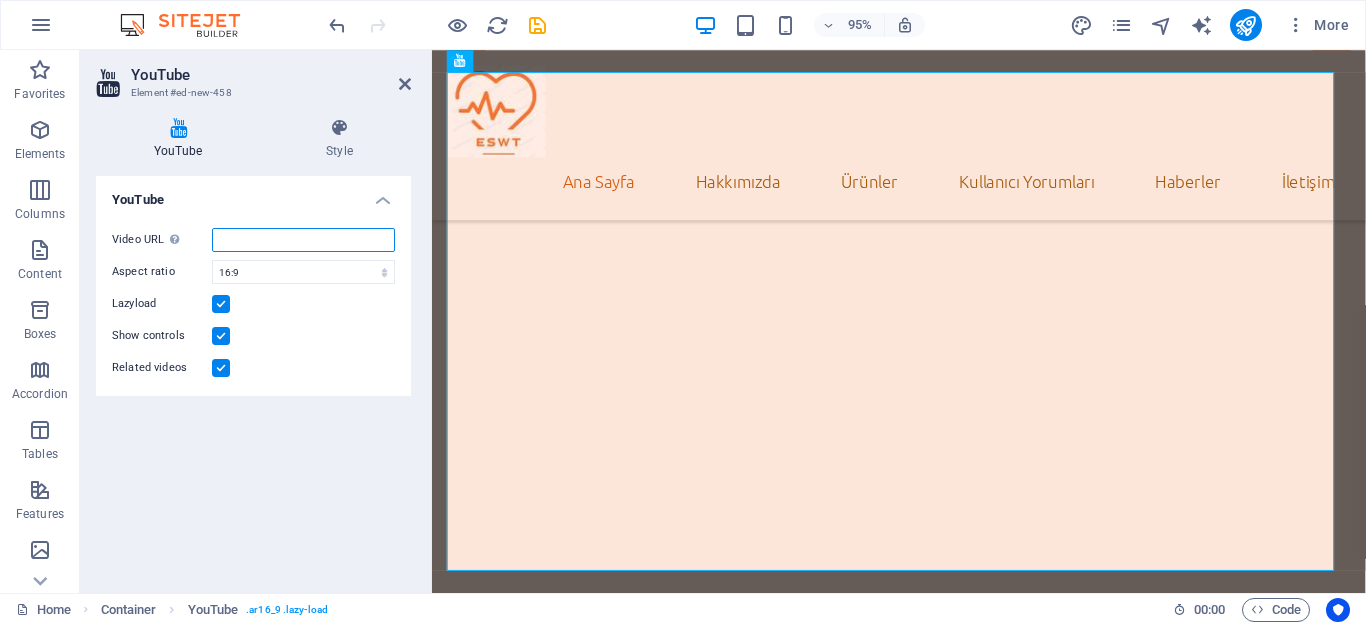 paste on "https://www.youtube.com/@eswt_tedavi" 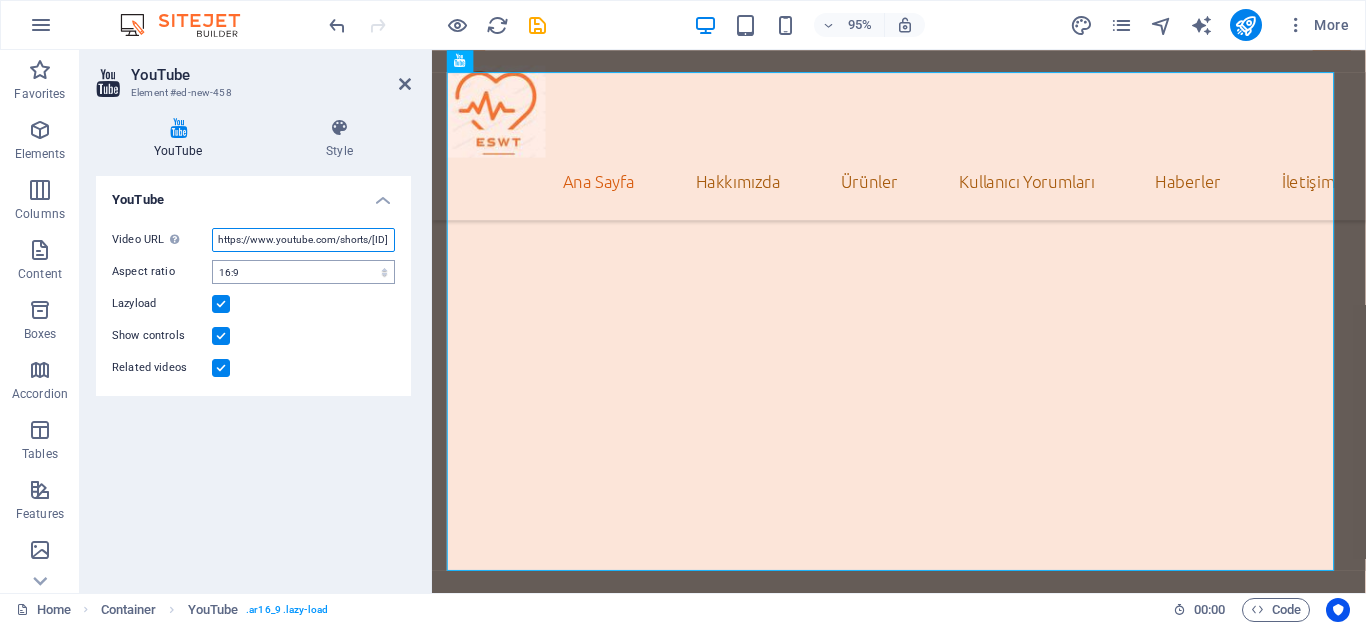 scroll, scrollTop: 0, scrollLeft: 12, axis: horizontal 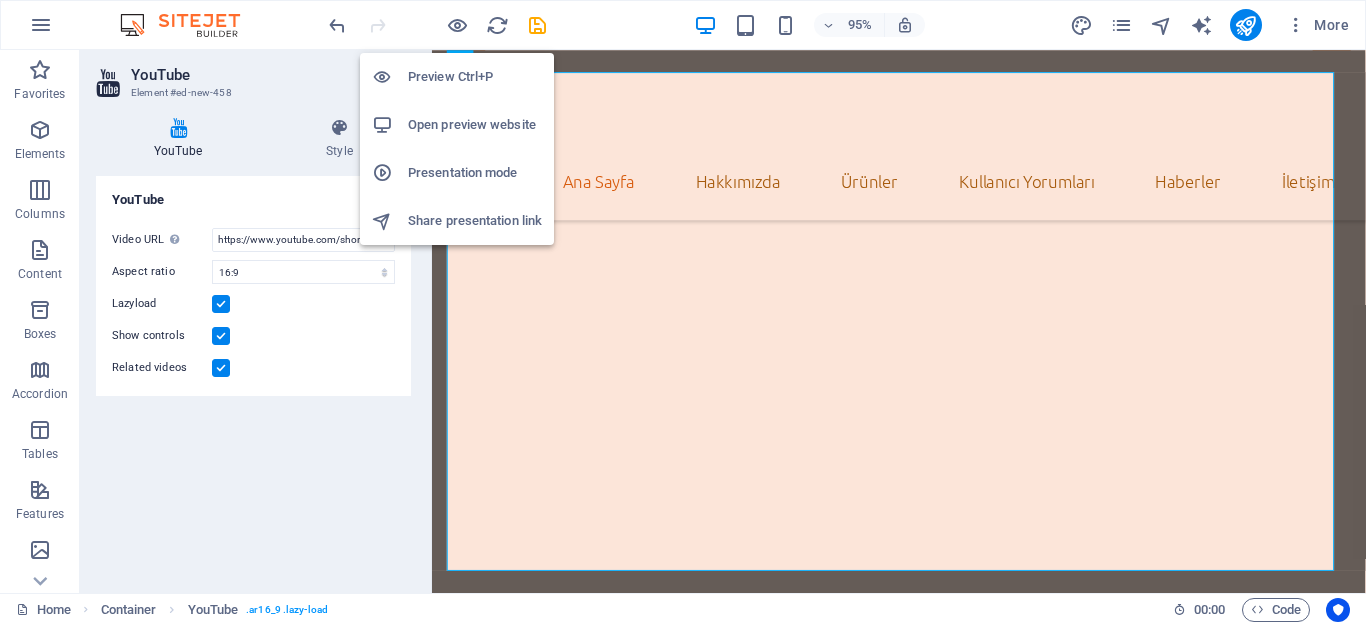 click at bounding box center (457, 25) 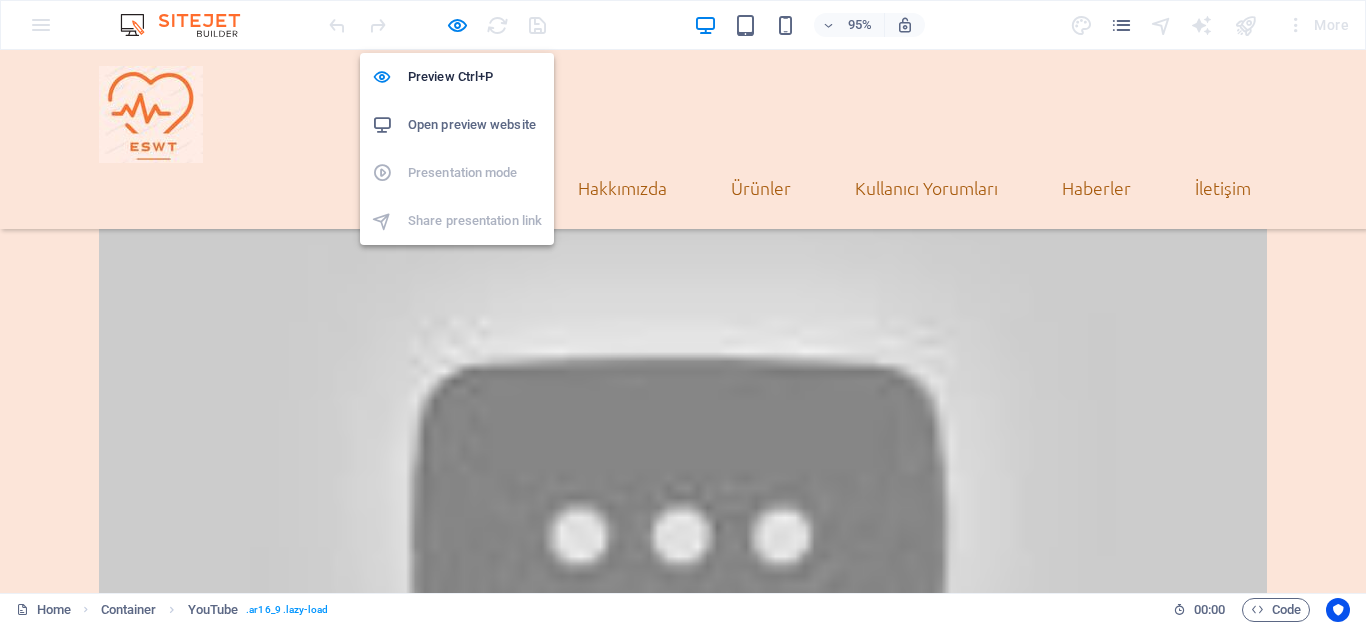 click at bounding box center (457, 25) 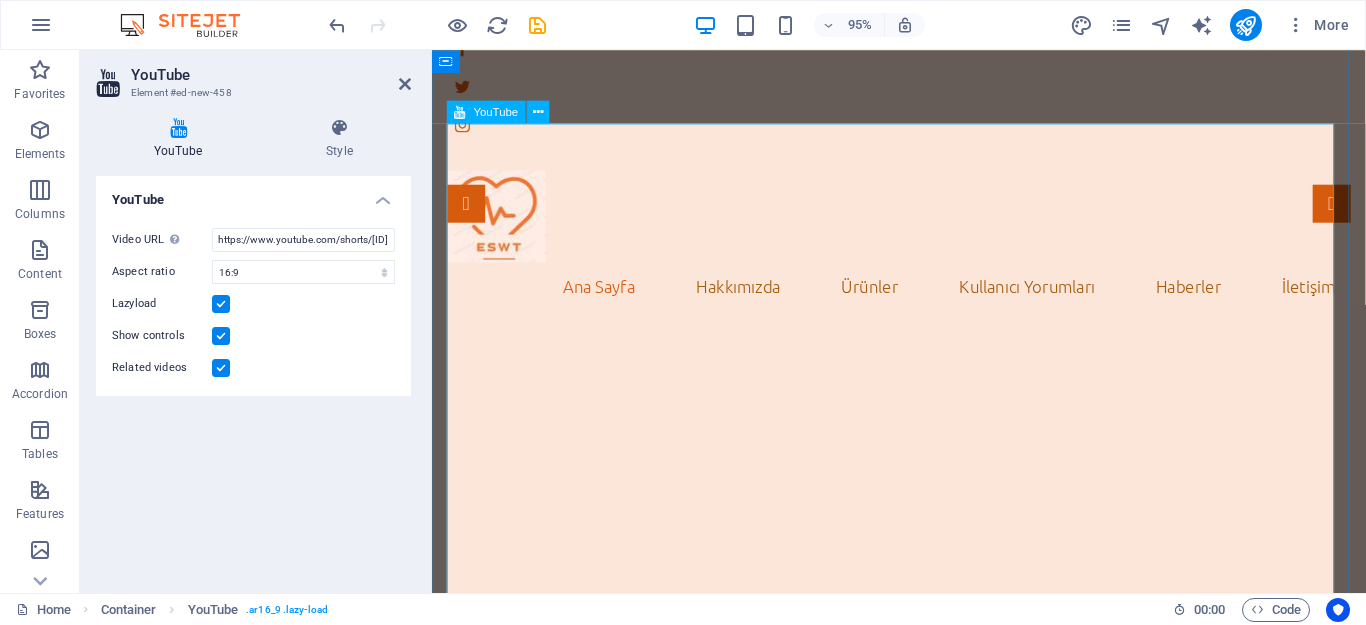 scroll, scrollTop: 0, scrollLeft: 0, axis: both 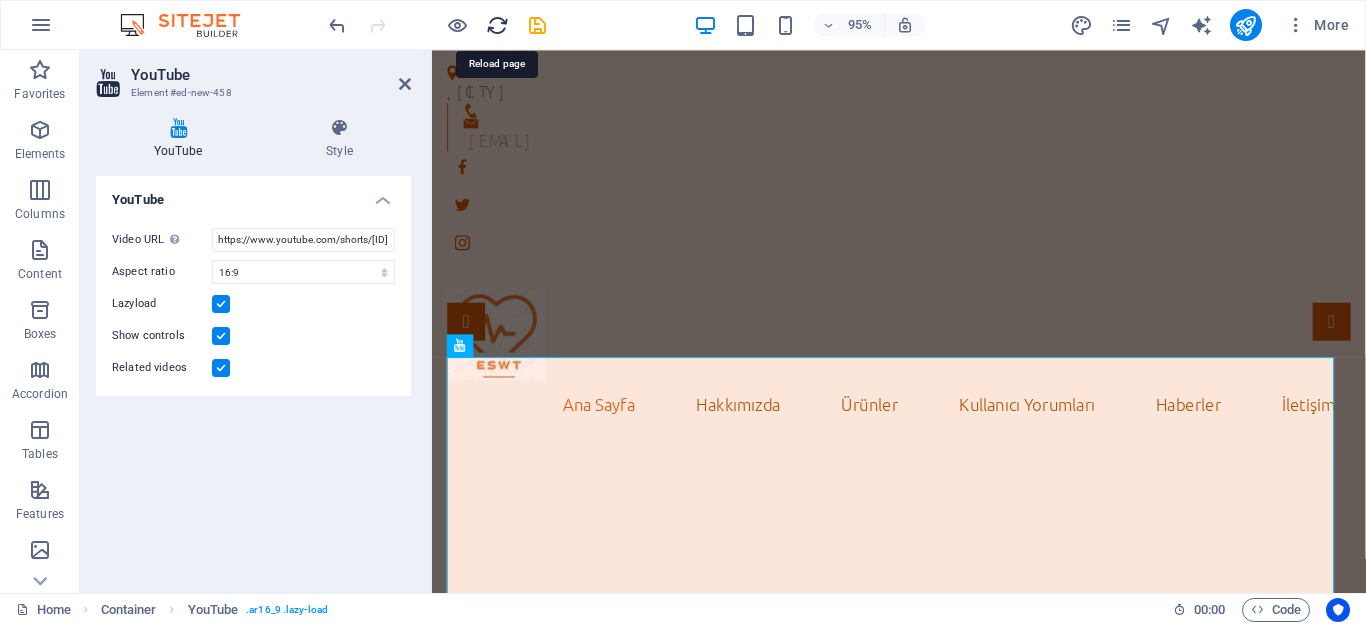 drag, startPoint x: 491, startPoint y: 22, endPoint x: 776, endPoint y: 21, distance: 285.00174 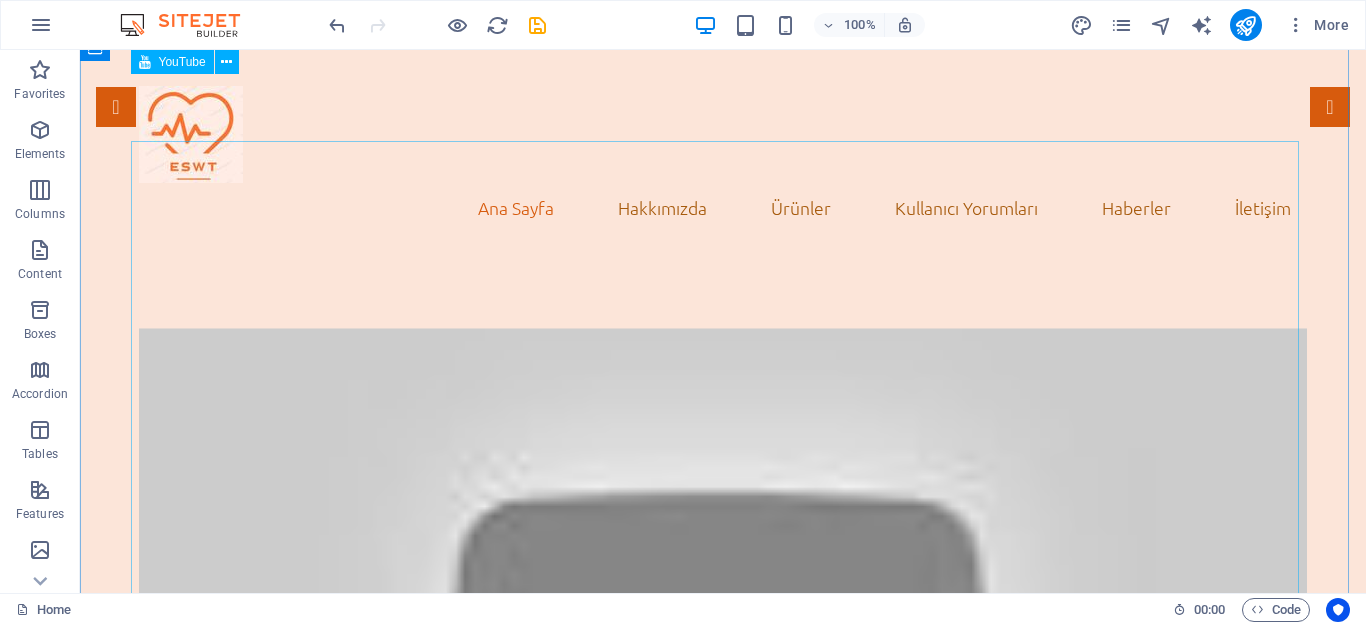 scroll, scrollTop: 0, scrollLeft: 0, axis: both 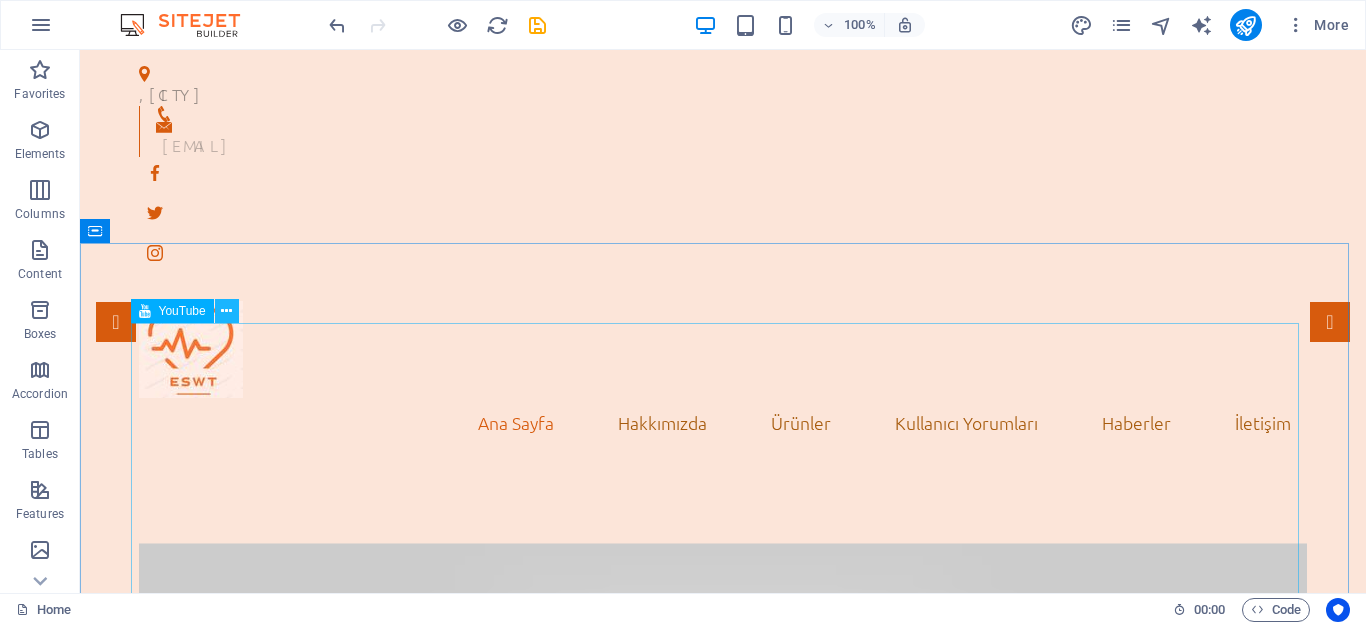 click at bounding box center [226, 311] 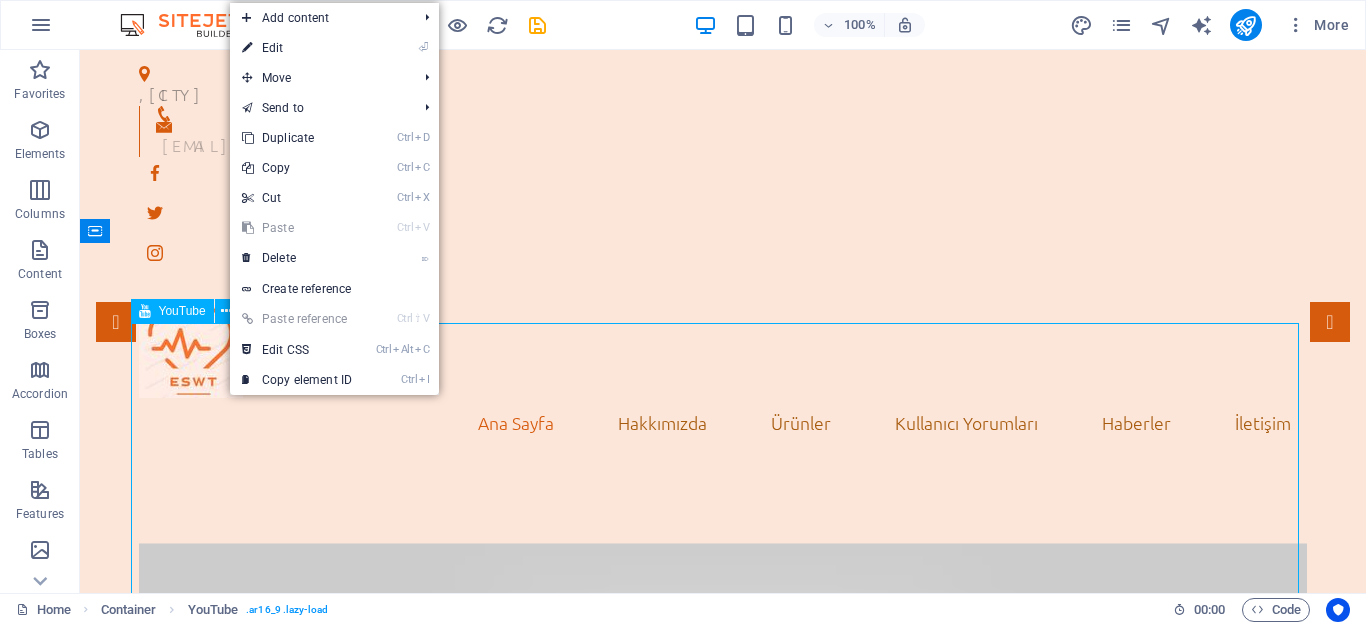 click on "YouTube" at bounding box center [182, 311] 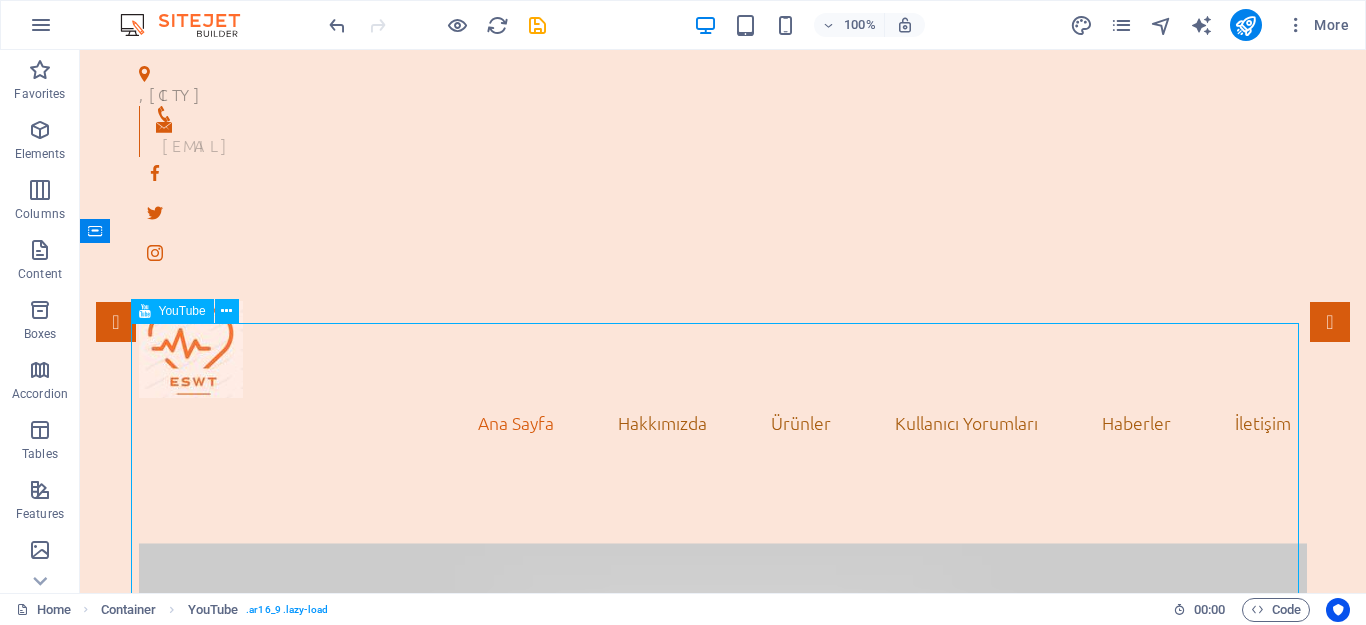 click on "YouTube" at bounding box center [182, 311] 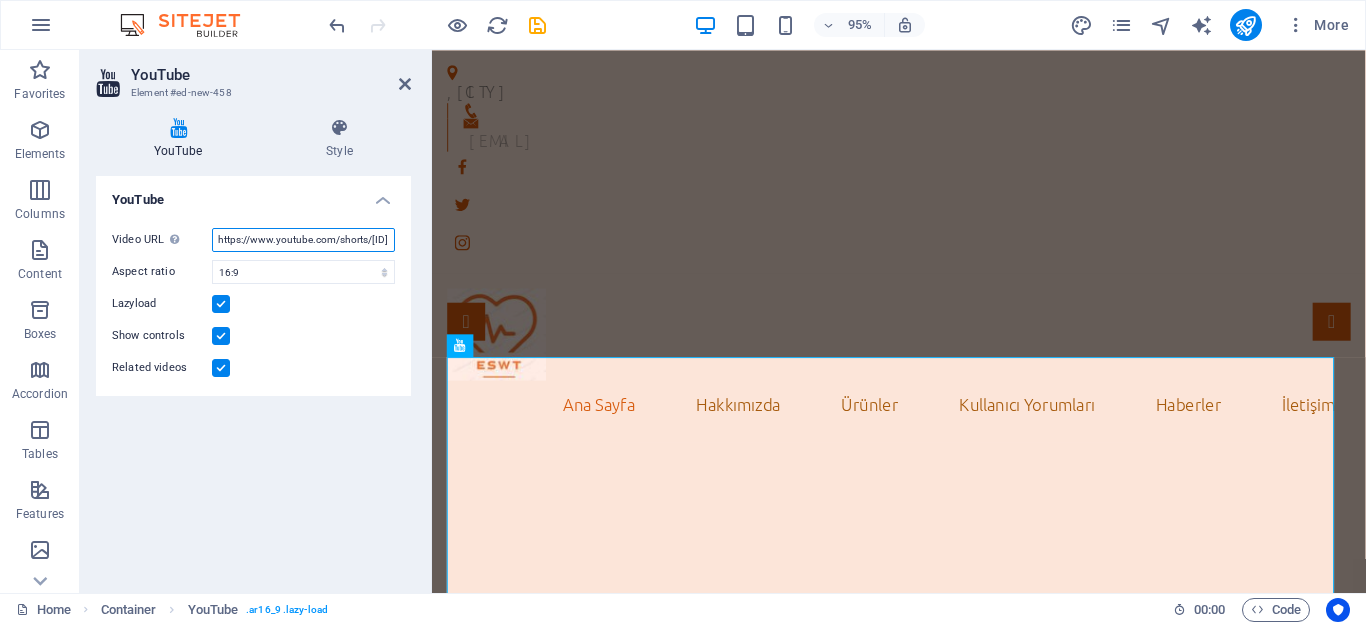 scroll, scrollTop: 0, scrollLeft: 12, axis: horizontal 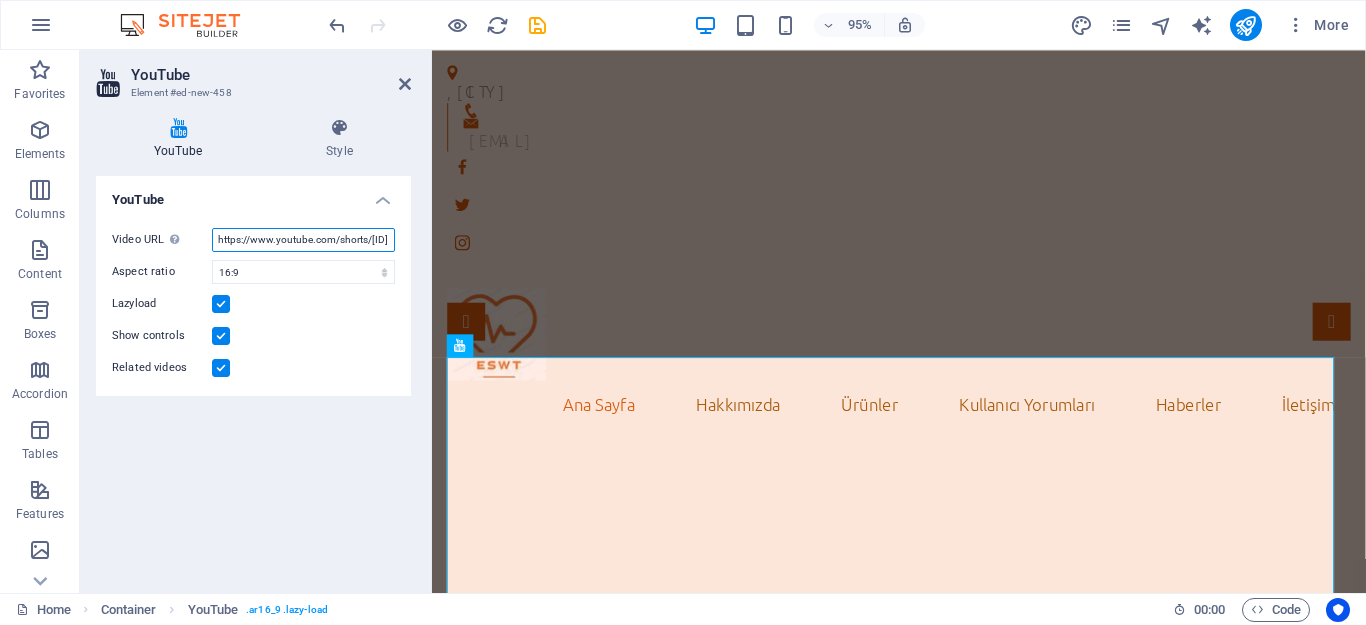 paste on "shorts/DJmOHnyNEWA" 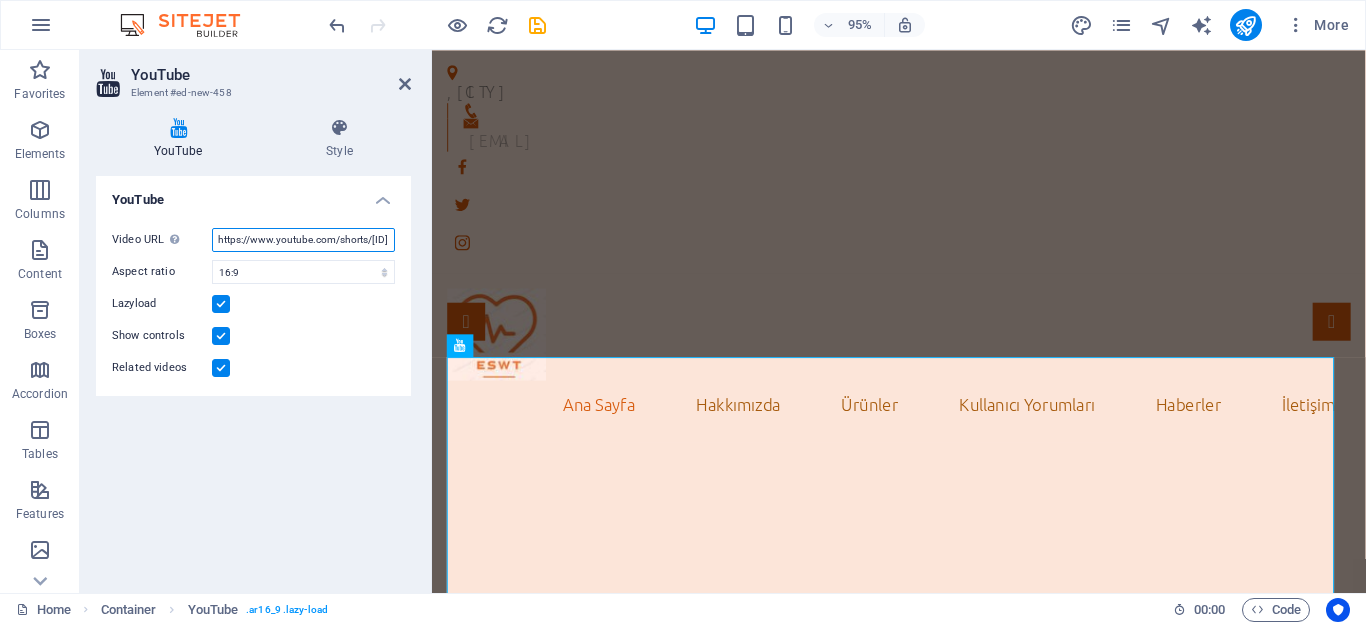 type on "https://www.youtube.com/shorts/DJmOHnyNEWA" 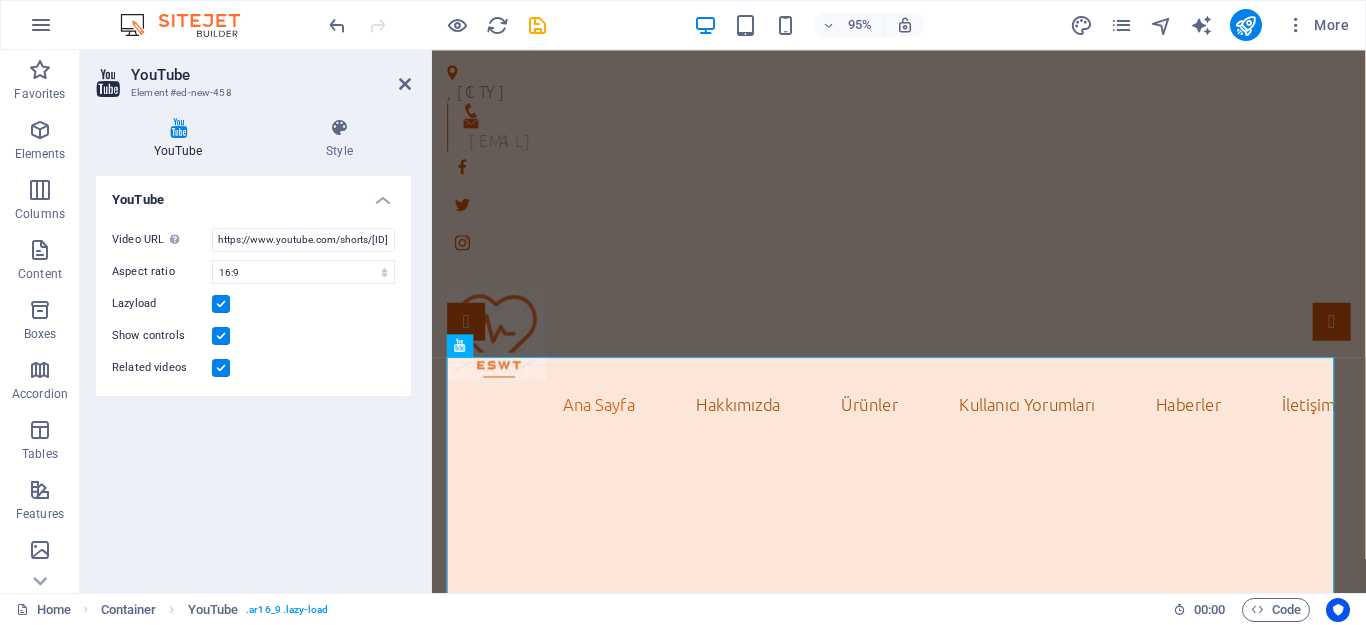 click on "YouTube Video URL Insert (or paste) a video URL. https://www.youtube.com/shorts/DJmOHnyNEWA Aspect ratio 16:10 16:9 4:3 2:1 1:1 Lazyload Show controls Related videos" at bounding box center (253, 376) 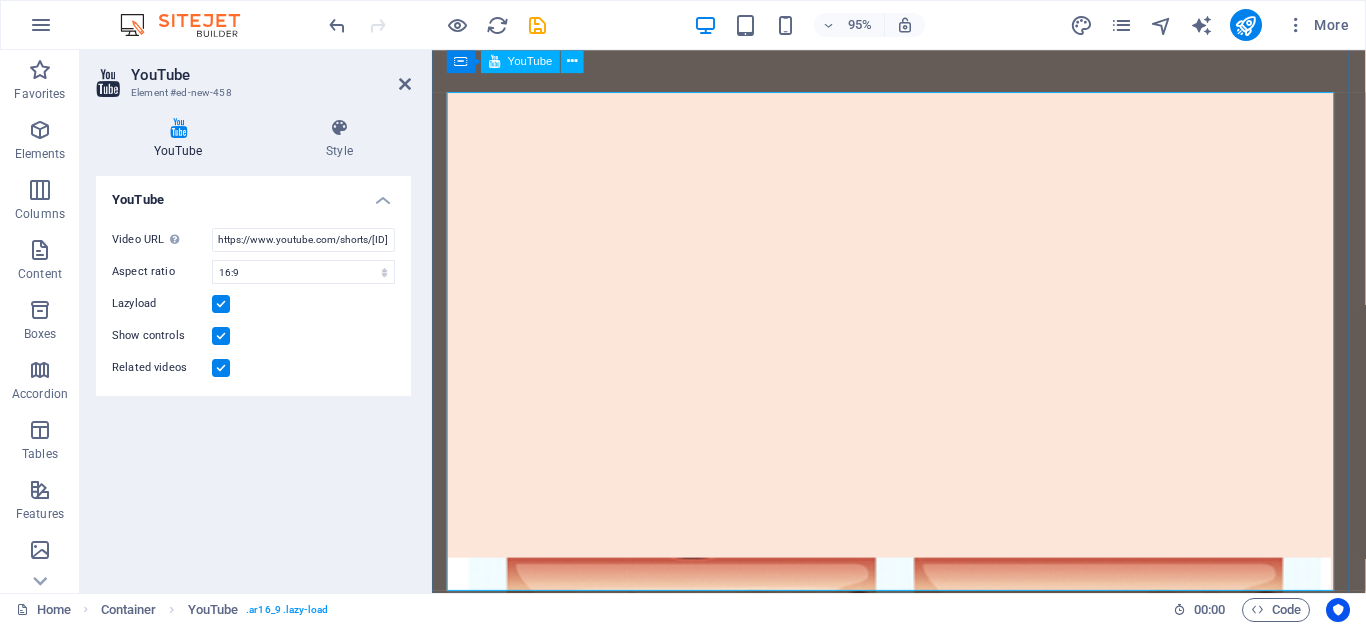 scroll, scrollTop: 0, scrollLeft: 0, axis: both 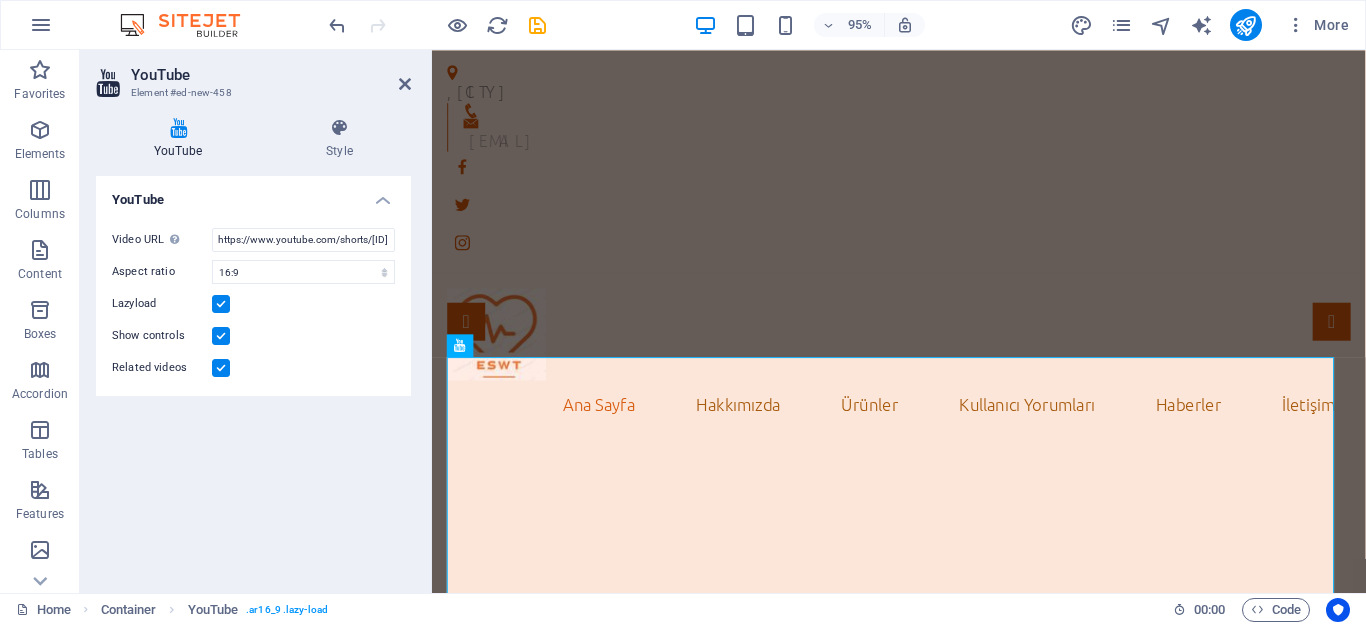 click on "YouTube Video URL Insert (or paste) a video URL. https://www.youtube.com/shorts/DJmOHnyNEWA Aspect ratio 16:10 16:9 4:3 2:1 1:1 Lazyload Show controls Related videos" at bounding box center (253, 376) 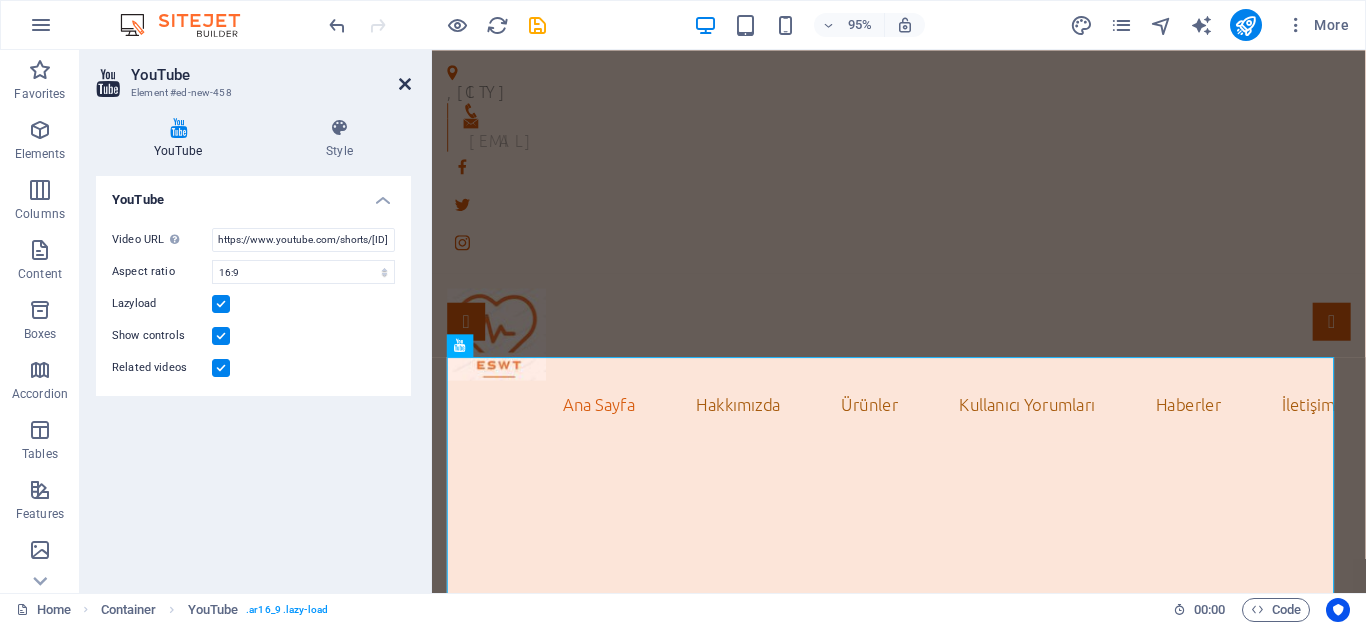 click at bounding box center [405, 84] 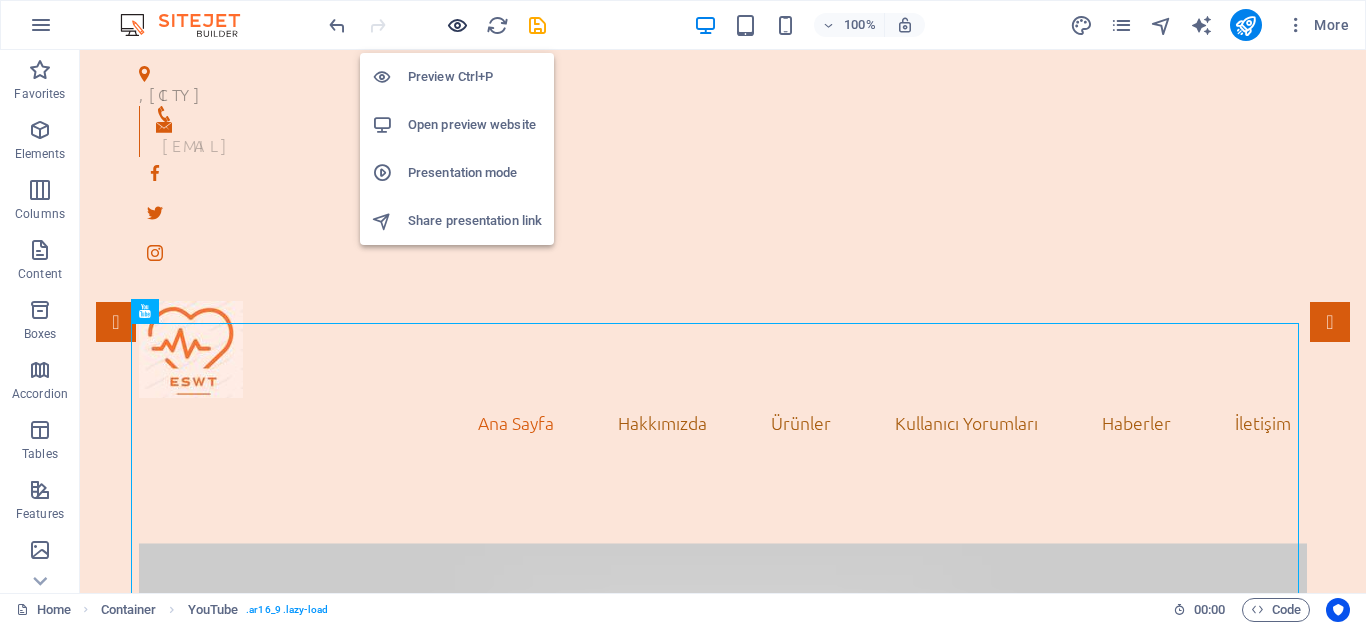 click at bounding box center [457, 25] 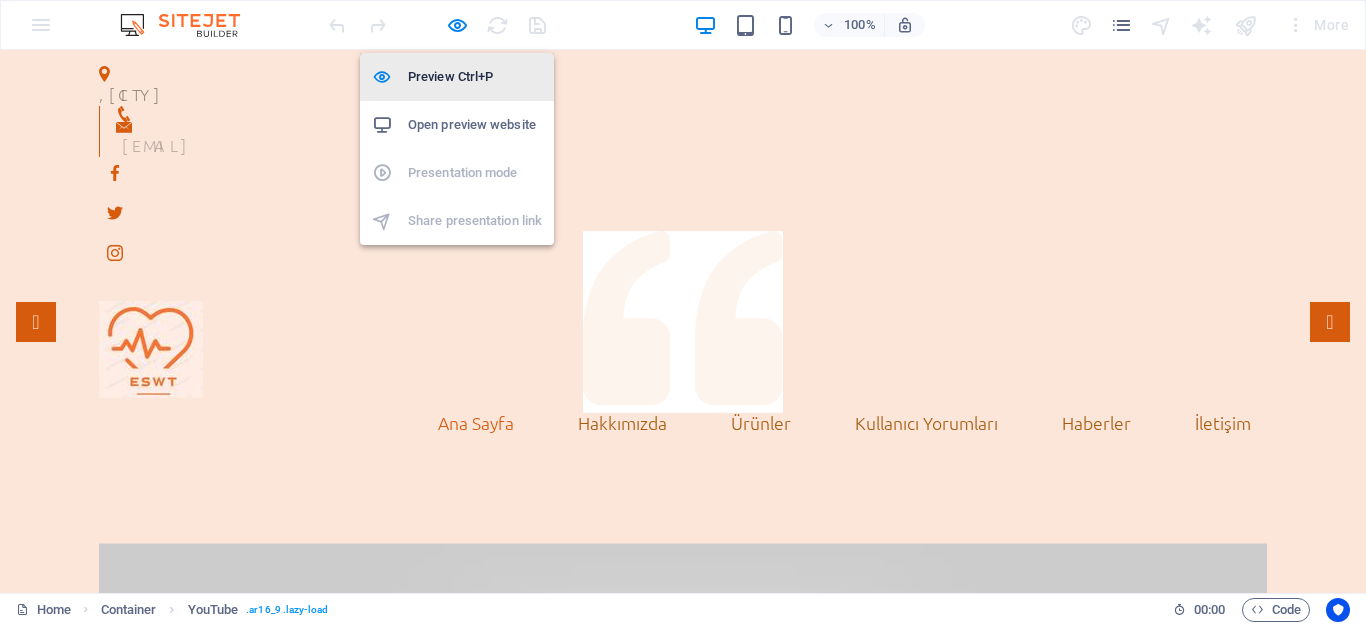 click on "Preview Ctrl+P" at bounding box center (475, 77) 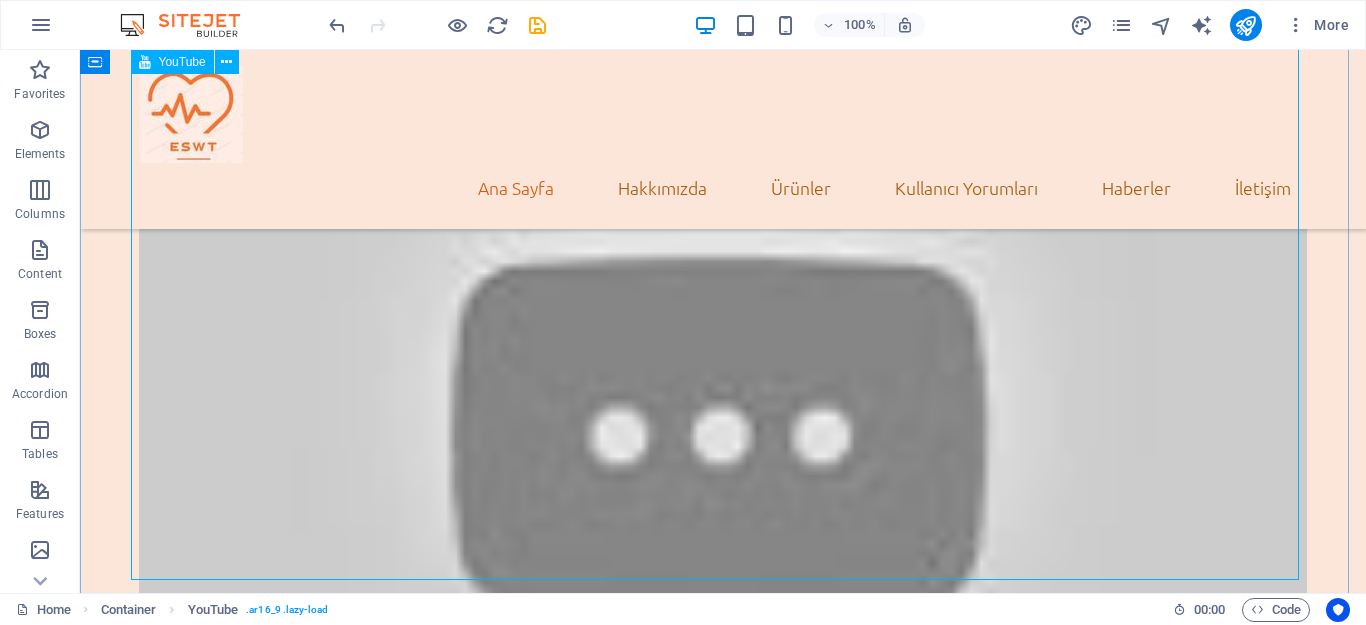 scroll, scrollTop: 0, scrollLeft: 0, axis: both 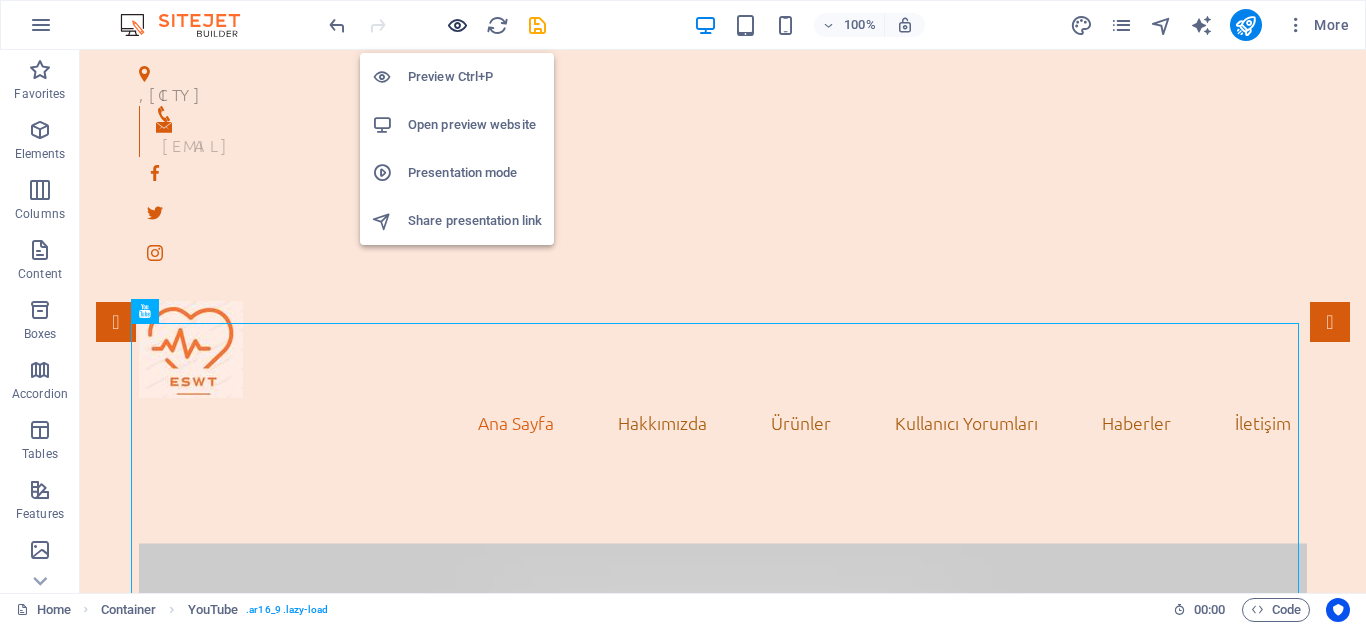 click at bounding box center (457, 25) 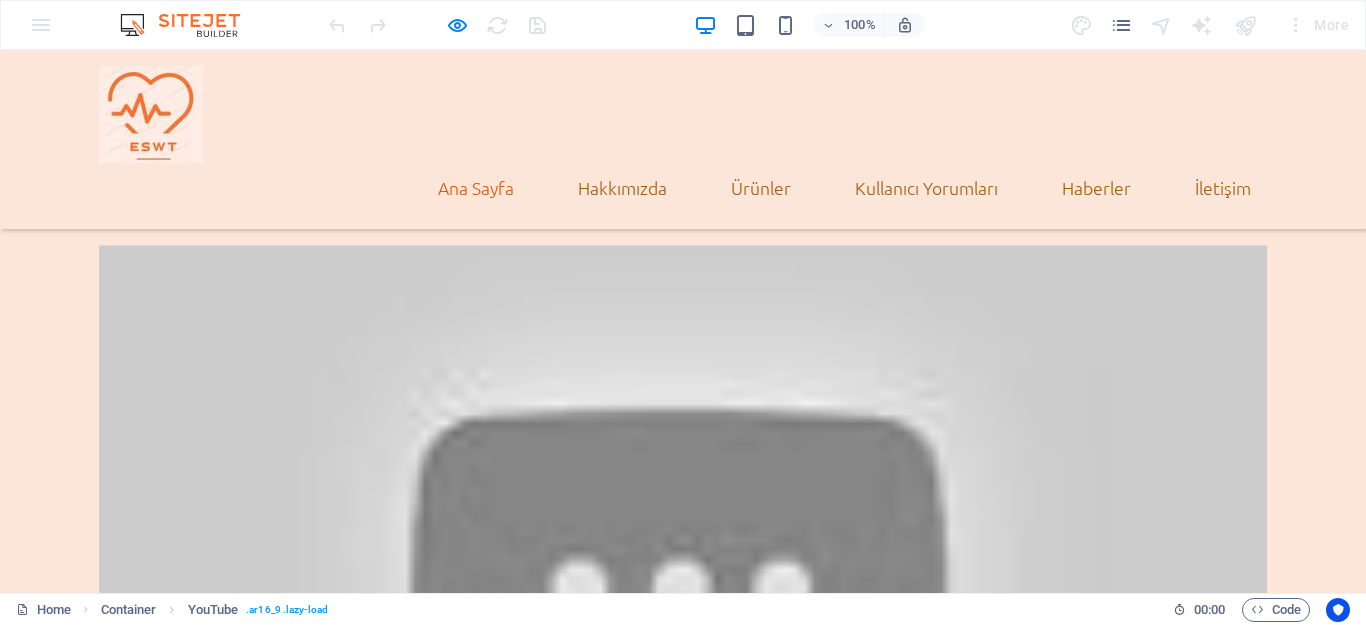 scroll, scrollTop: 400, scrollLeft: 0, axis: vertical 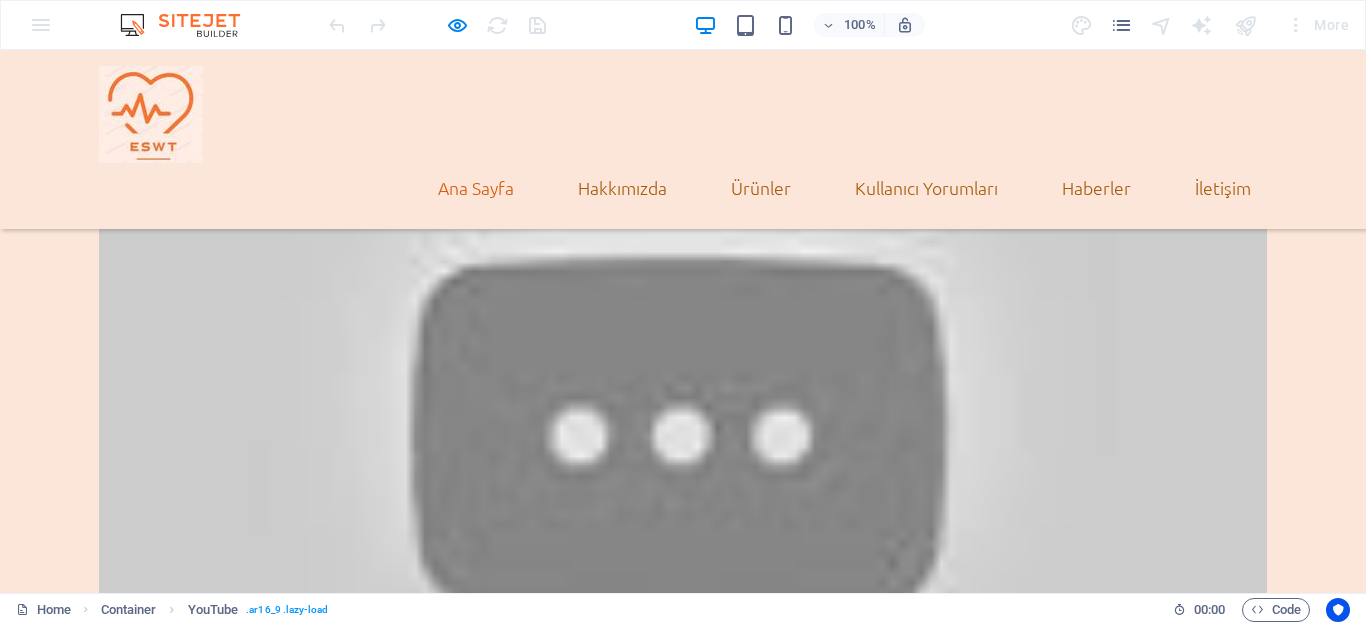 click at bounding box center [683, 422] 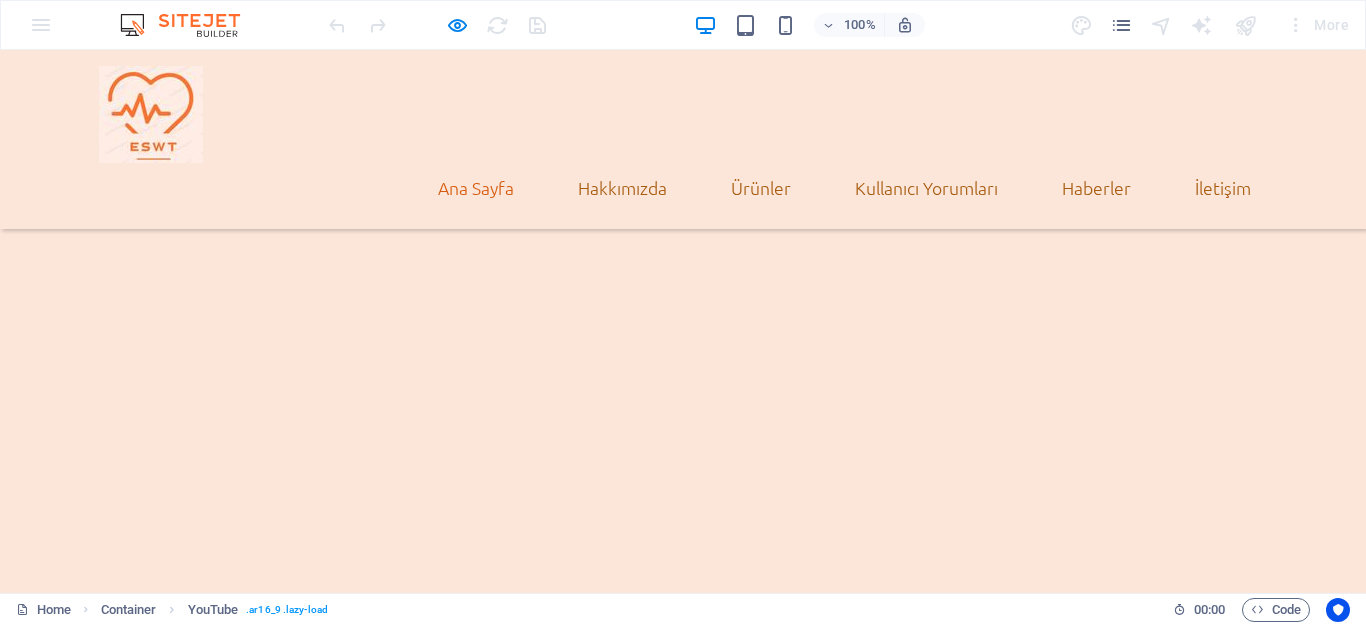scroll, scrollTop: 0, scrollLeft: 0, axis: both 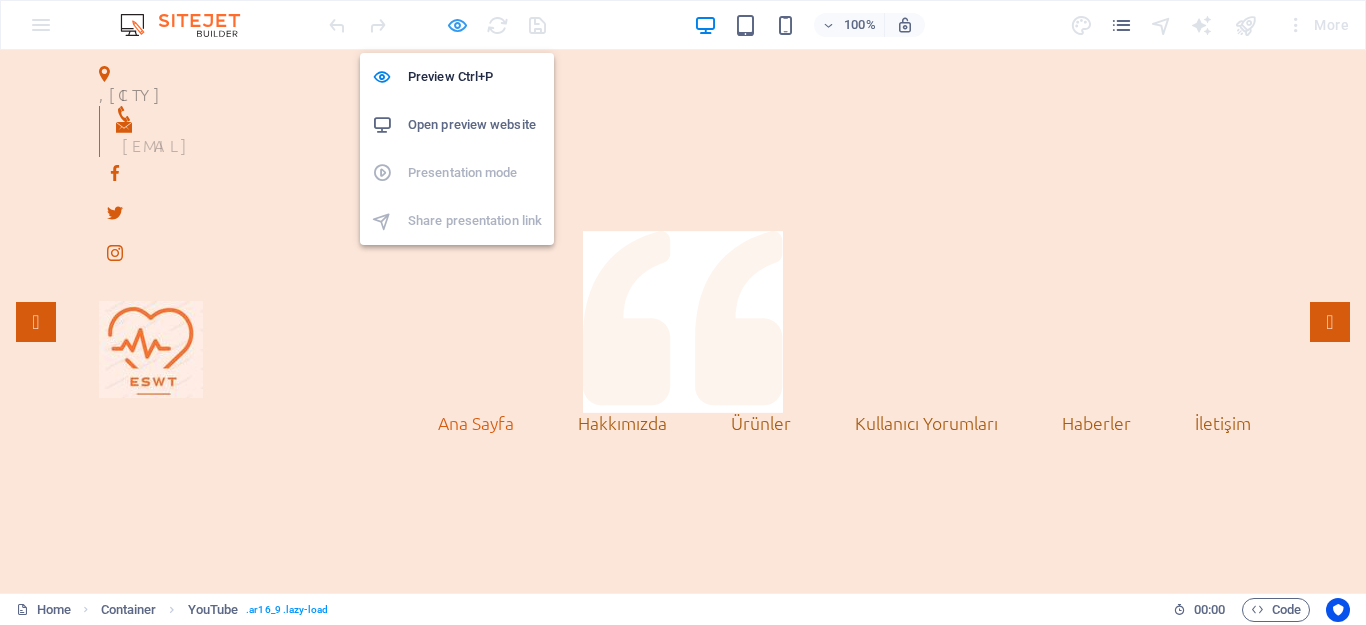 click at bounding box center (457, 25) 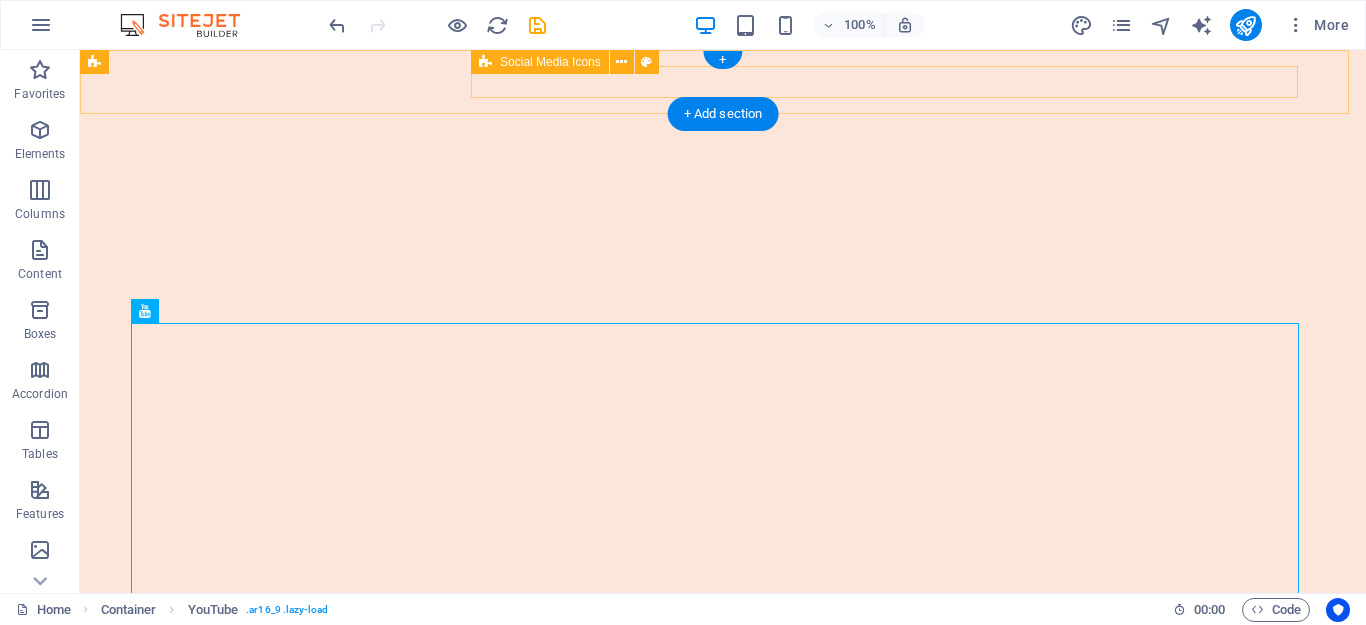 scroll, scrollTop: 0, scrollLeft: 0, axis: both 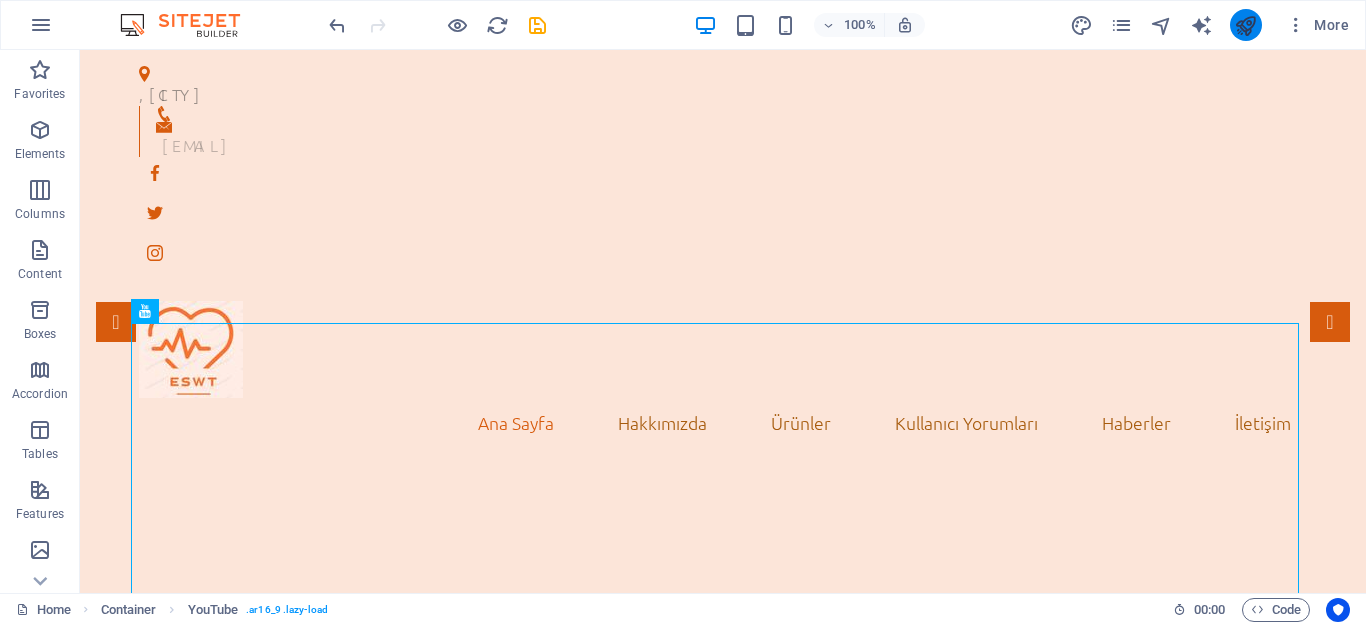 click at bounding box center [1245, 25] 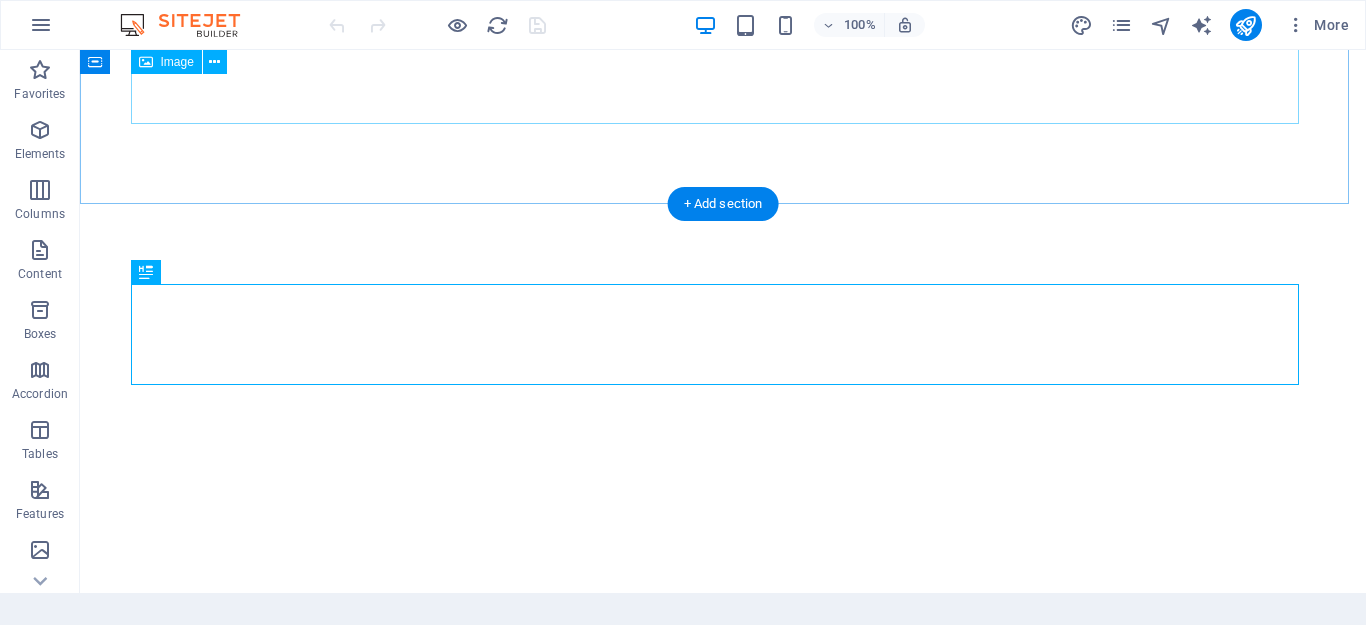 scroll, scrollTop: 0, scrollLeft: 0, axis: both 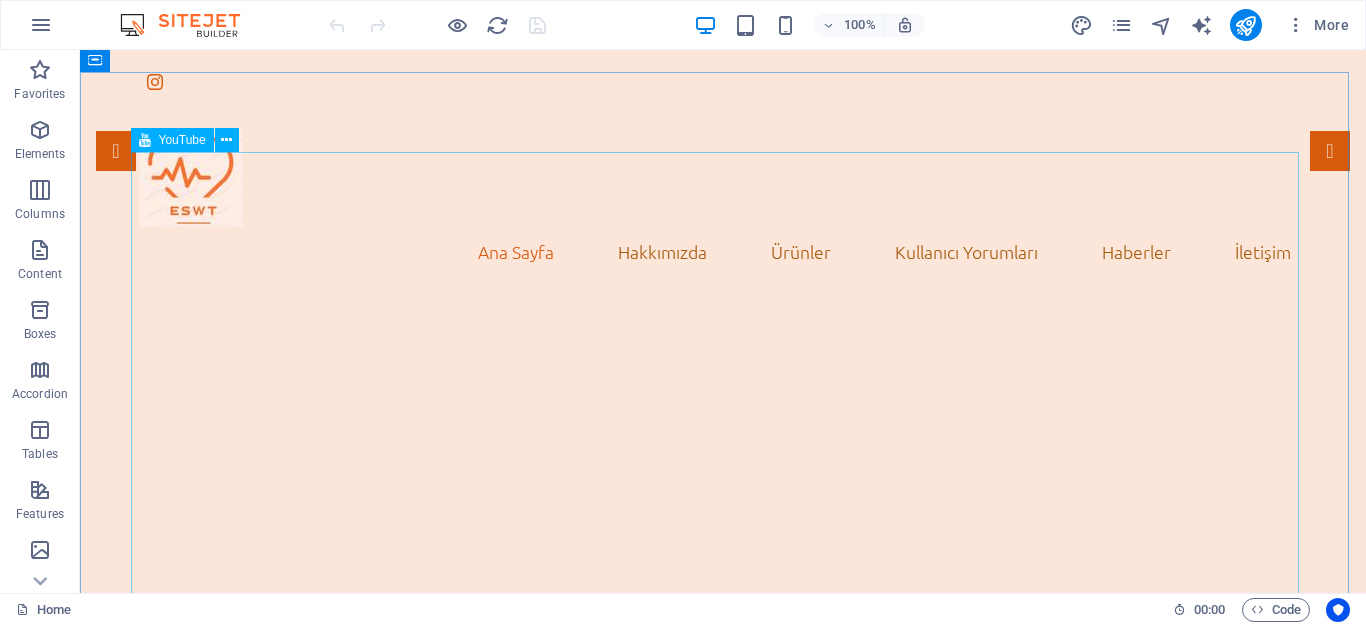 click on "YouTube" at bounding box center [182, 140] 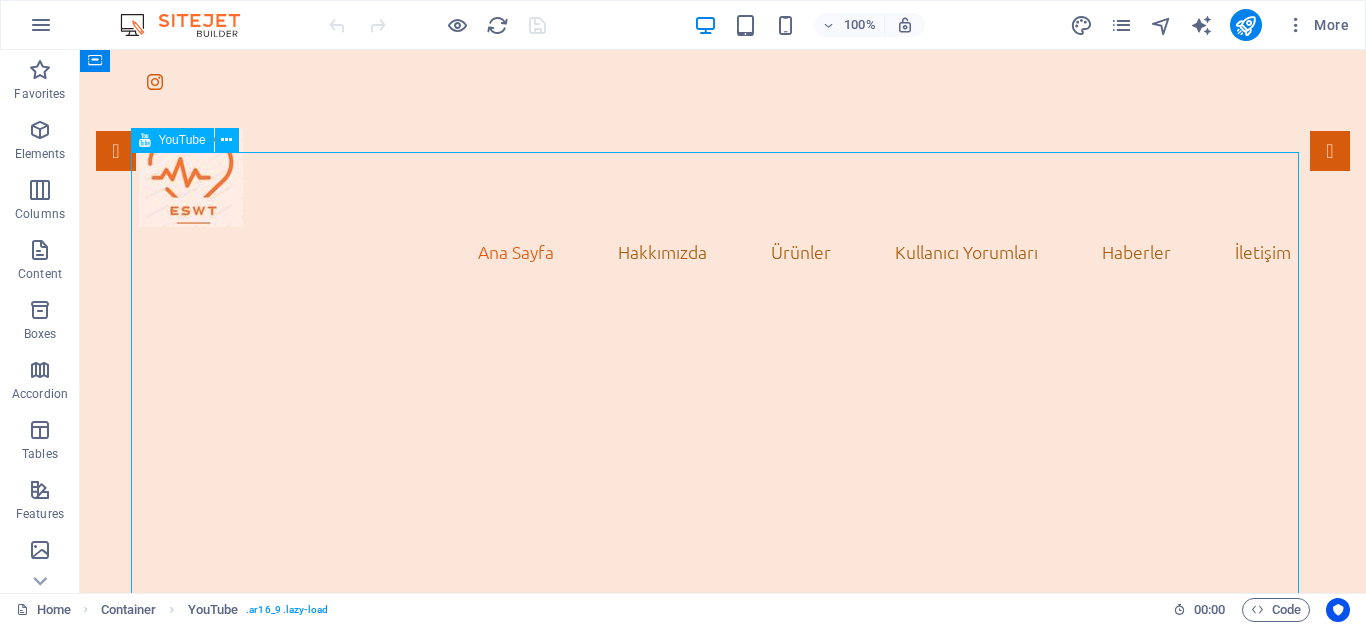 click on "YouTube" at bounding box center [182, 140] 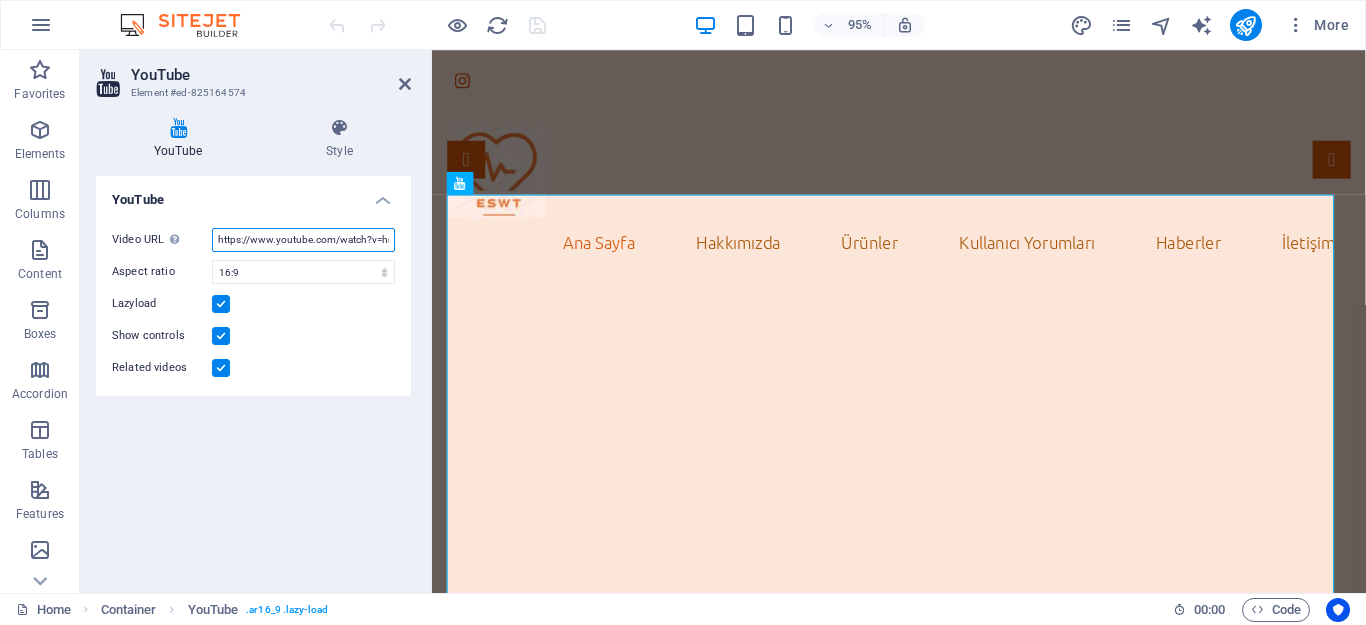 scroll, scrollTop: 0, scrollLeft: 55, axis: horizontal 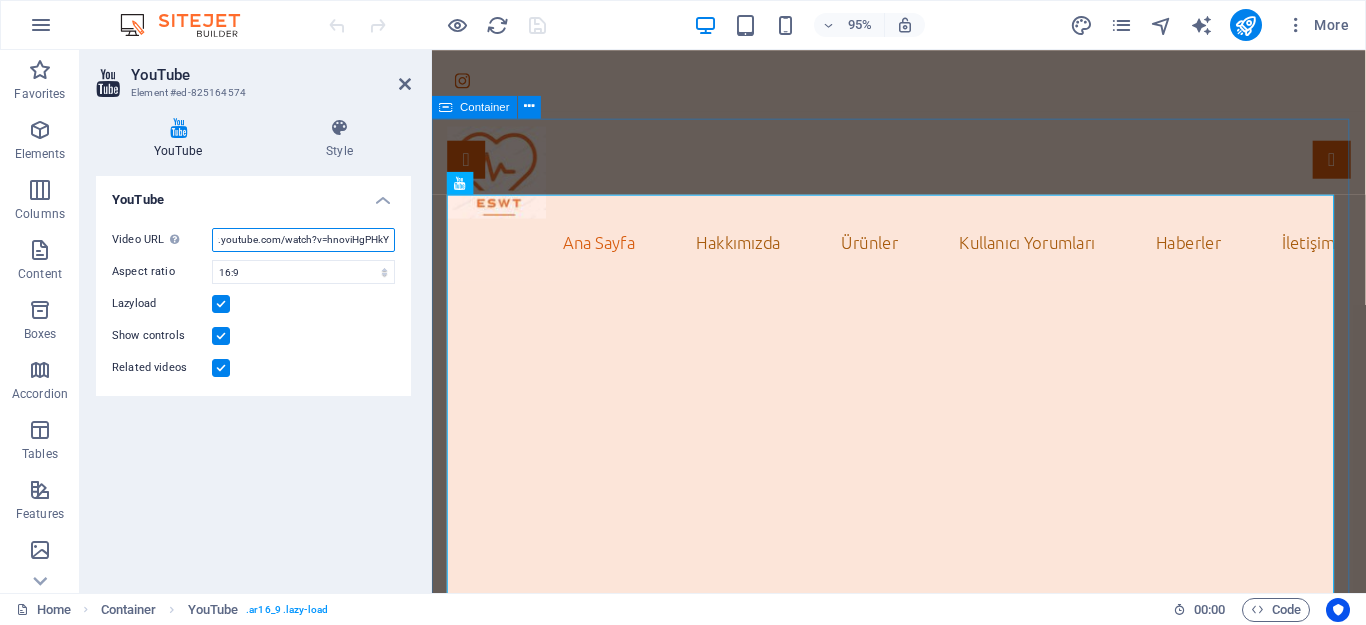 drag, startPoint x: 663, startPoint y: 294, endPoint x: 857, endPoint y: 304, distance: 194.25757 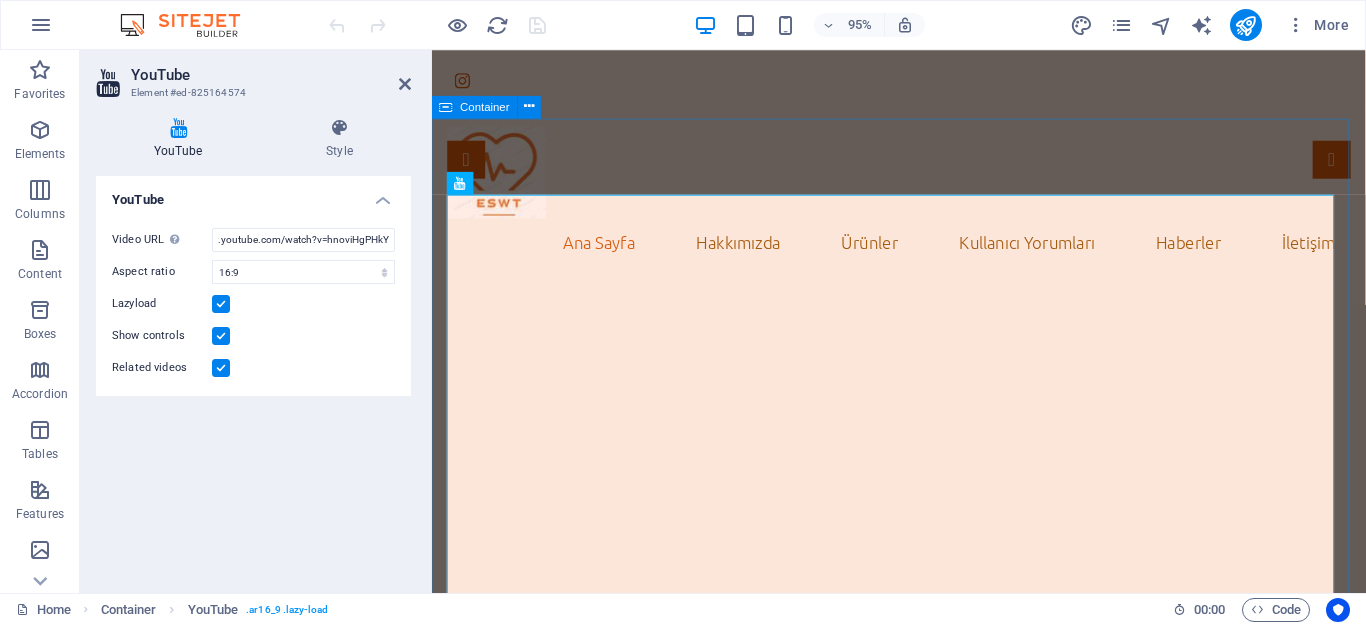 scroll, scrollTop: 0, scrollLeft: 0, axis: both 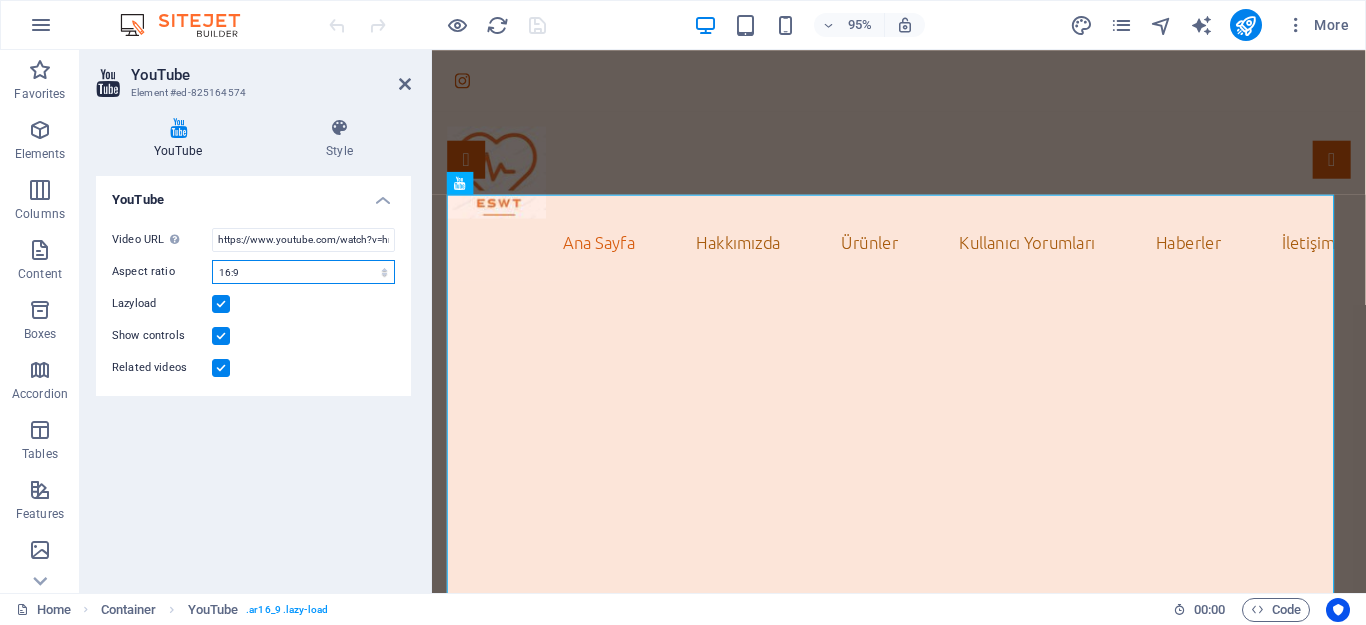 click on "16:10 16:9 4:3 2:1 1:1" at bounding box center [303, 272] 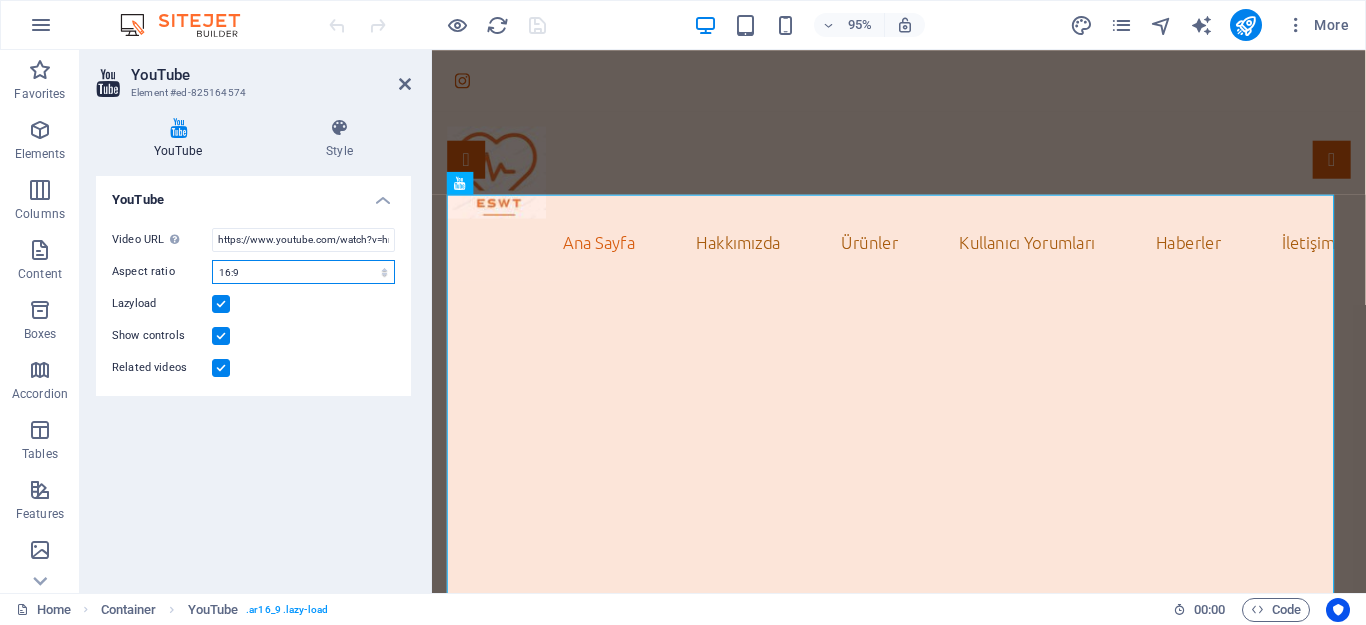 select on "ar16_10" 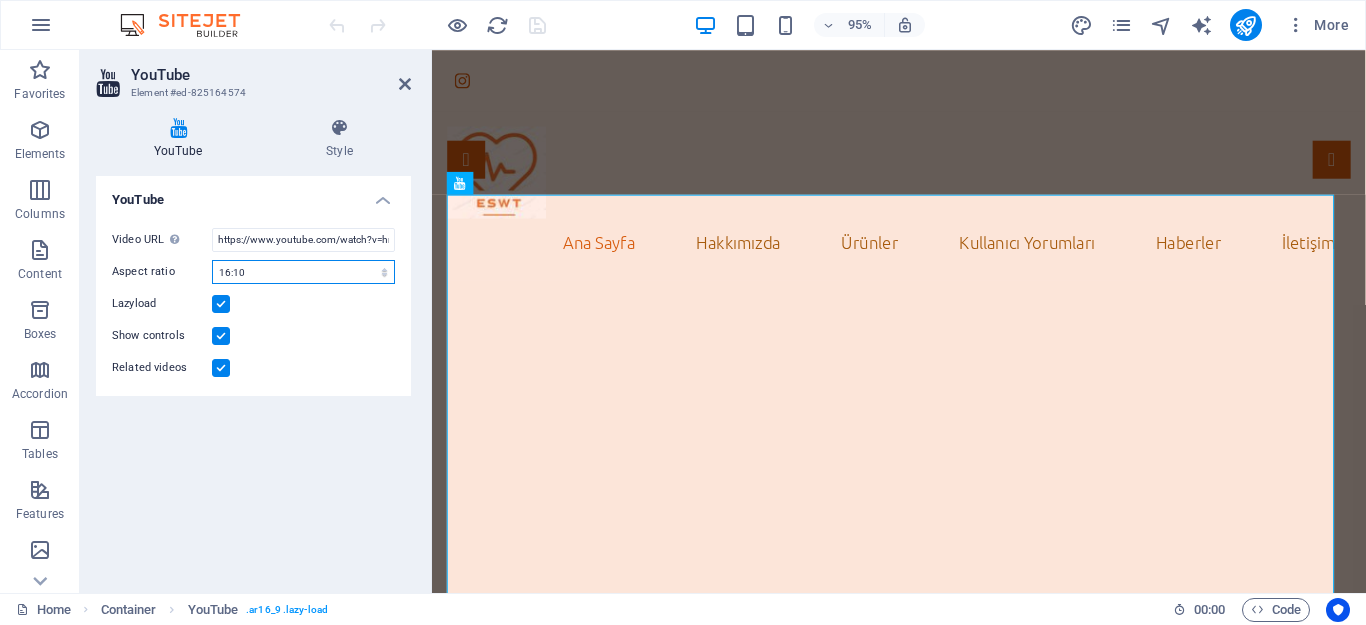 click on "16:10 16:9 4:3 2:1 1:1" at bounding box center [303, 272] 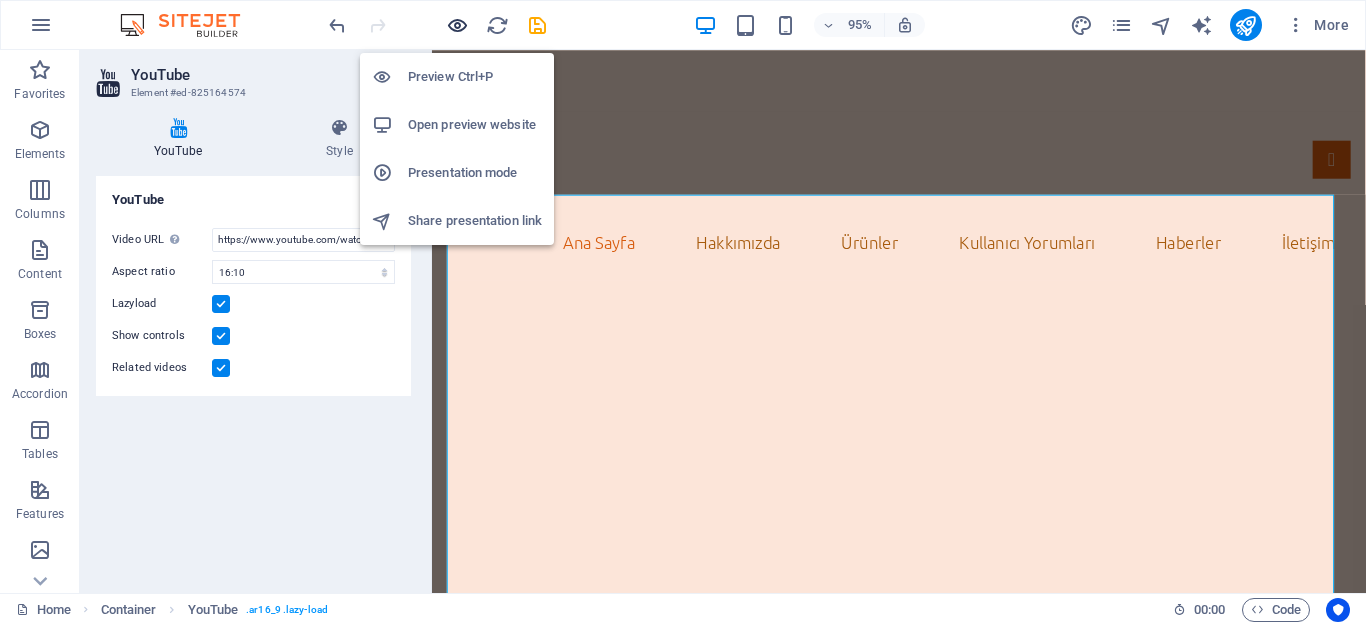 click at bounding box center (457, 25) 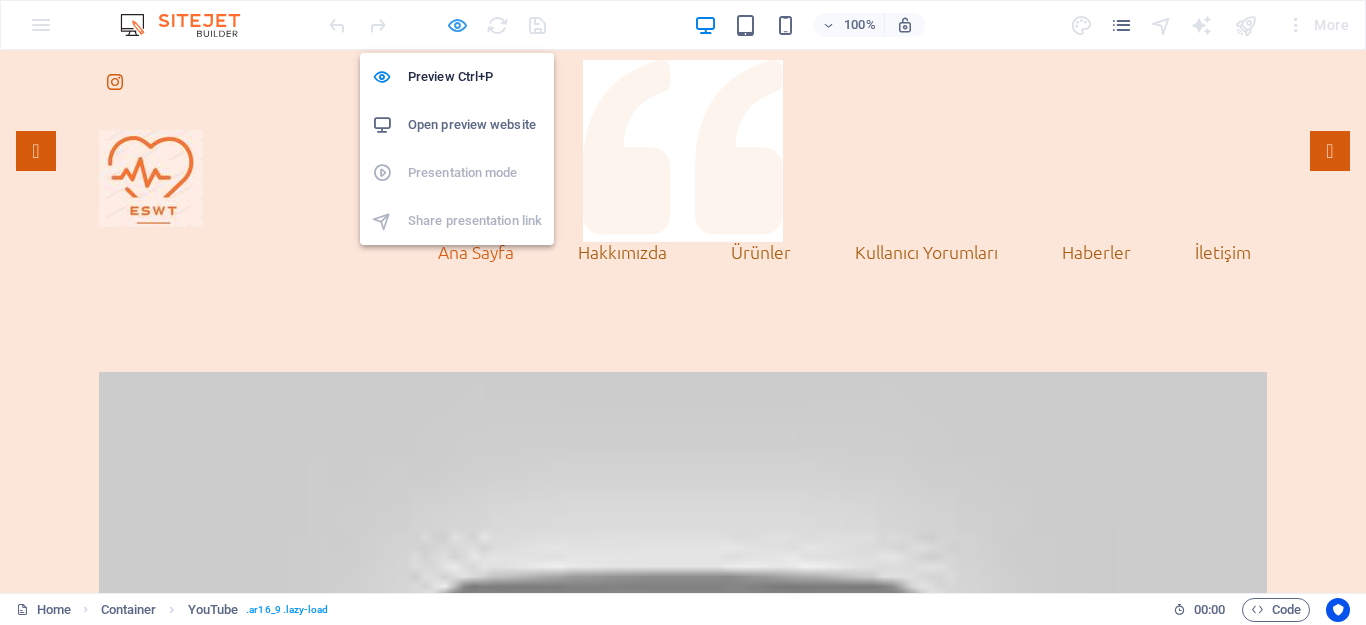 click at bounding box center (457, 25) 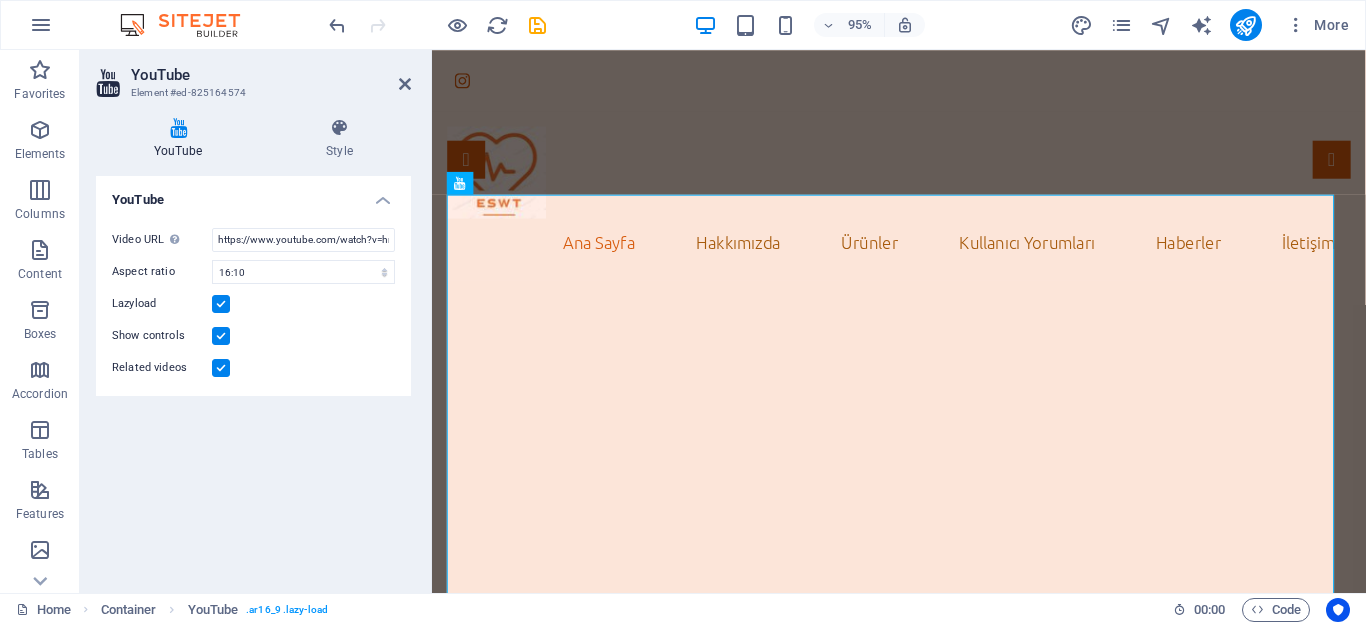 click at bounding box center [221, 304] 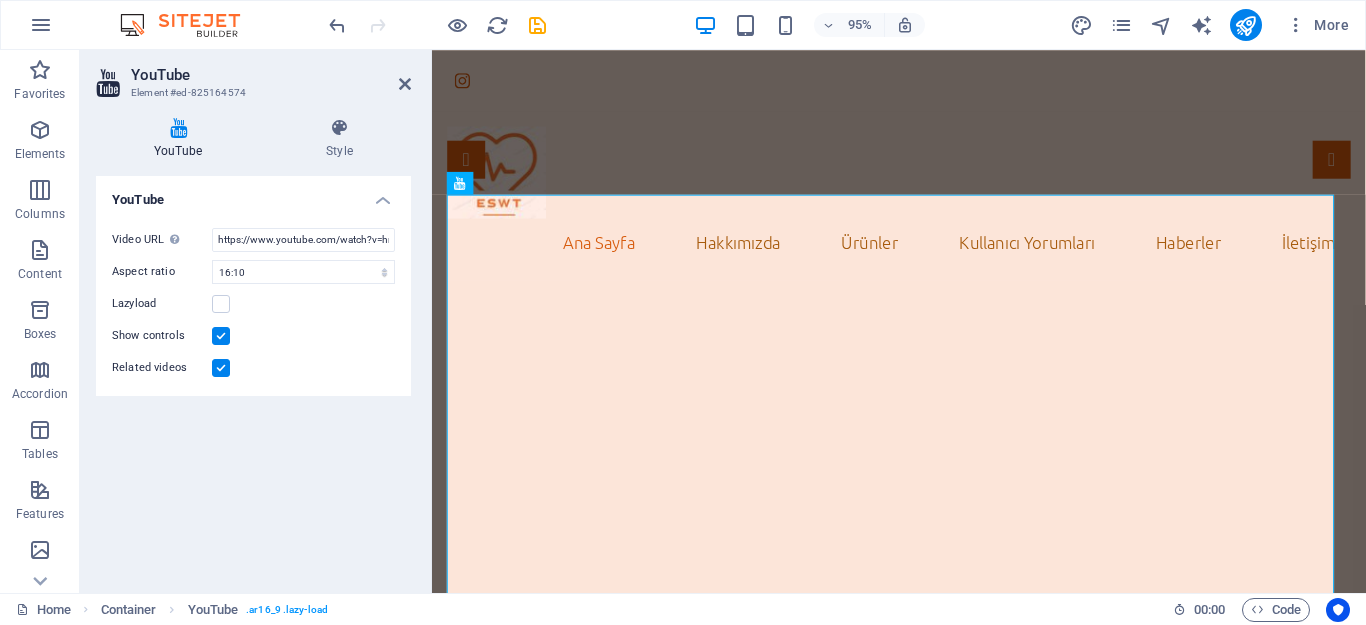 click at bounding box center [221, 336] 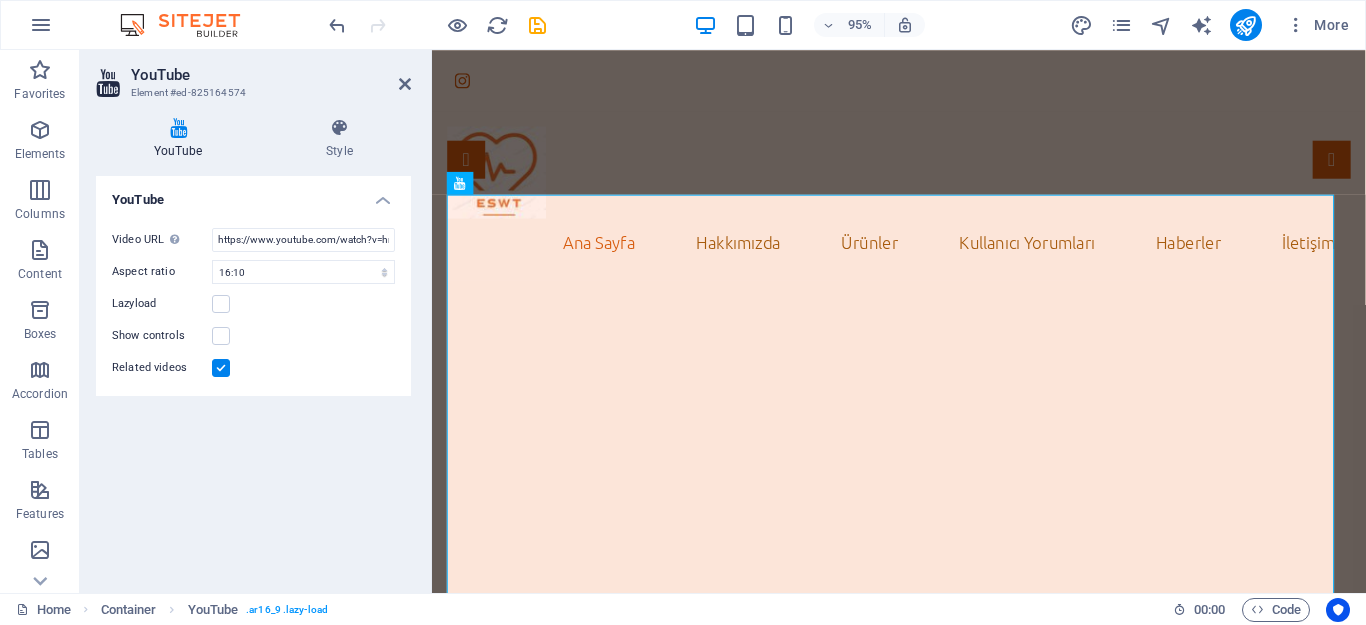 click at bounding box center (221, 368) 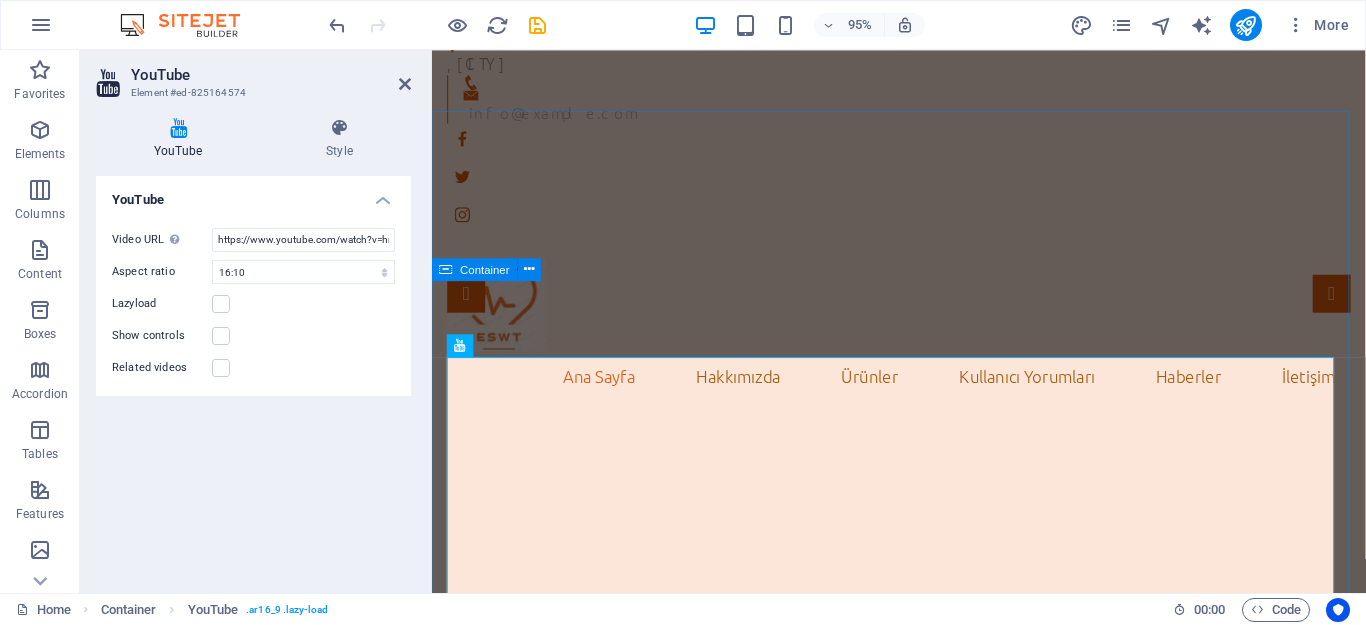 scroll, scrollTop: 0, scrollLeft: 0, axis: both 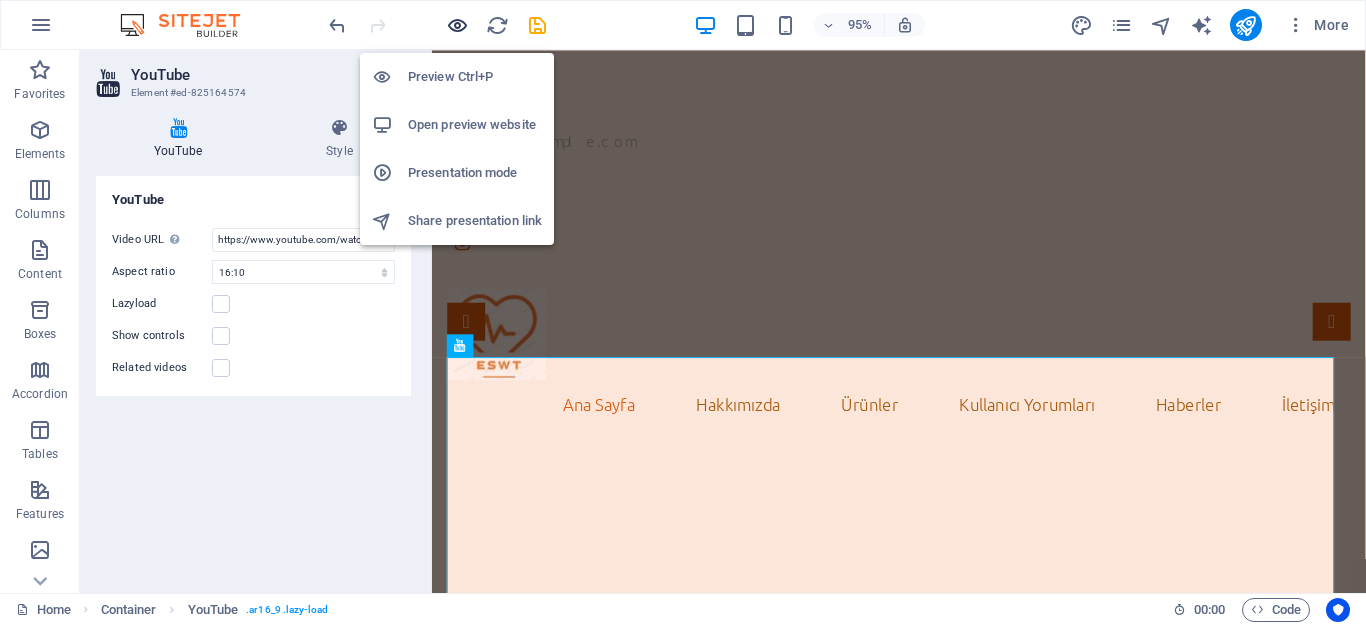 click at bounding box center (457, 25) 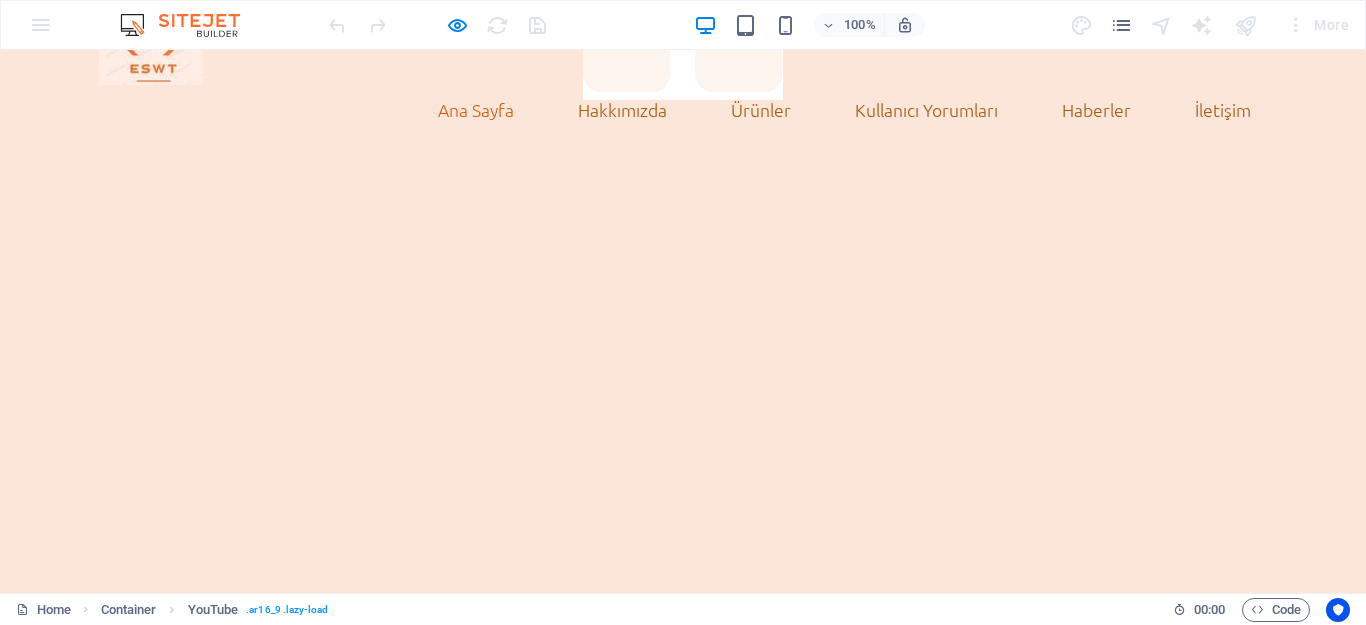 scroll, scrollTop: 0, scrollLeft: 0, axis: both 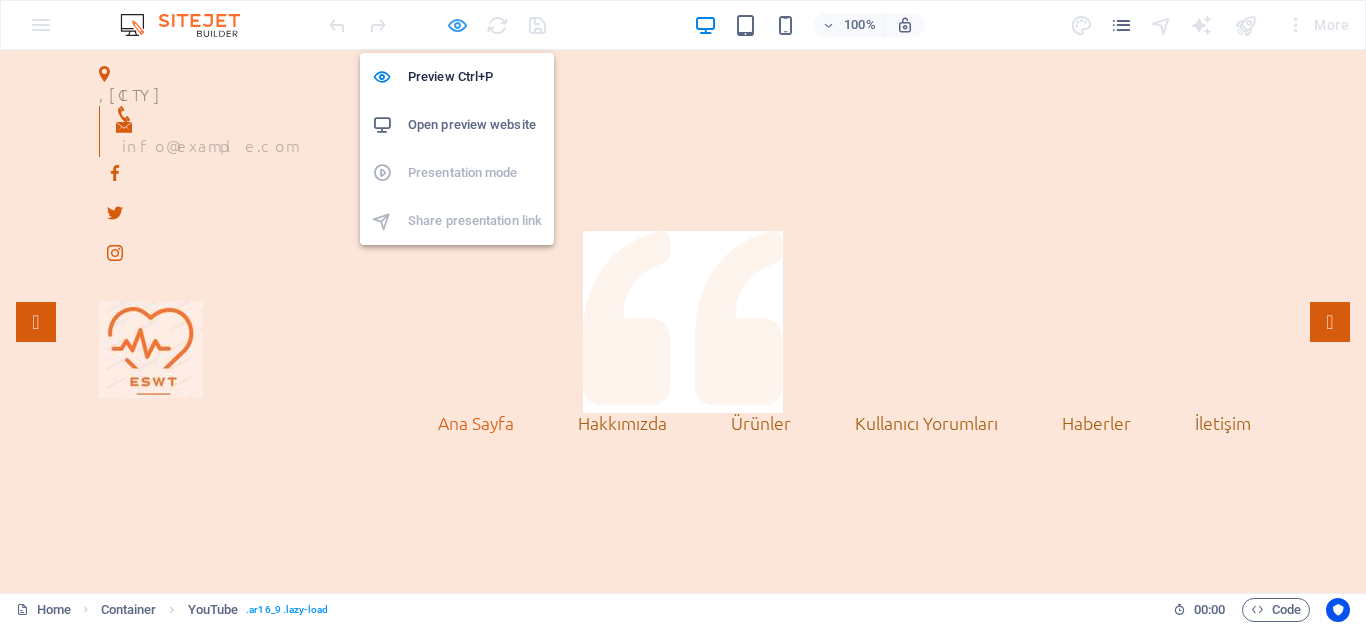 click at bounding box center (457, 25) 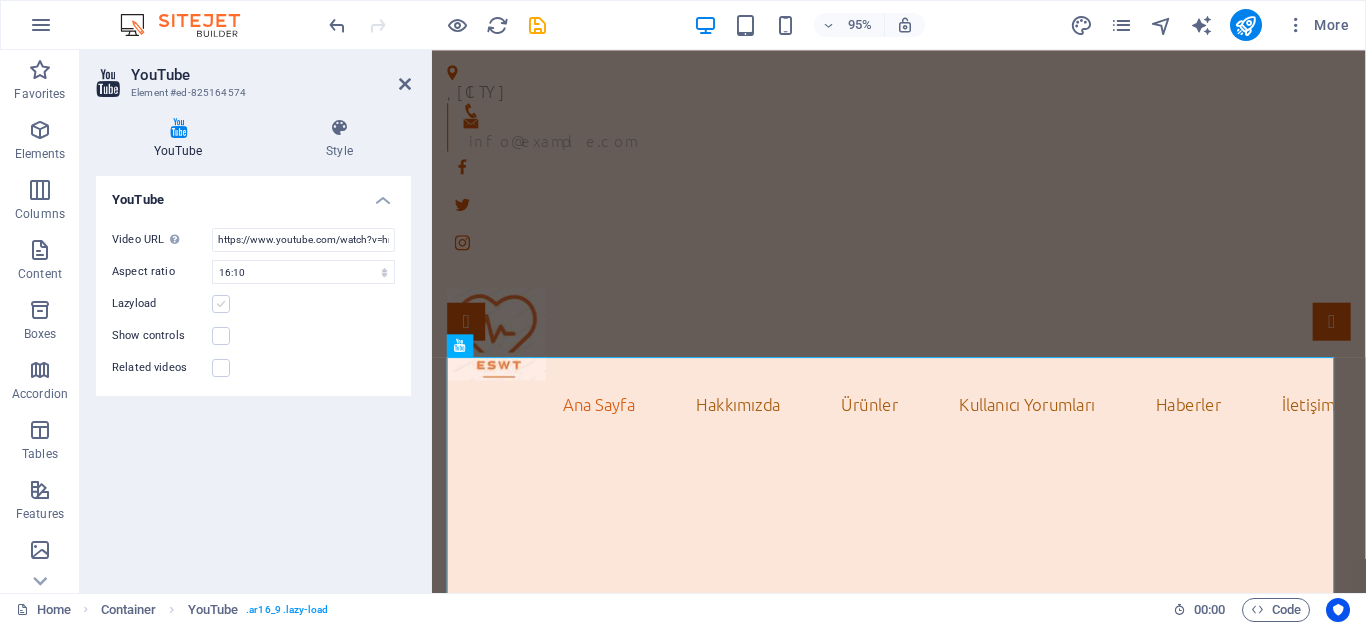 click at bounding box center [221, 304] 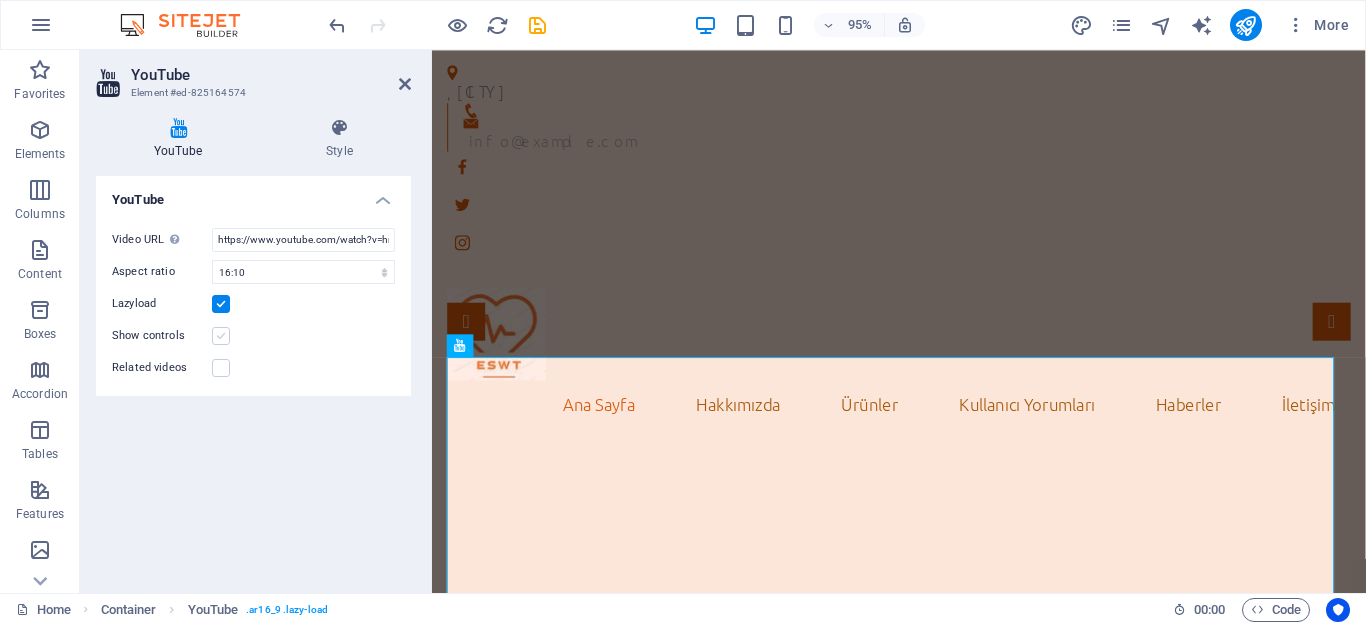 click at bounding box center (221, 336) 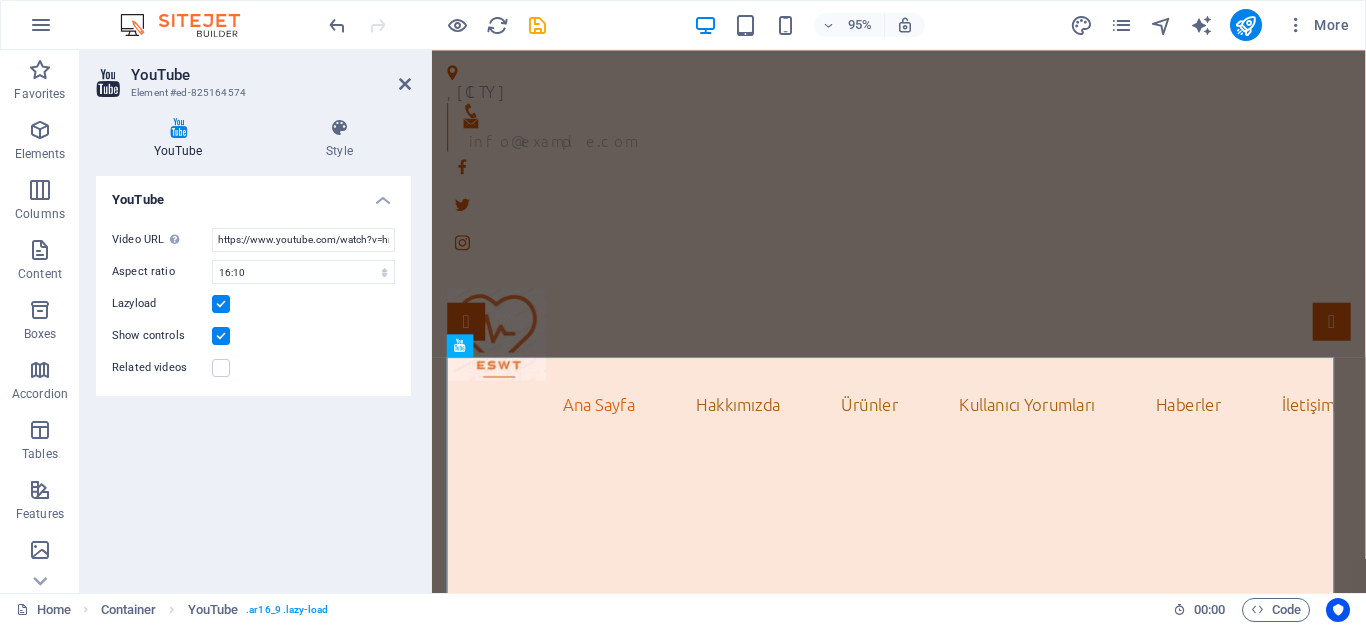 drag, startPoint x: 221, startPoint y: 355, endPoint x: 229, endPoint y: 369, distance: 16.124516 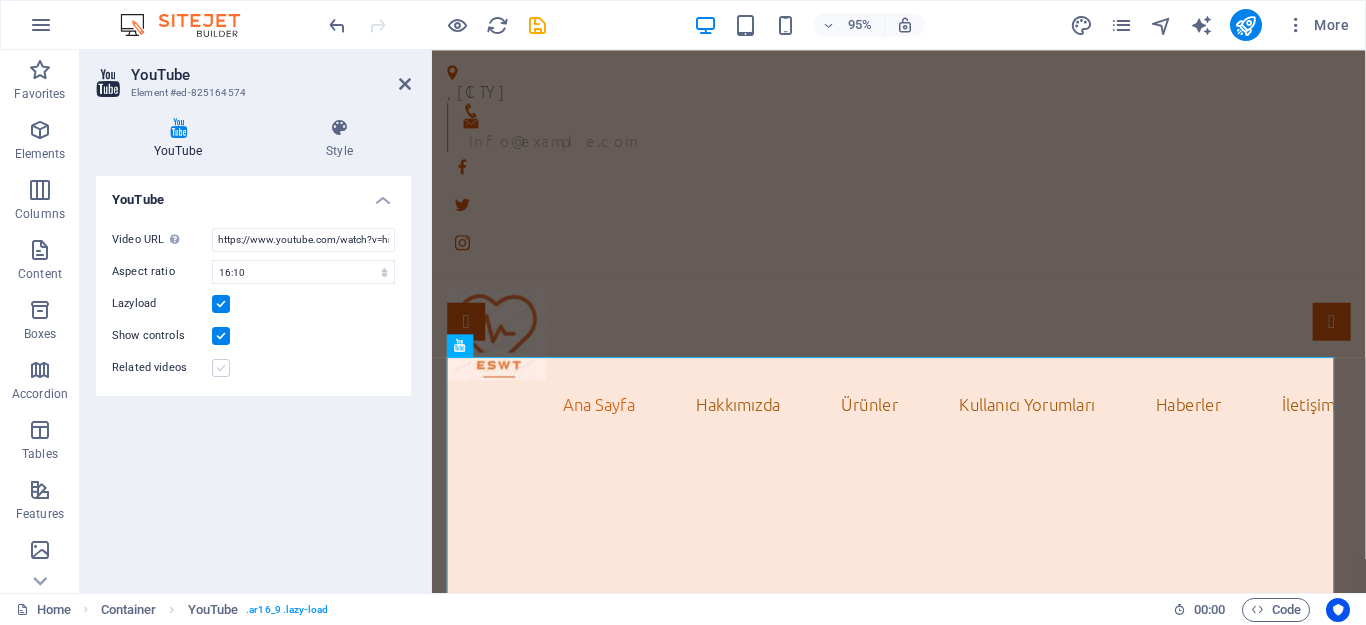 click on "Related videos" at bounding box center [253, 368] 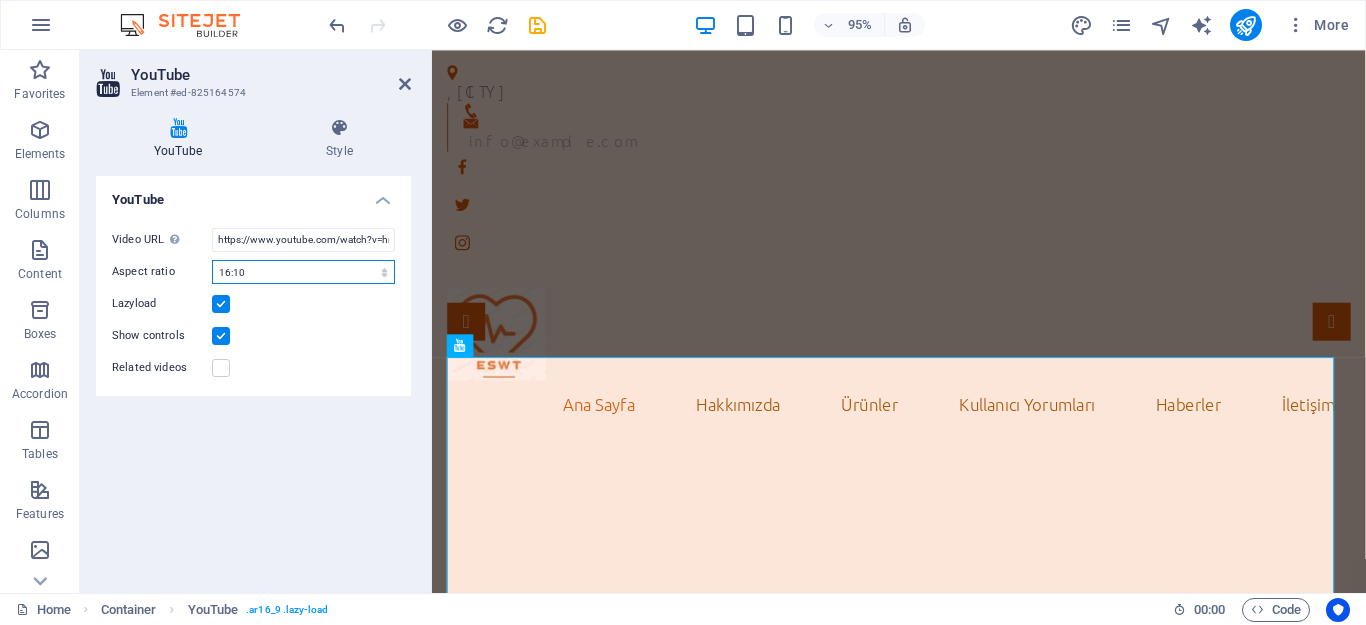 click on "16:10 16:9 4:3 2:1 1:1" at bounding box center (303, 272) 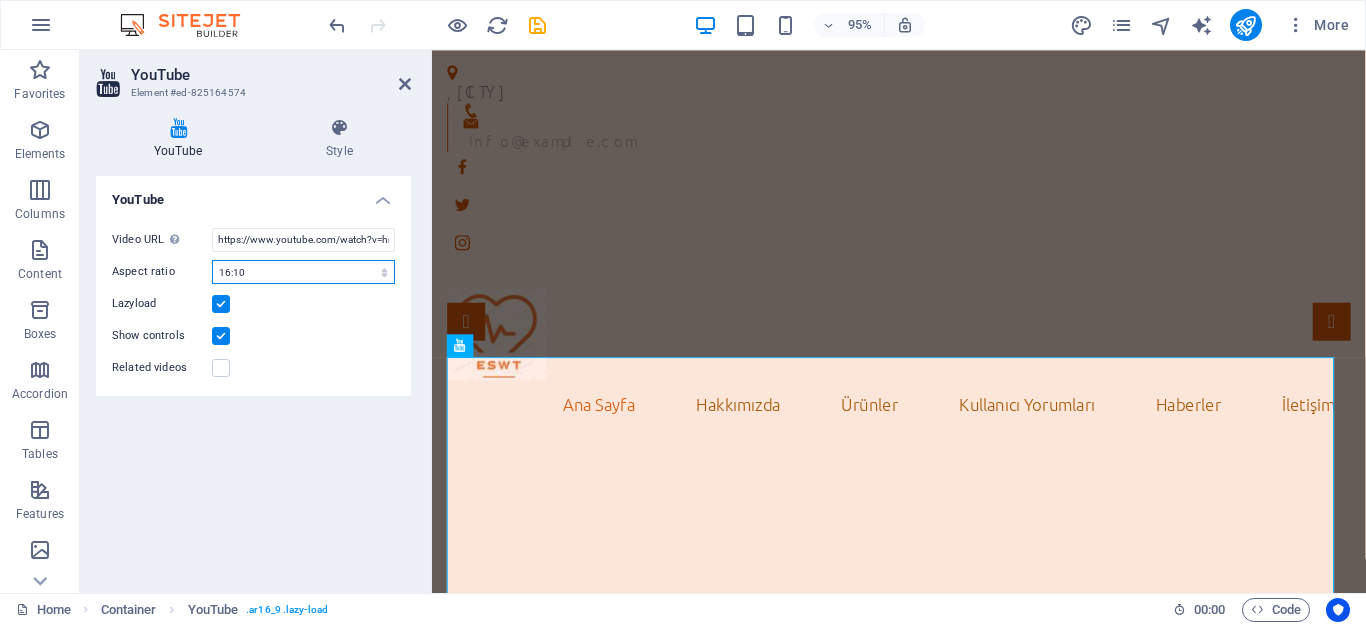 select on "ar1_1" 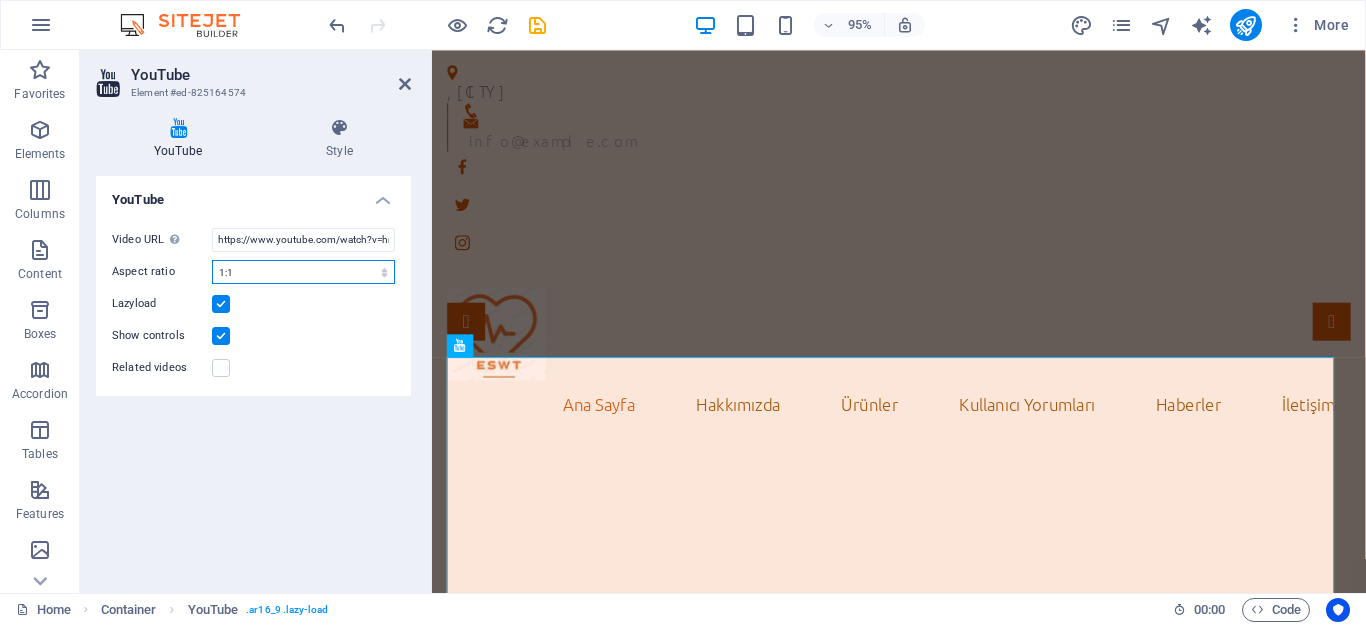 click on "16:10 16:9 4:3 2:1 1:1" at bounding box center [303, 272] 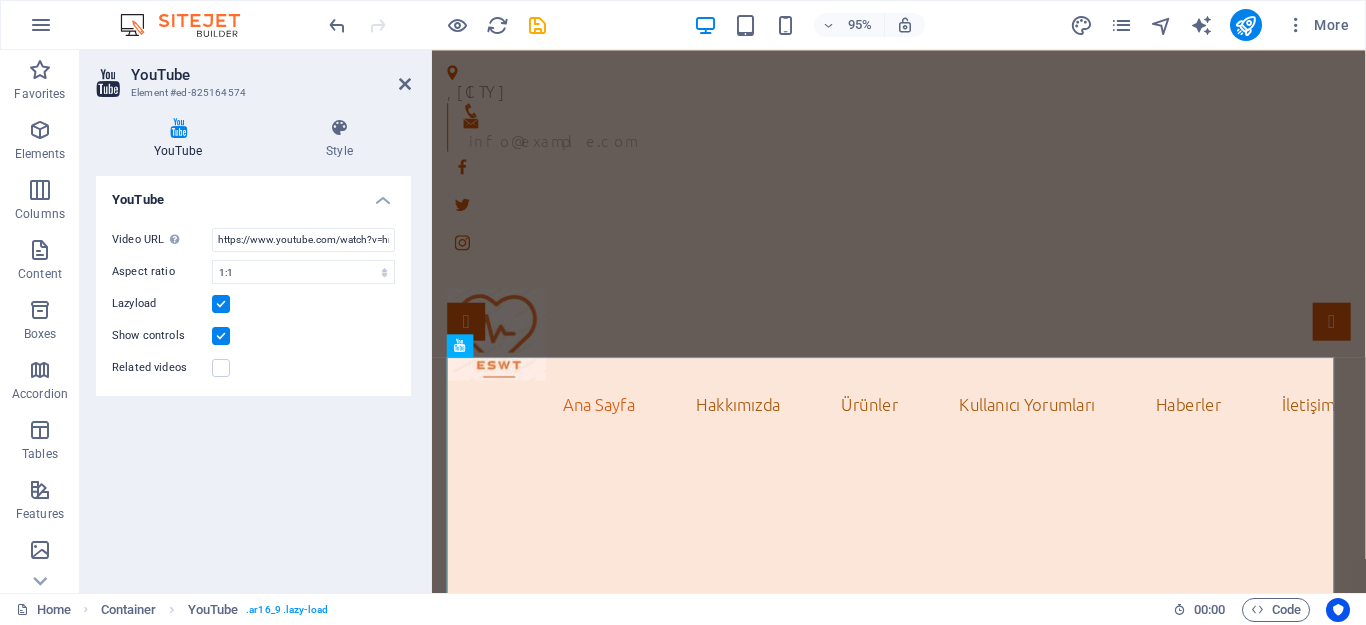 click at bounding box center [221, 336] 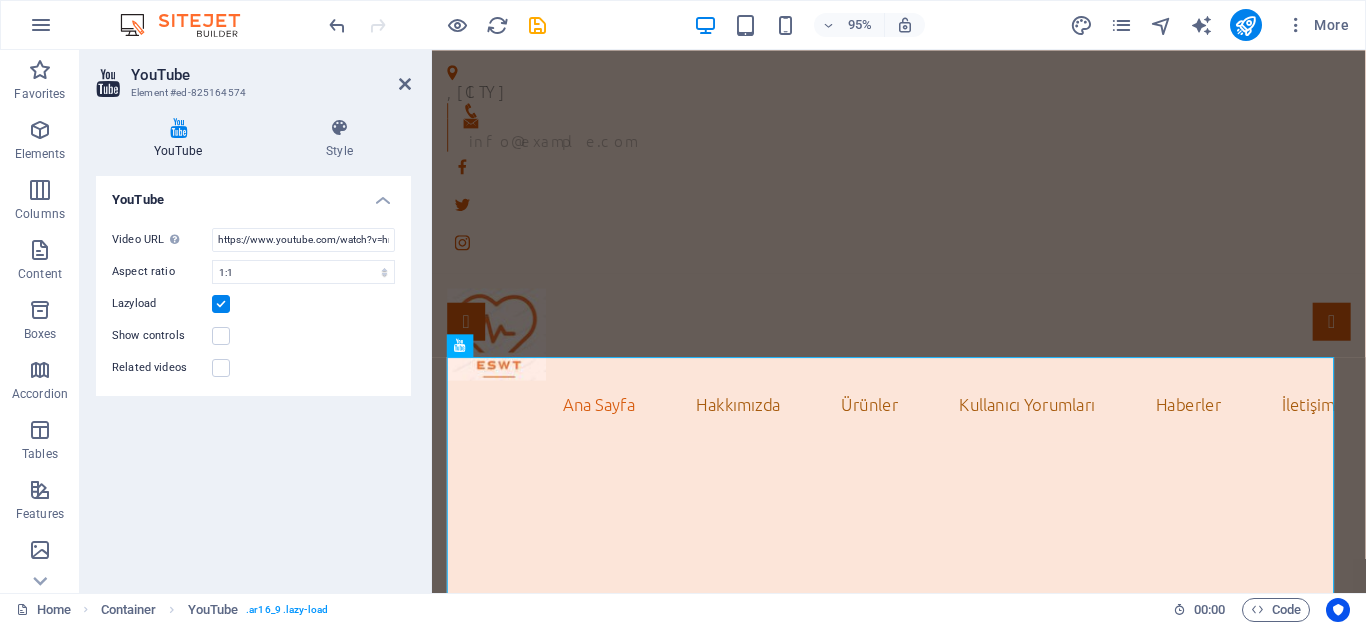 click at bounding box center [221, 304] 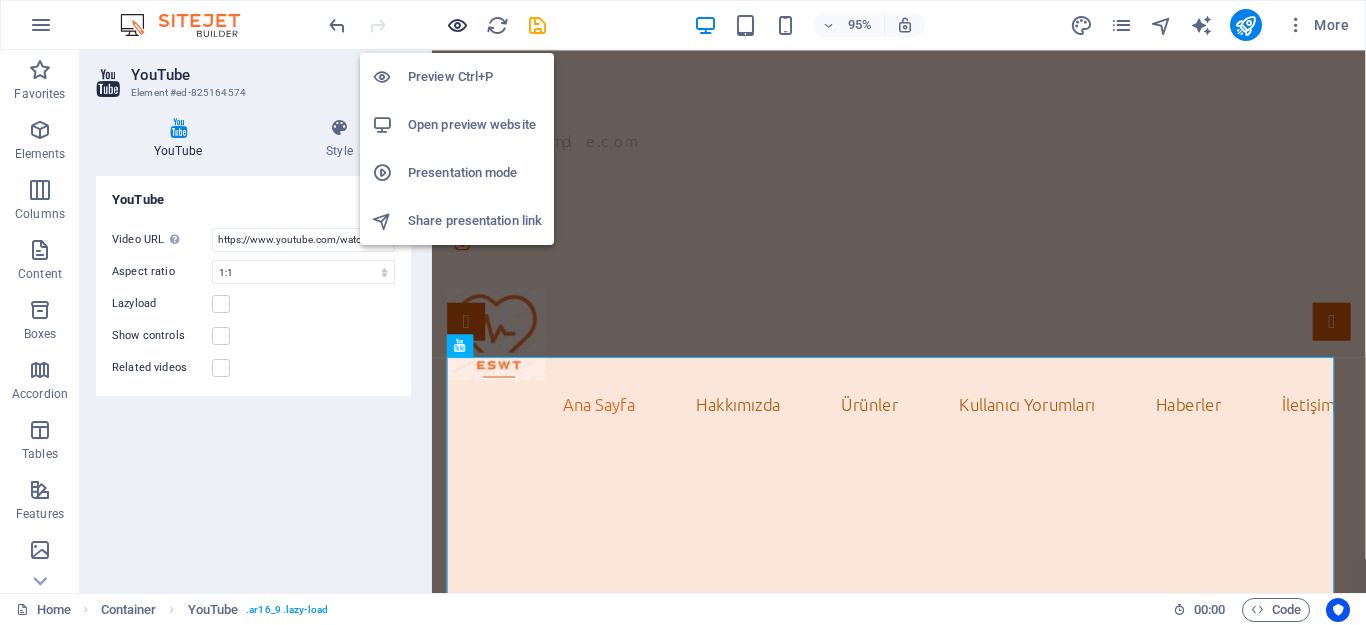 click at bounding box center (457, 25) 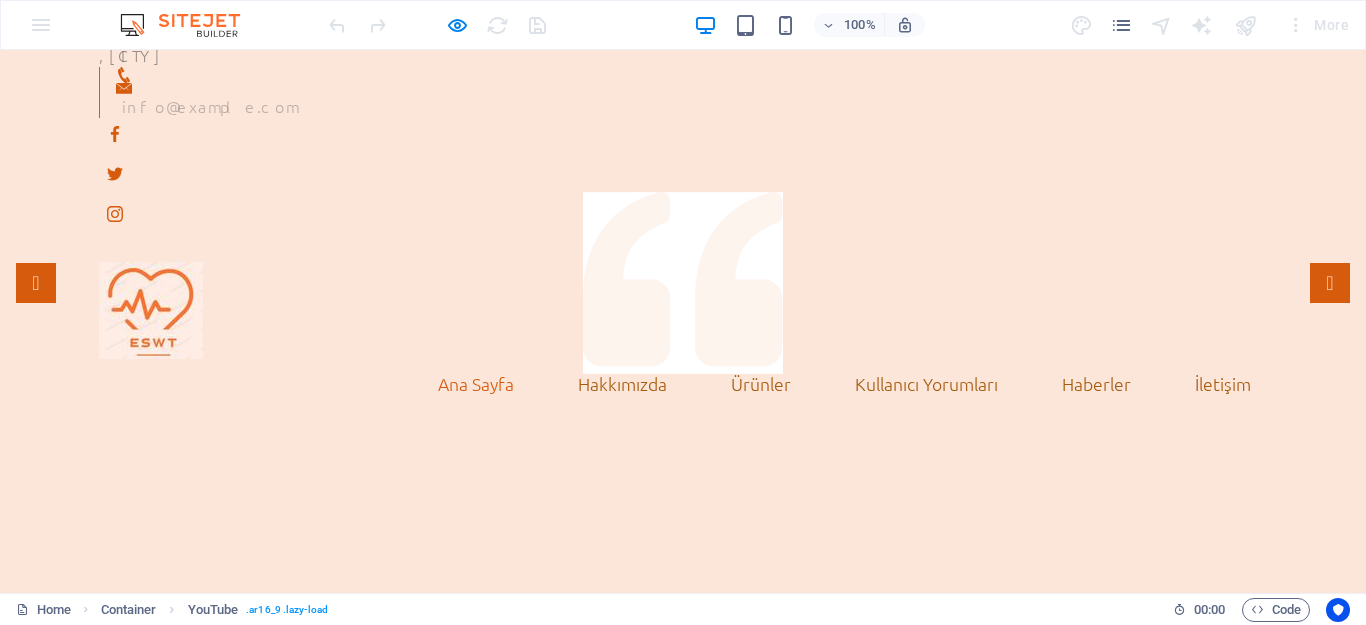 scroll, scrollTop: 0, scrollLeft: 0, axis: both 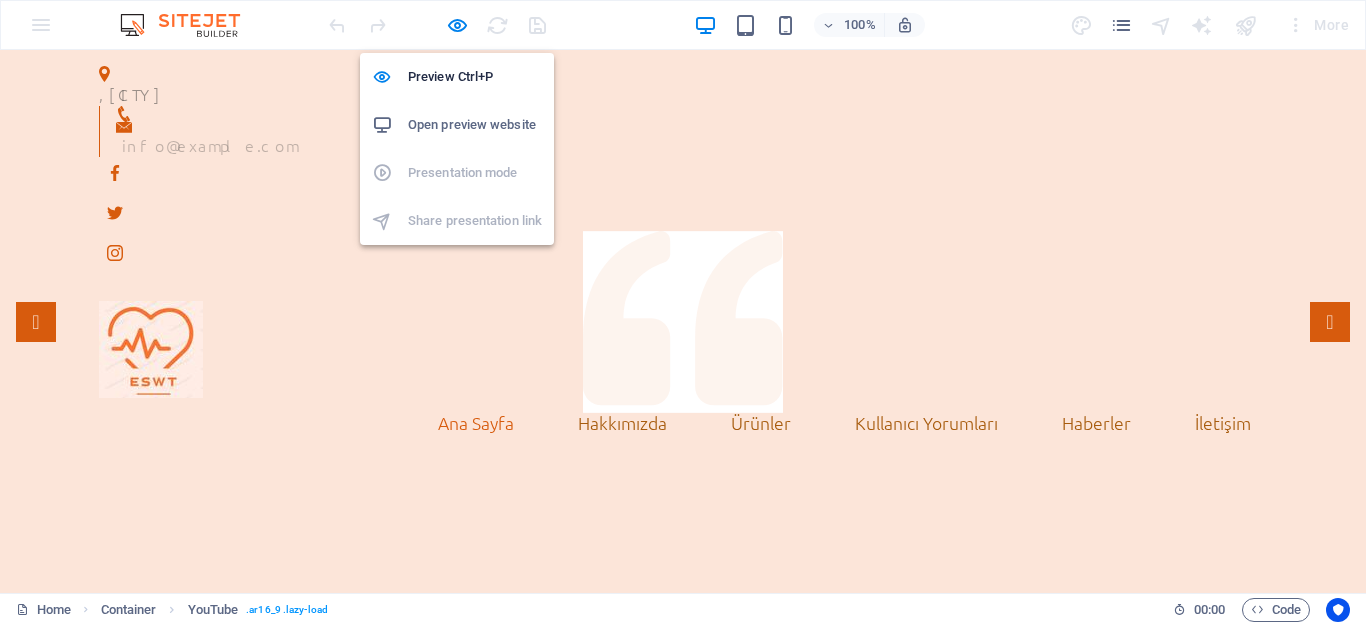click at bounding box center (457, 25) 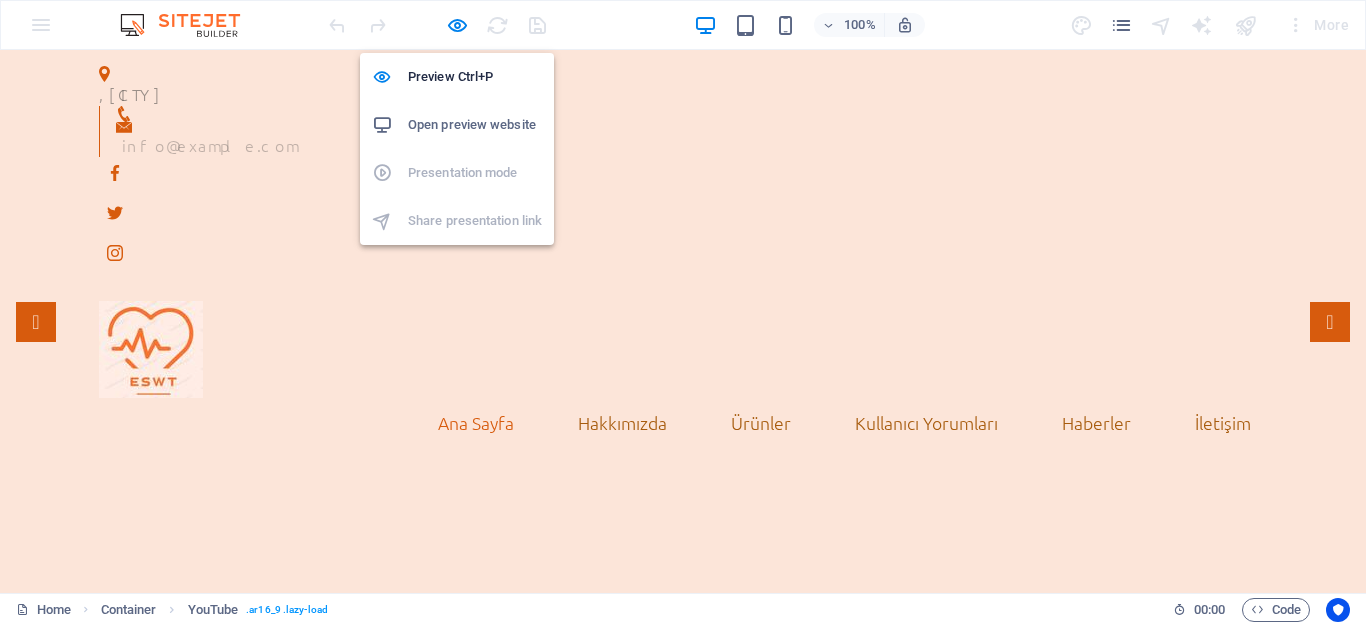 select on "ar1_1" 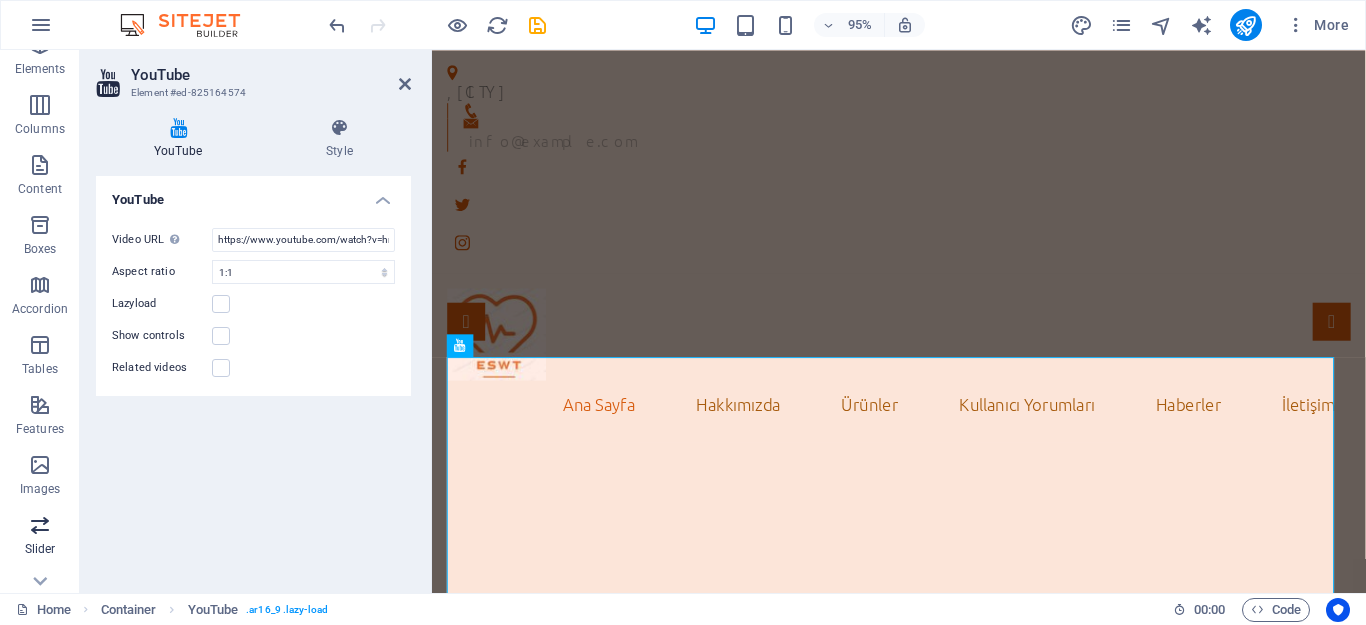 scroll, scrollTop: 200, scrollLeft: 0, axis: vertical 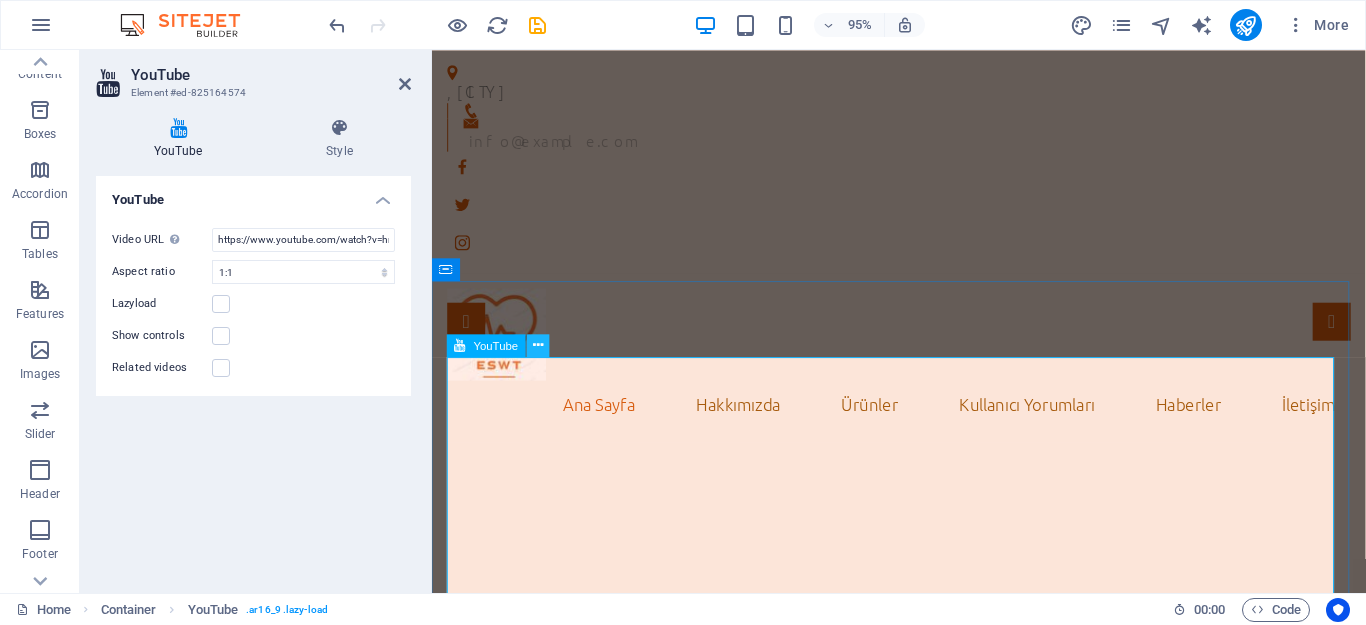 click at bounding box center [538, 345] 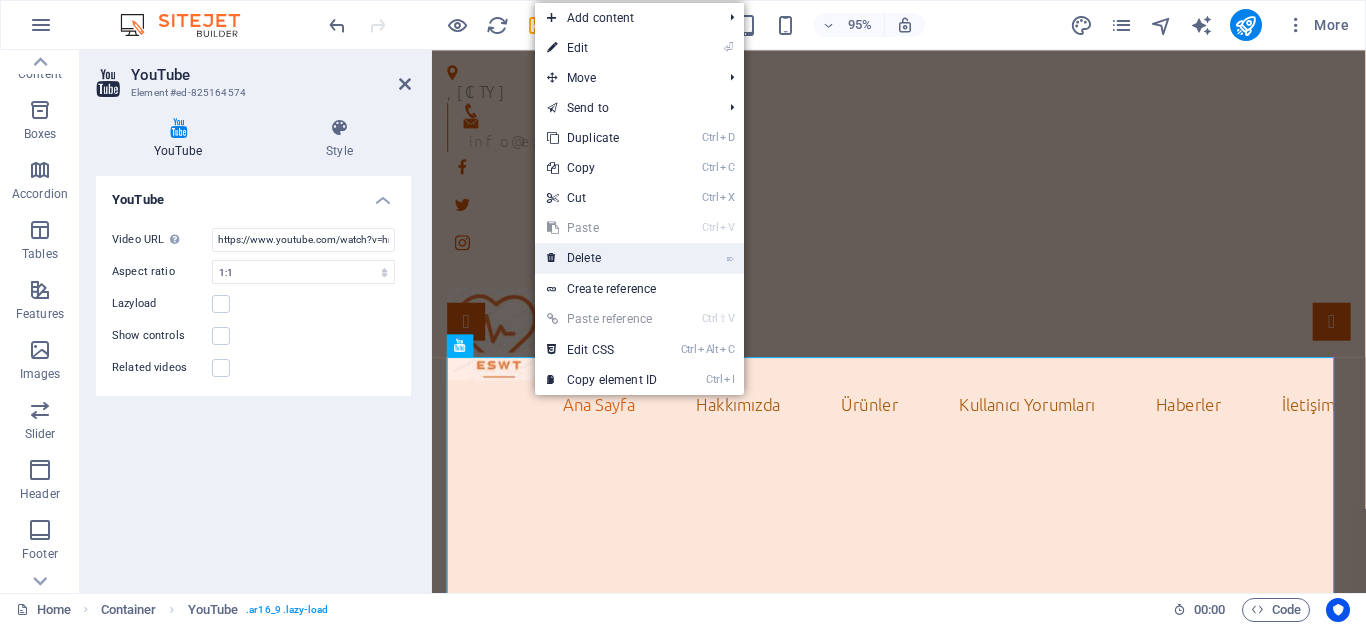 drag, startPoint x: 614, startPoint y: 257, endPoint x: 534, endPoint y: 207, distance: 94.33981 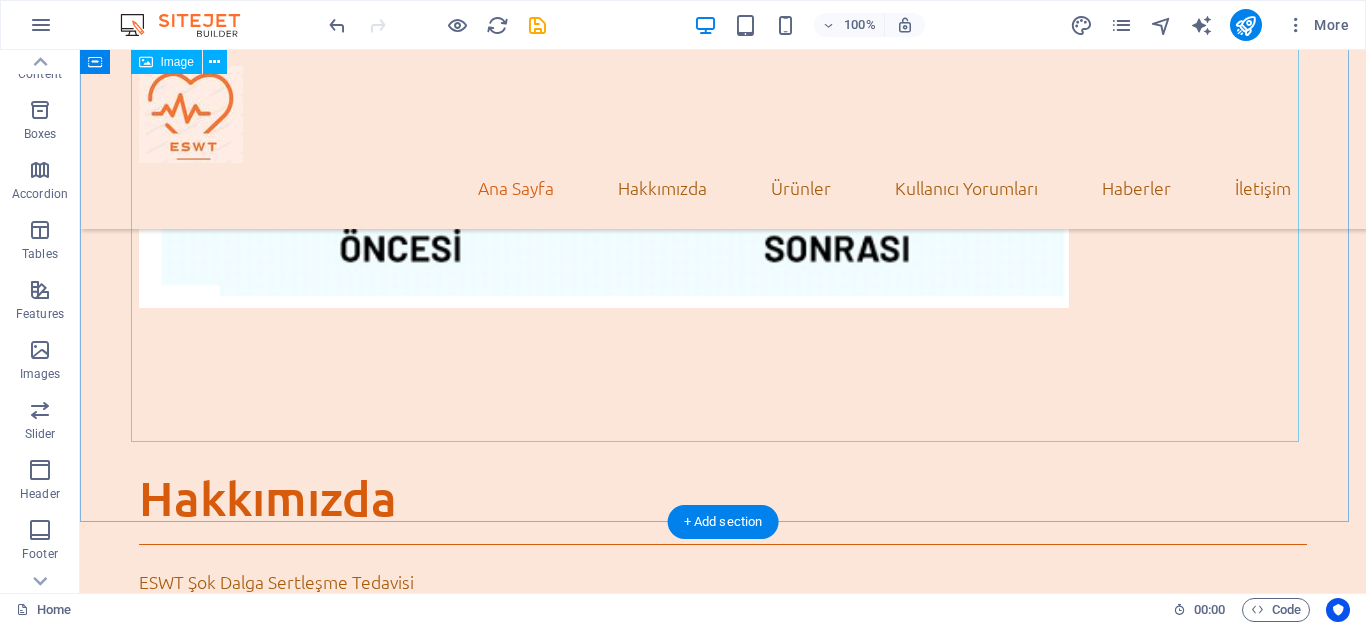 scroll, scrollTop: 100, scrollLeft: 0, axis: vertical 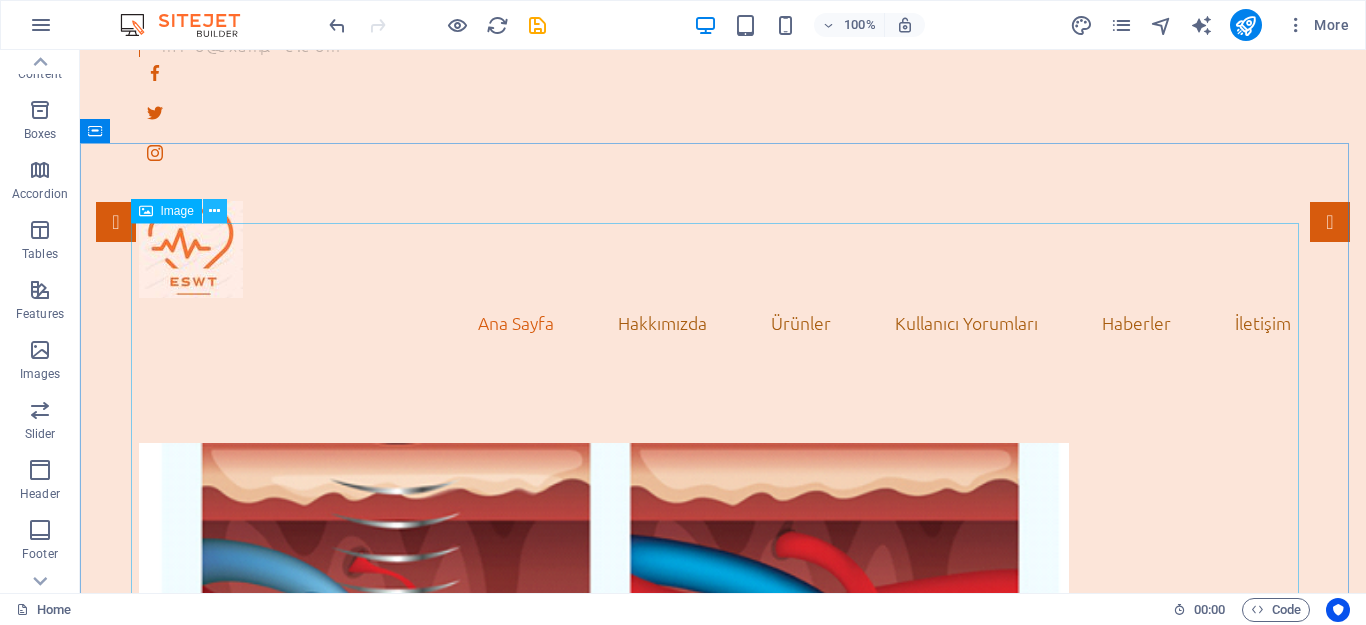 click at bounding box center (214, 211) 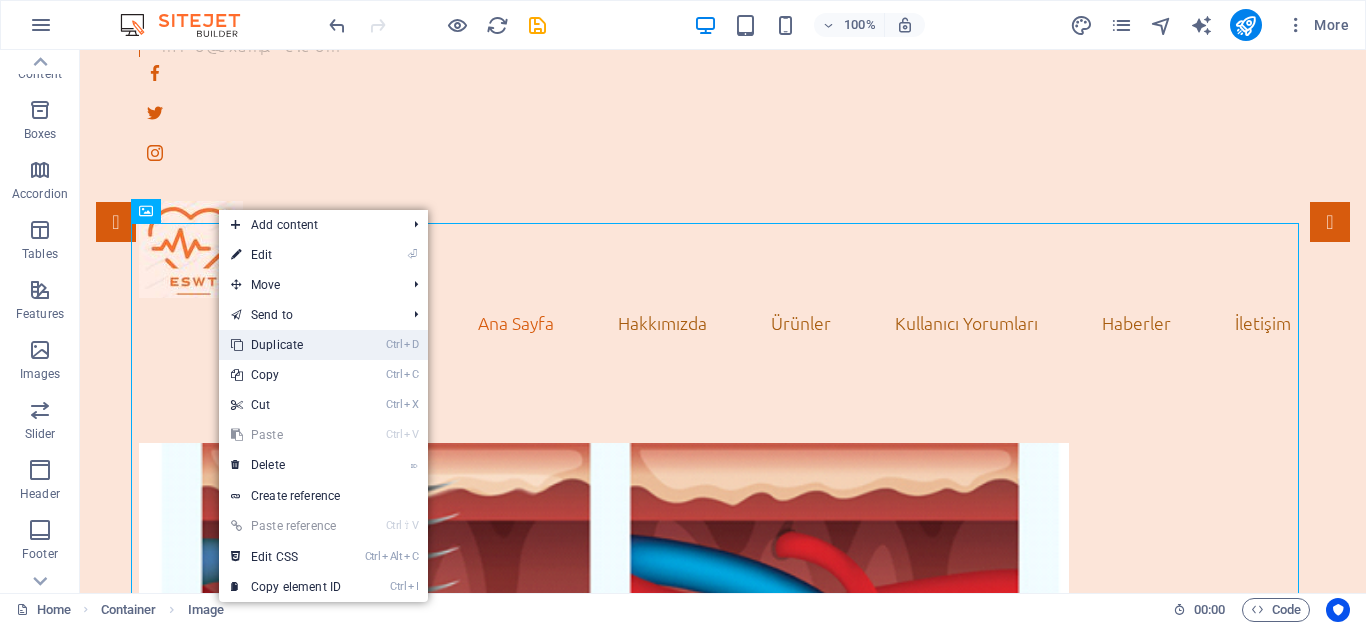 click on "Ctrl D  Duplicate" at bounding box center (286, 345) 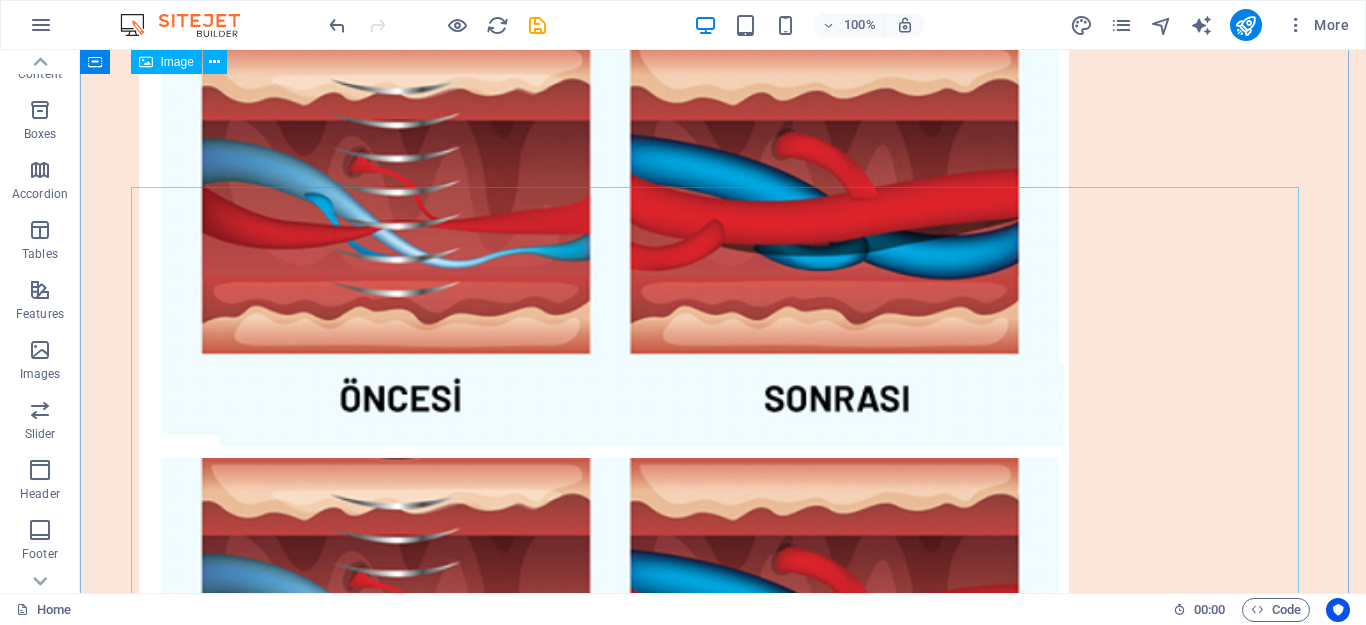 scroll, scrollTop: 100, scrollLeft: 0, axis: vertical 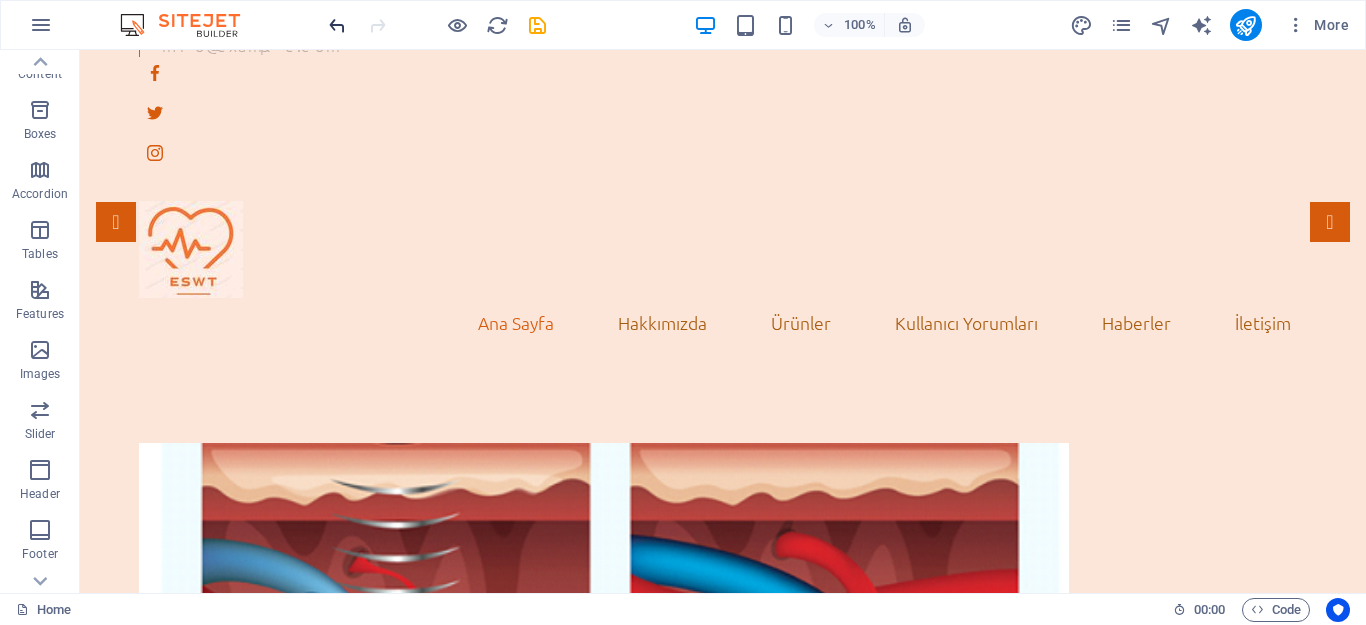 click at bounding box center [337, 25] 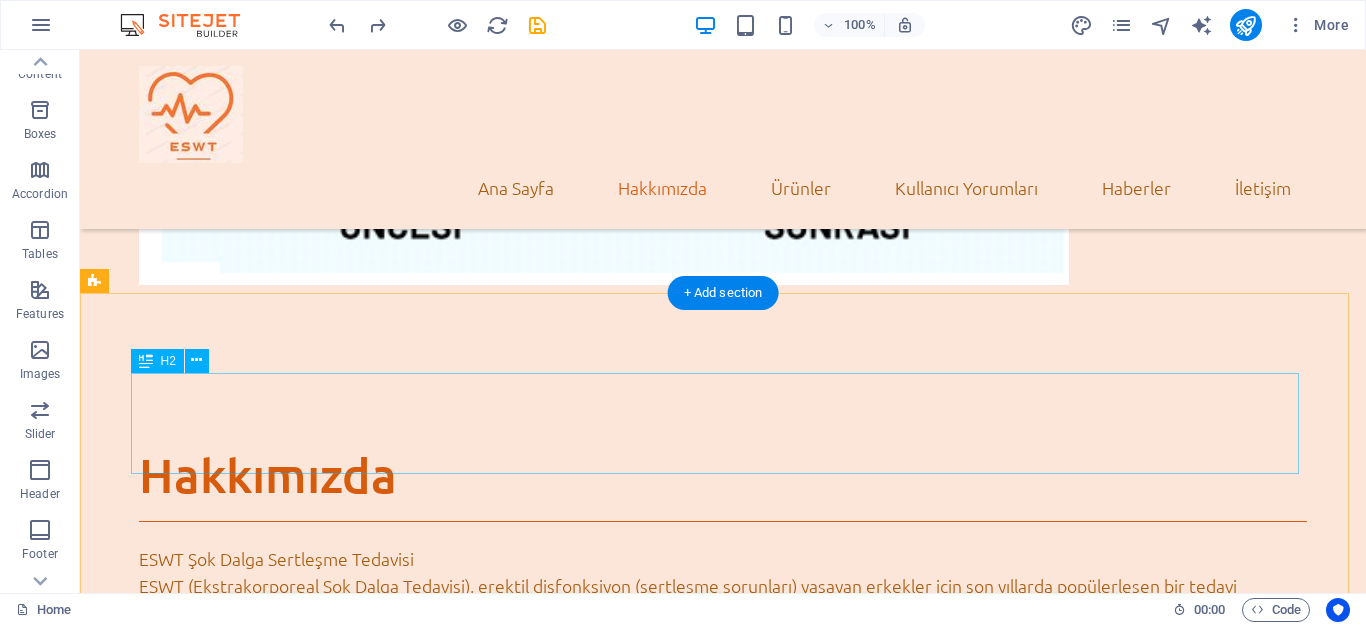 scroll, scrollTop: 123, scrollLeft: 0, axis: vertical 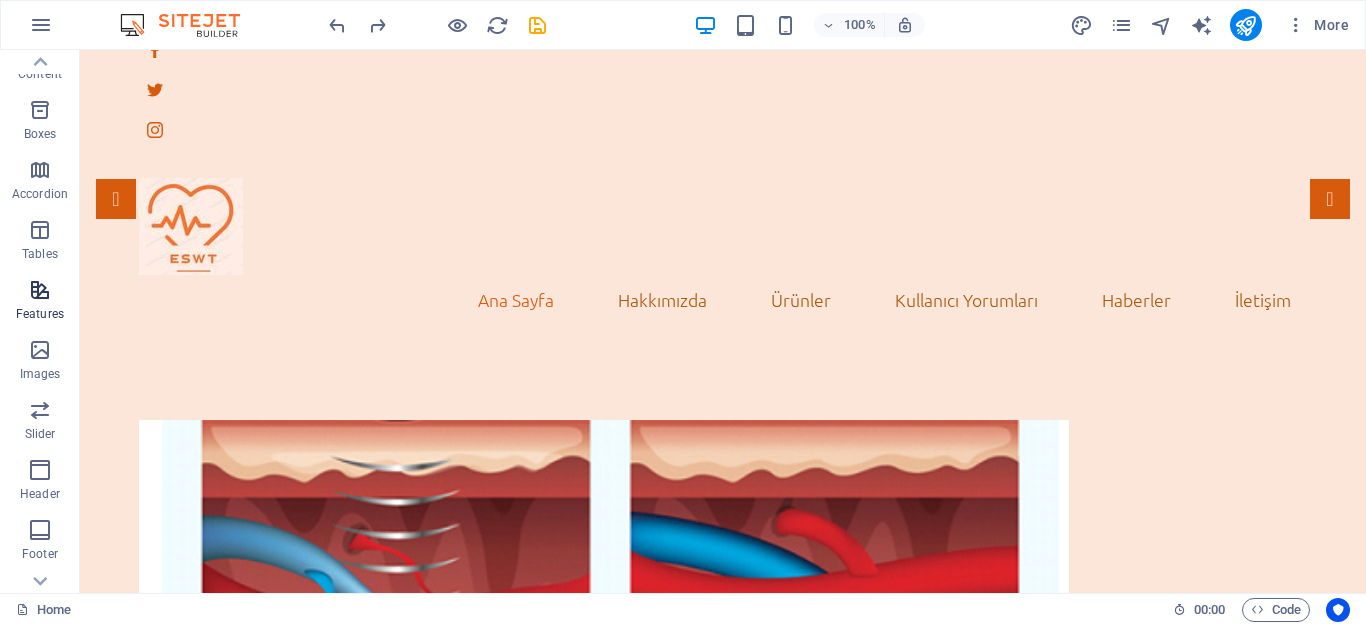 click at bounding box center (40, 290) 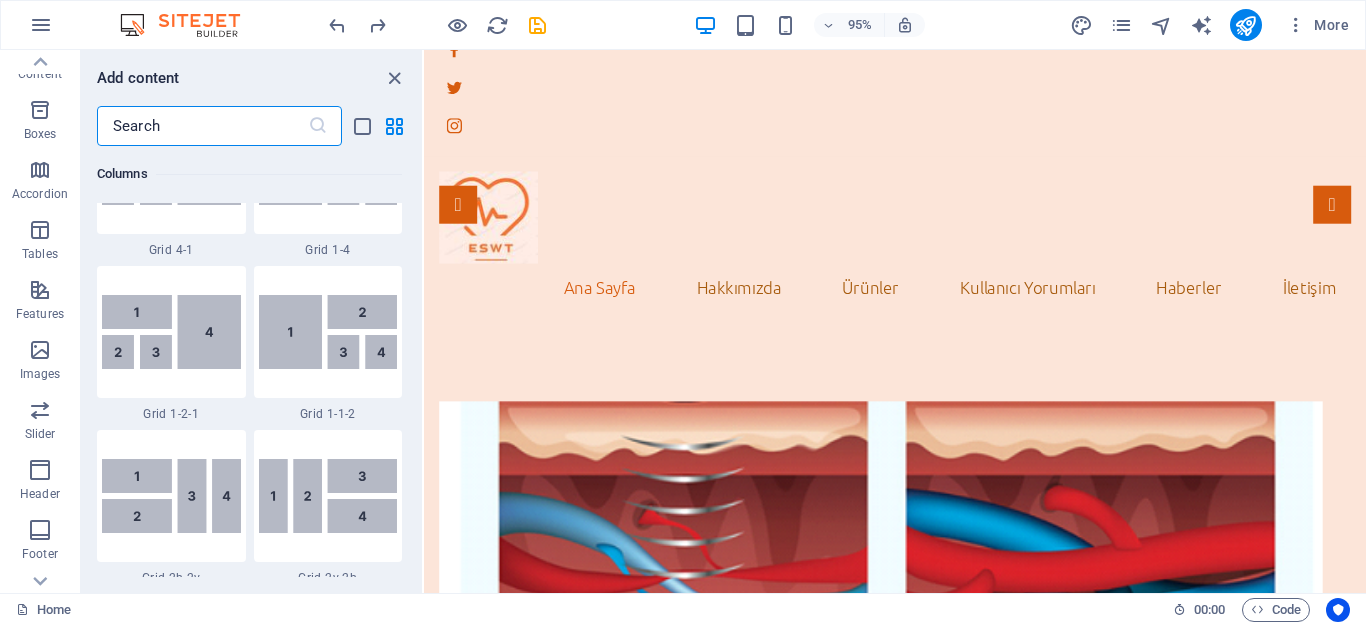 scroll, scrollTop: 1995, scrollLeft: 0, axis: vertical 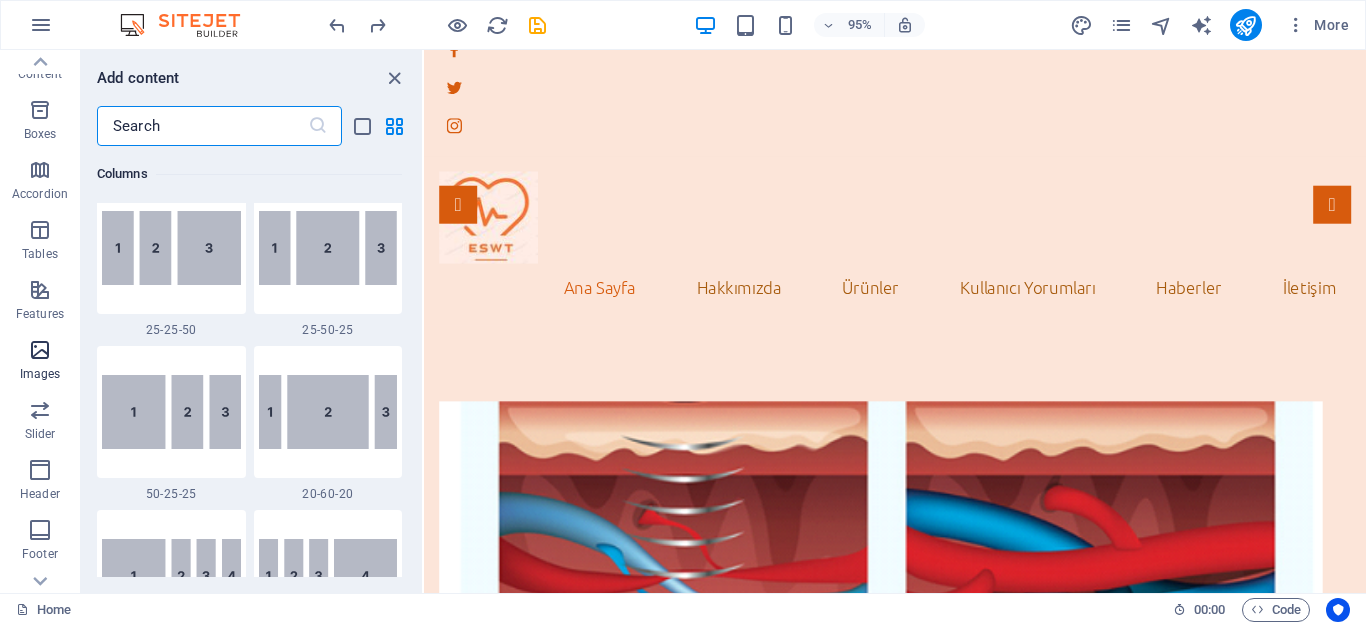 click at bounding box center (40, 350) 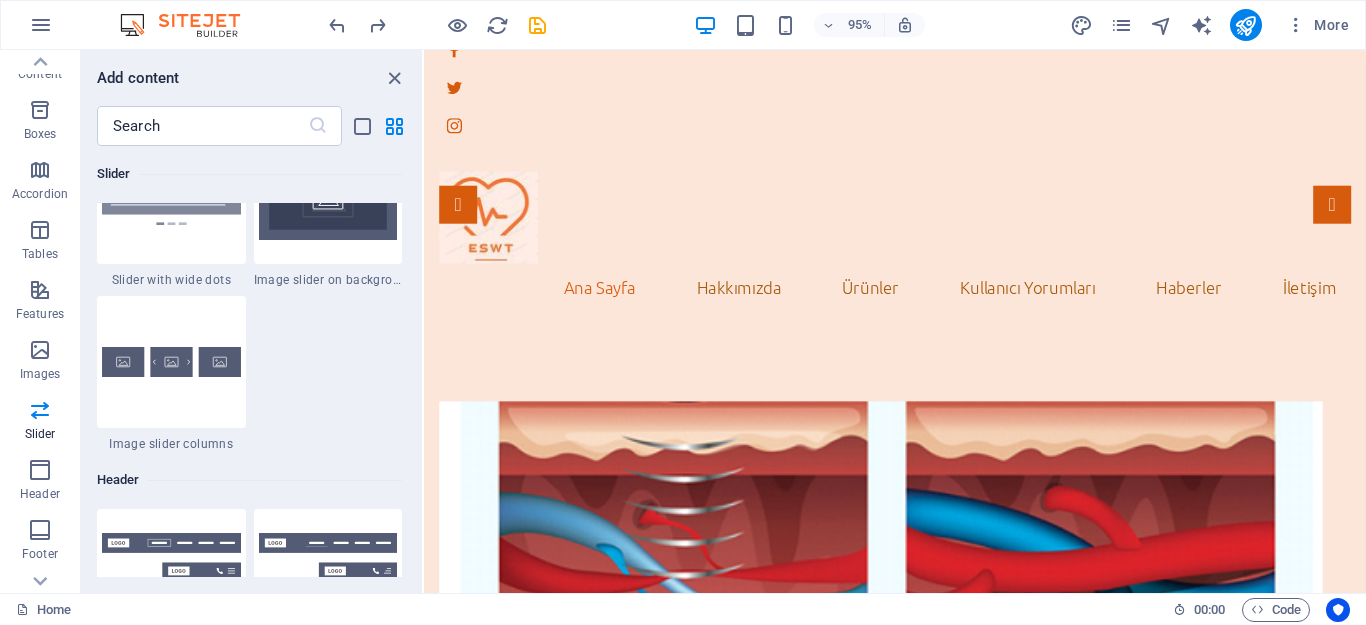 scroll, scrollTop: 11740, scrollLeft: 0, axis: vertical 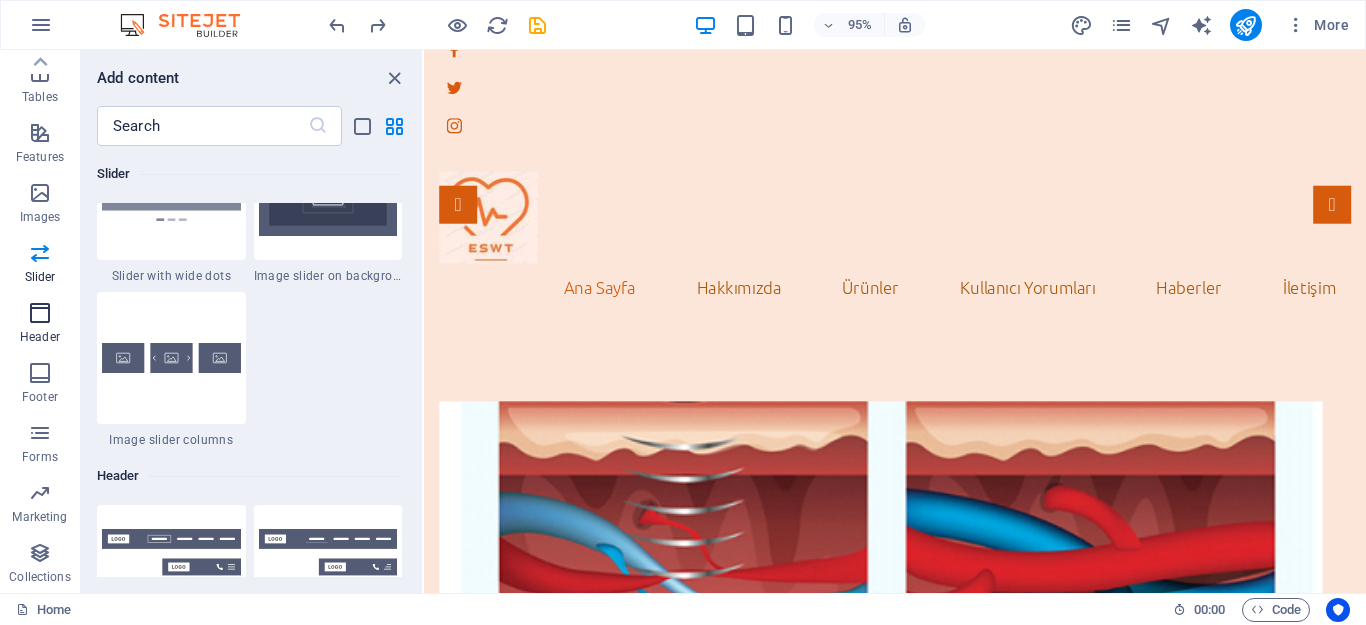 click at bounding box center (40, 313) 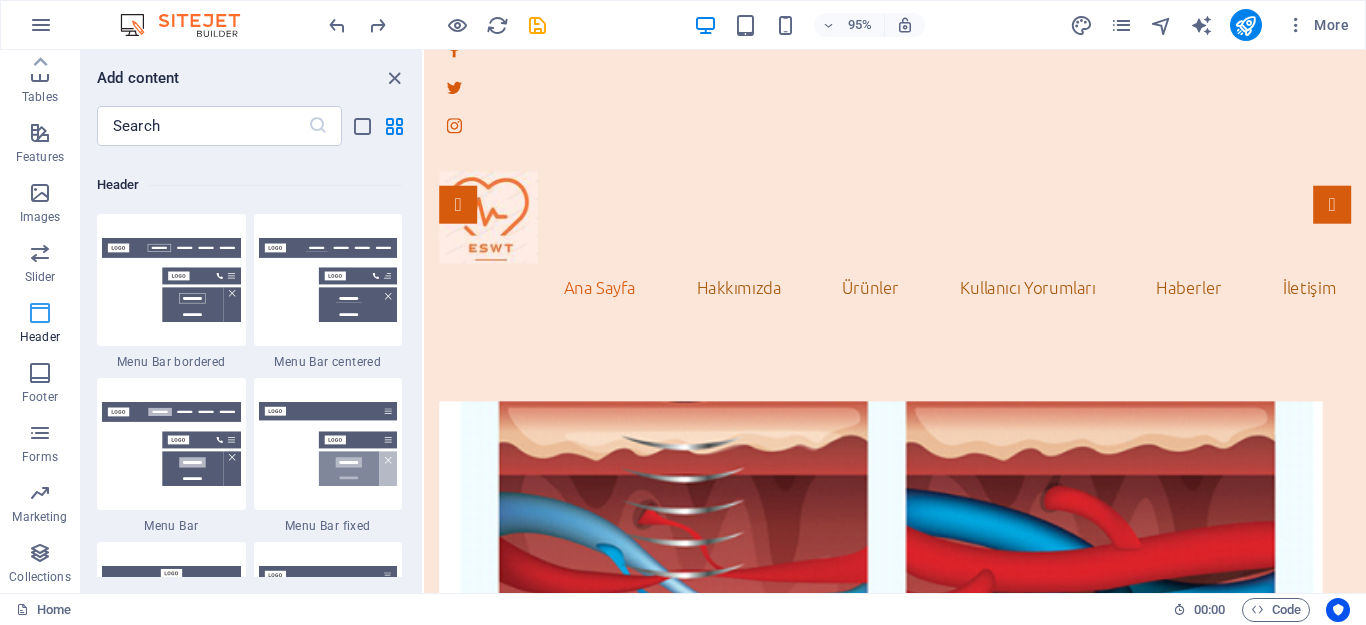 scroll, scrollTop: 12042, scrollLeft: 0, axis: vertical 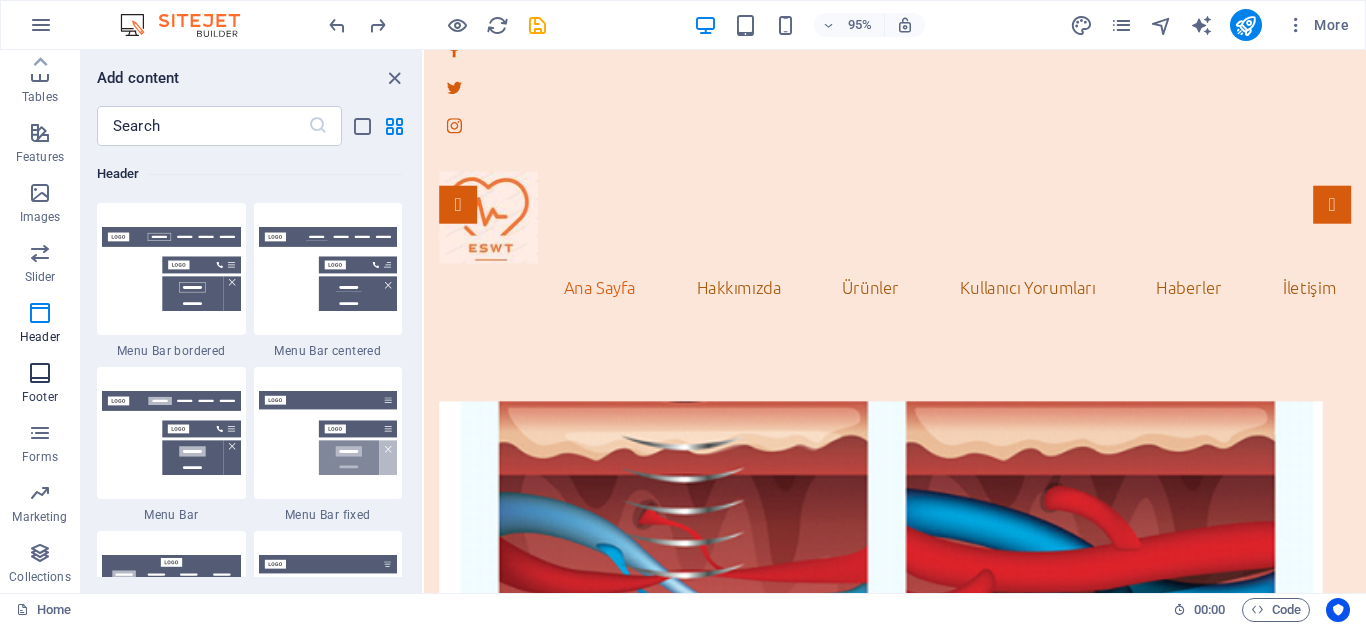 click at bounding box center [40, 373] 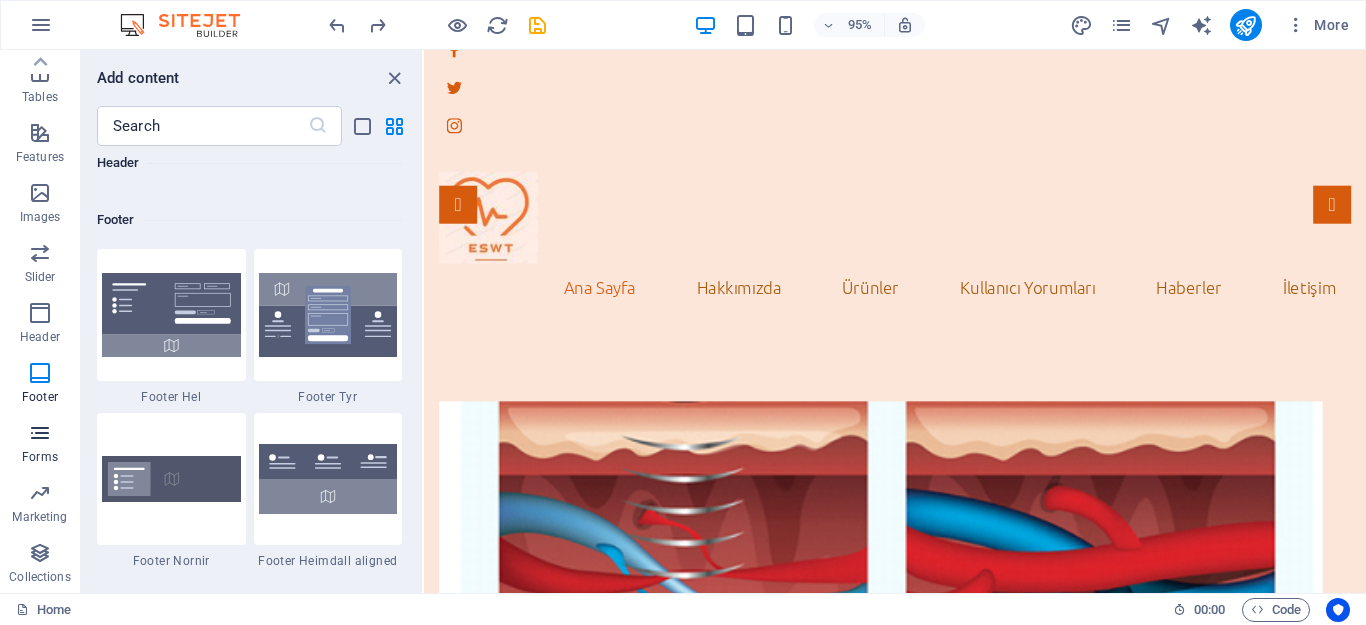 scroll, scrollTop: 13239, scrollLeft: 0, axis: vertical 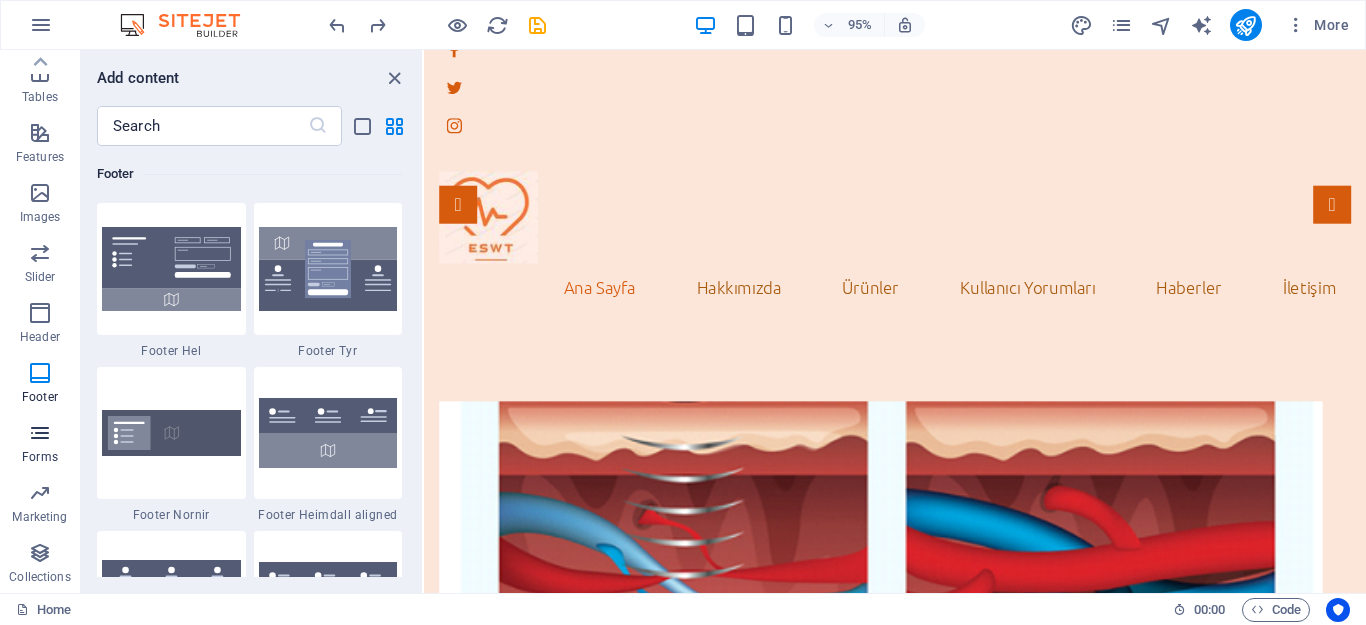 click at bounding box center [40, 433] 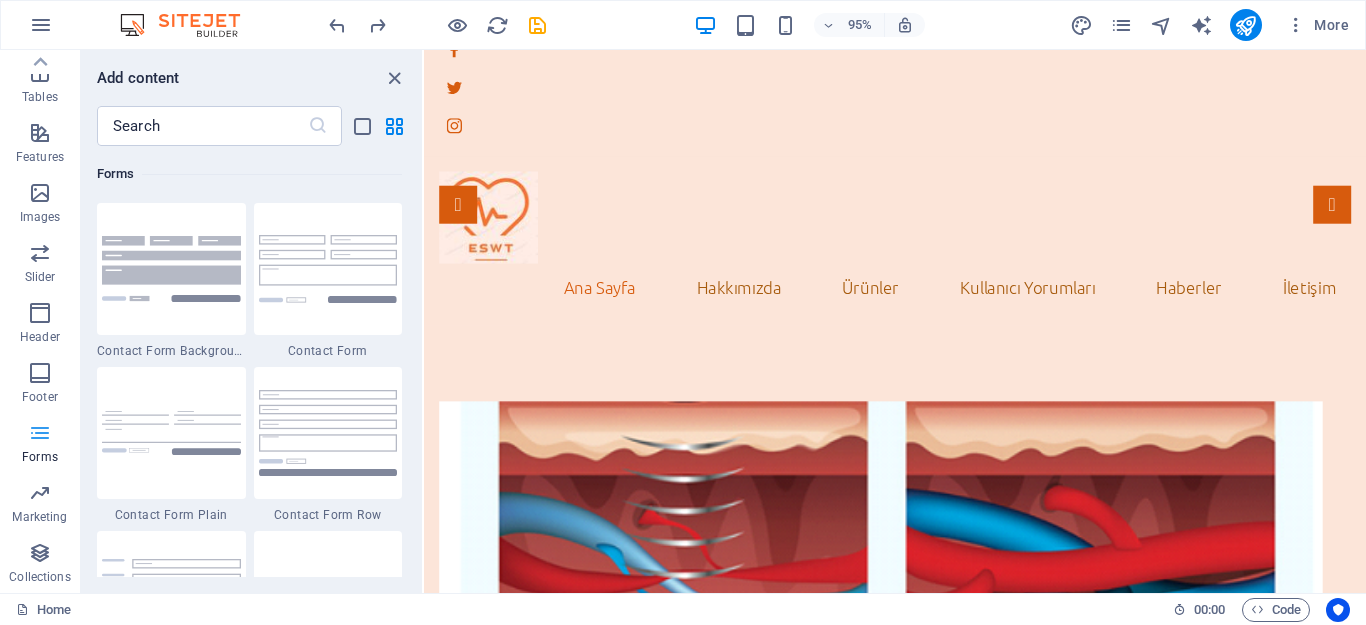 scroll, scrollTop: 14600, scrollLeft: 0, axis: vertical 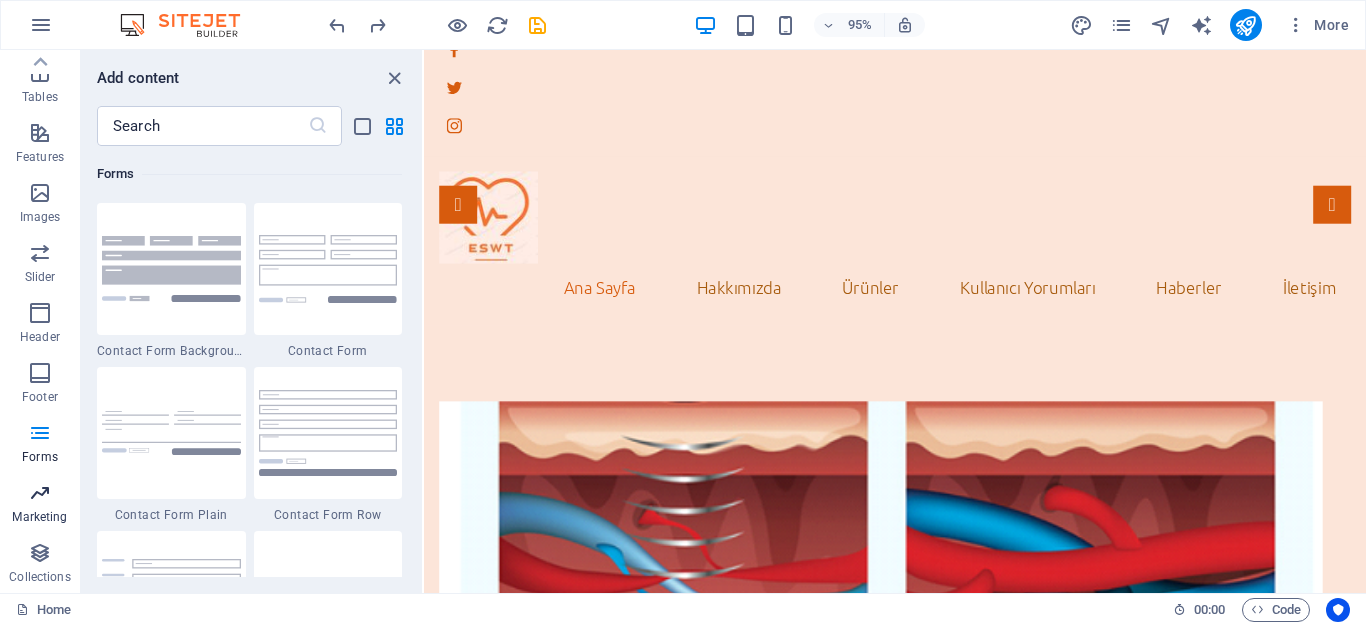 click at bounding box center (40, 493) 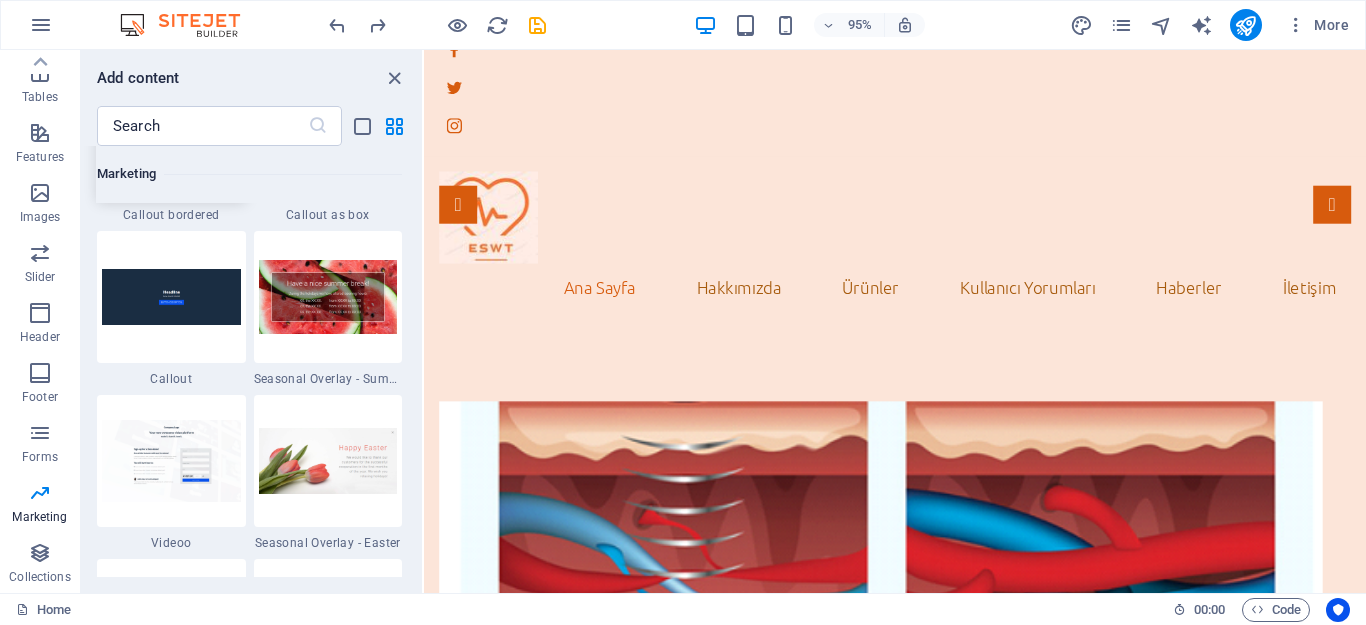 scroll, scrollTop: 16889, scrollLeft: 0, axis: vertical 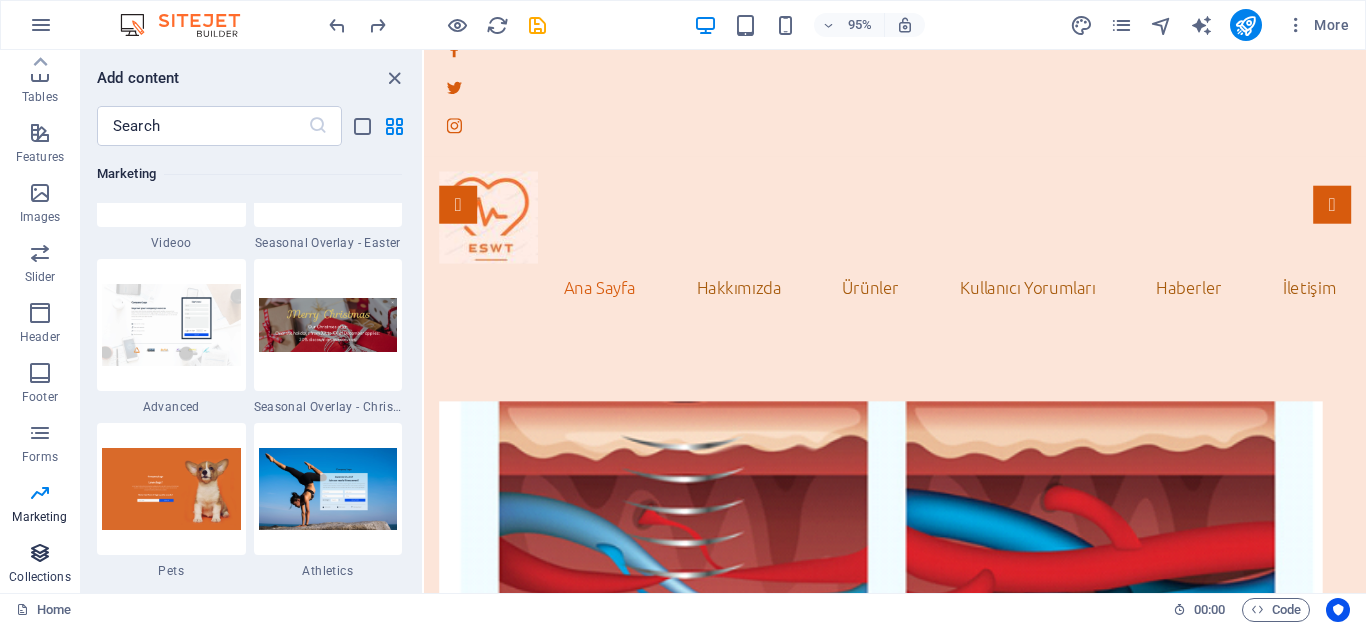 click at bounding box center [40, 553] 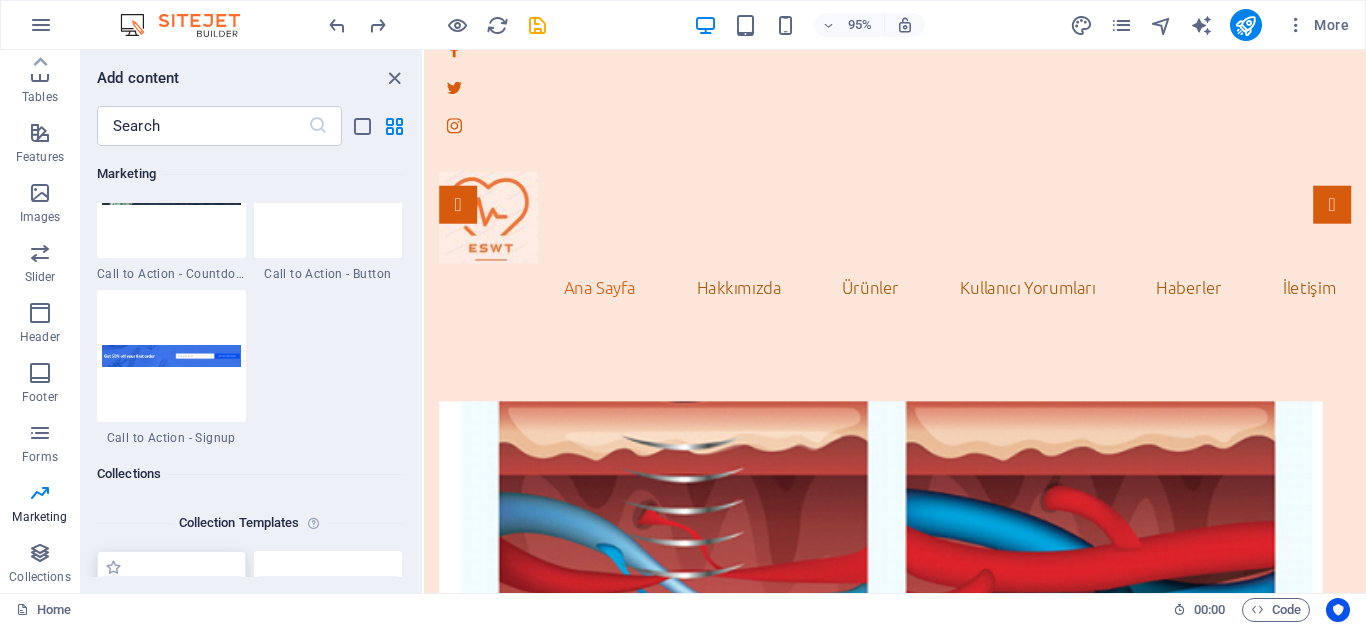 scroll, scrollTop: 18206, scrollLeft: 0, axis: vertical 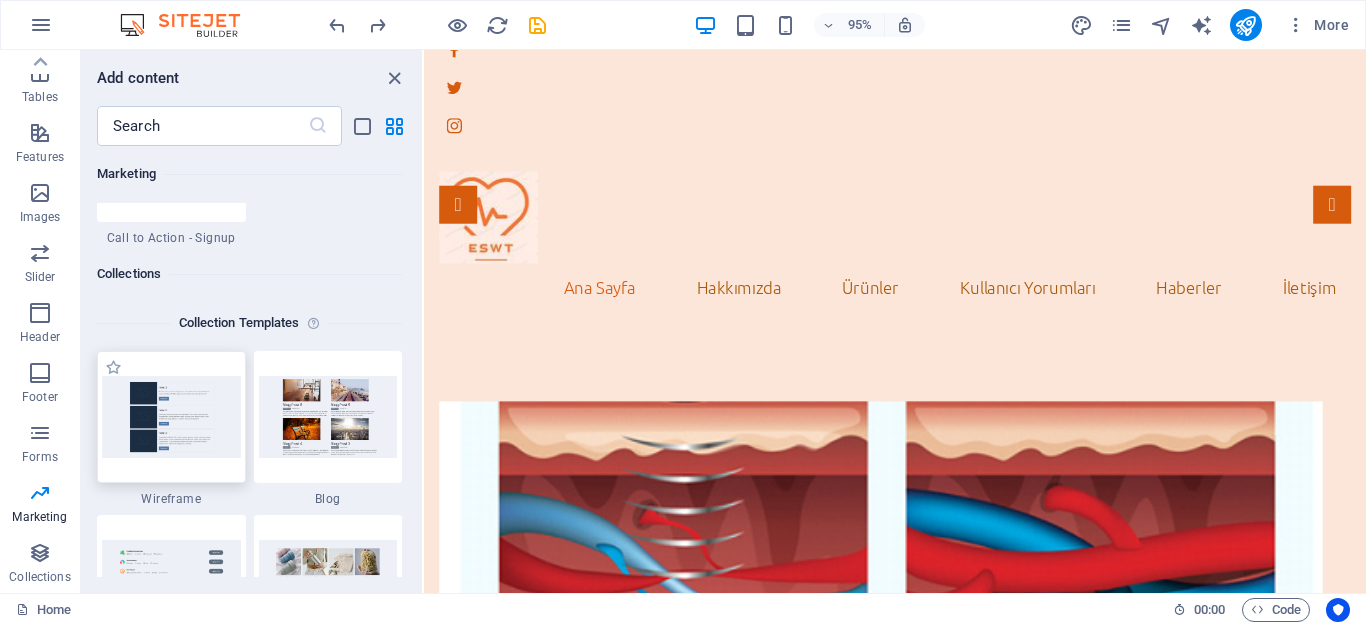 click at bounding box center [171, 416] 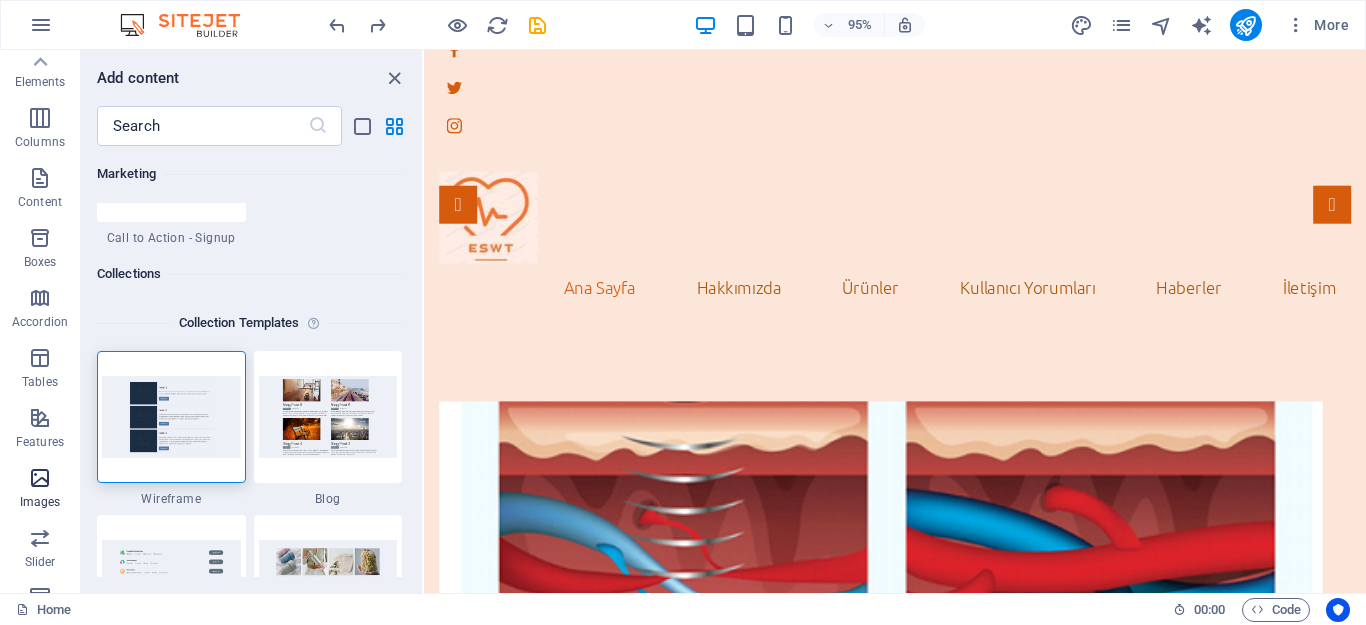 scroll, scrollTop: 0, scrollLeft: 0, axis: both 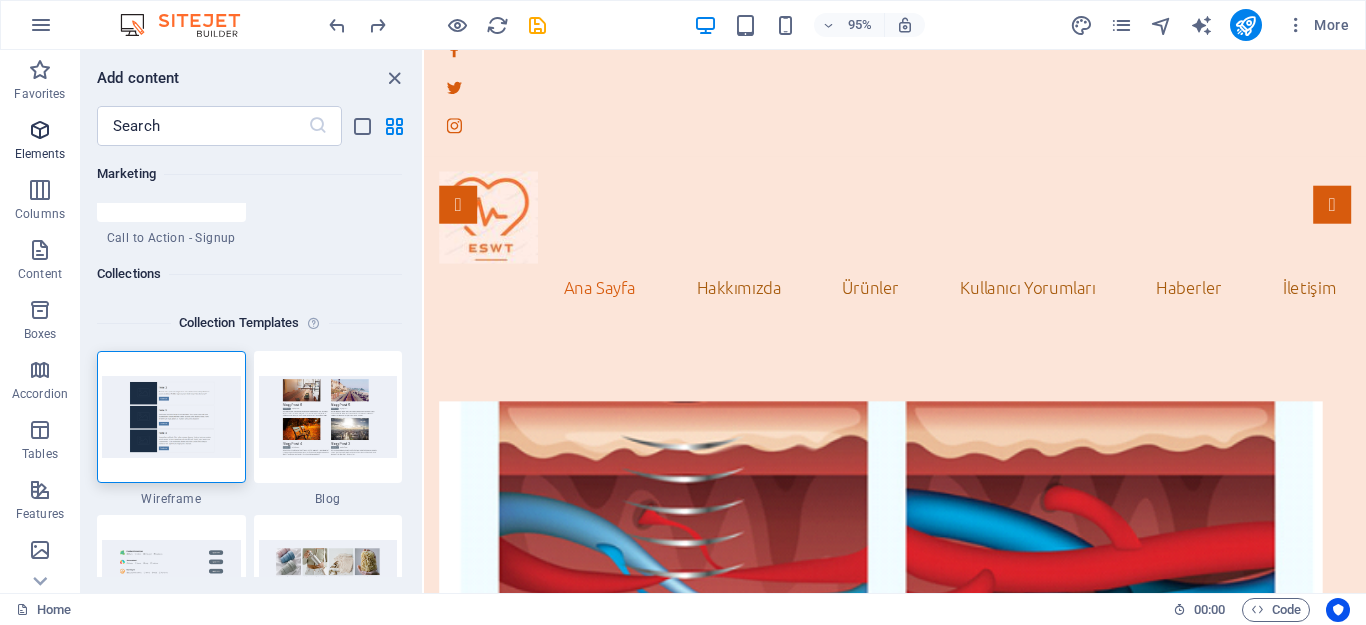 click on "Elements" at bounding box center [40, 142] 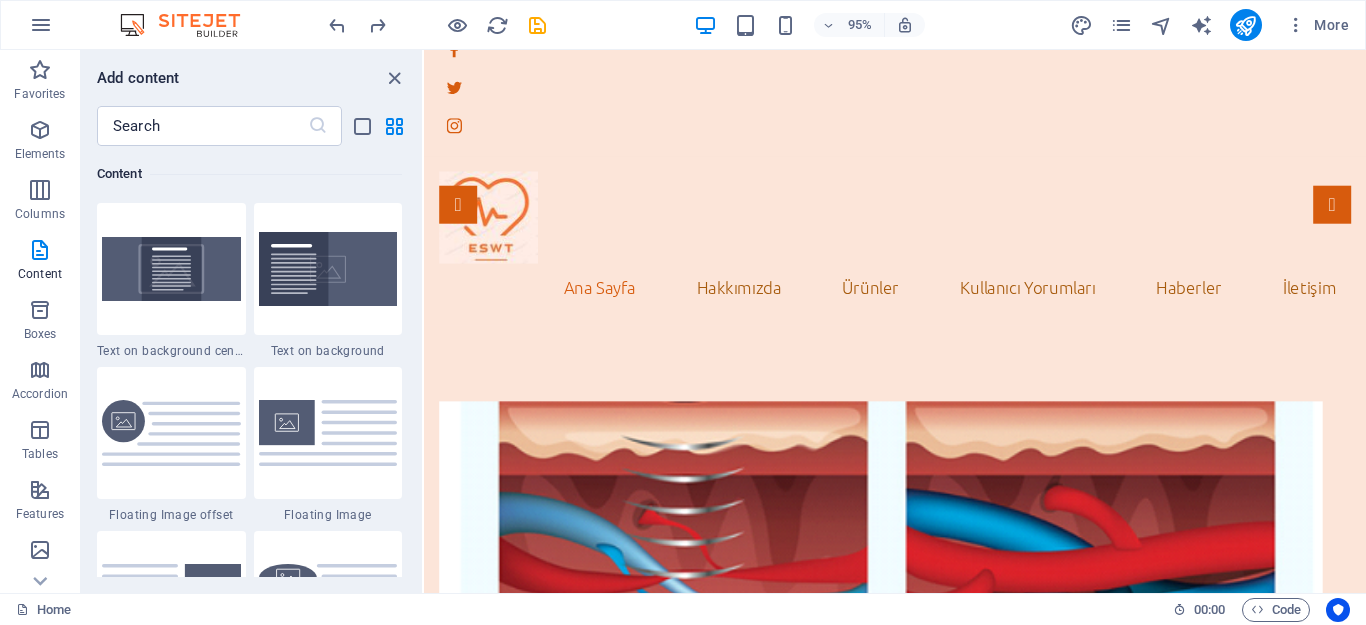 scroll, scrollTop: 4165, scrollLeft: 0, axis: vertical 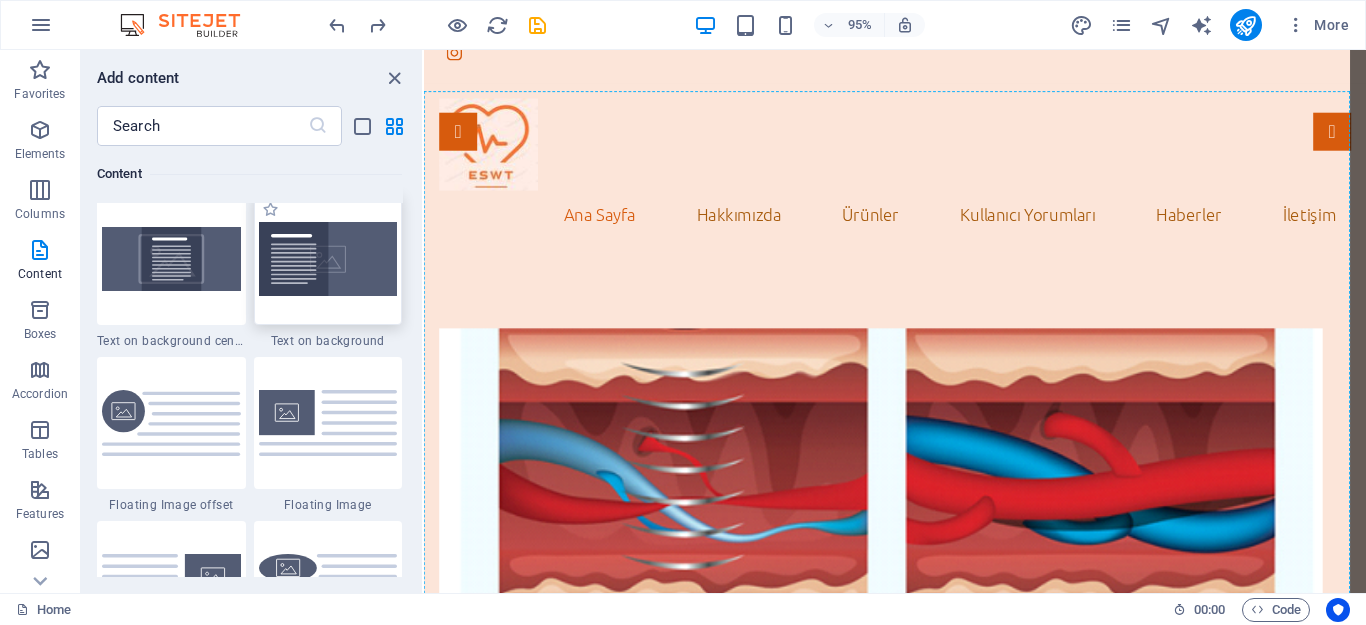 click at bounding box center (328, 259) 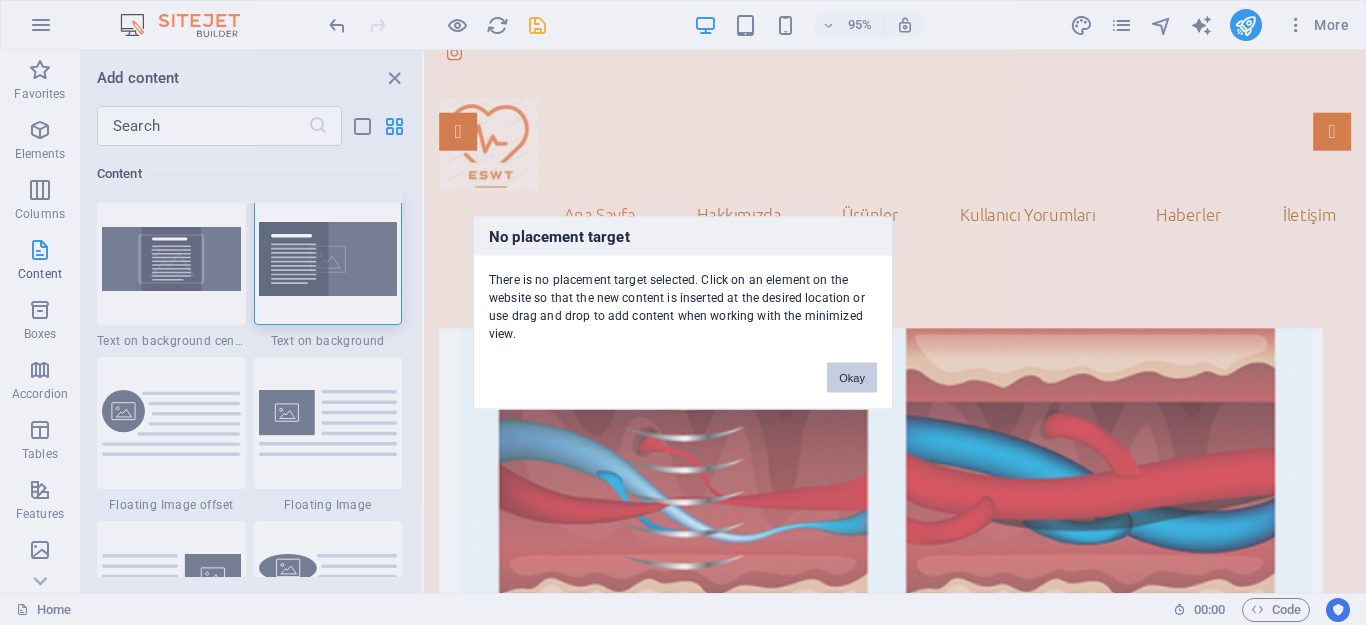 click on "Okay" at bounding box center [852, 377] 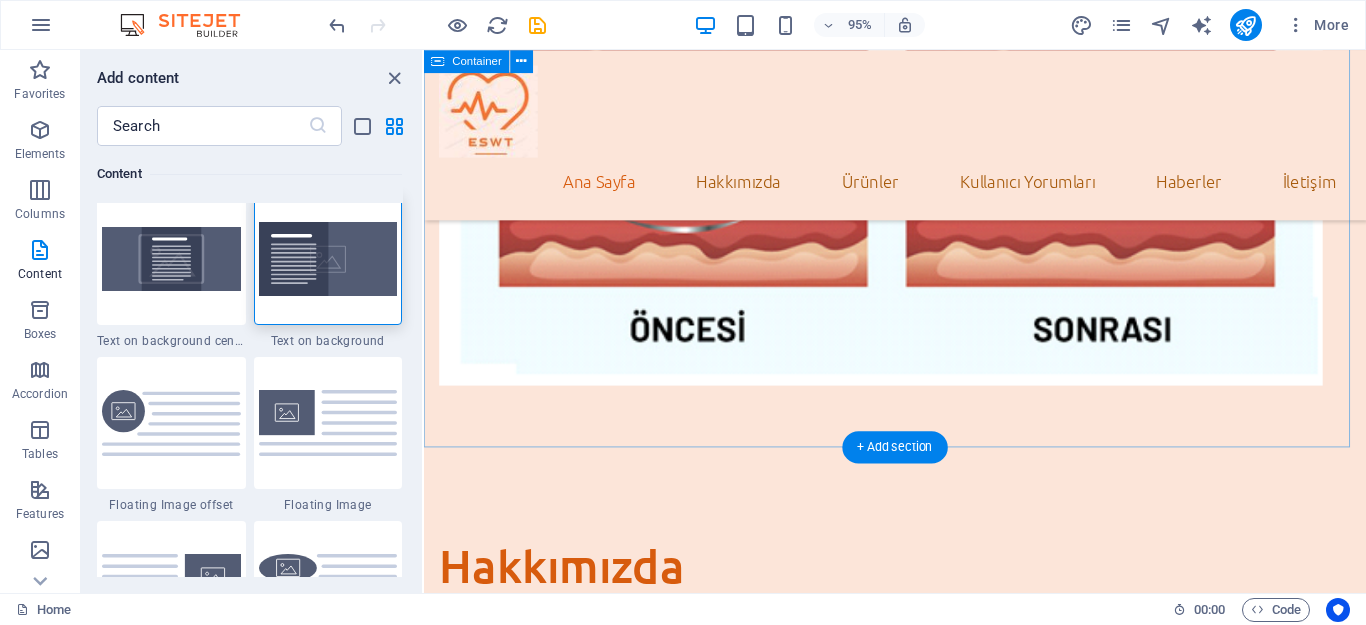 scroll, scrollTop: 400, scrollLeft: 0, axis: vertical 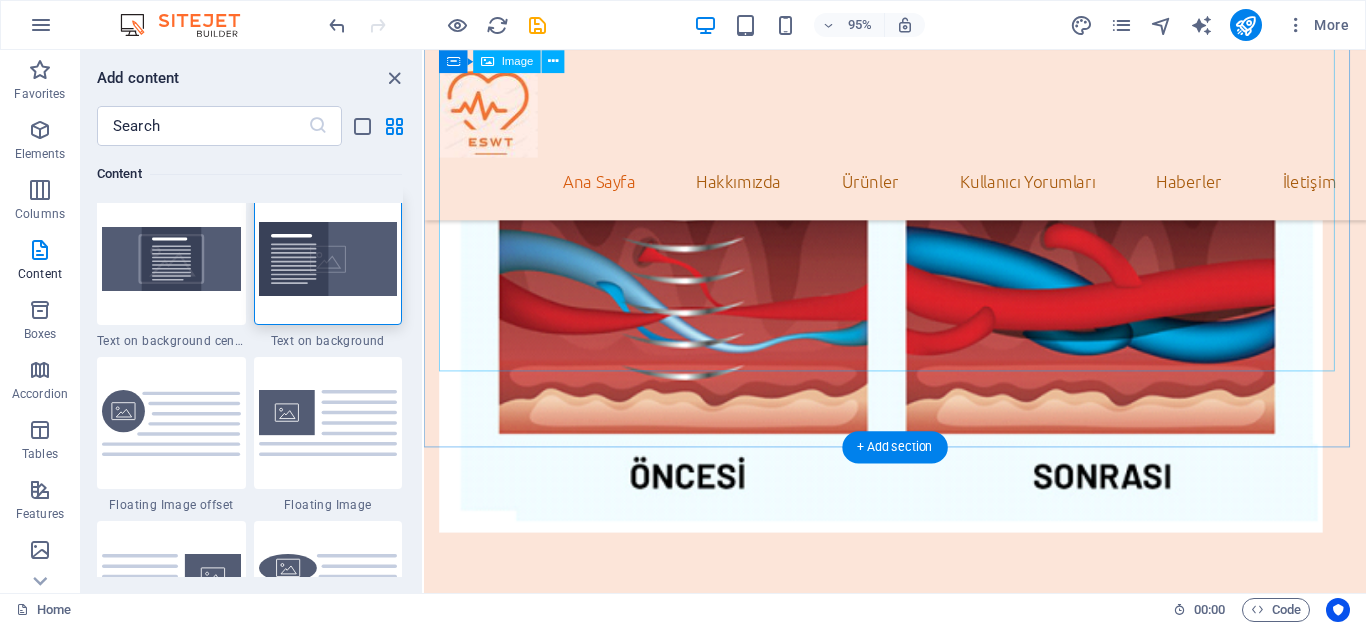 click at bounding box center (920, 351) 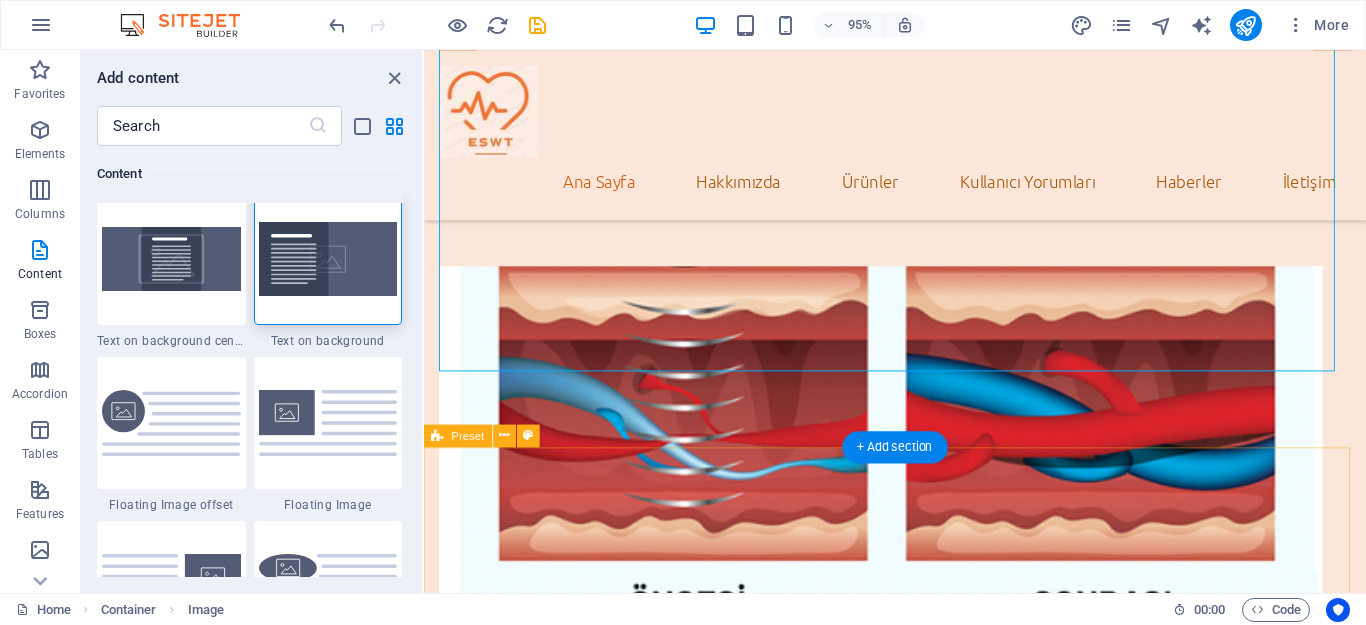 scroll, scrollTop: 400, scrollLeft: 0, axis: vertical 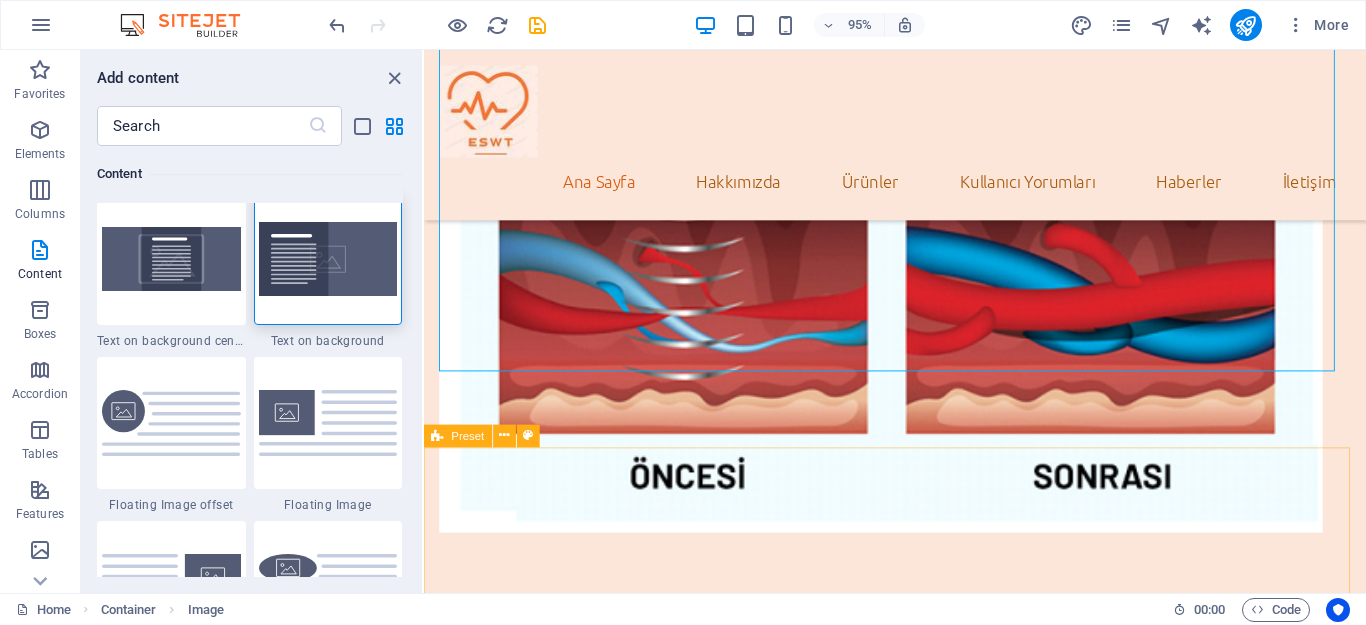 click on "Preset" at bounding box center (468, 435) 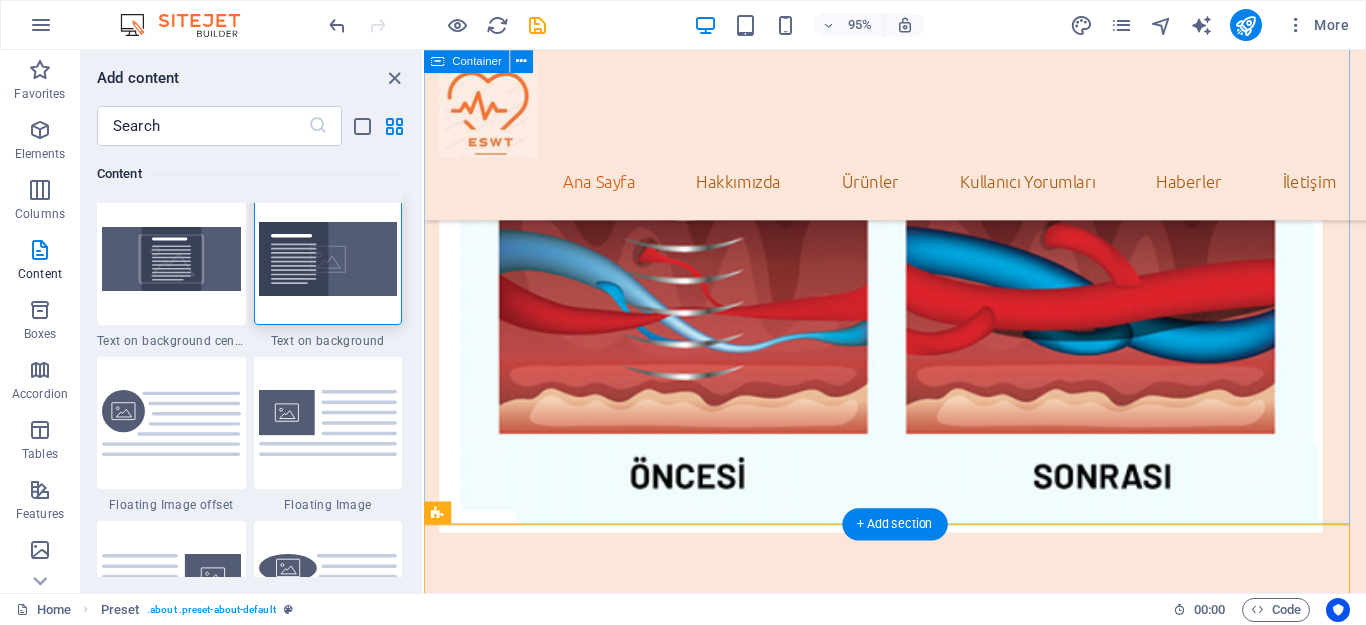 scroll, scrollTop: 100, scrollLeft: 0, axis: vertical 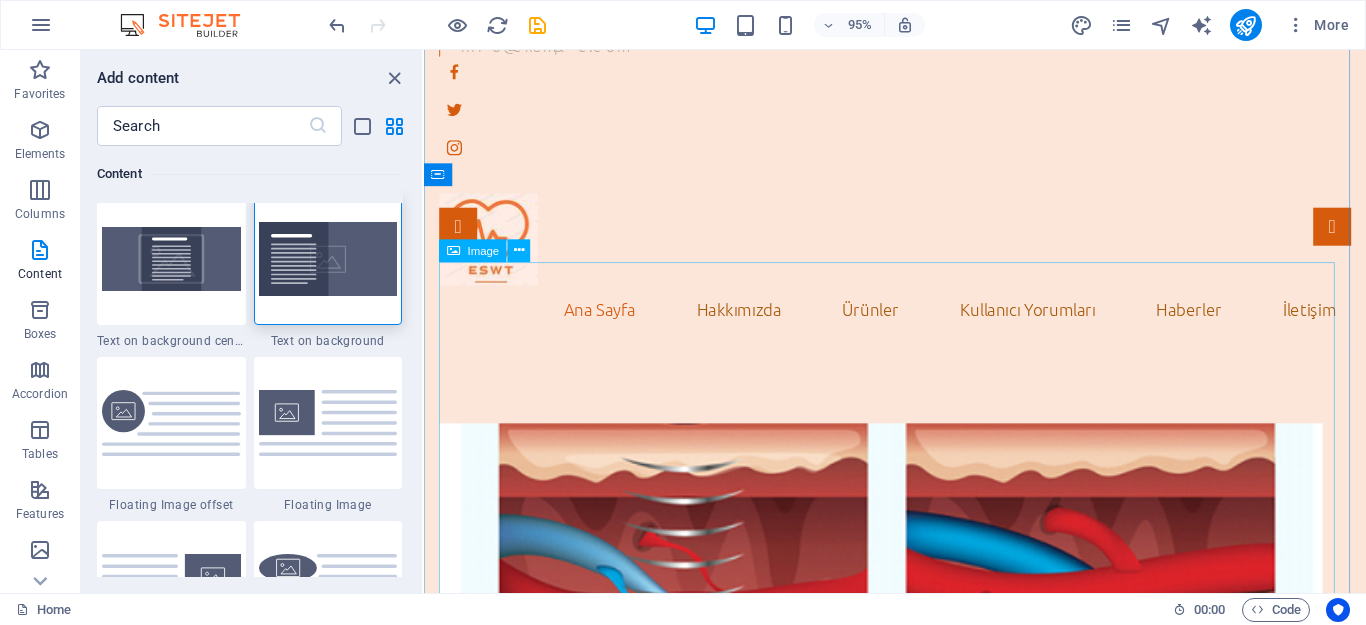 click at bounding box center (920, 650) 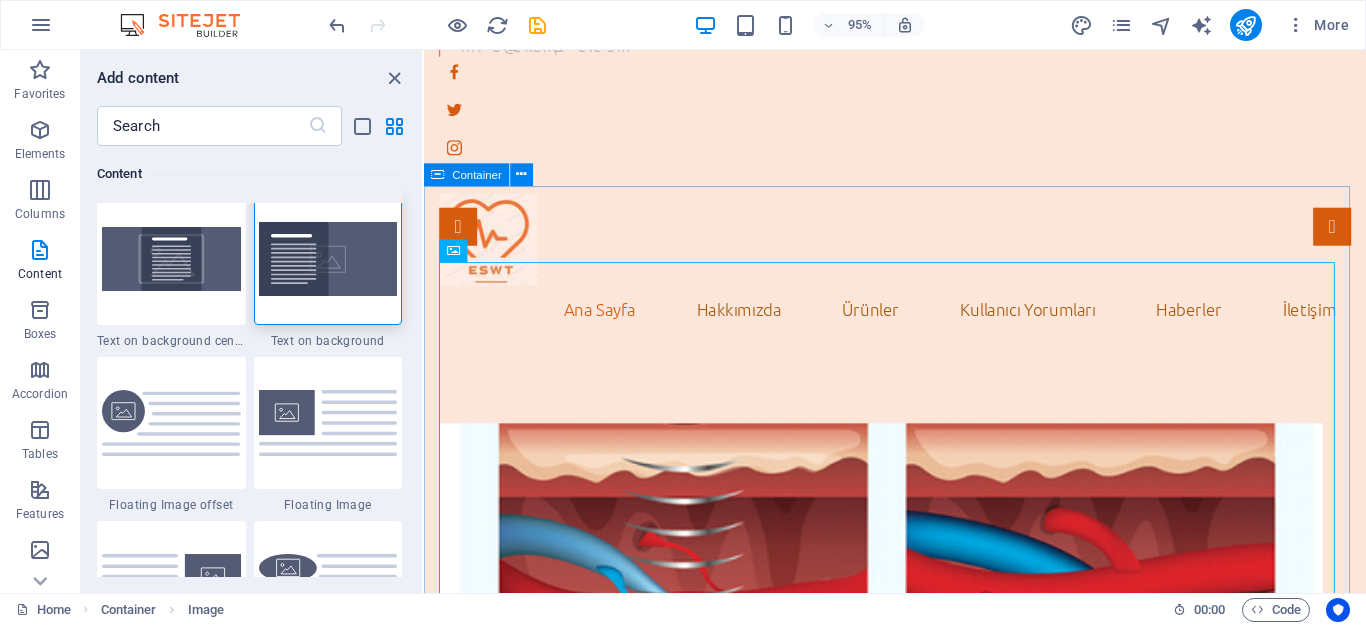 click on "Container" at bounding box center (477, 173) 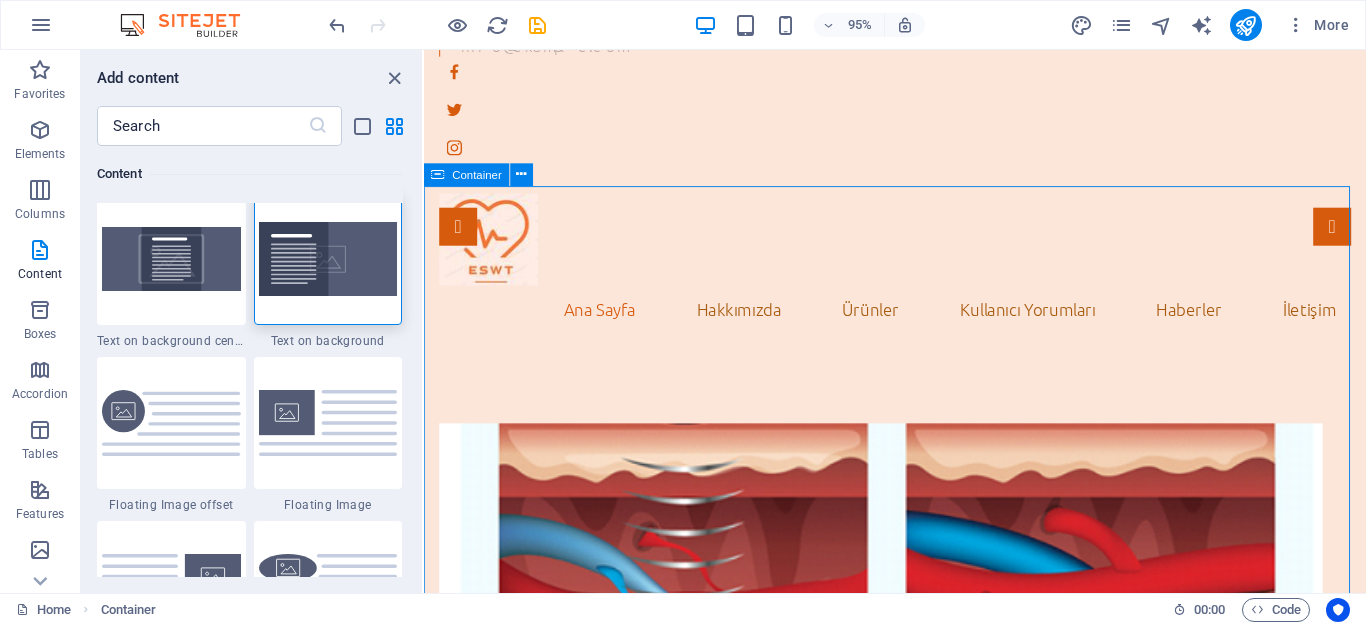 click on "Container" at bounding box center (477, 173) 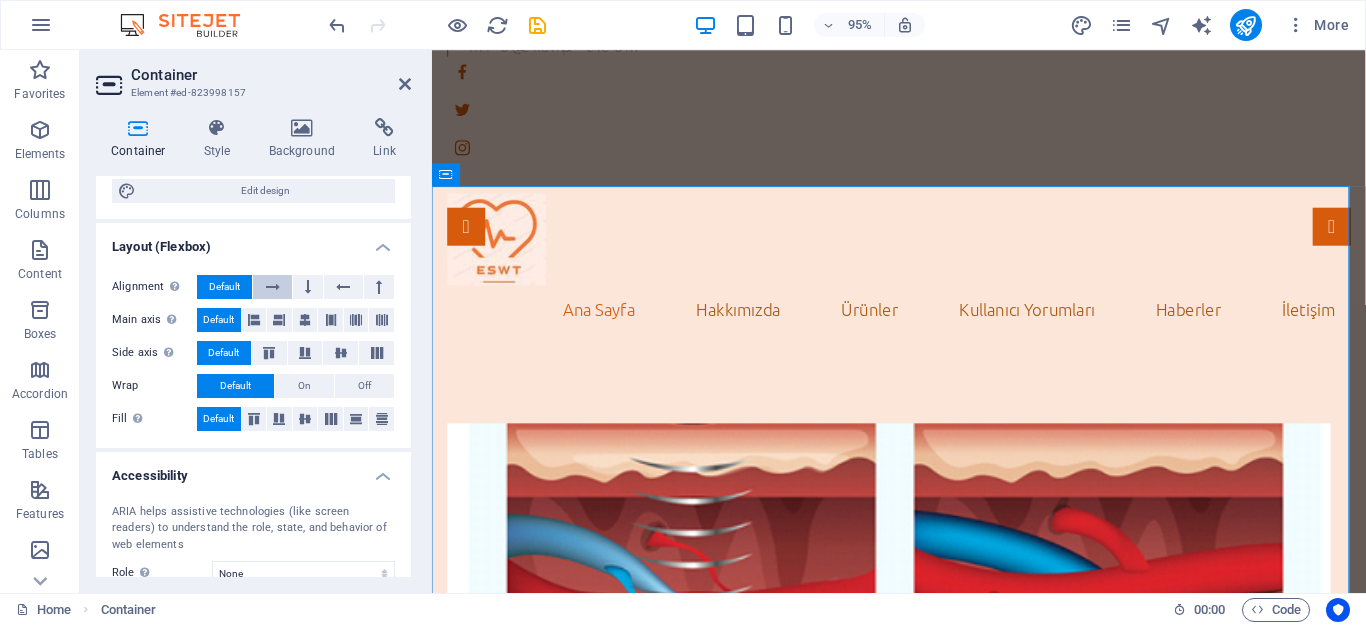 scroll, scrollTop: 0, scrollLeft: 0, axis: both 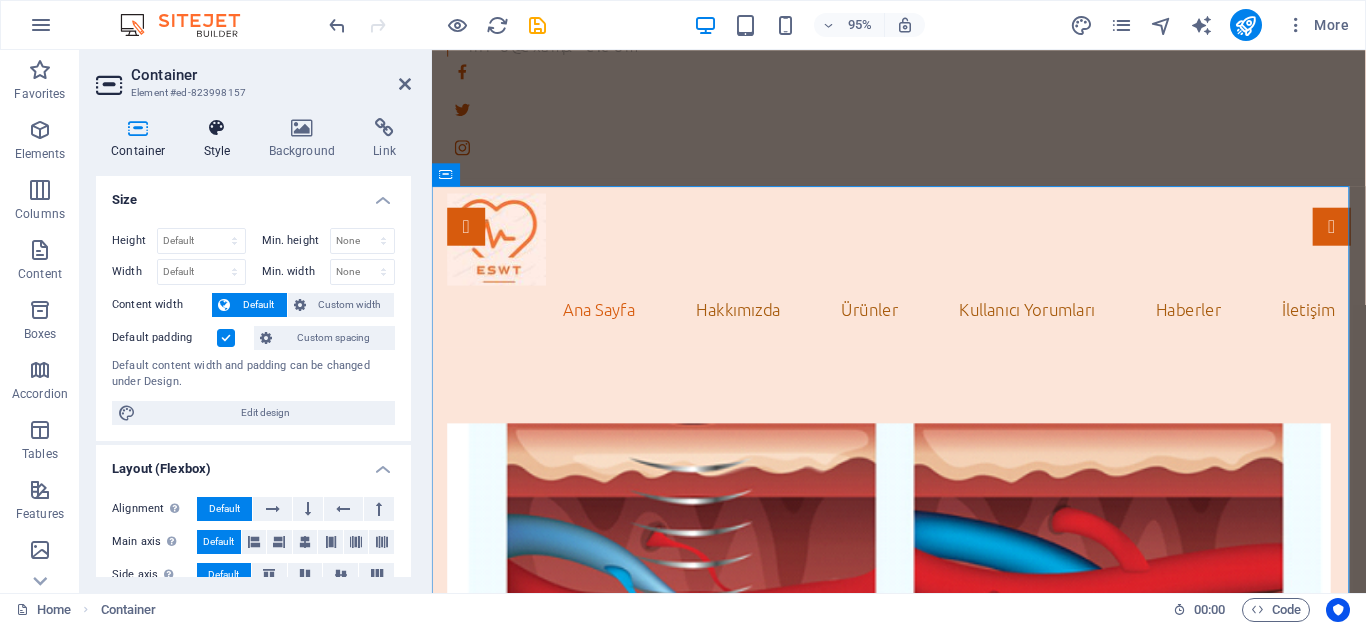 click on "Style" at bounding box center (221, 139) 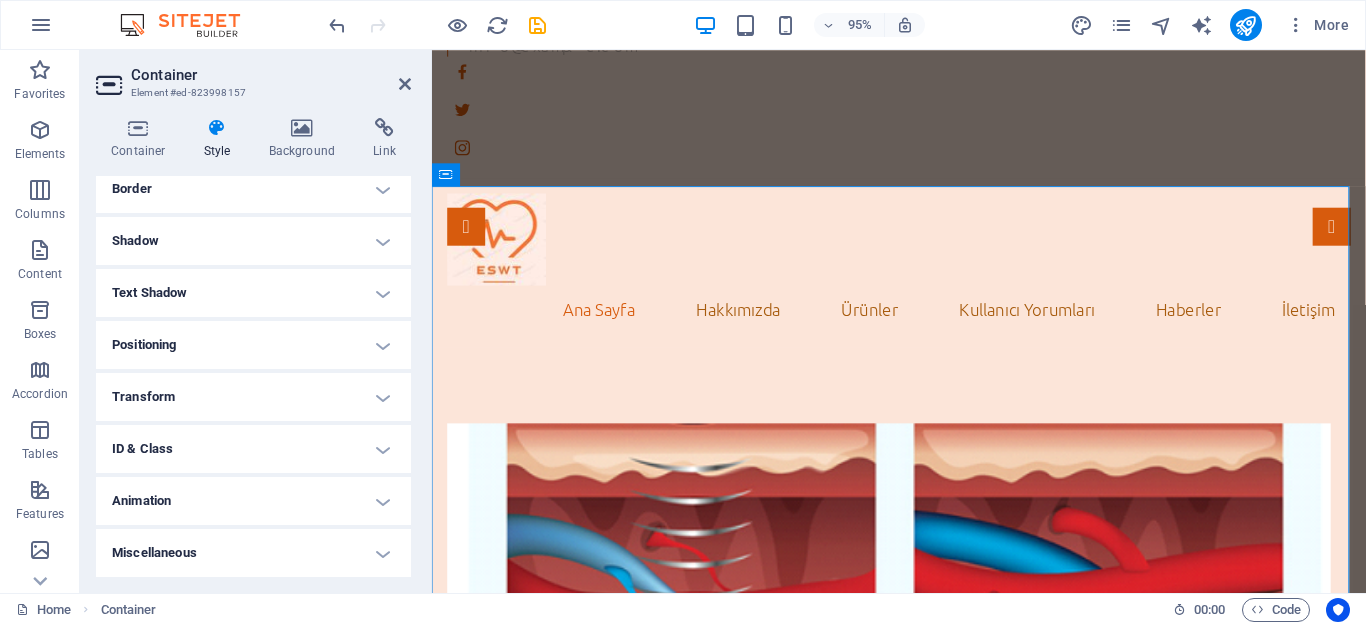 scroll, scrollTop: 0, scrollLeft: 0, axis: both 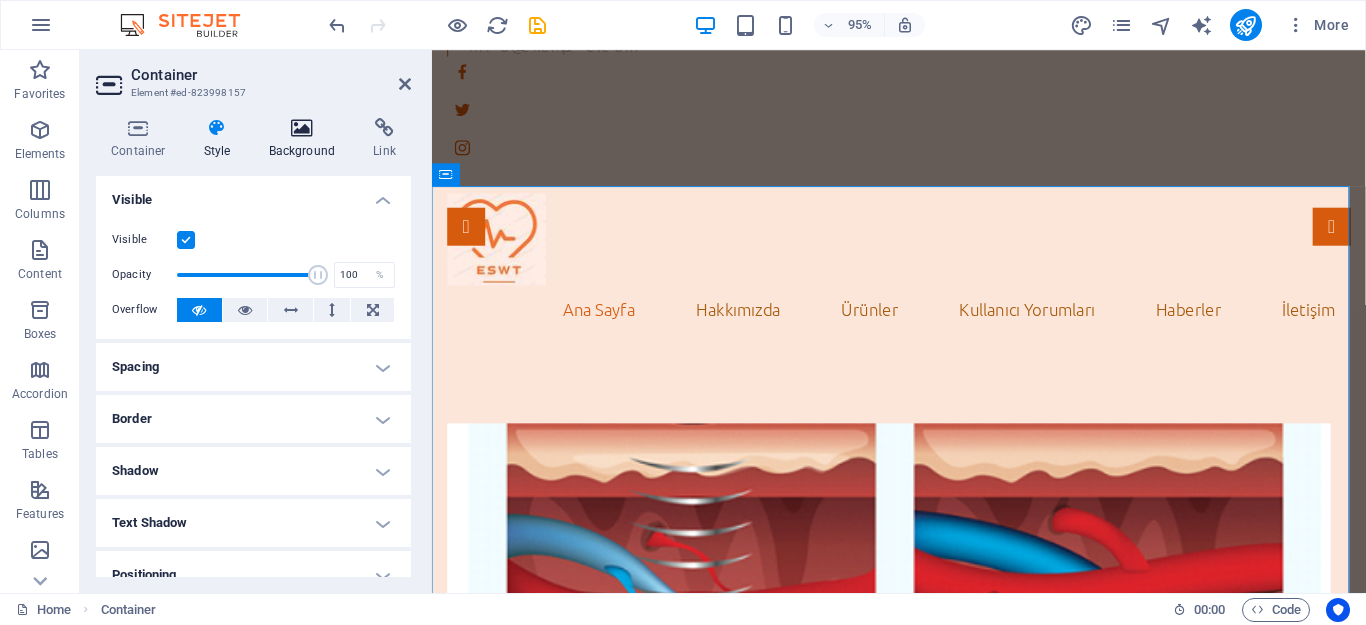 click at bounding box center (302, 128) 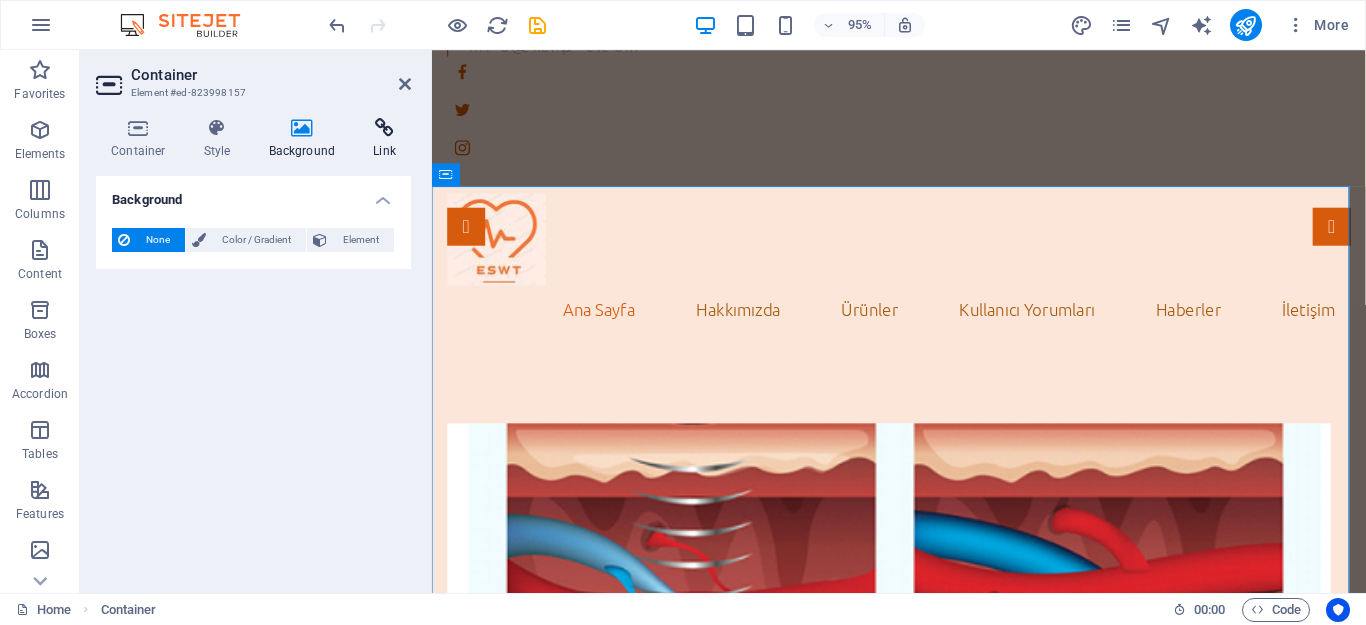 click at bounding box center [384, 128] 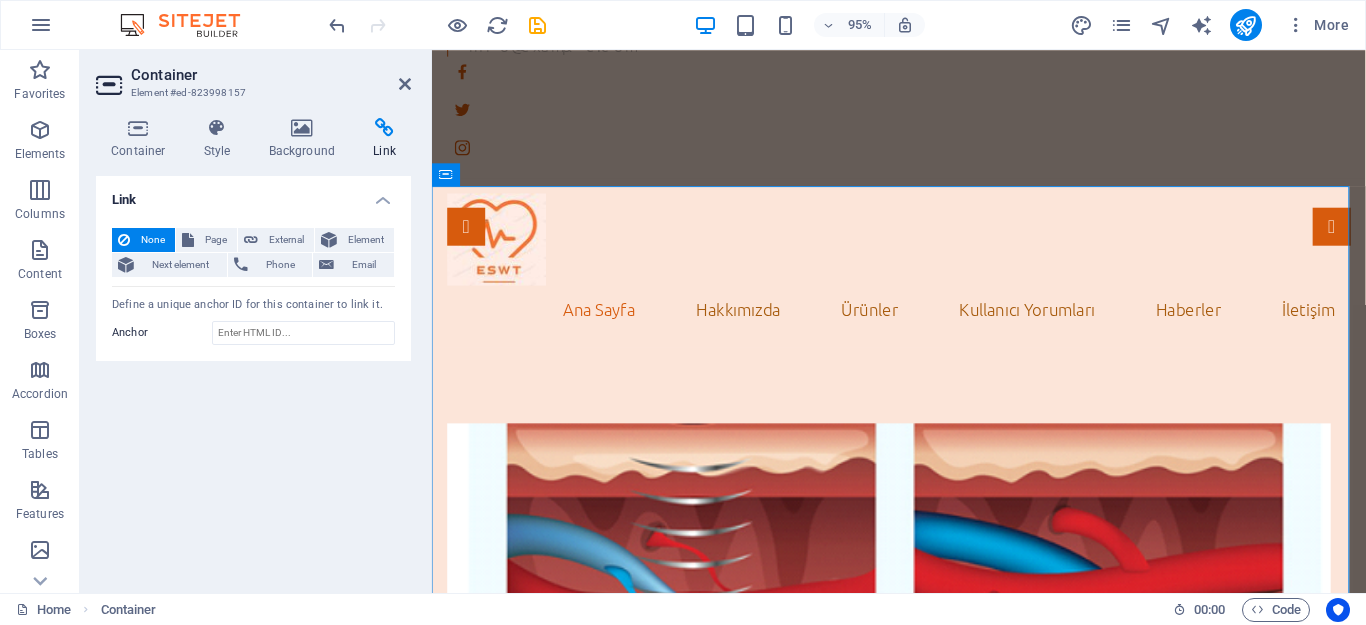 click on "Define a unique anchor ID for this container to link it." at bounding box center [253, 305] 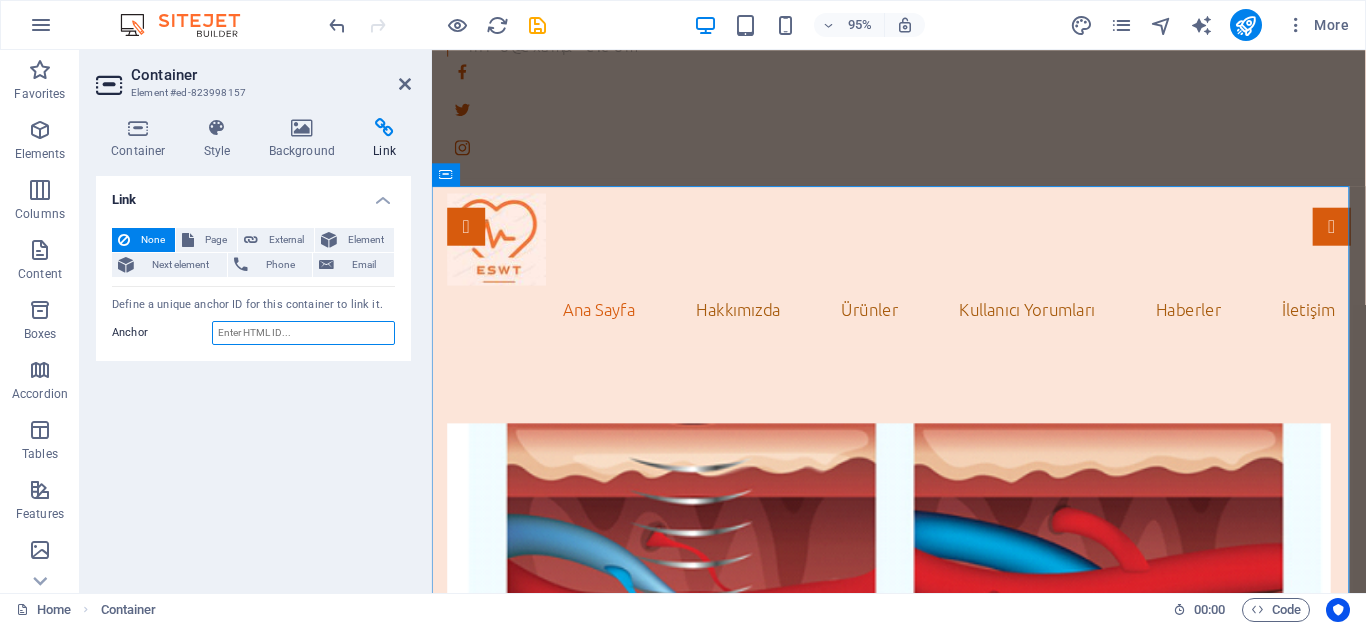 click on "Anchor" at bounding box center (303, 333) 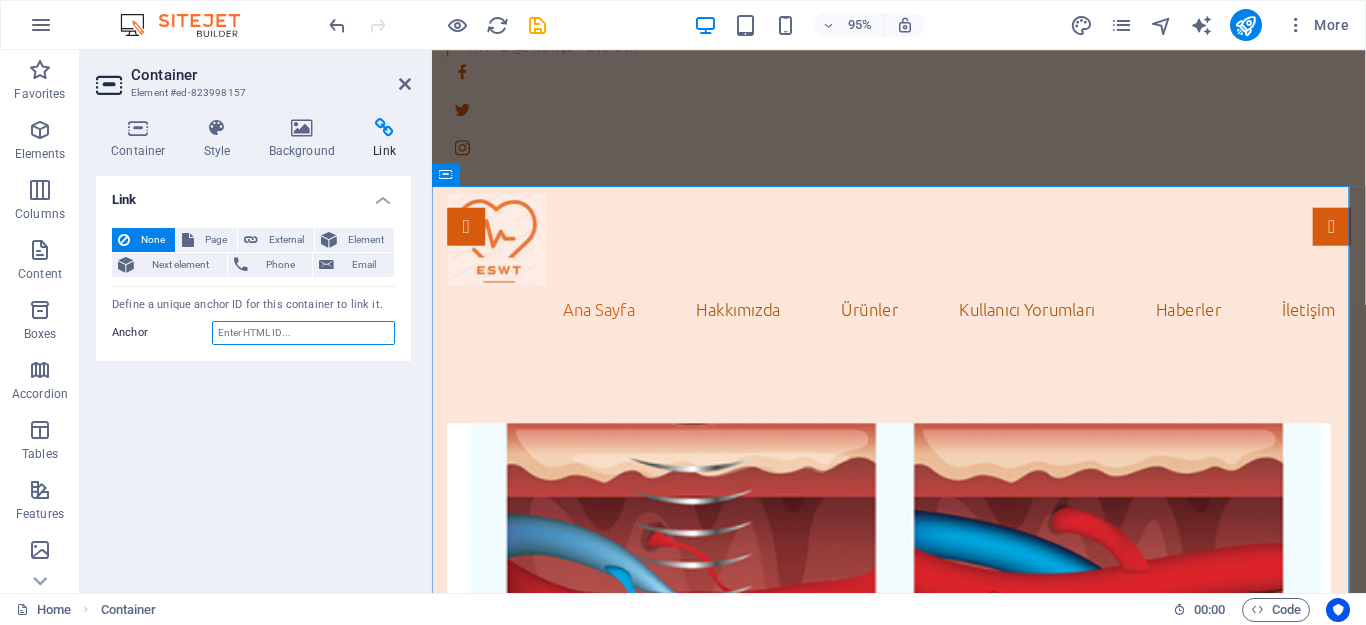 paste on "https://www.youtube.com/shorts/DJmOHnyNEWA" 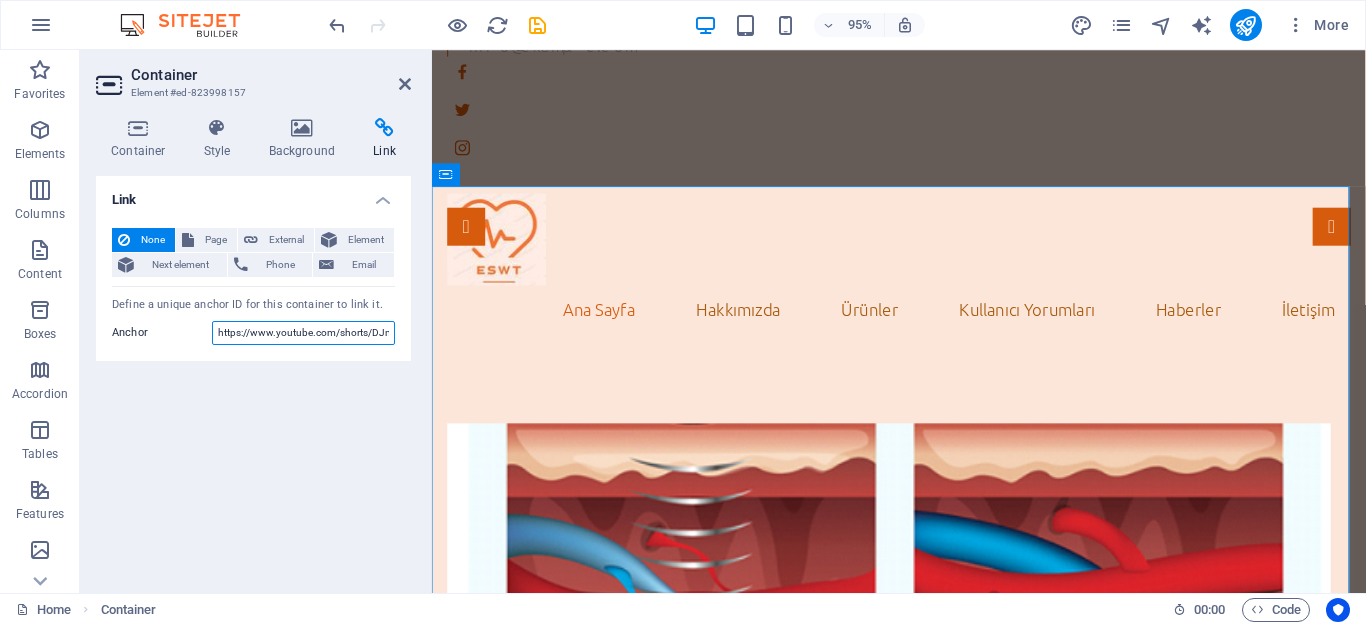 scroll, scrollTop: 0, scrollLeft: 59, axis: horizontal 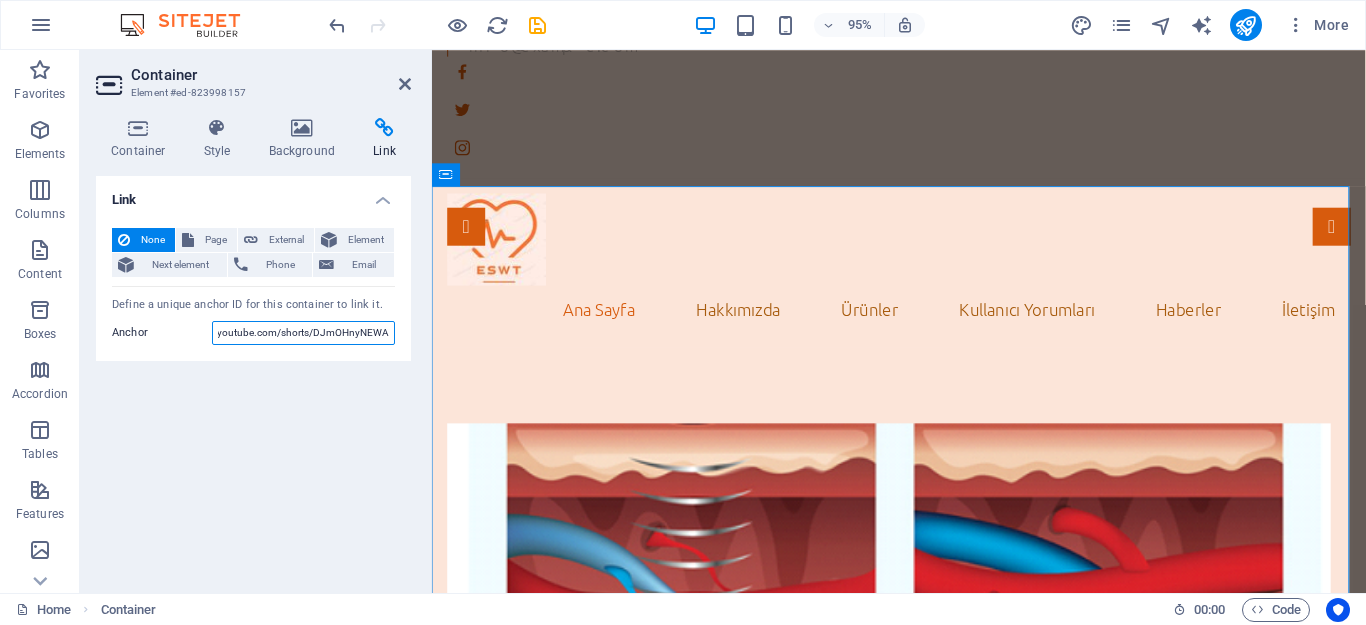 type on "https://www.youtube.com/shorts/DJmOHnyNEWA" 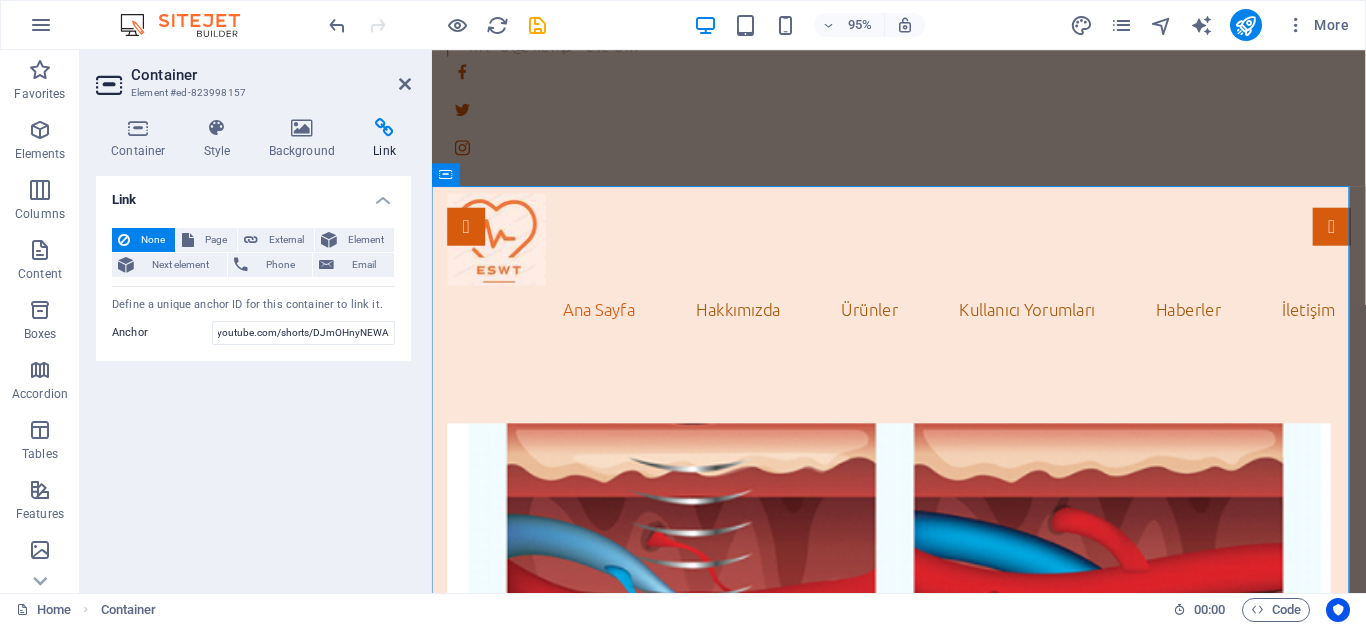 scroll, scrollTop: 0, scrollLeft: 0, axis: both 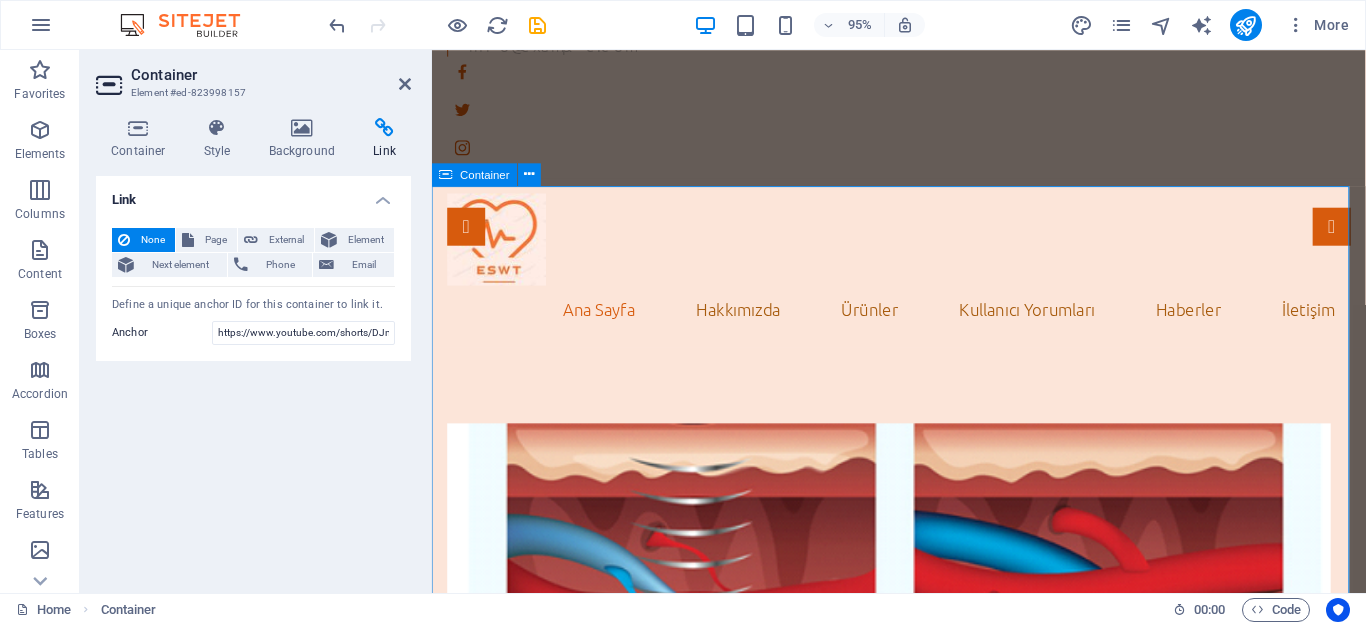 click at bounding box center [923, 650] 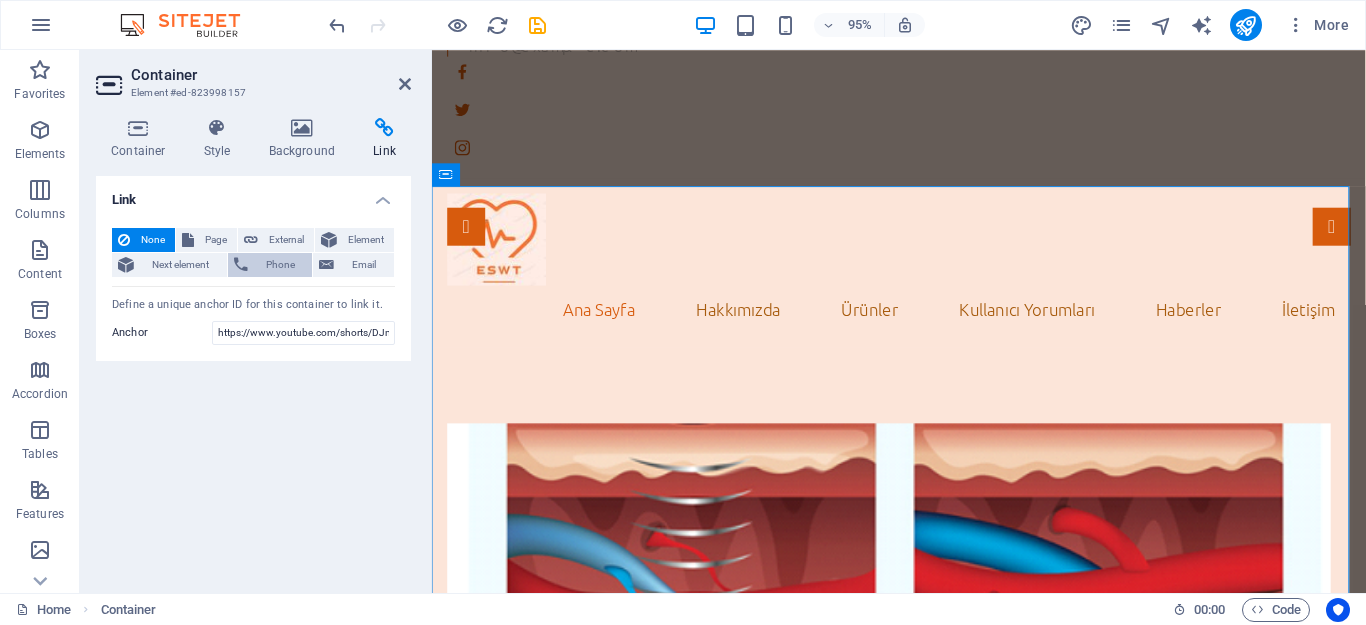click on "Phone" at bounding box center [280, 265] 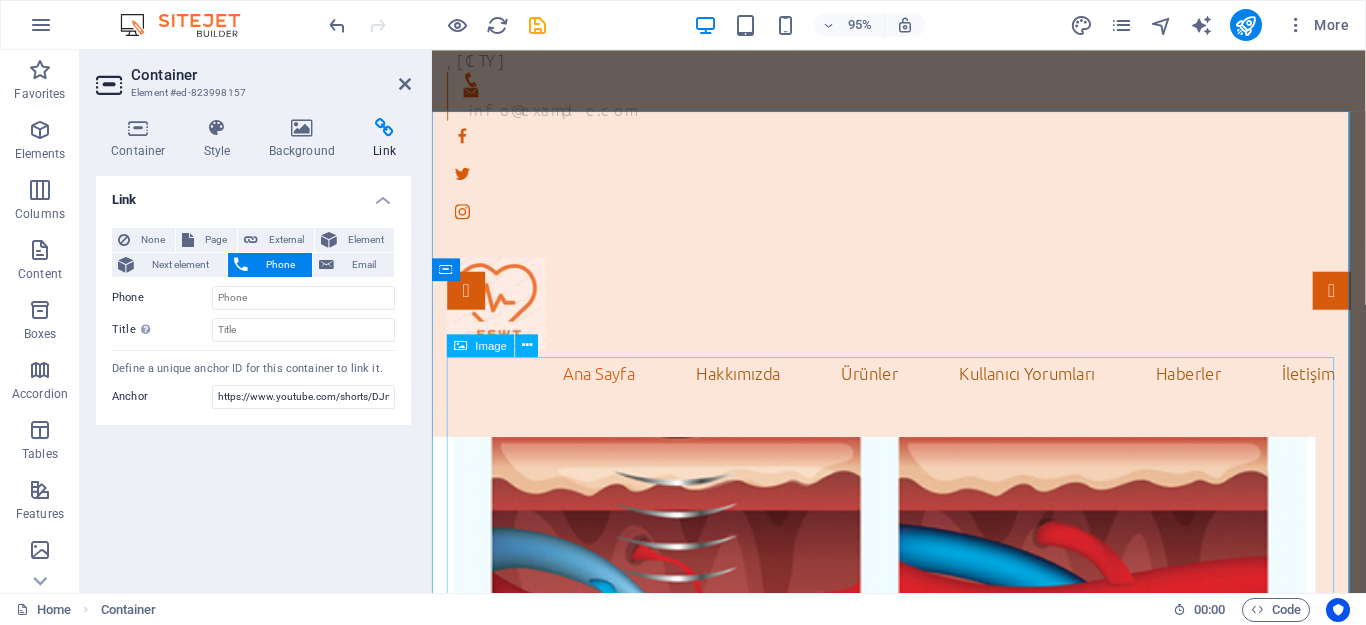 scroll, scrollTop: 0, scrollLeft: 0, axis: both 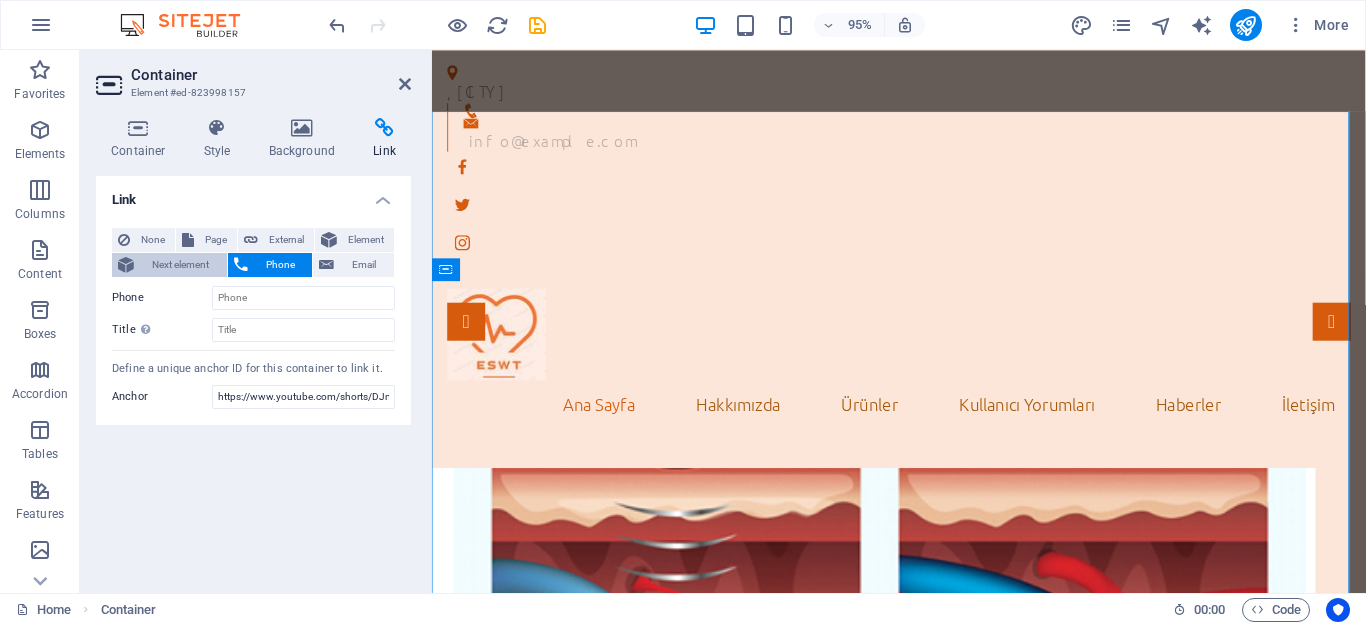 click on "Next element" at bounding box center (180, 265) 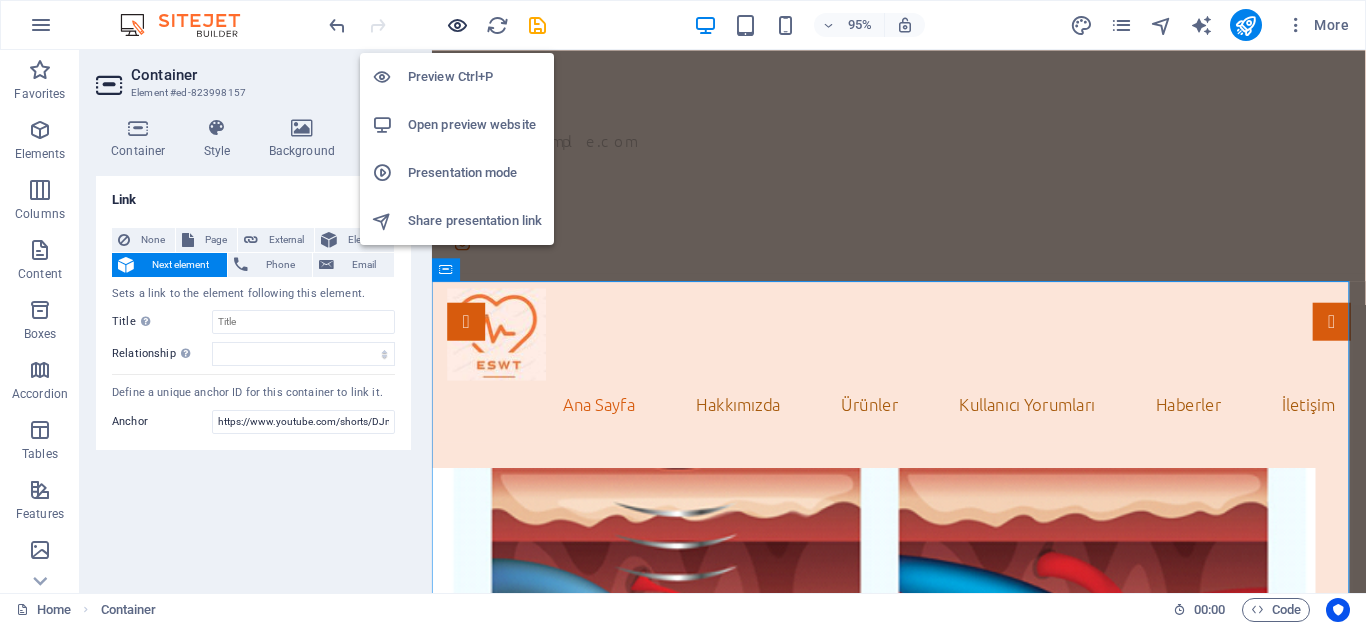 click at bounding box center (457, 25) 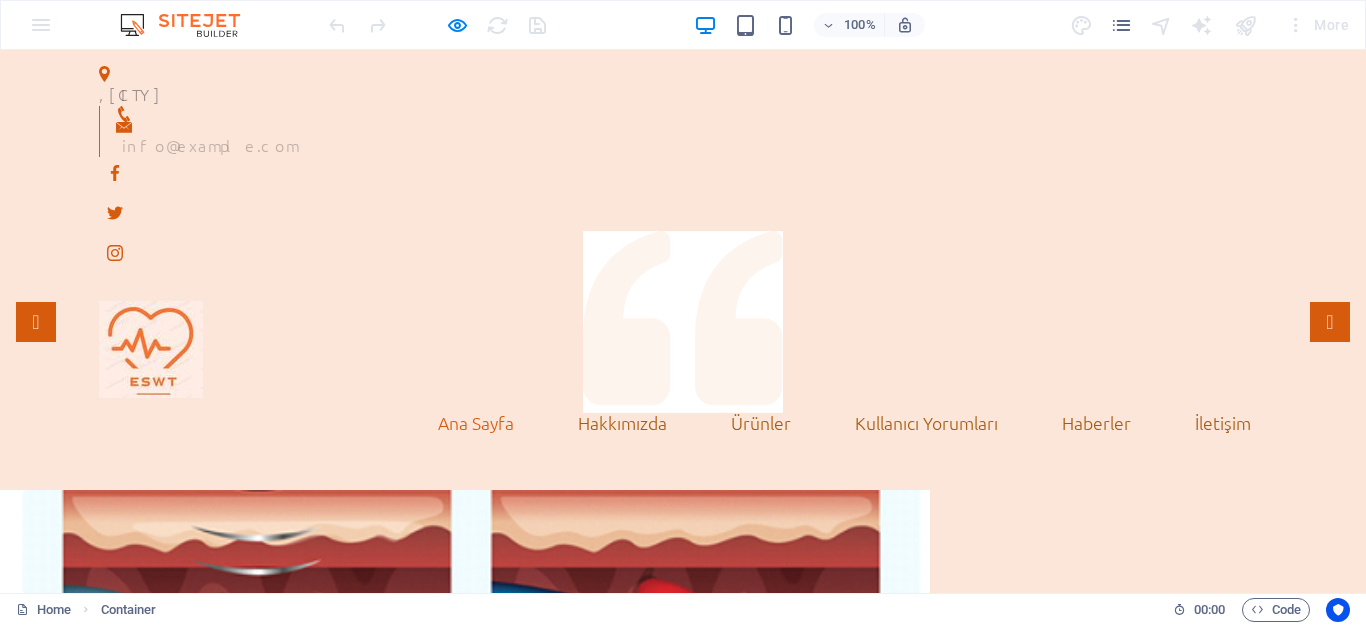 click at bounding box center (465, 697) 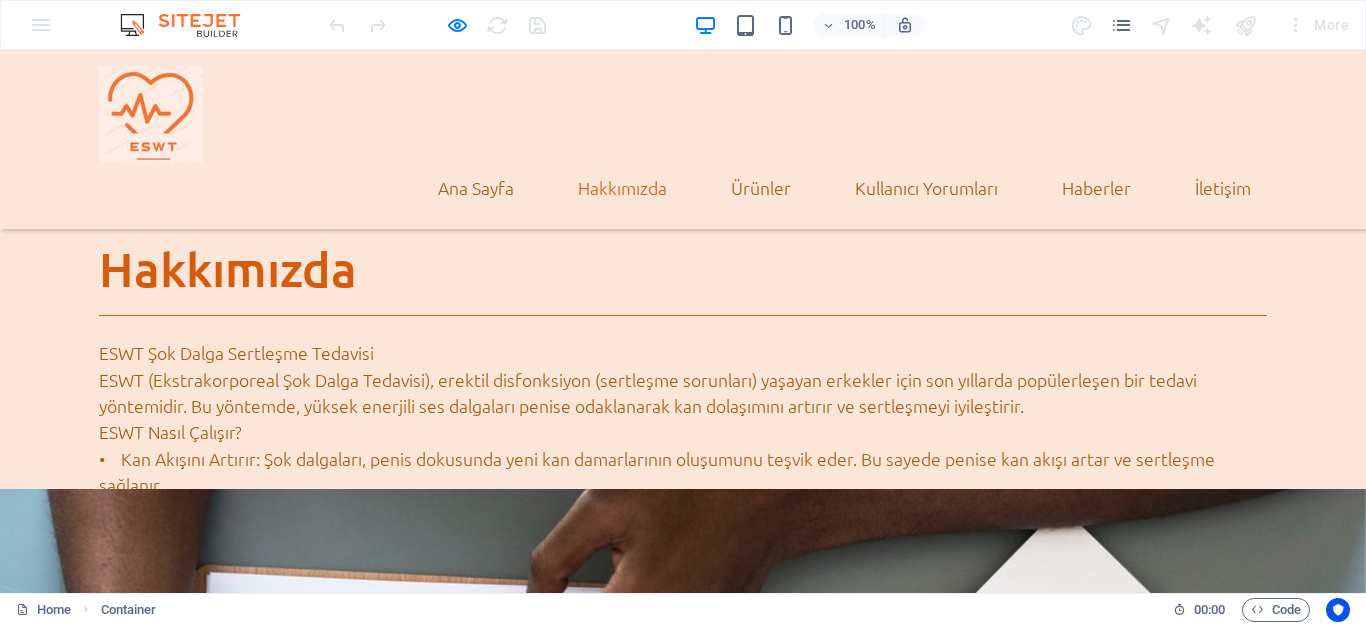 scroll, scrollTop: 638, scrollLeft: 0, axis: vertical 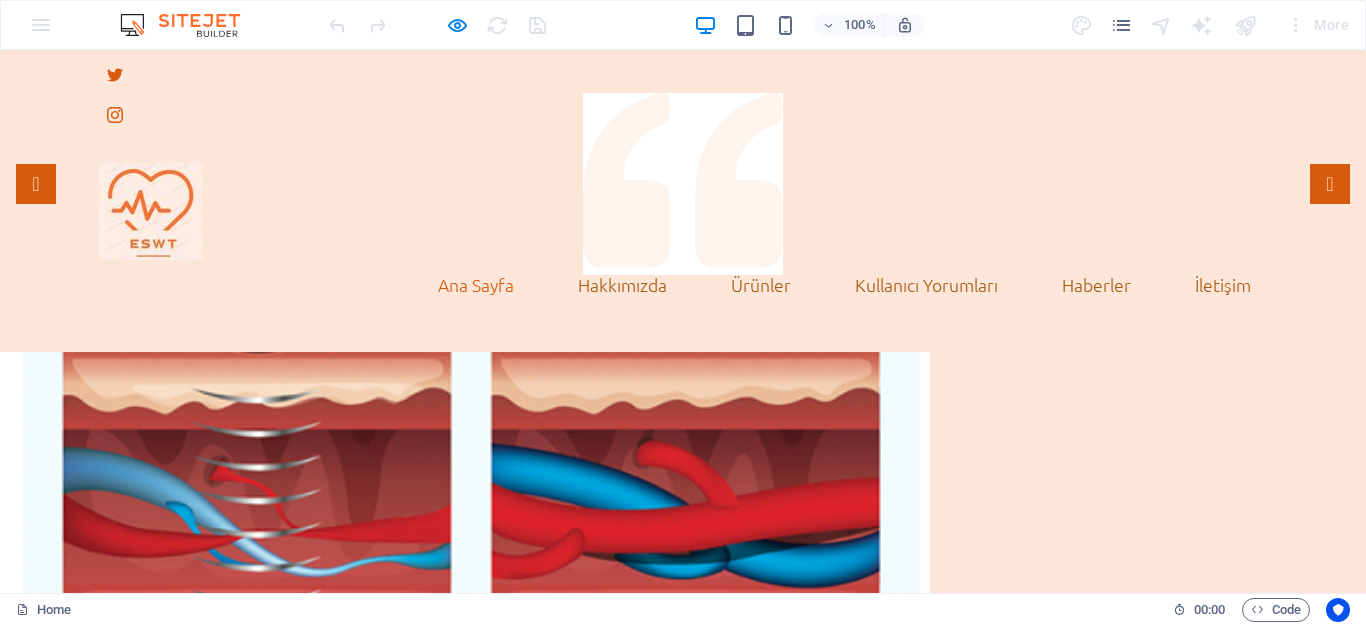 click at bounding box center (465, 559) 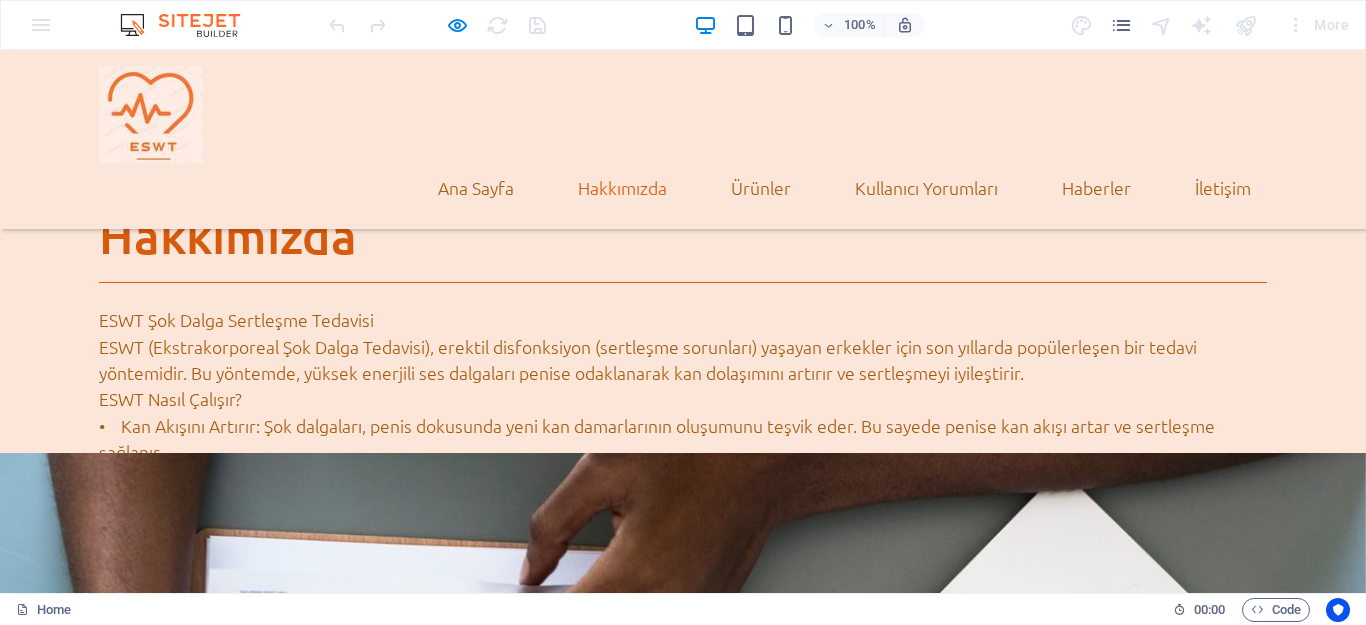 scroll, scrollTop: 638, scrollLeft: 0, axis: vertical 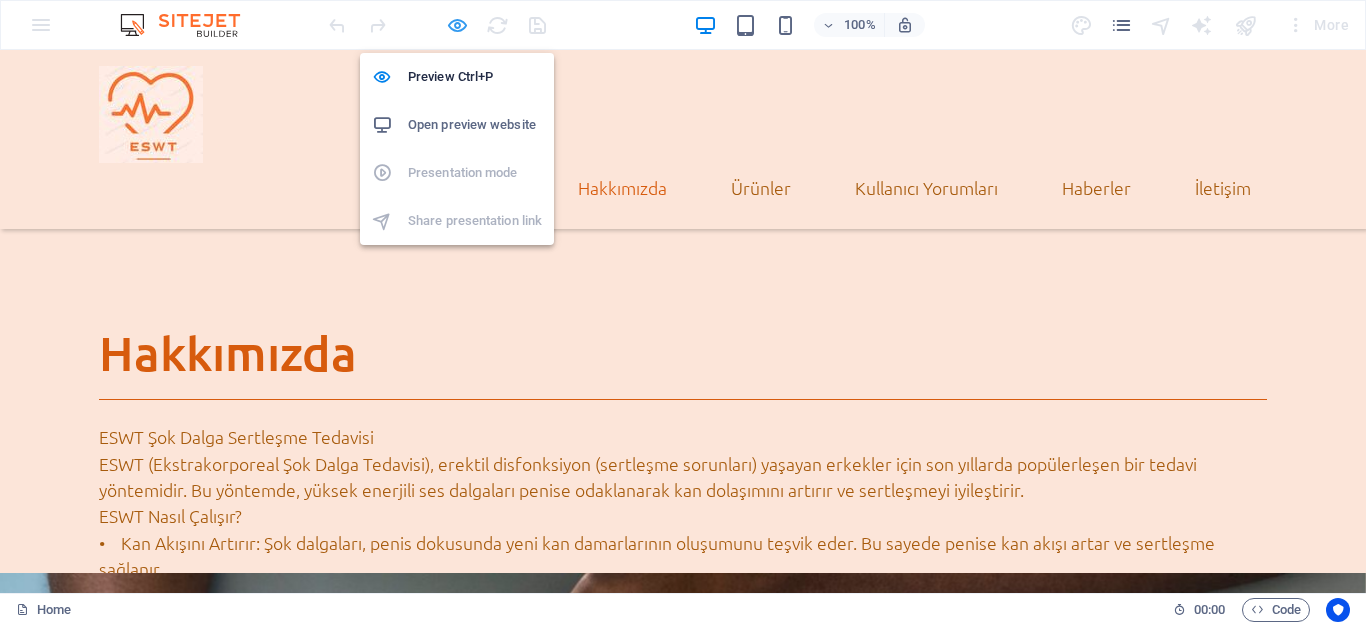click at bounding box center [457, 25] 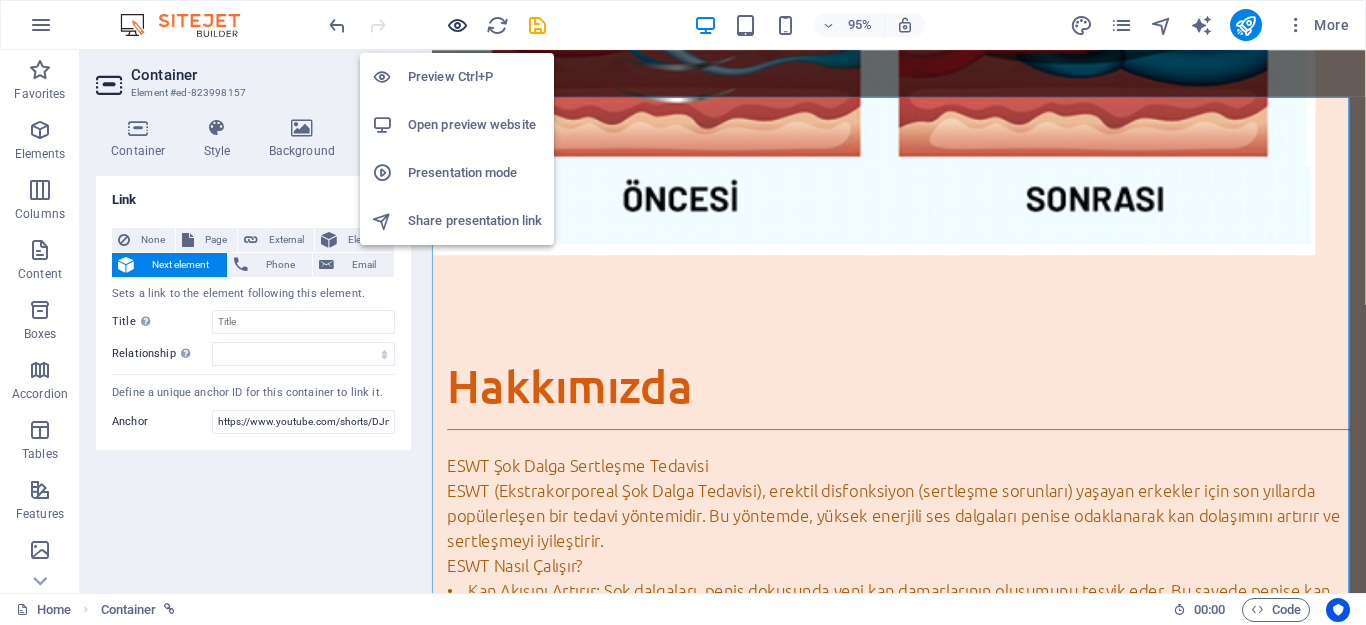 scroll, scrollTop: 194, scrollLeft: 0, axis: vertical 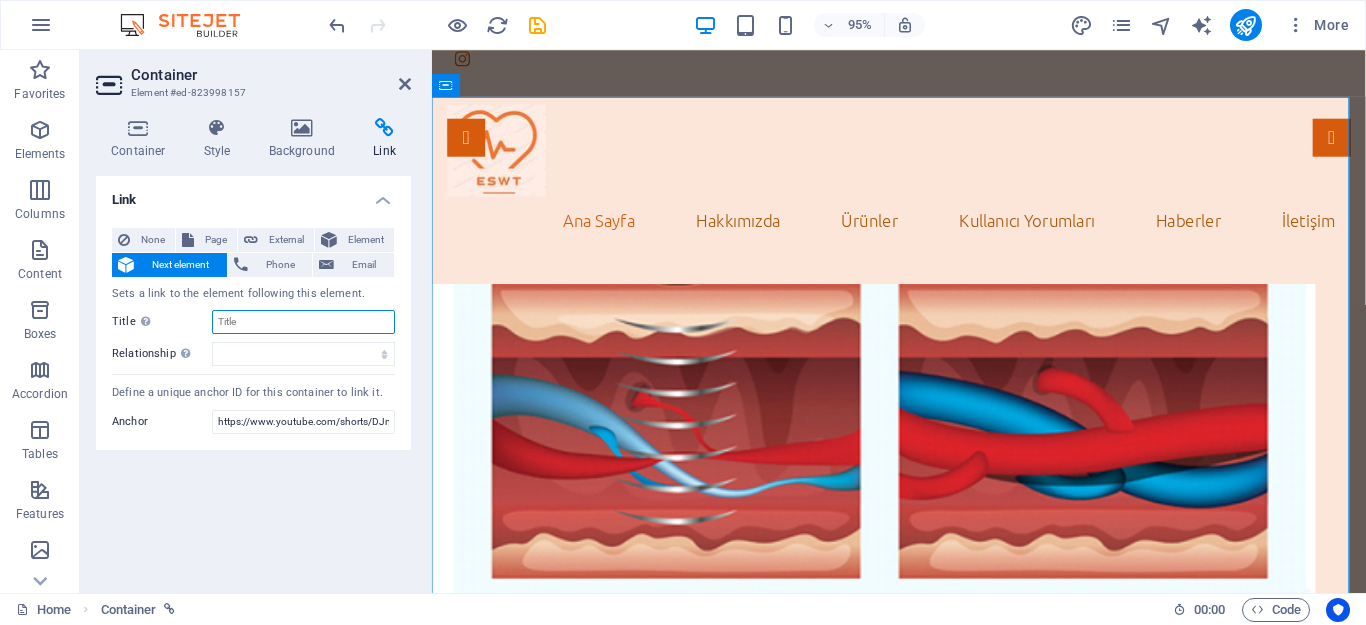 click on "Title Additional link description, should not be the same as the link text. The title is most often shown as a tooltip text when the mouse moves over the element. Leave empty if uncertain." at bounding box center [303, 322] 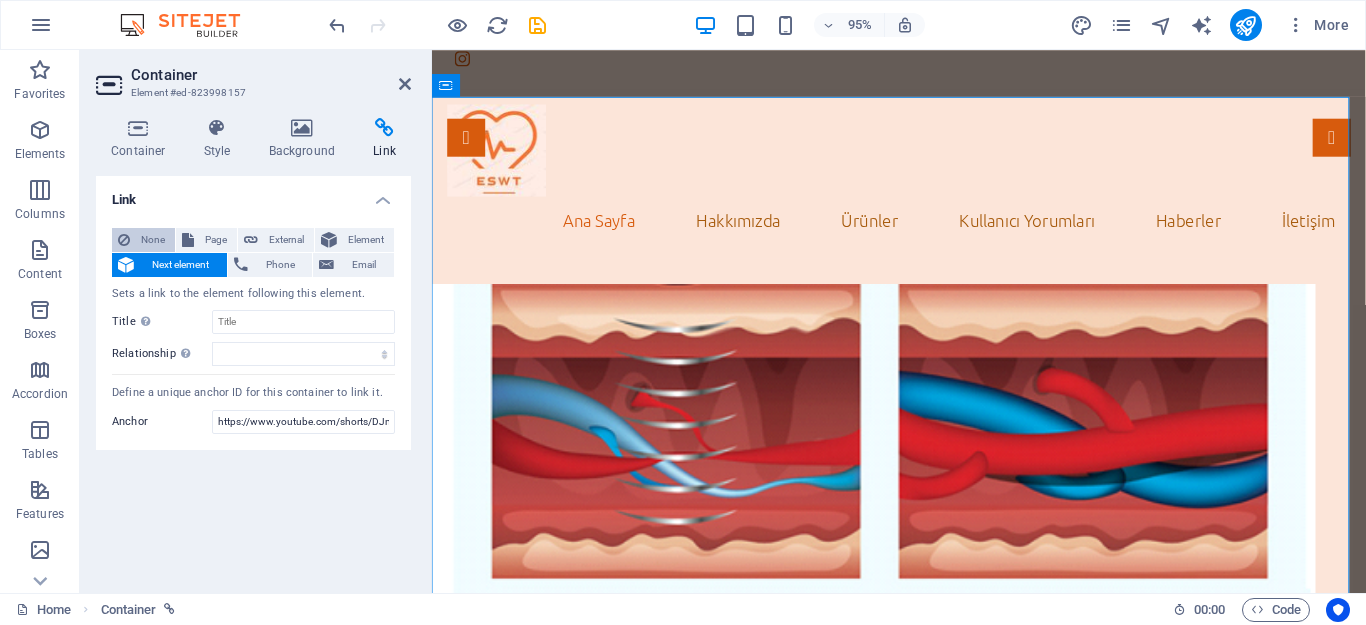 click on "None" at bounding box center [152, 240] 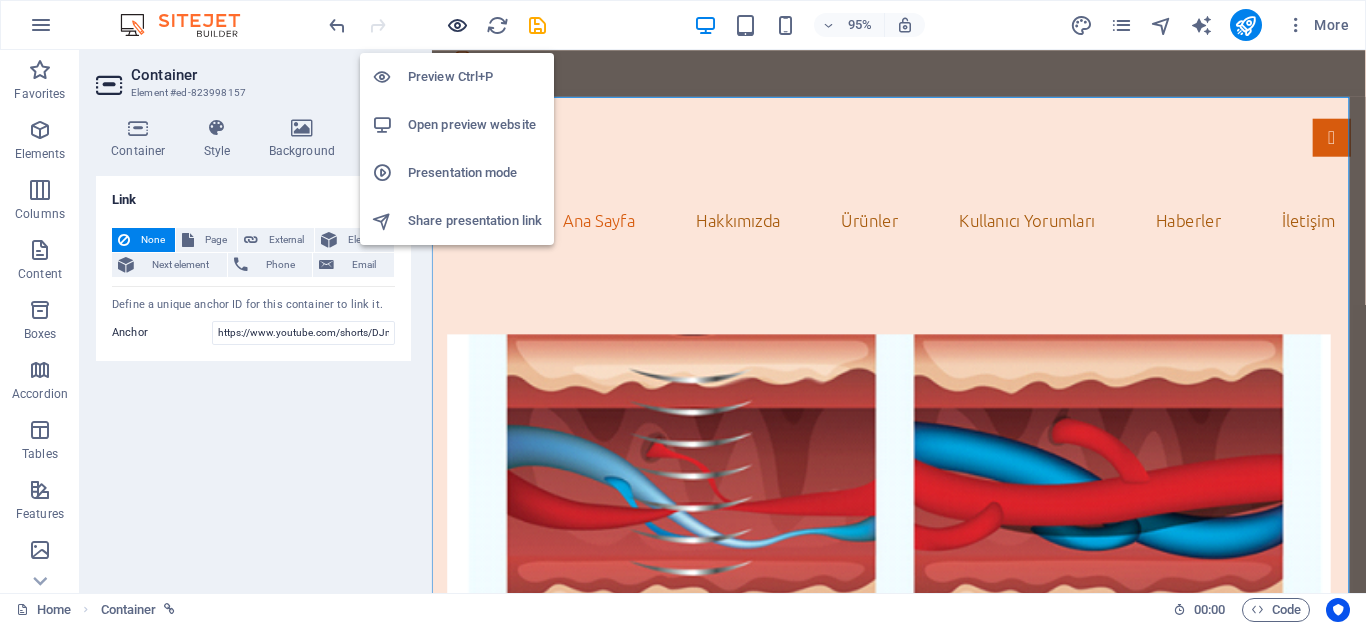 click at bounding box center (457, 25) 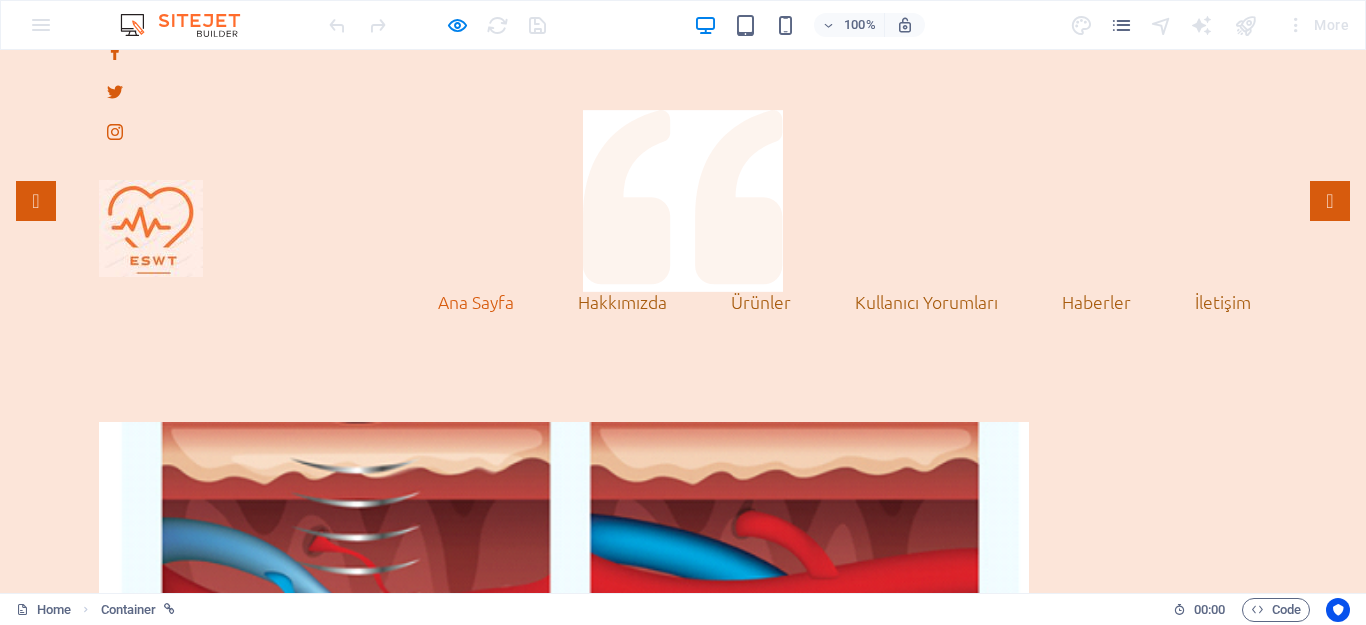 click at bounding box center (564, 629) 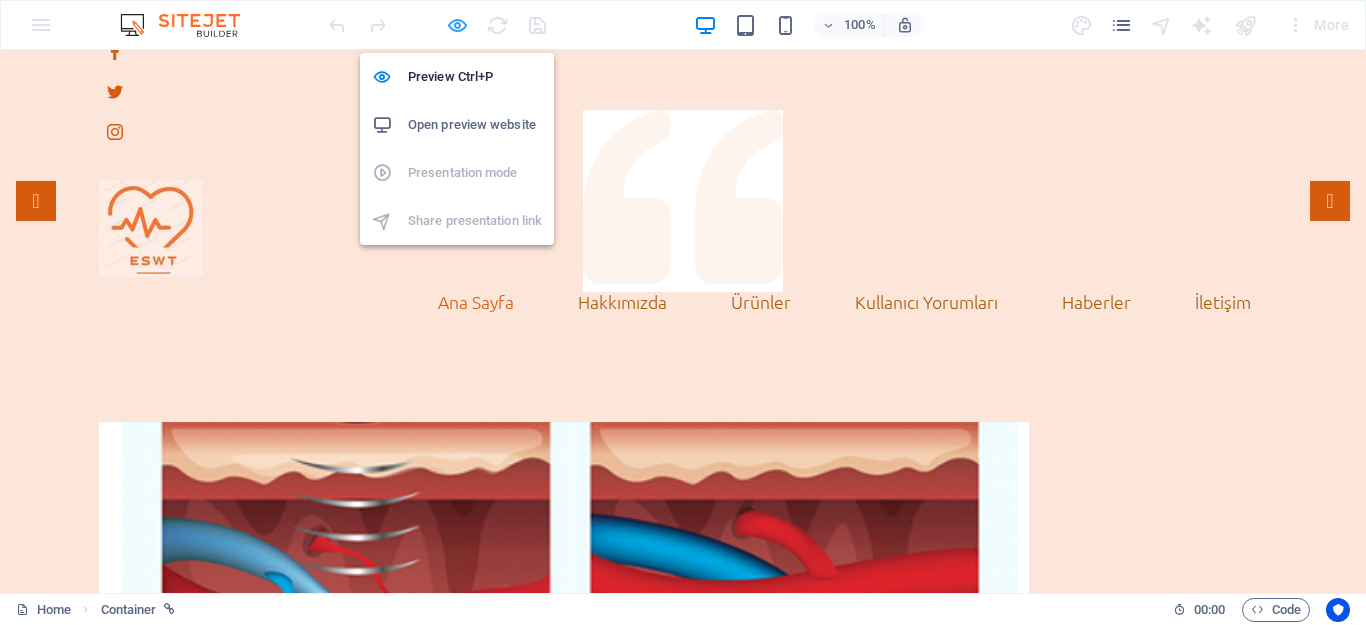 click at bounding box center [457, 25] 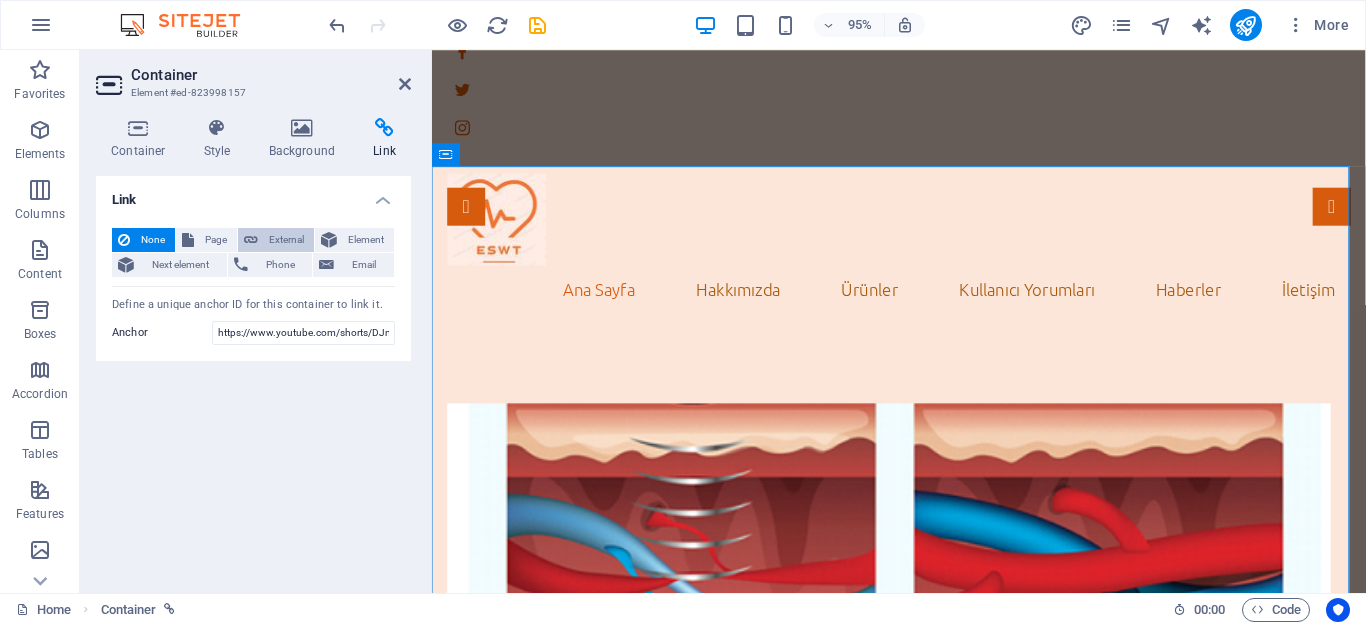 click on "External" at bounding box center [286, 240] 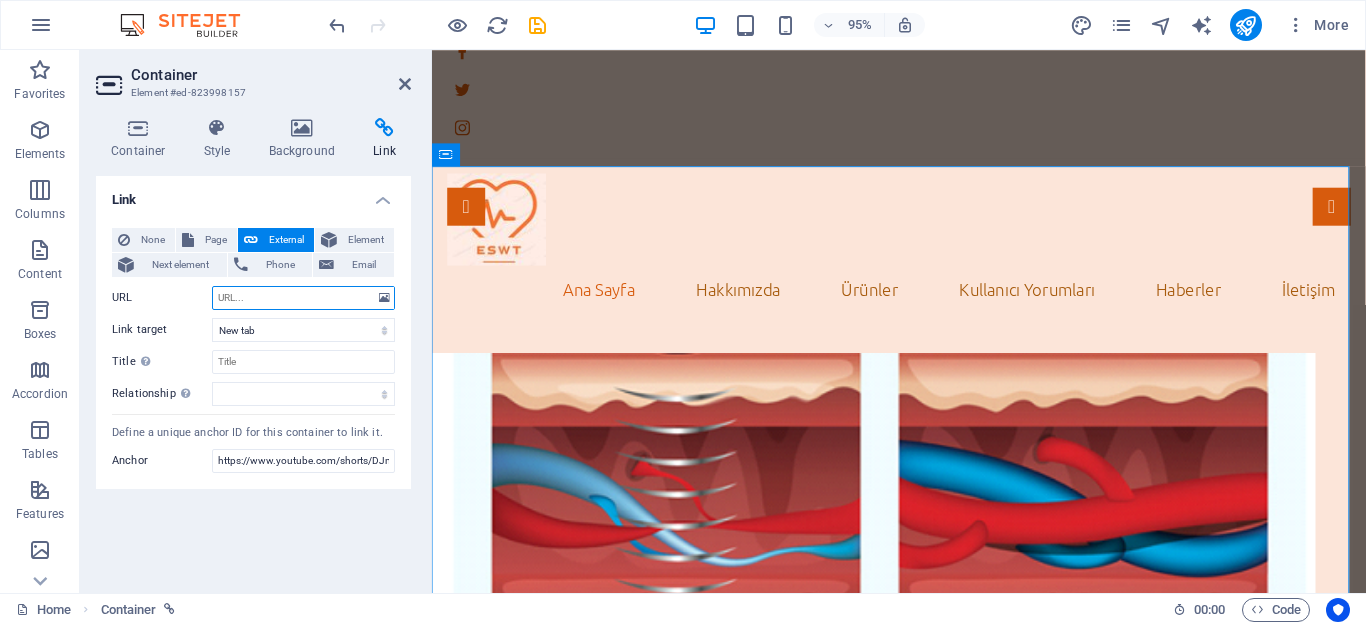 paste on "https://www.youtube.com/shorts/DJmOHnyNEWA" 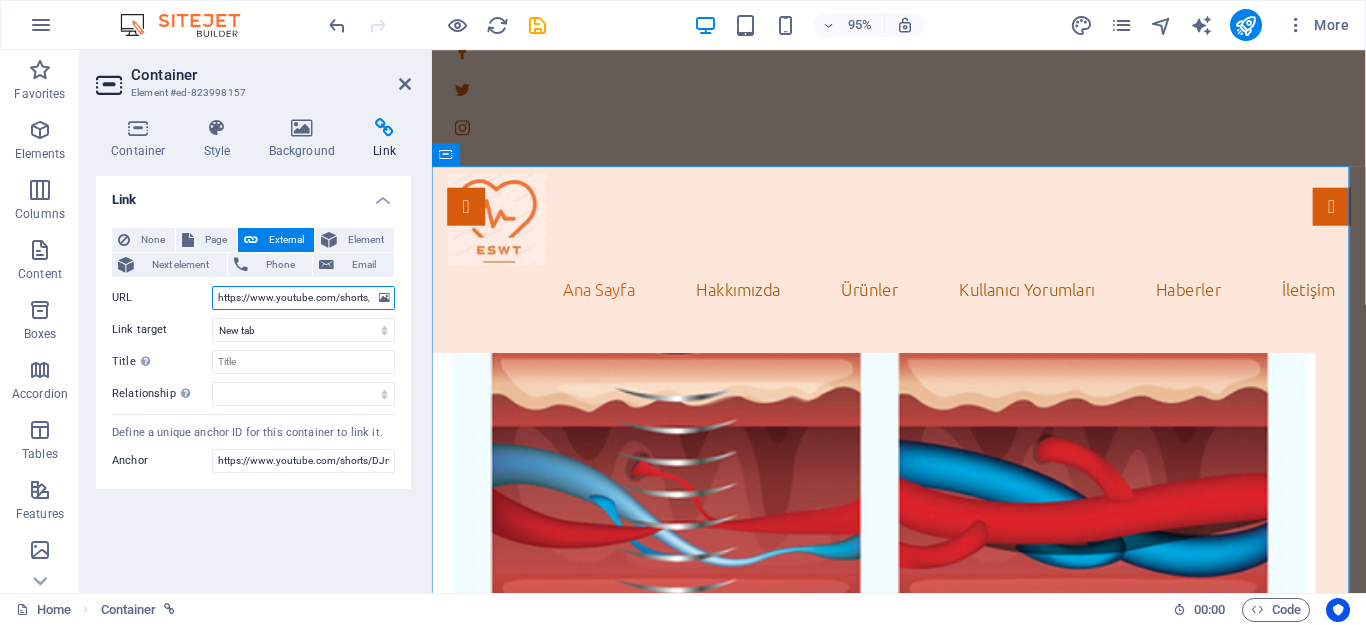 scroll, scrollTop: 0, scrollLeft: 79, axis: horizontal 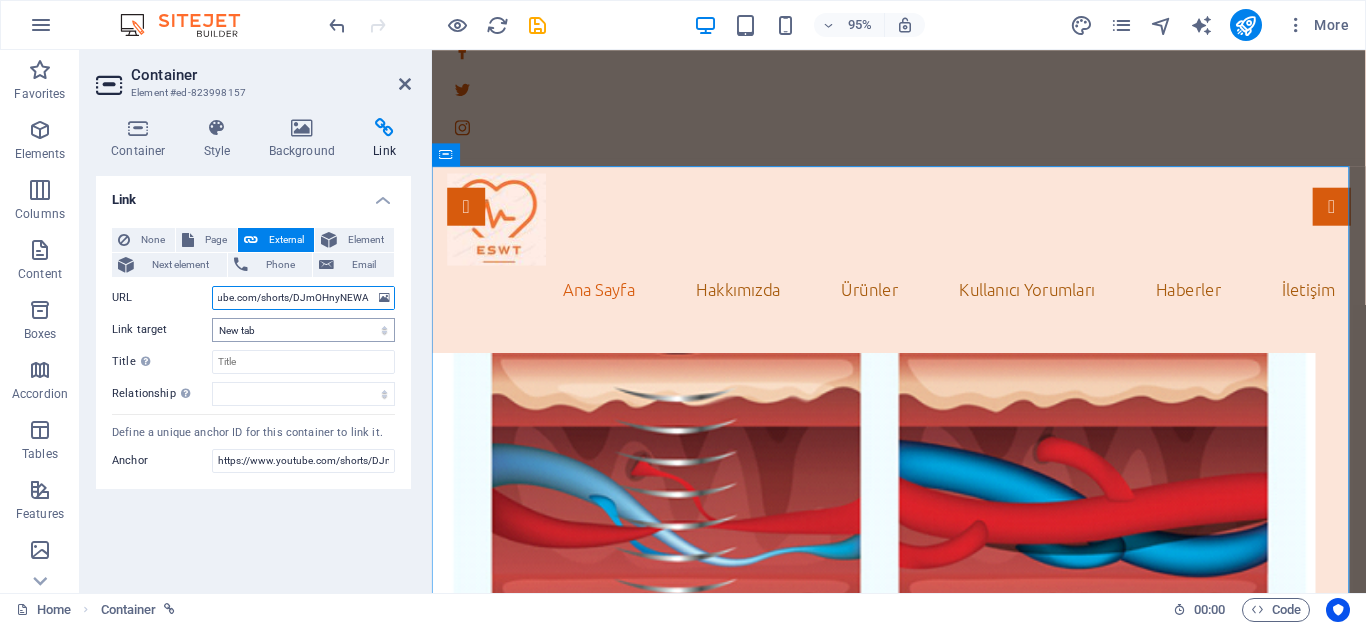 type on "https://www.youtube.com/shorts/DJmOHnyNEWA" 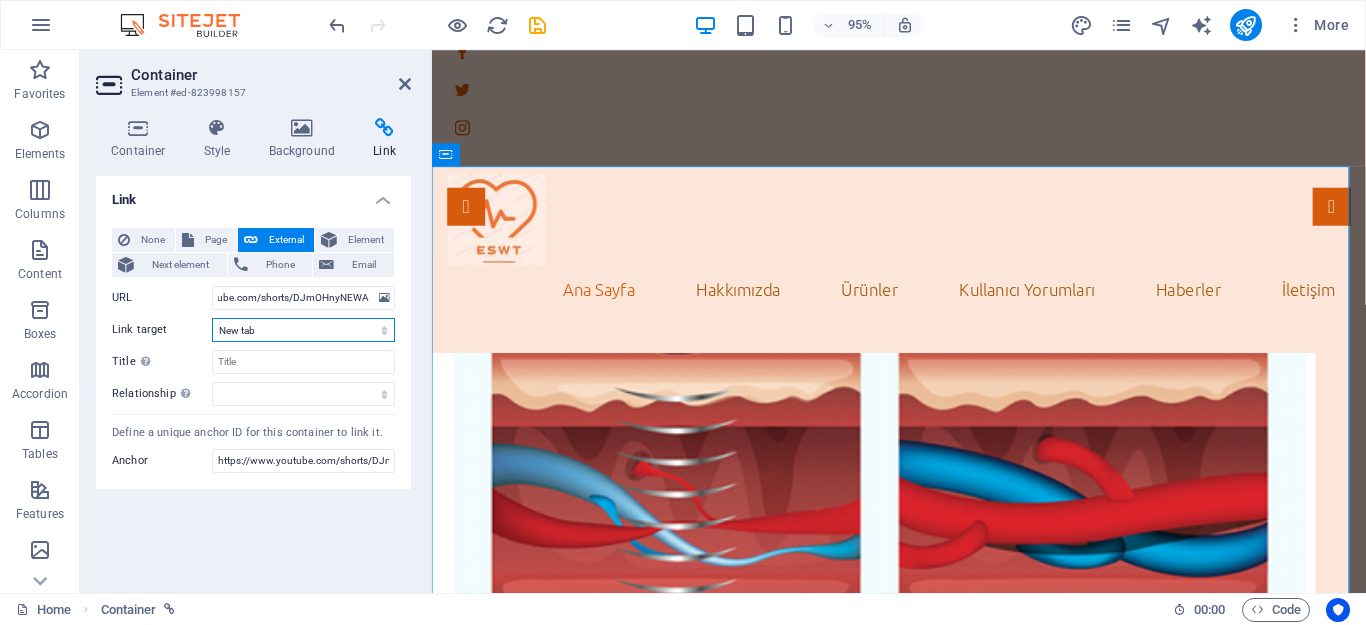click on "New tab Same tab Overlay" at bounding box center [303, 330] 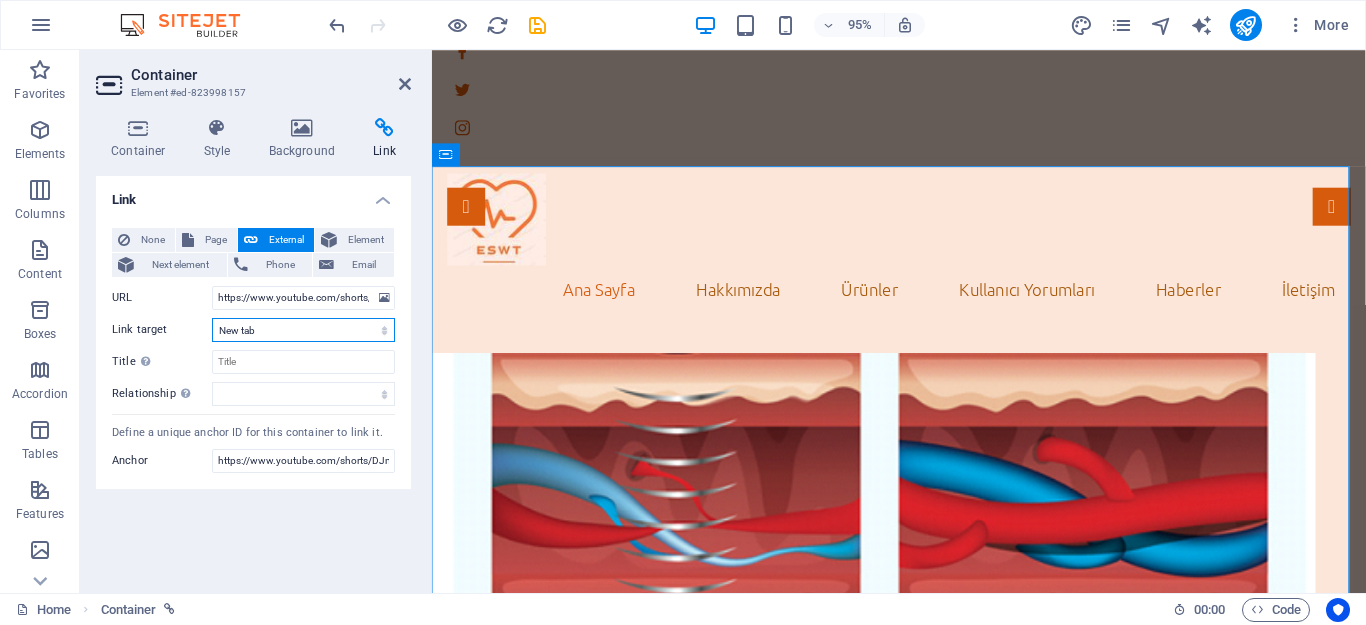 click on "New tab Same tab Overlay" at bounding box center (303, 330) 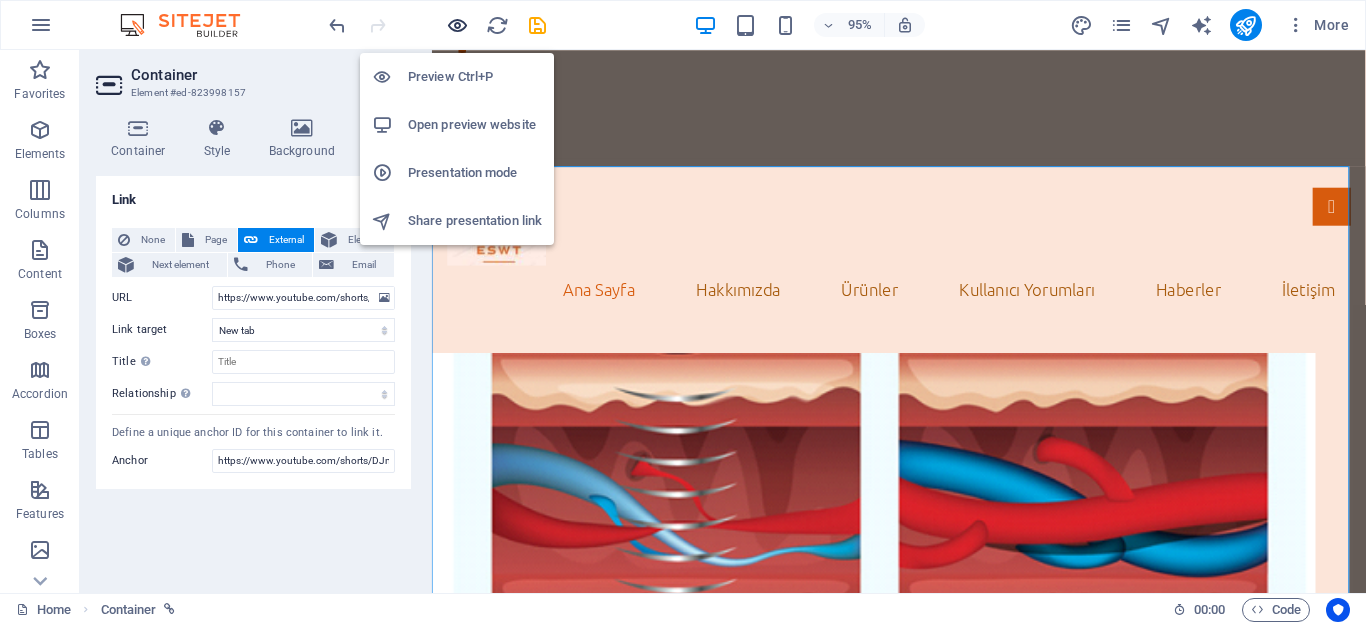 click at bounding box center (457, 25) 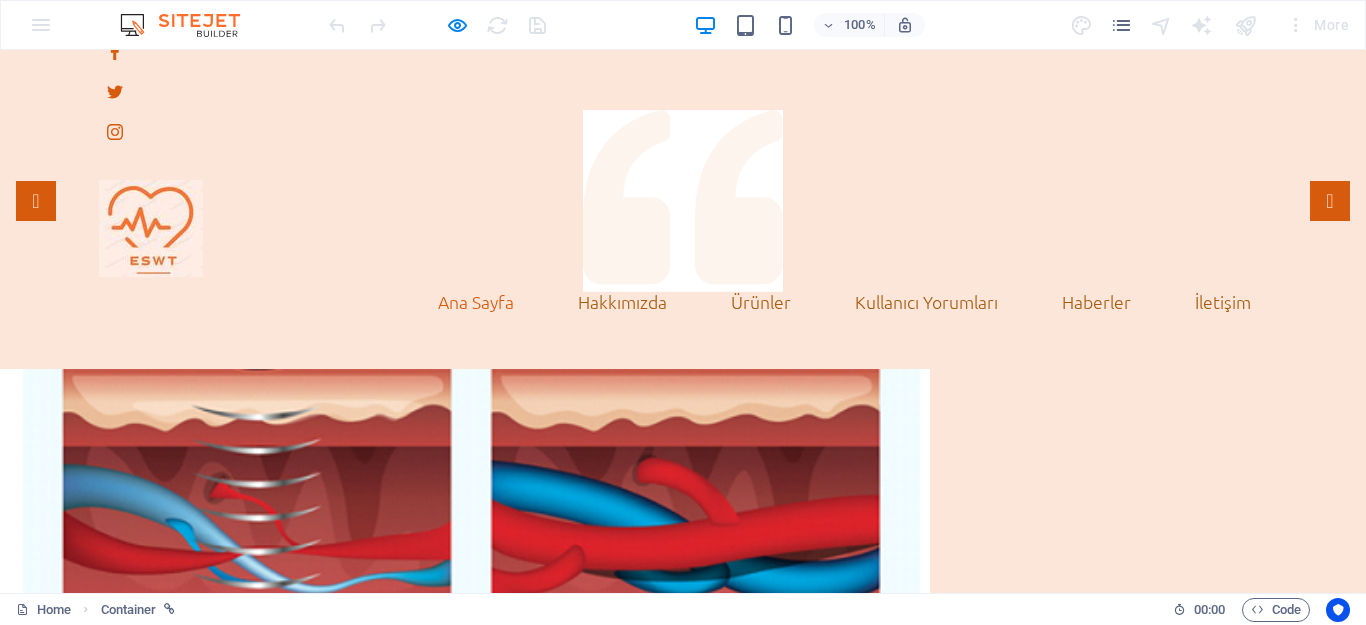 click at bounding box center (465, 576) 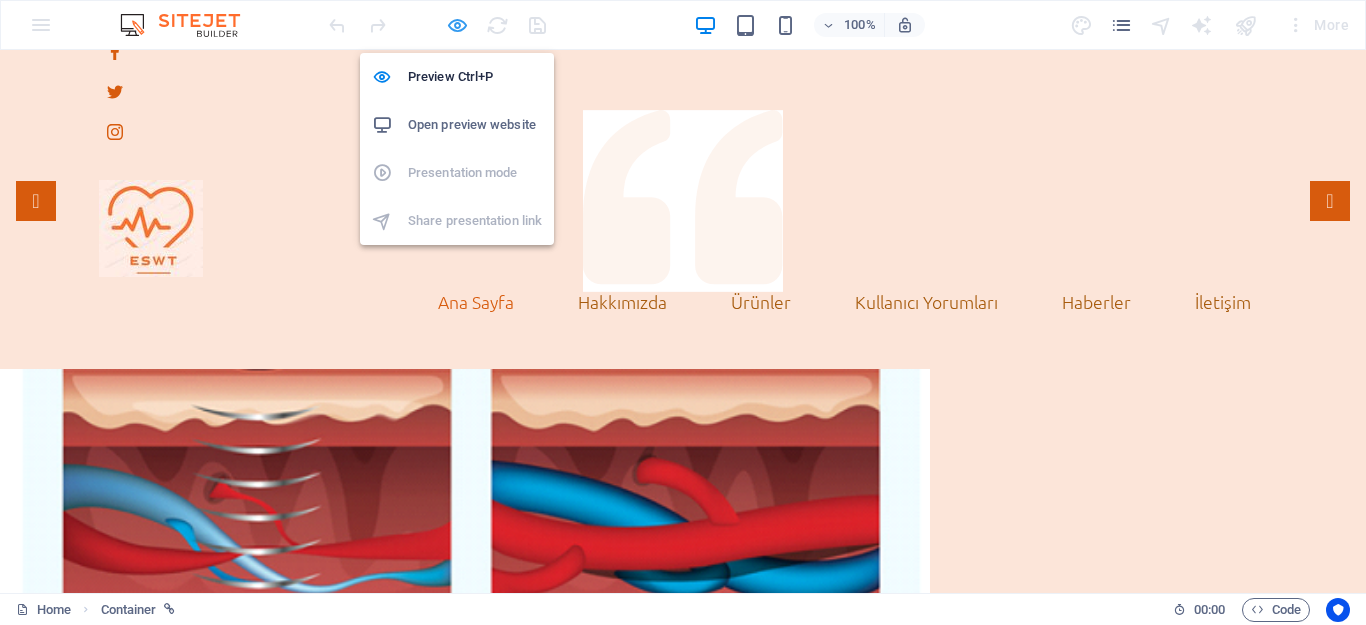 click at bounding box center (457, 25) 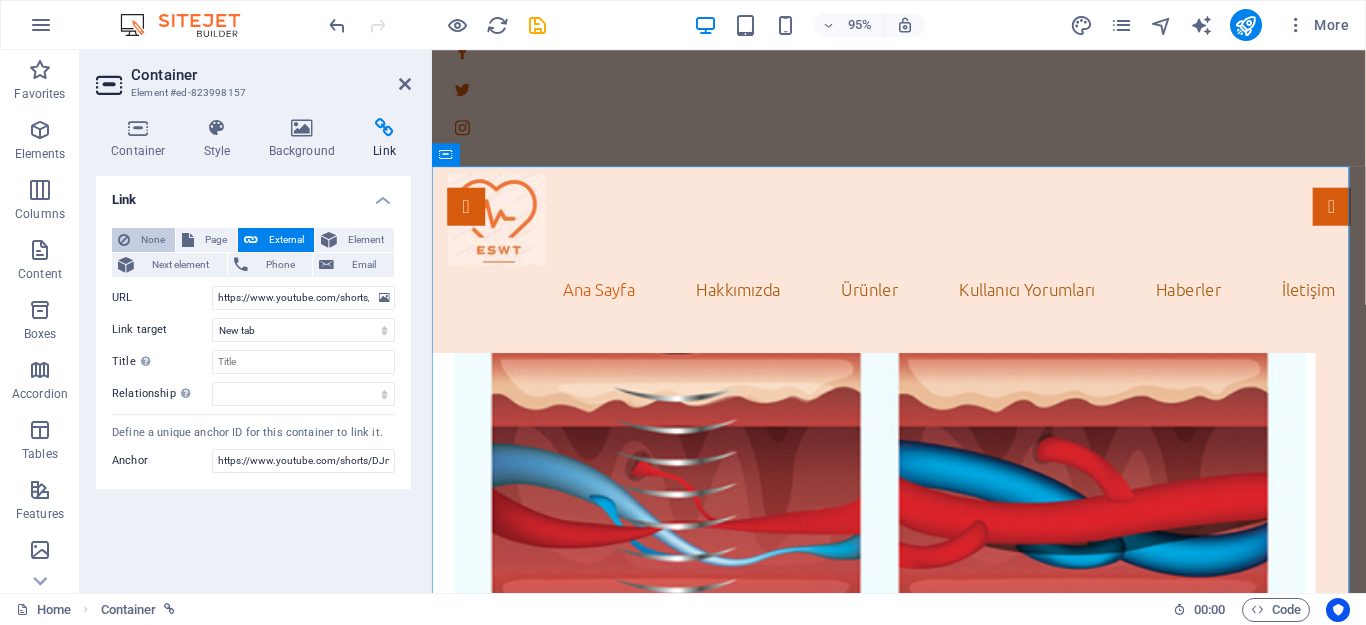 click on "None" at bounding box center (152, 240) 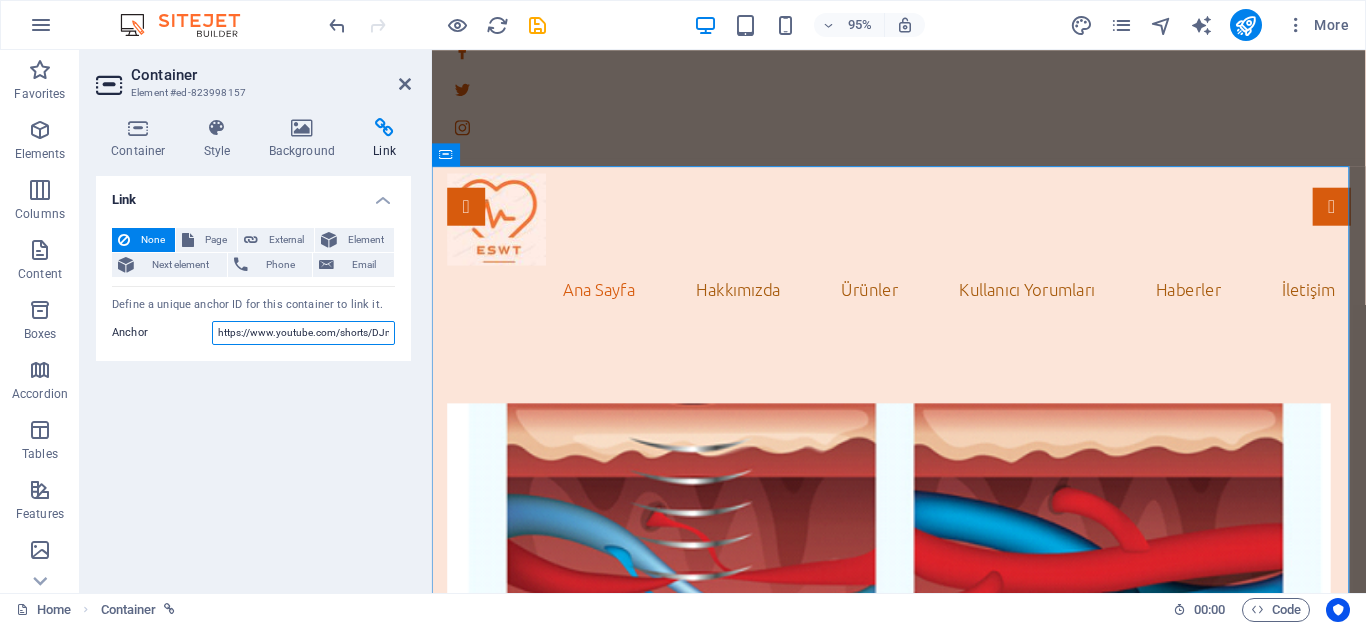 scroll, scrollTop: 0, scrollLeft: 59, axis: horizontal 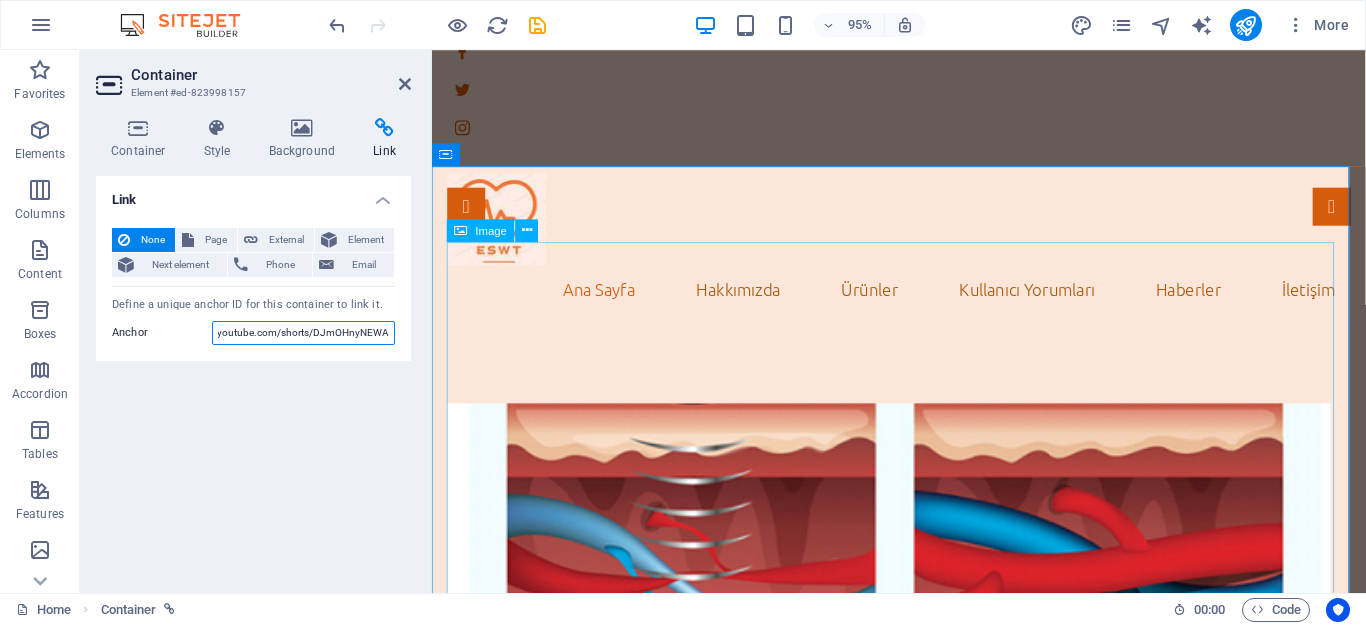 drag, startPoint x: 648, startPoint y: 384, endPoint x: 719, endPoint y: 362, distance: 74.330345 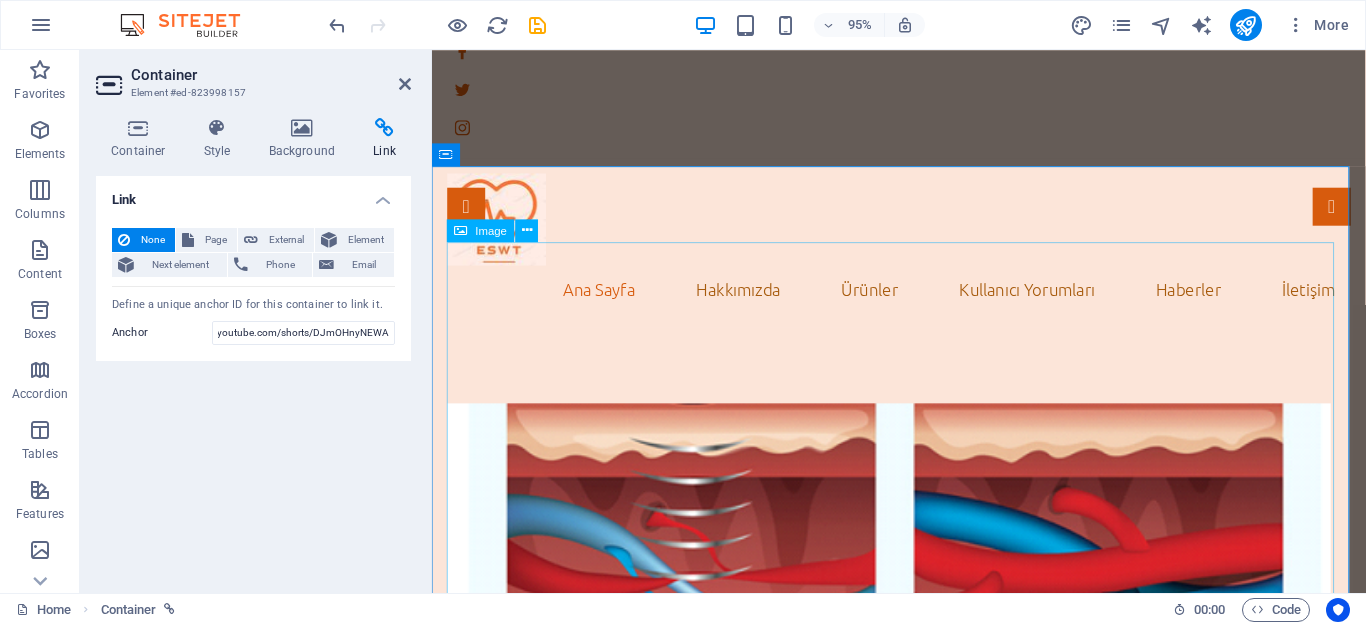 scroll, scrollTop: 0, scrollLeft: 0, axis: both 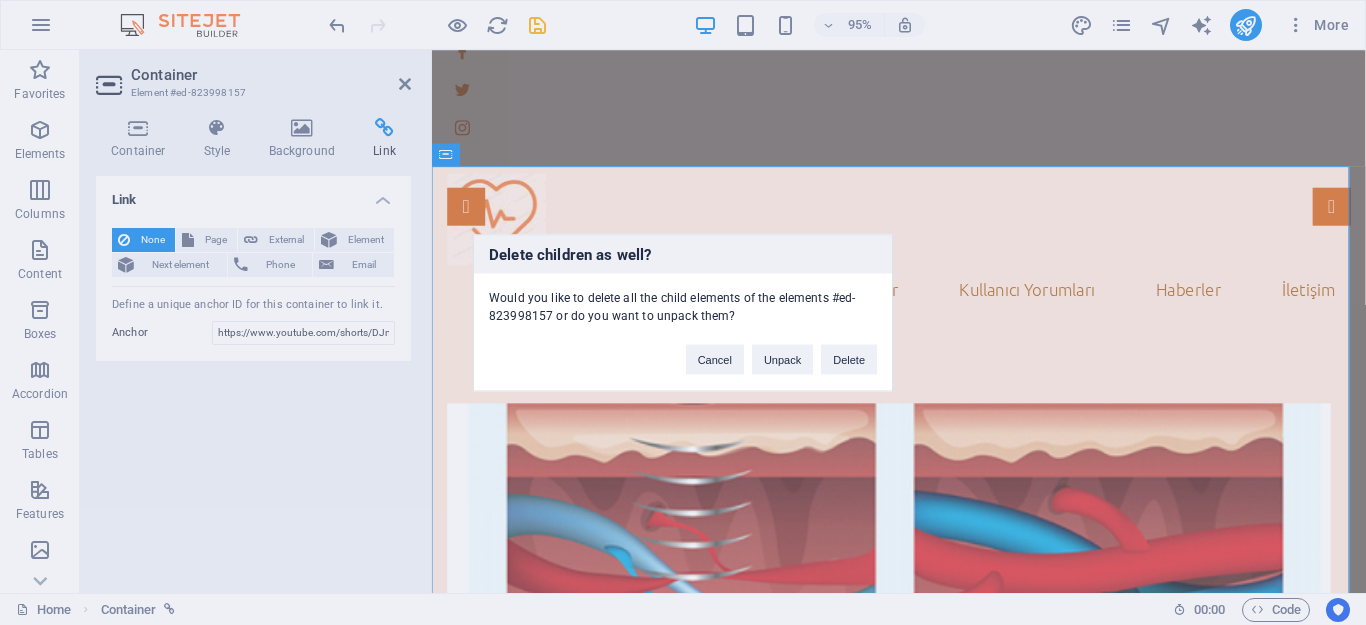 click on "Delete children as well? Would you like to delete all the child elements of the elements #ed-823998157 or do you want to unpack them? Cancel Unpack Delete" at bounding box center (683, 312) 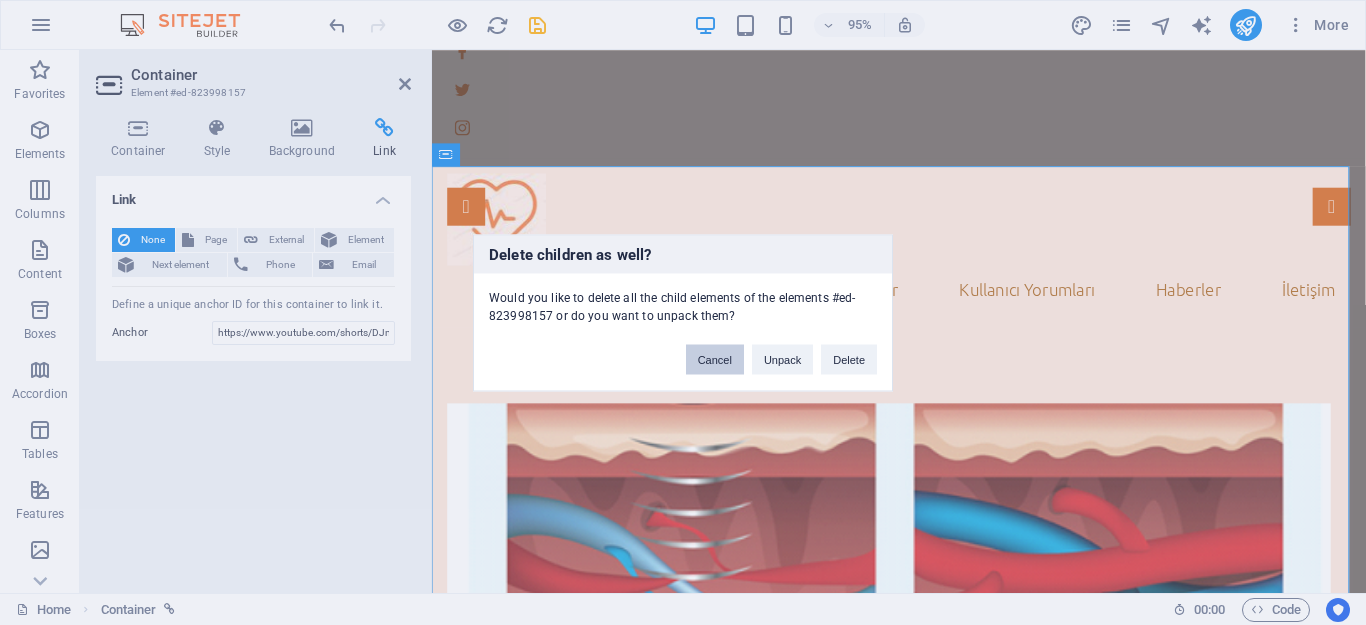 click on "Cancel" at bounding box center [715, 359] 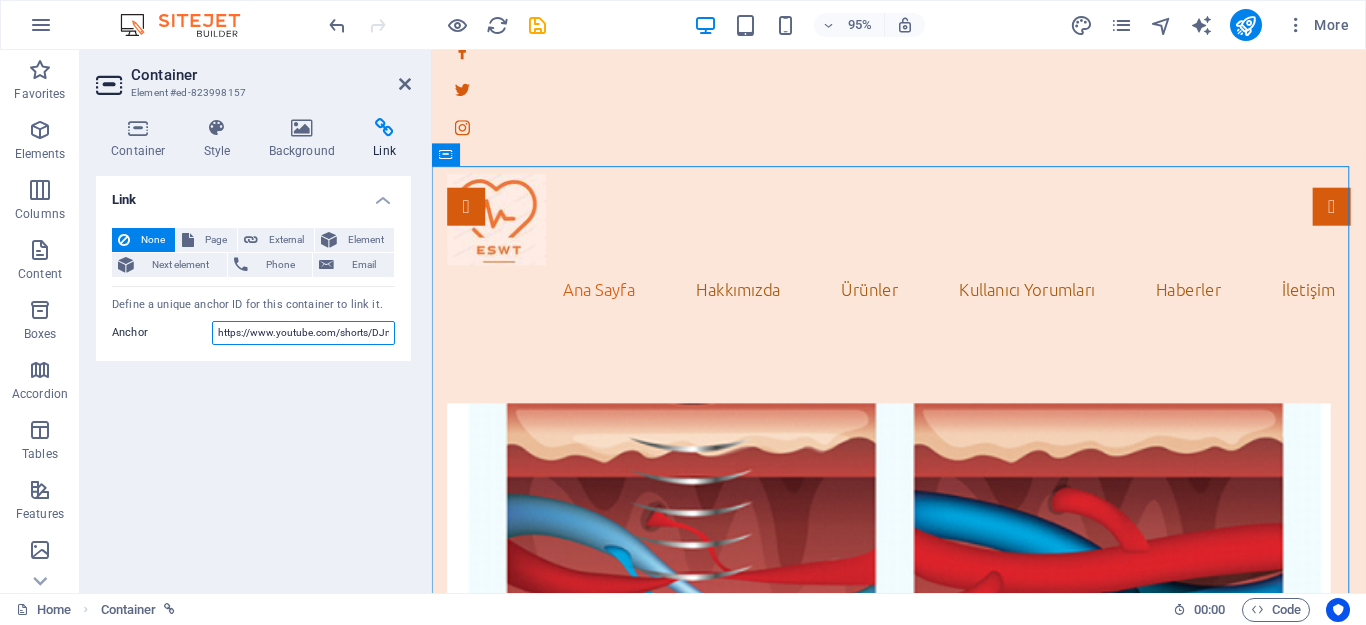 scroll, scrollTop: 0, scrollLeft: 59, axis: horizontal 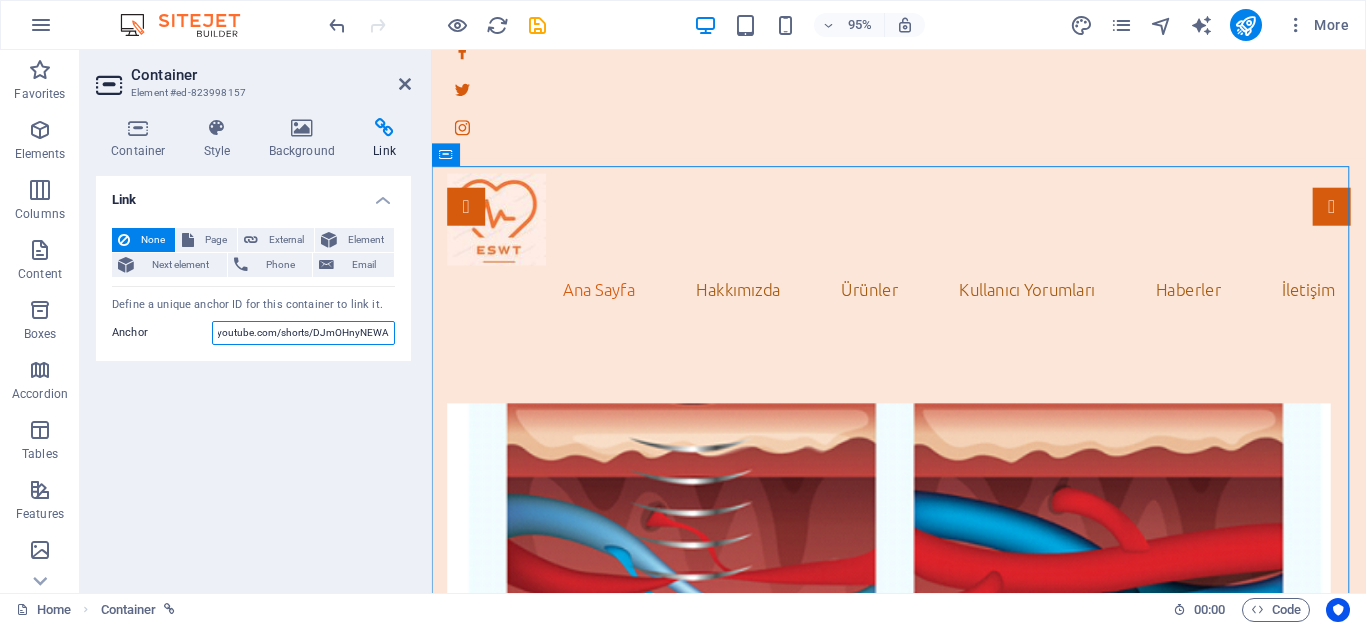 drag, startPoint x: 213, startPoint y: 328, endPoint x: 400, endPoint y: 331, distance: 187.02406 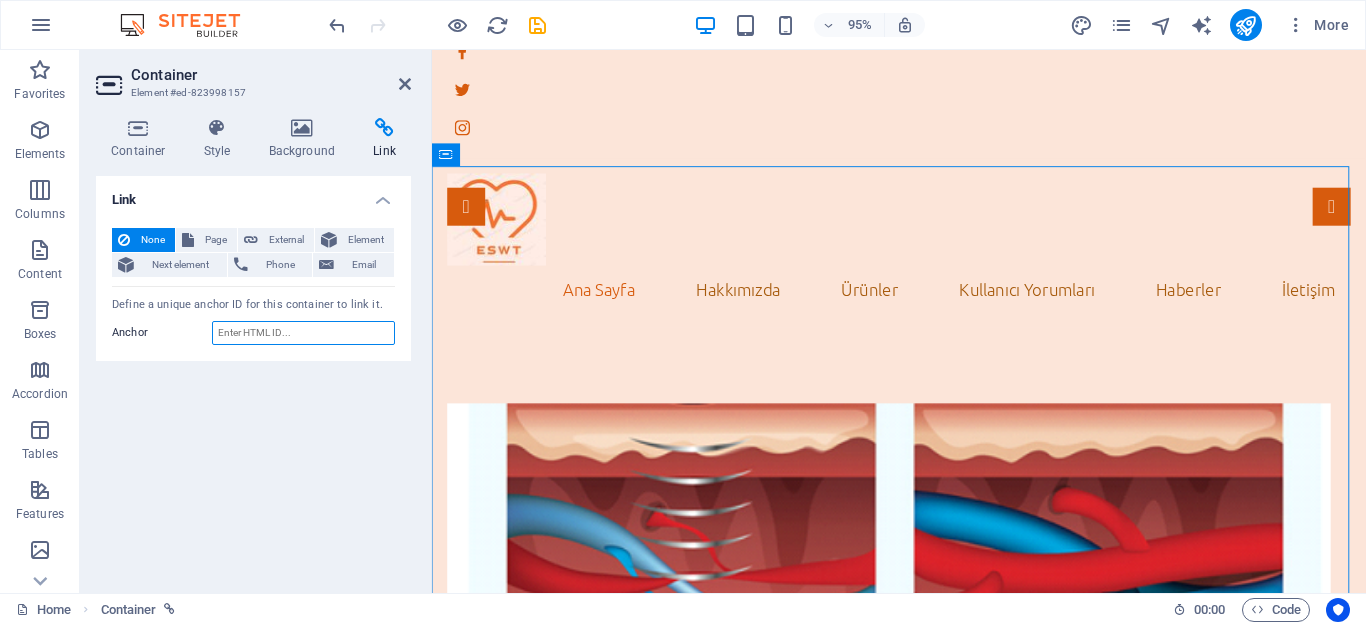 scroll, scrollTop: 0, scrollLeft: 0, axis: both 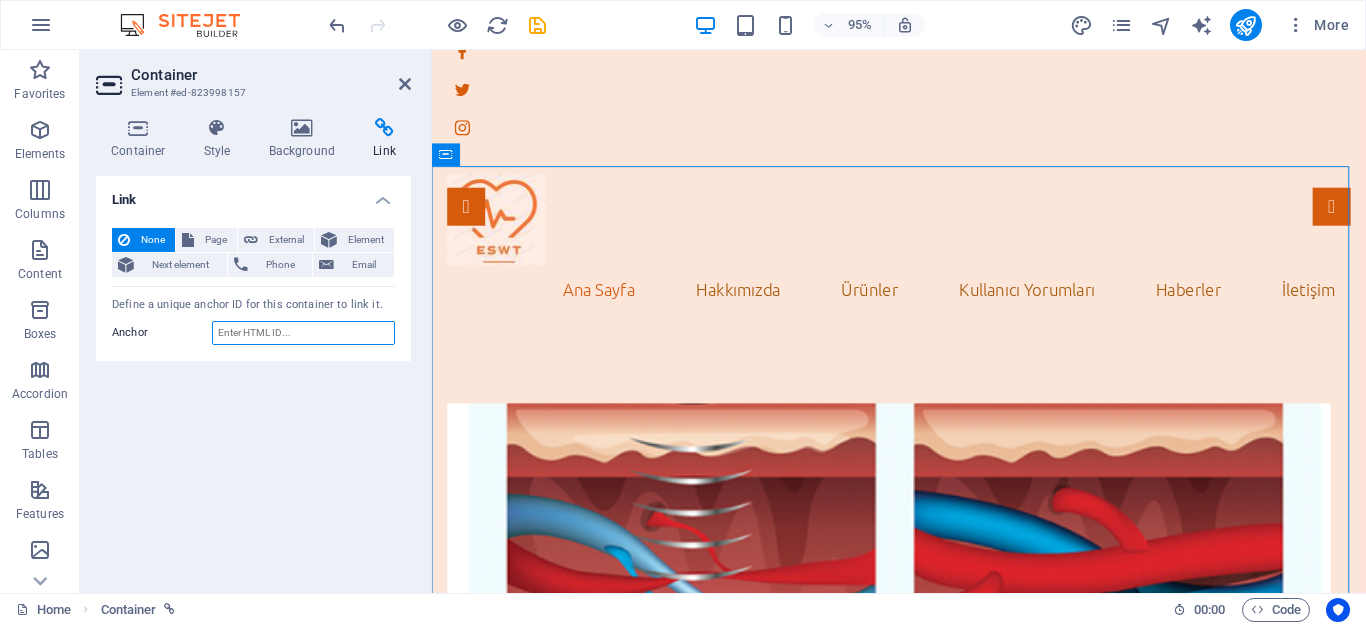 type 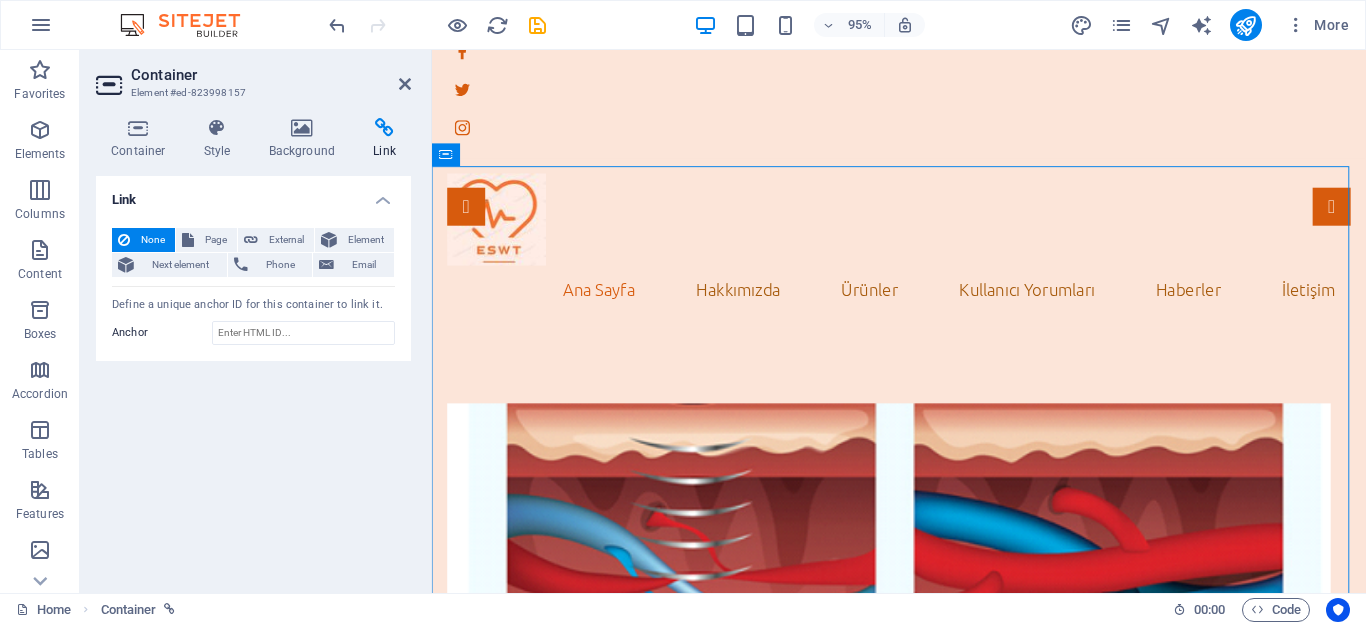 click on "Link None Page External Element Next element Phone Email Page Home Subpage Legal Notice Privacy Element
URL https://www.youtube.com/shorts/DJmOHnyNEWA Phone Email Link target New tab Same tab Overlay Title Additional link description, should not be the same as the link text. The title is most often shown as a tooltip text when the mouse moves over the element. Leave empty if uncertain. Relationship Sets the  relationship of this link to the link target . For example, the value "nofollow" instructs search engines not to follow the link. Can be left empty. alternate author bookmark external help license next nofollow noreferrer noopener prev search tag Define a unique anchor ID for this container to link it. Anchor" at bounding box center (253, 376) 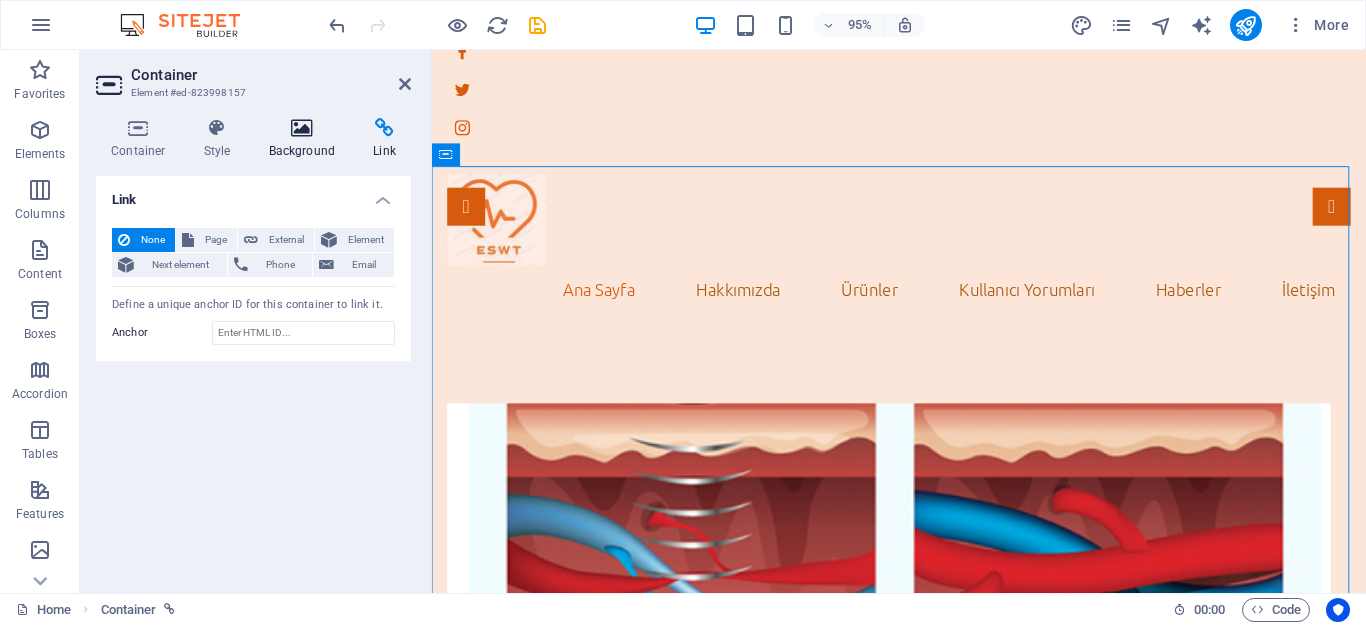 click at bounding box center (302, 128) 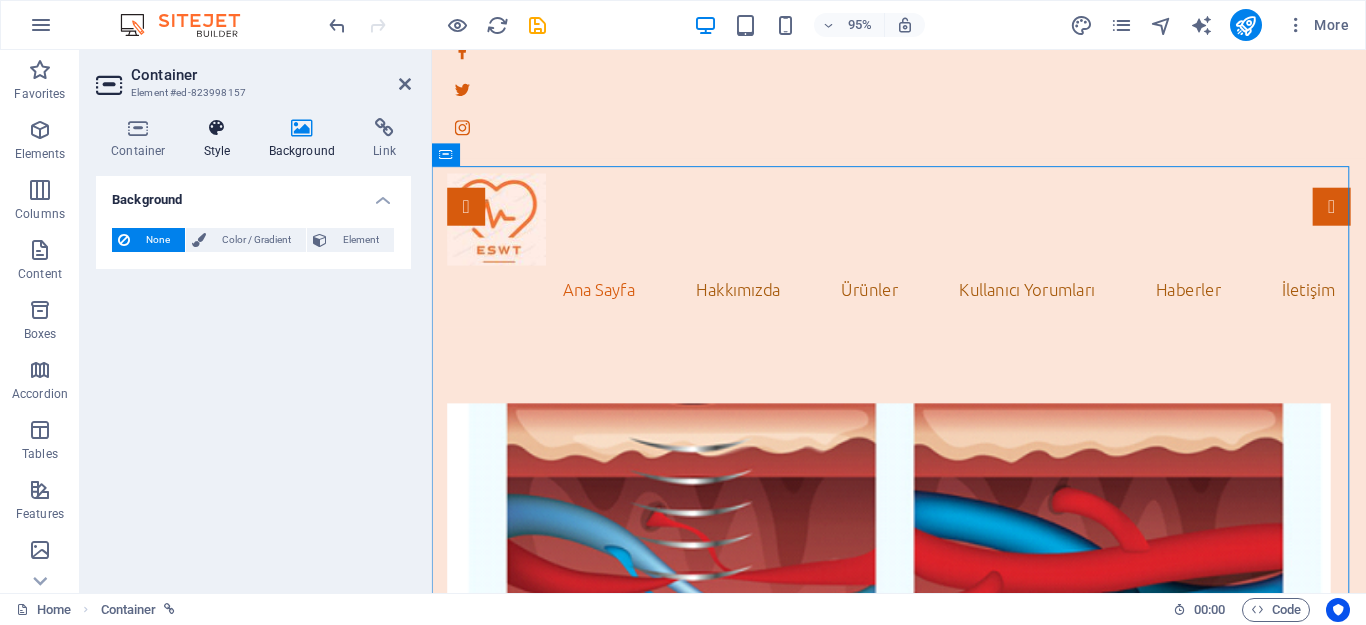 click at bounding box center (217, 128) 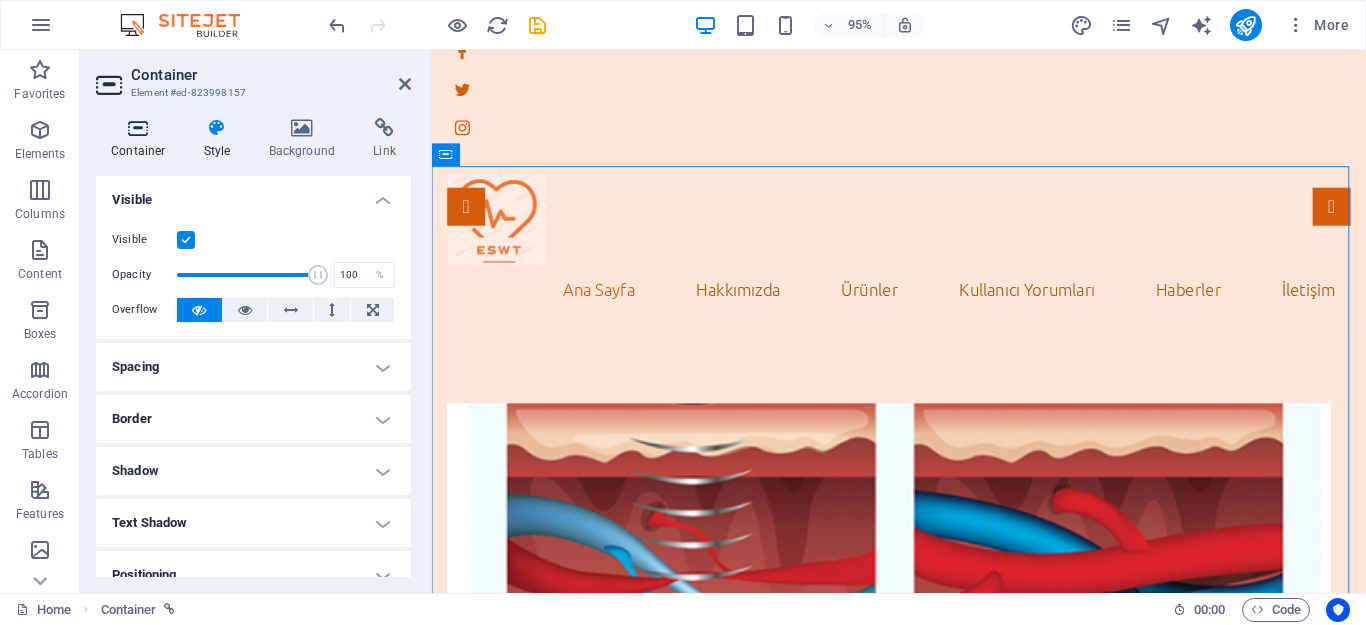 click on "Container" at bounding box center (142, 139) 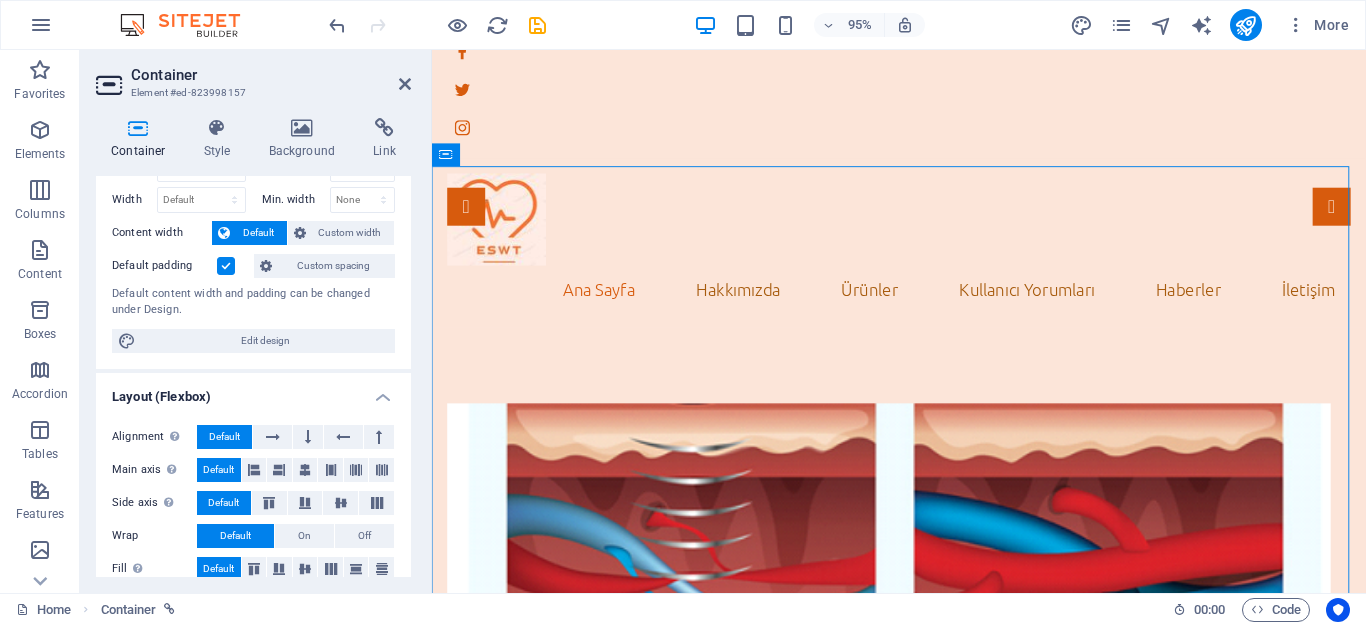 scroll, scrollTop: 0, scrollLeft: 0, axis: both 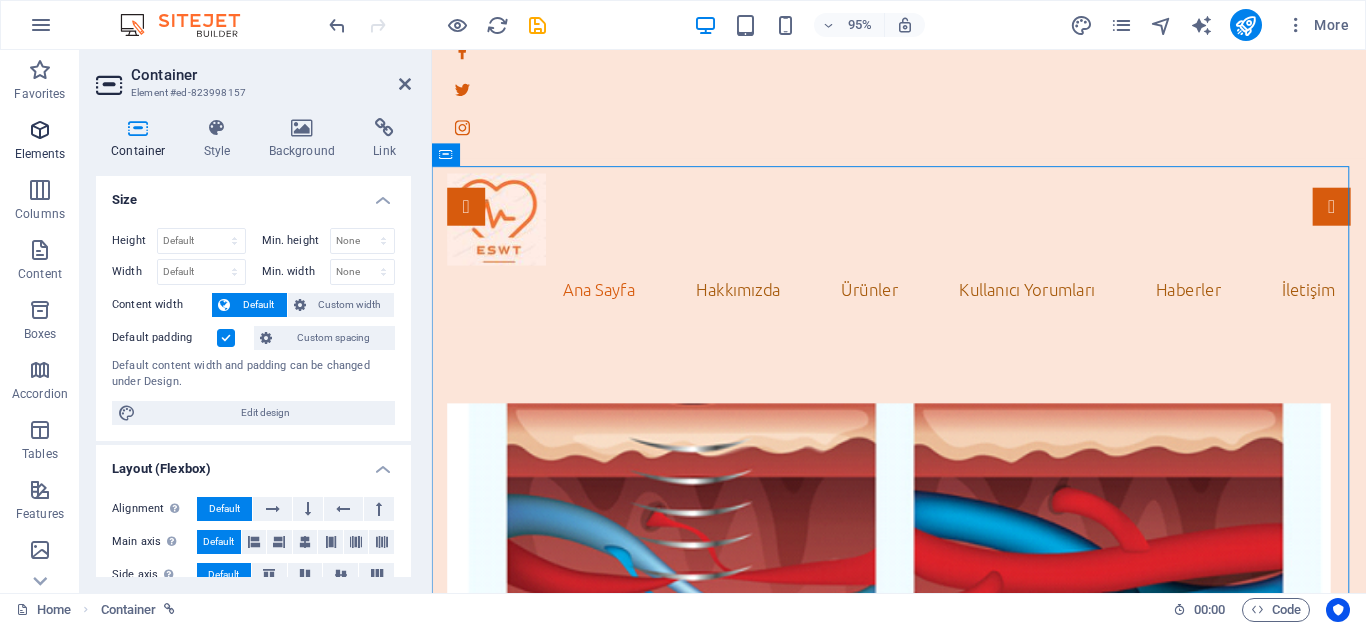 click at bounding box center [40, 130] 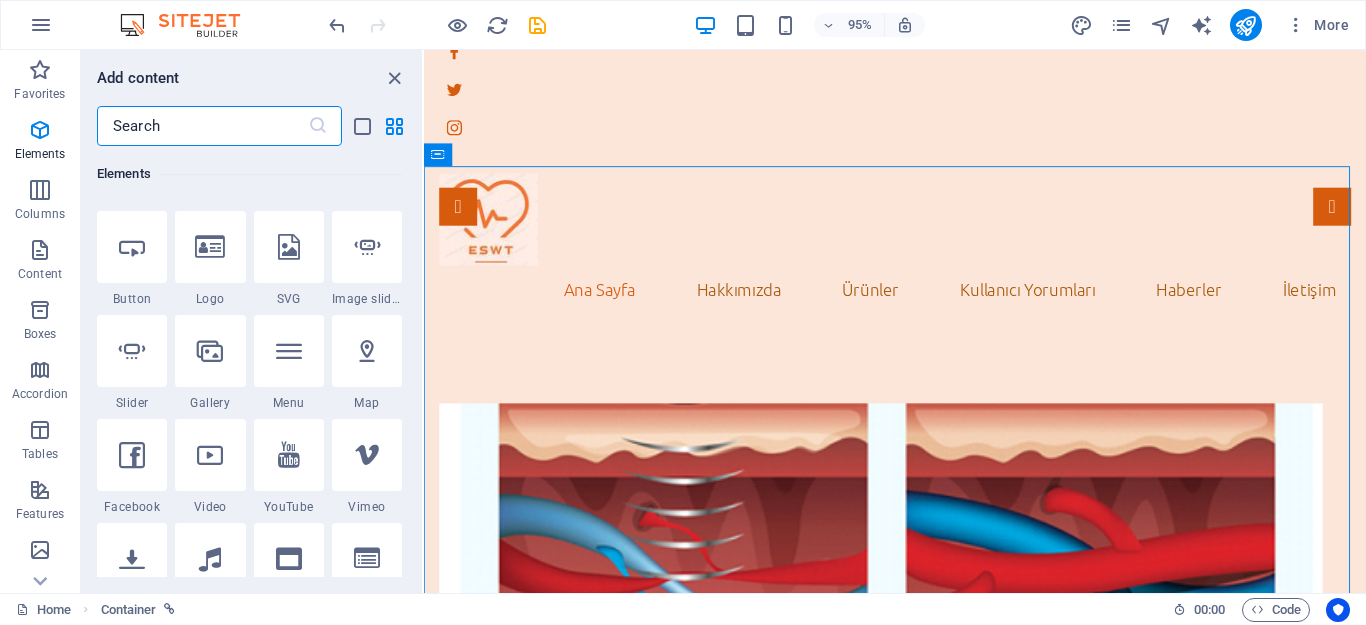 scroll, scrollTop: 513, scrollLeft: 0, axis: vertical 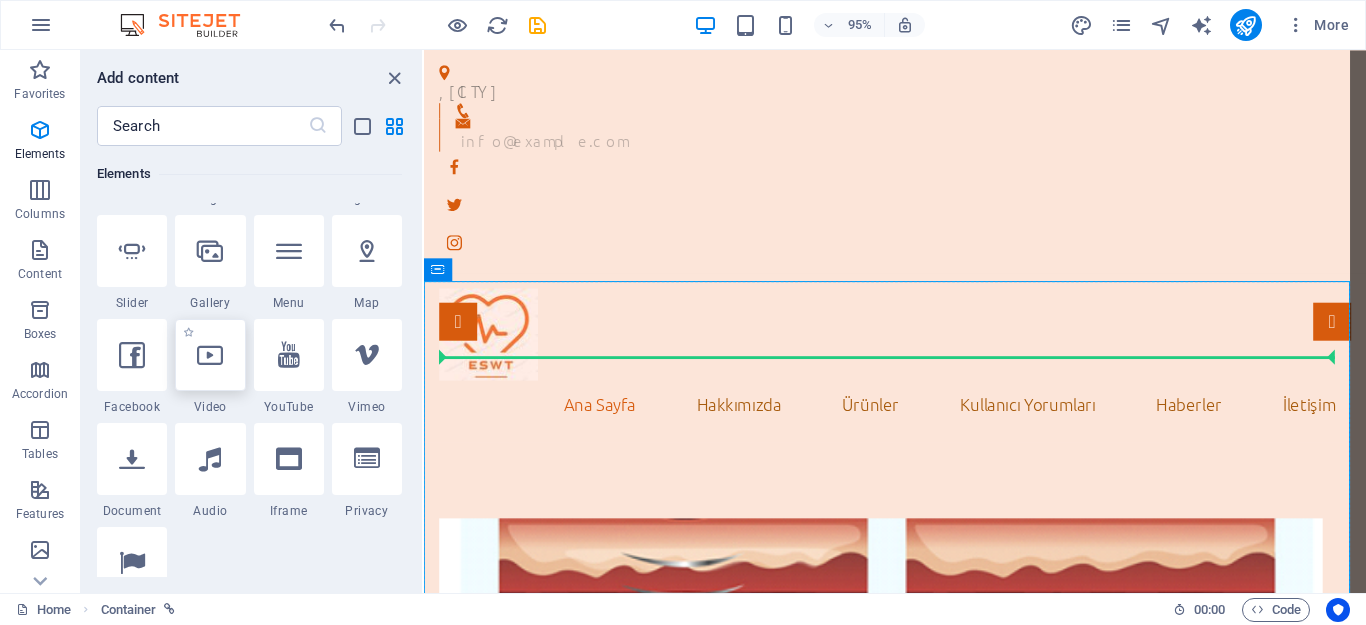 click at bounding box center [210, 355] 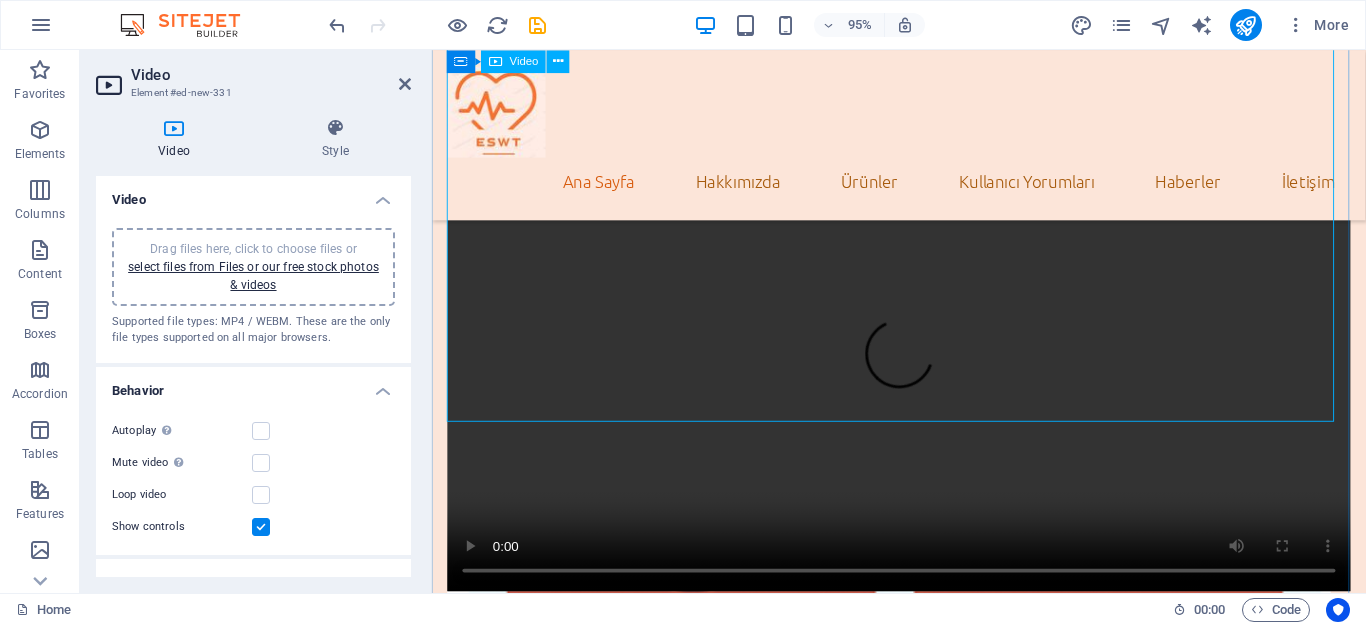 scroll, scrollTop: 0, scrollLeft: 0, axis: both 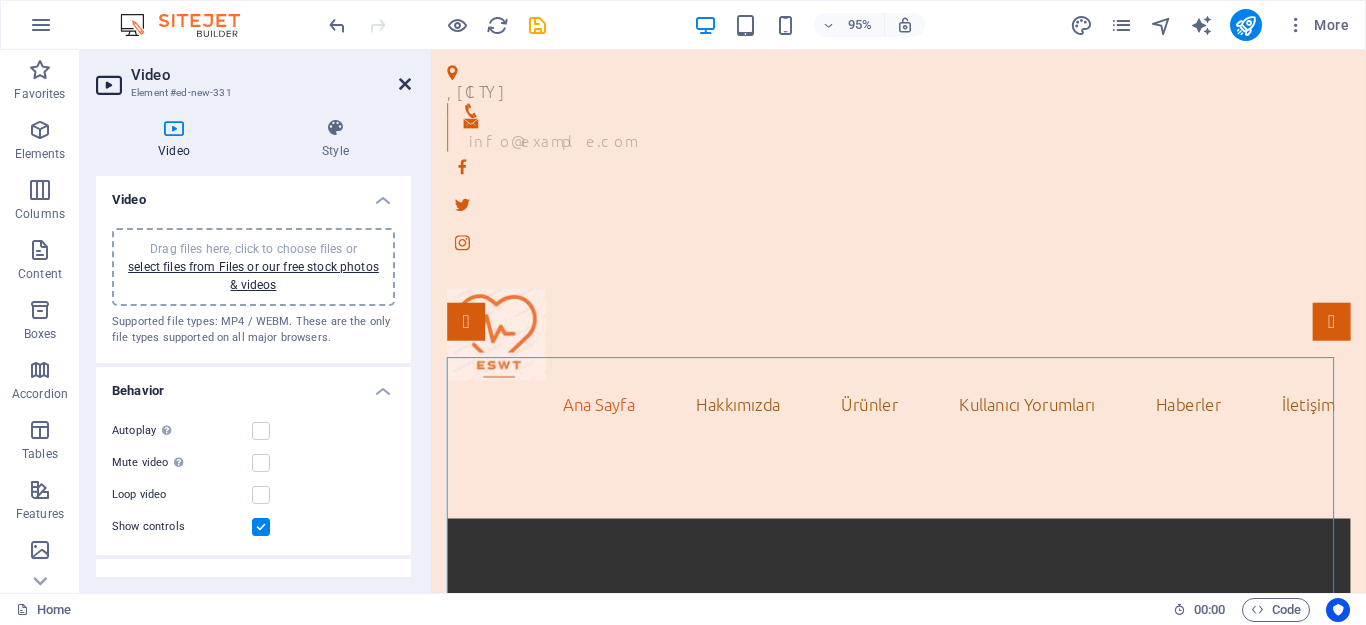 click at bounding box center [405, 84] 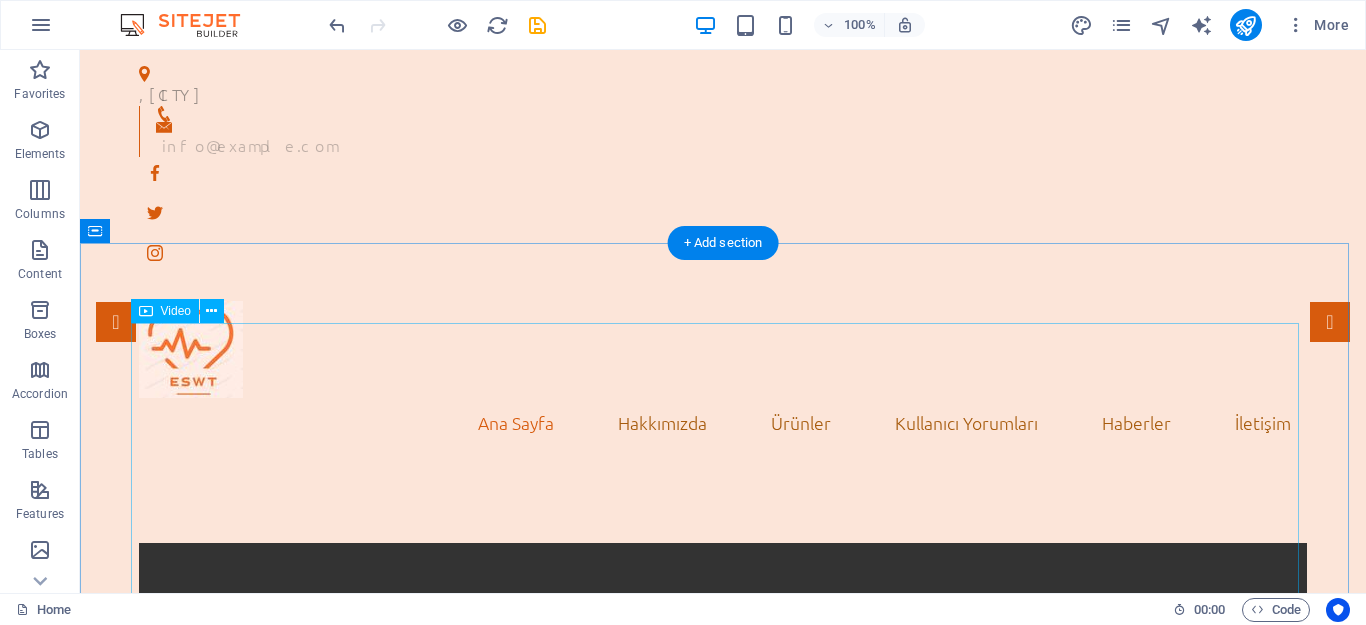 click at bounding box center [723, 835] 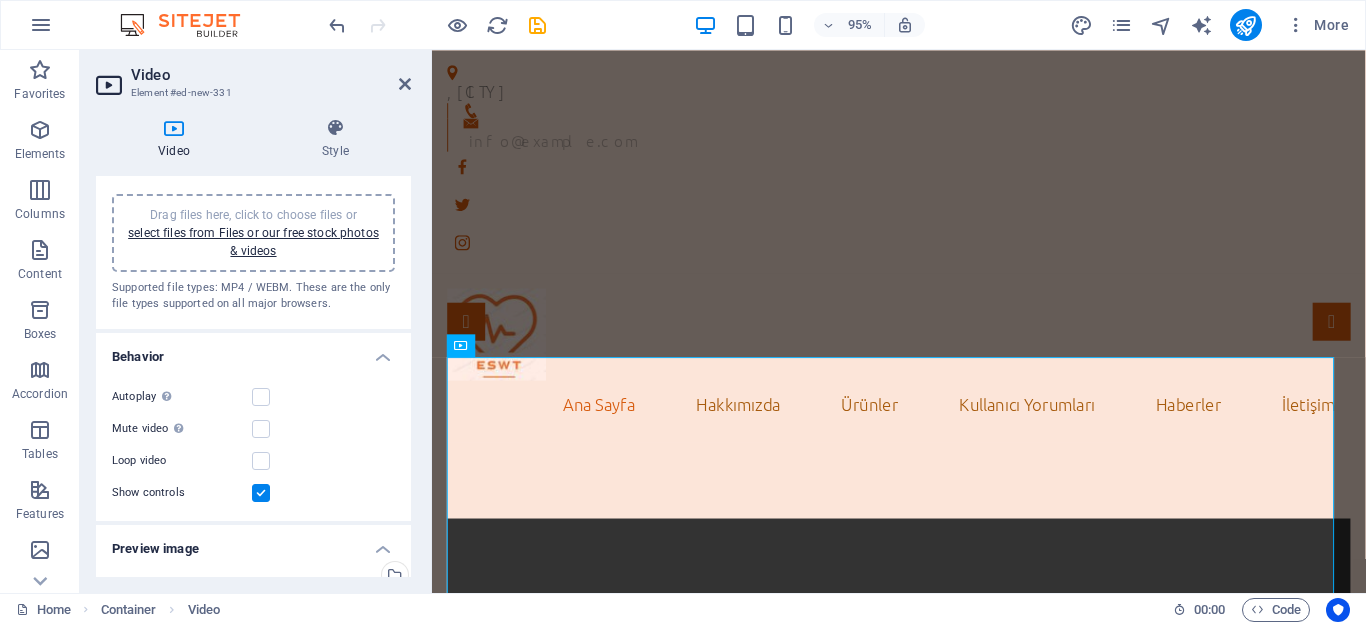 scroll, scrollTop: 0, scrollLeft: 0, axis: both 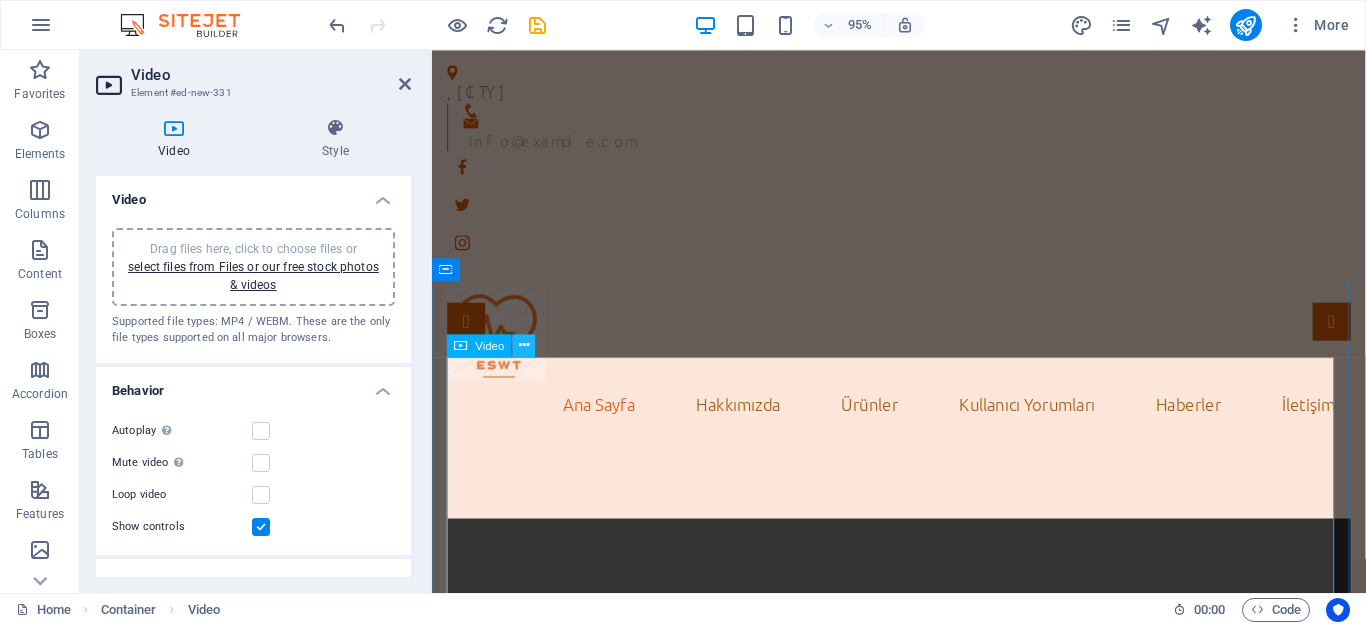 click at bounding box center [524, 345] 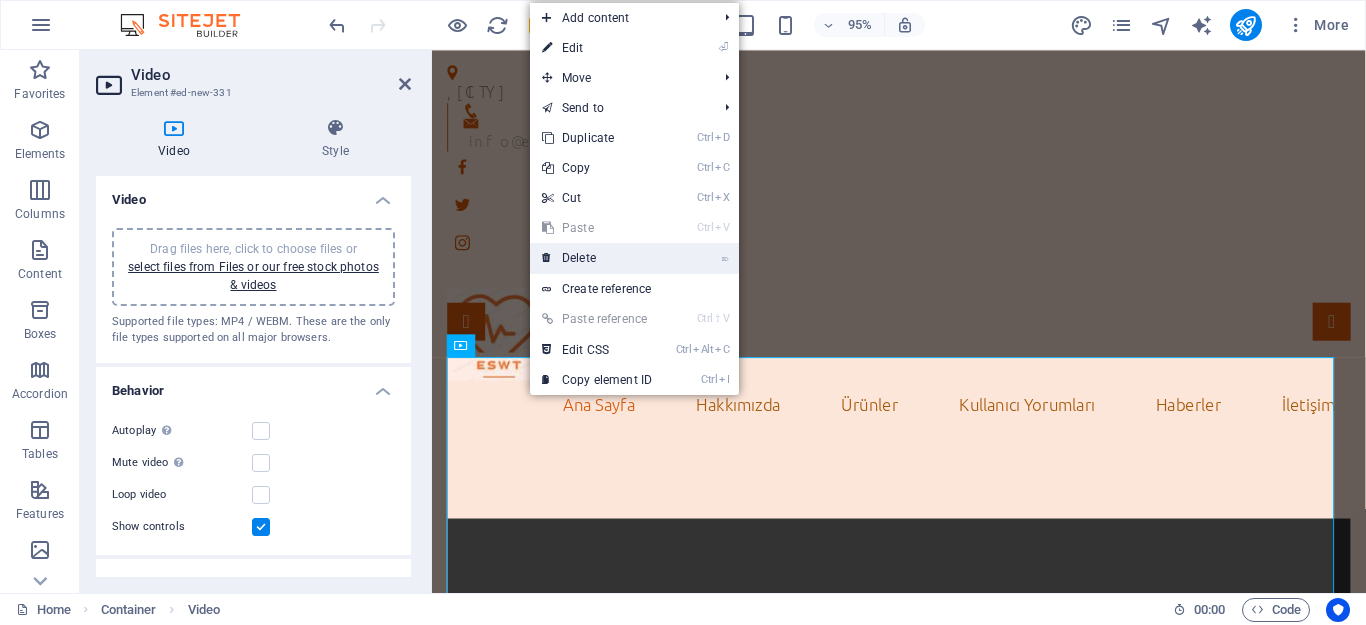 click on "⌦  Delete" at bounding box center (597, 258) 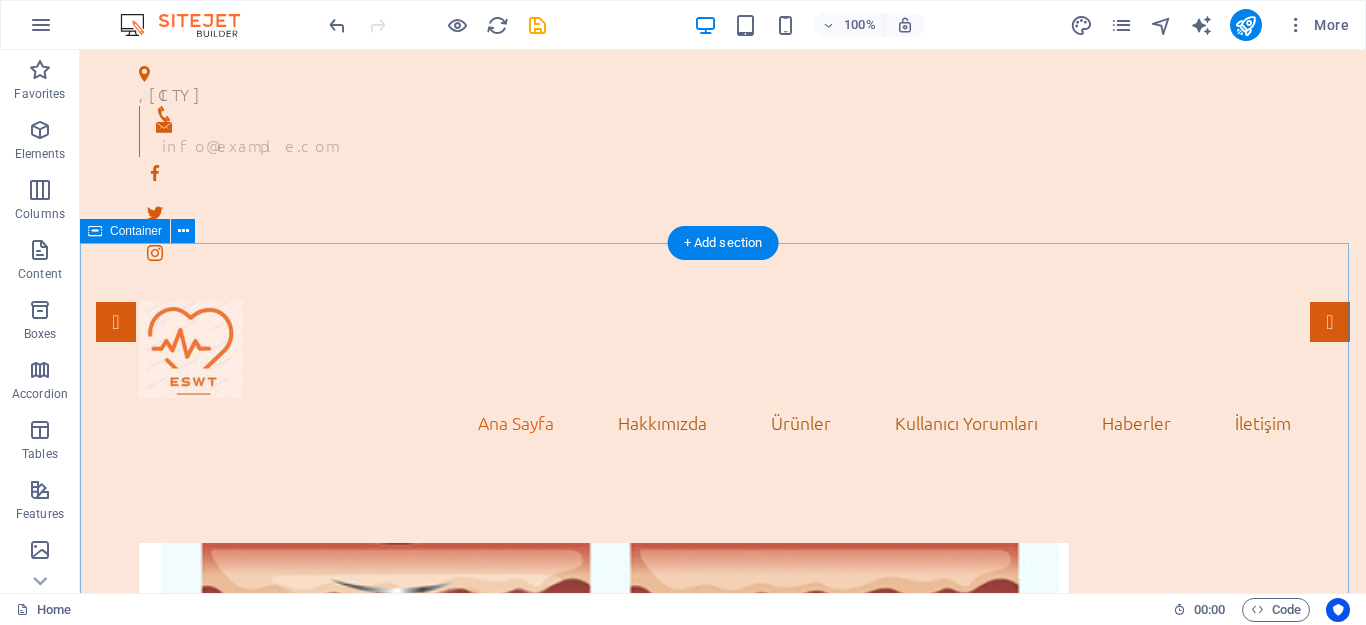 click at bounding box center (723, 750) 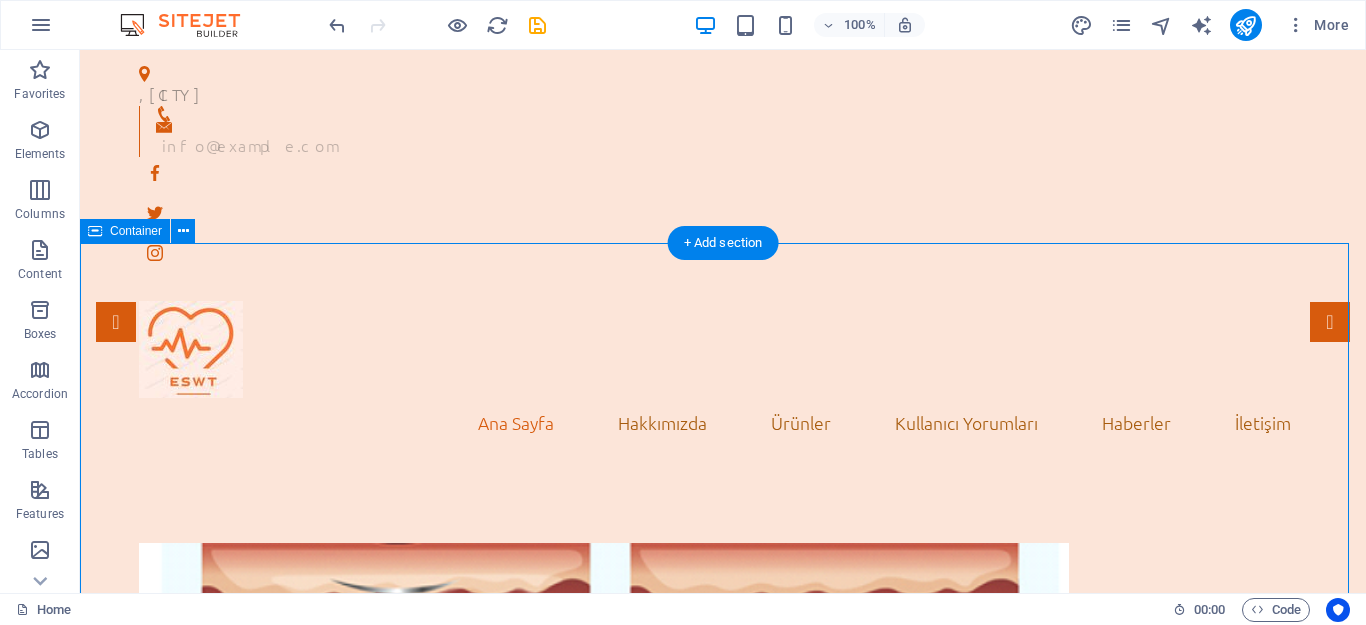 click at bounding box center [723, 750] 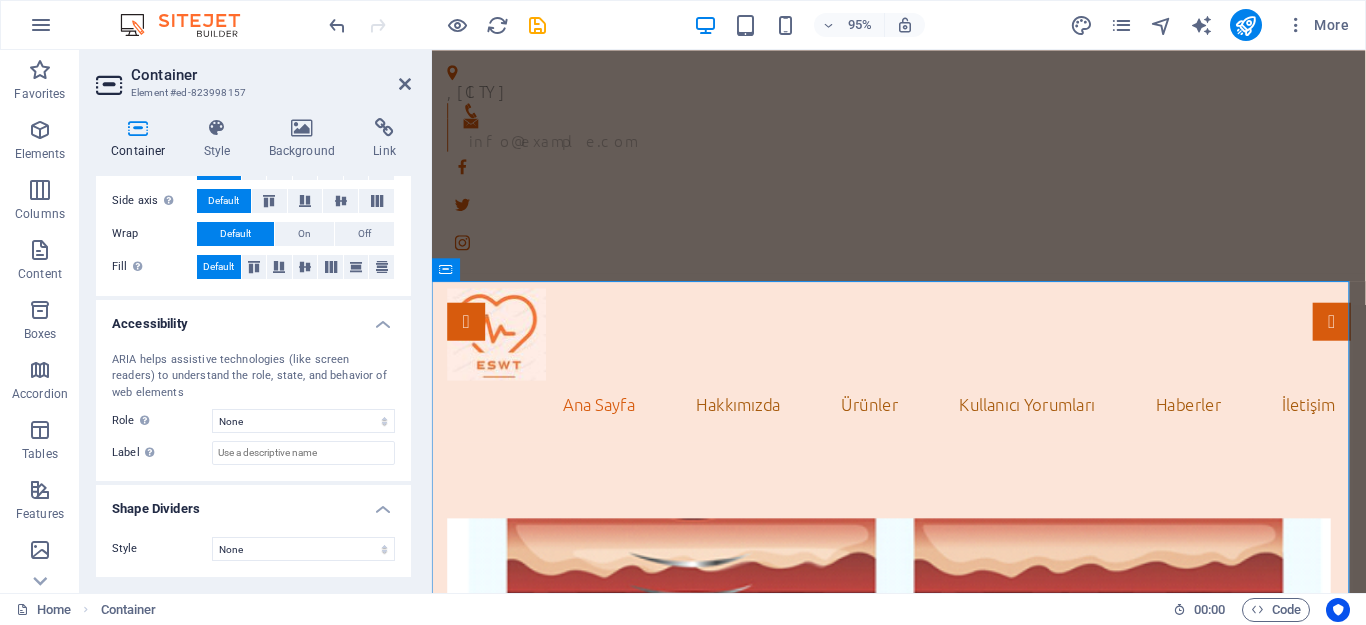 scroll, scrollTop: 0, scrollLeft: 0, axis: both 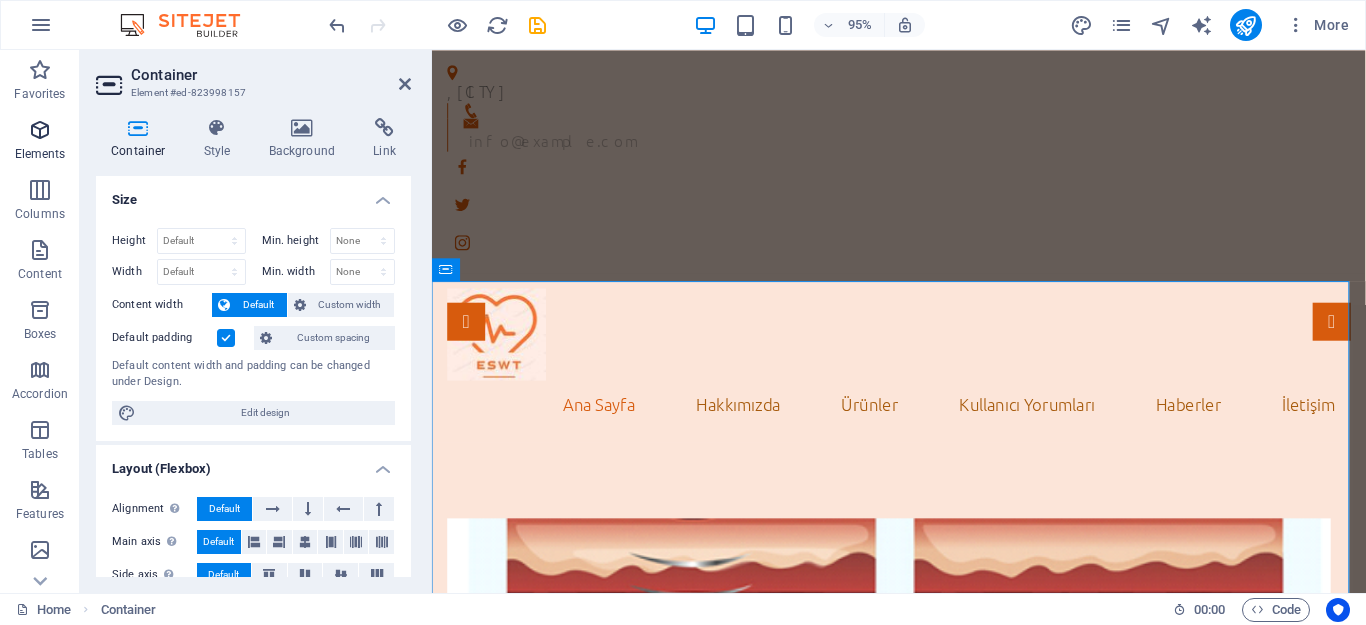 click at bounding box center [40, 130] 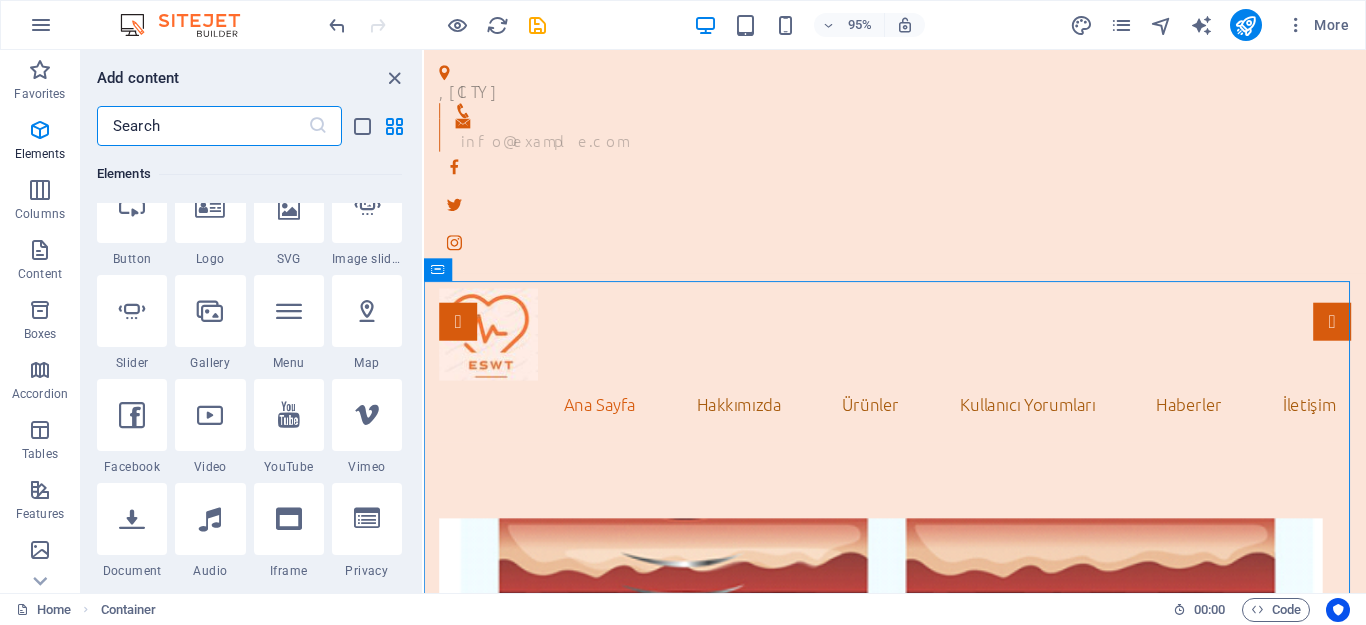 scroll, scrollTop: 613, scrollLeft: 0, axis: vertical 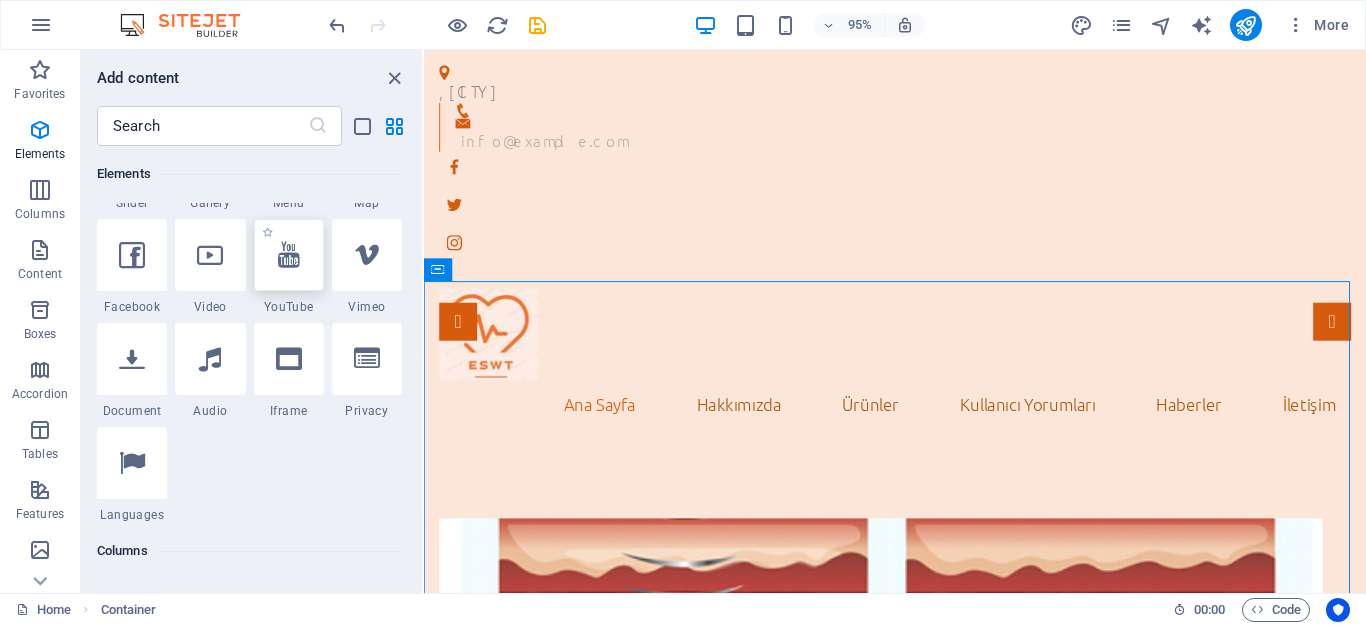 click at bounding box center [289, 255] 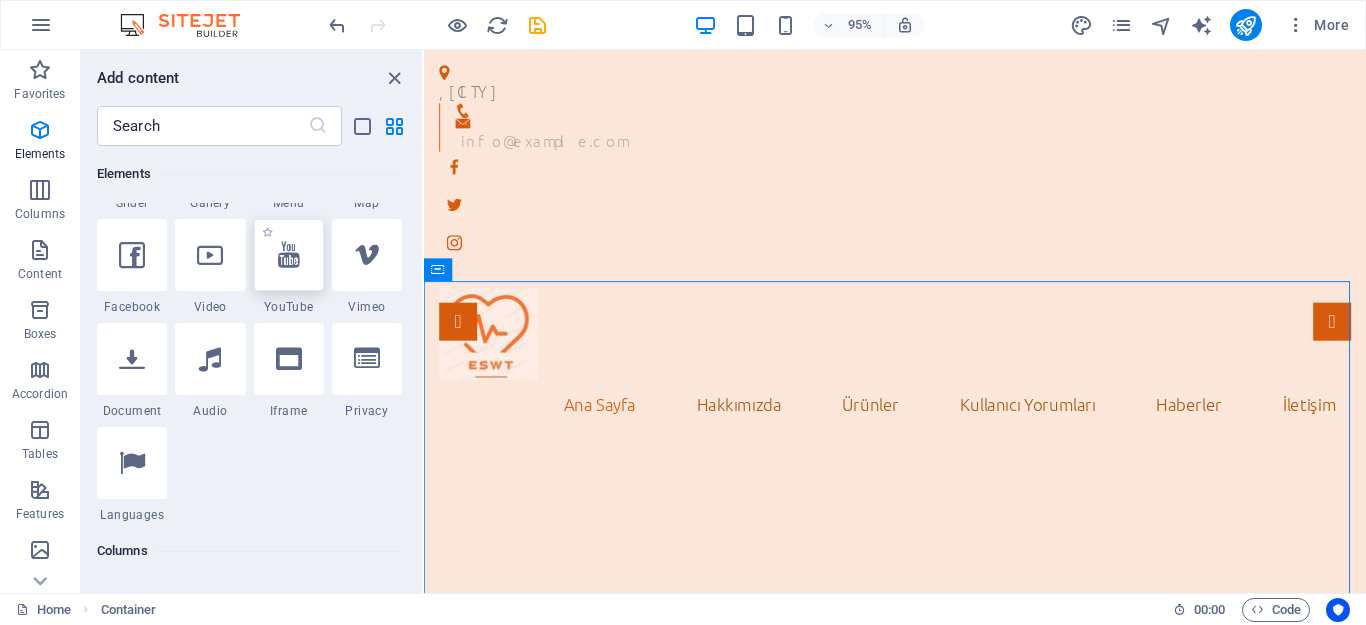 select on "ar16_9" 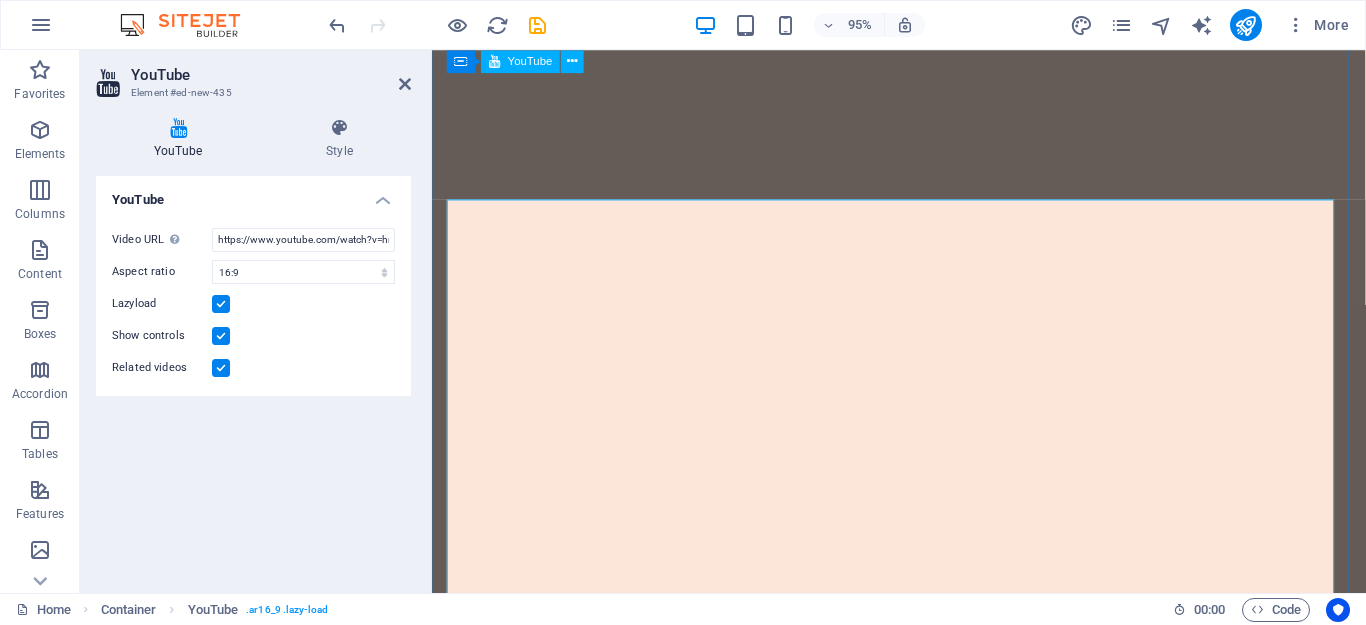 scroll, scrollTop: 100, scrollLeft: 0, axis: vertical 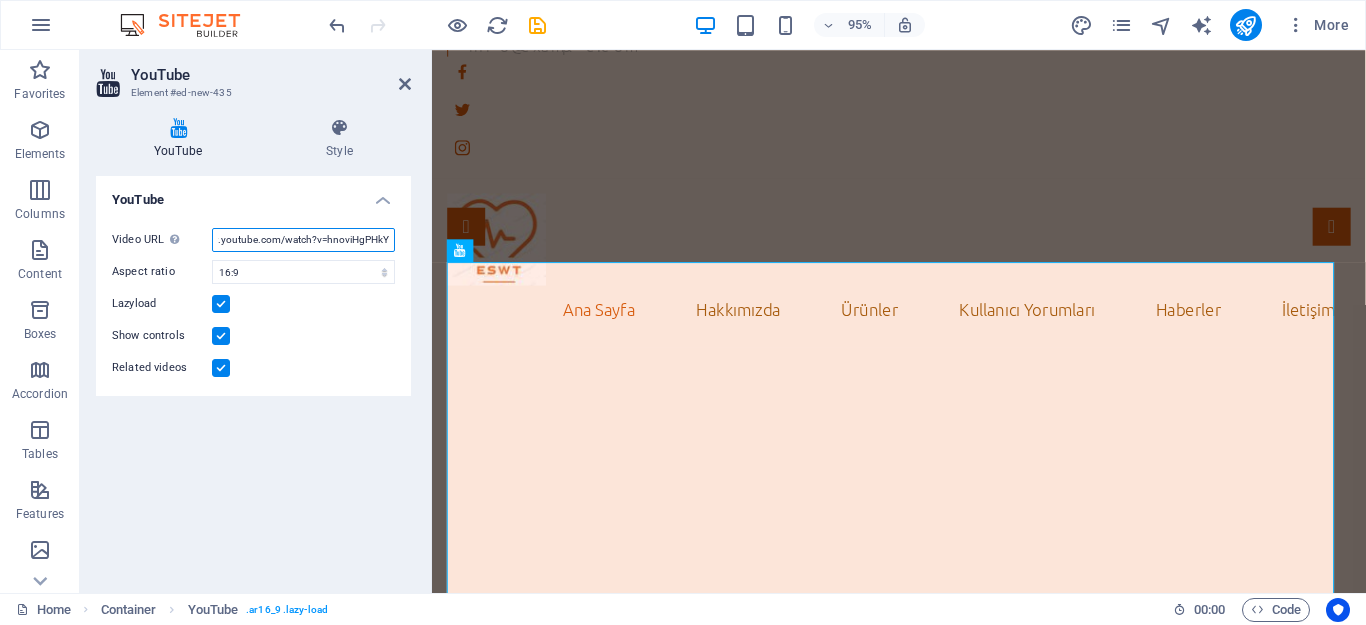 drag, startPoint x: 219, startPoint y: 238, endPoint x: 430, endPoint y: 261, distance: 212.24985 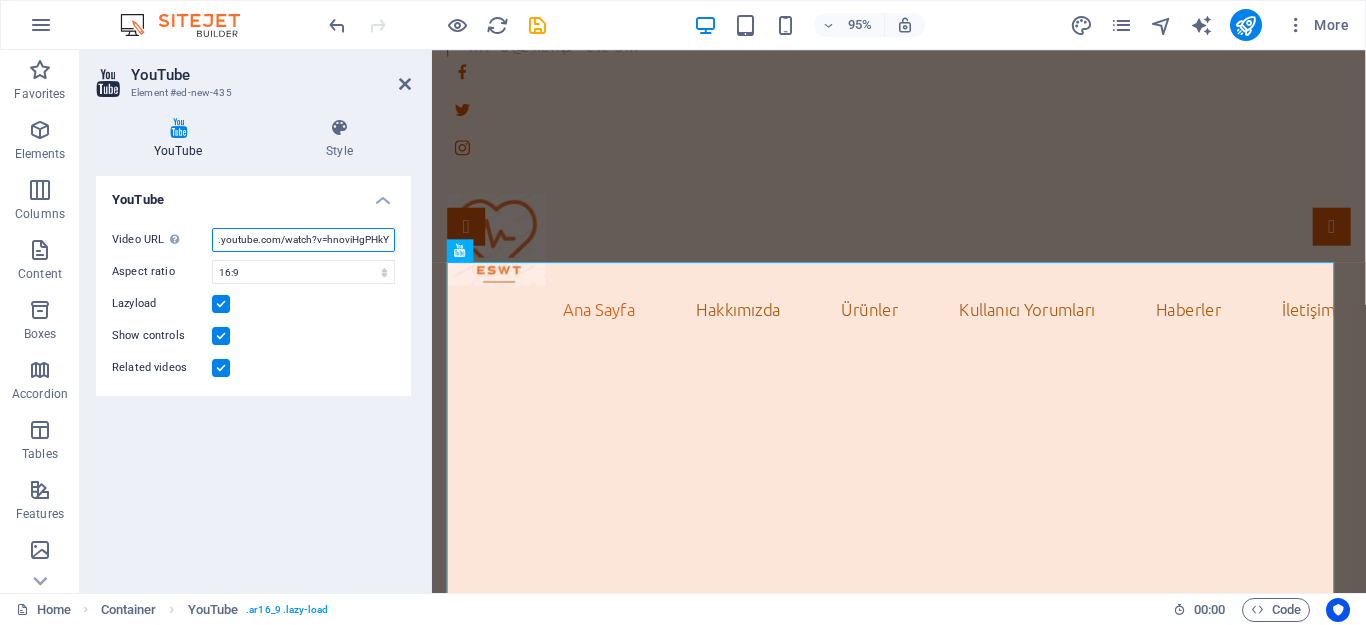 paste on "shorts/DJmOHnyNEWA" 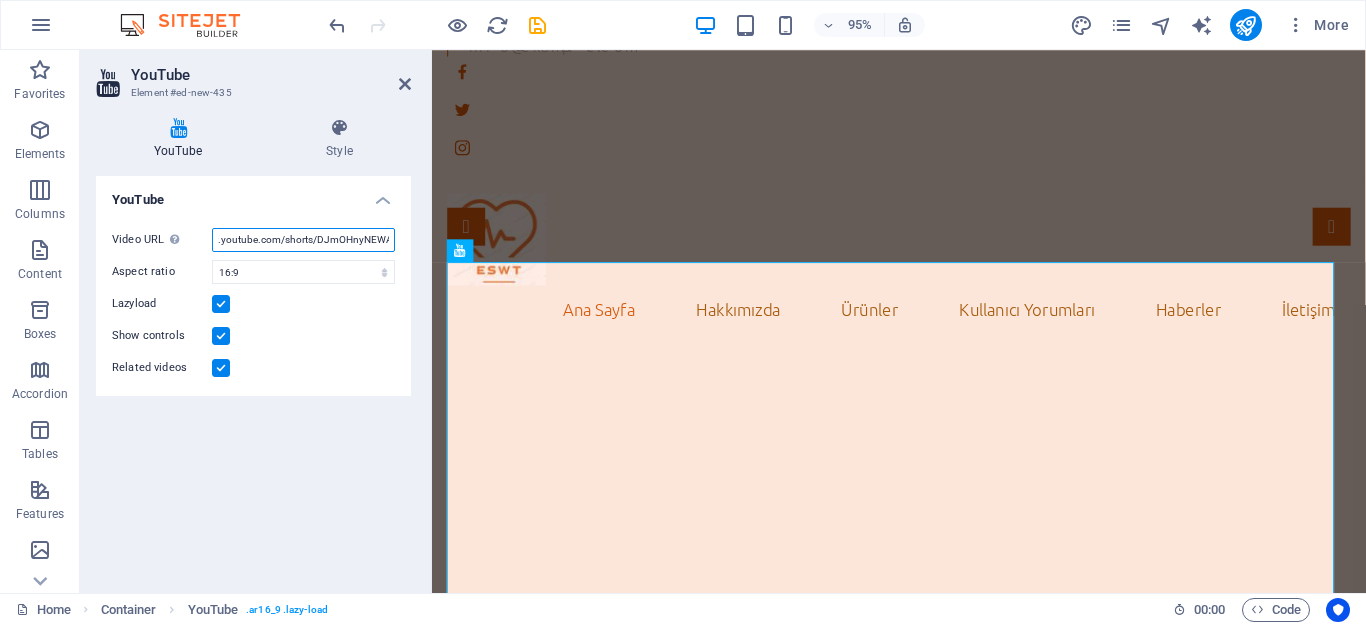 scroll, scrollTop: 0, scrollLeft: 59, axis: horizontal 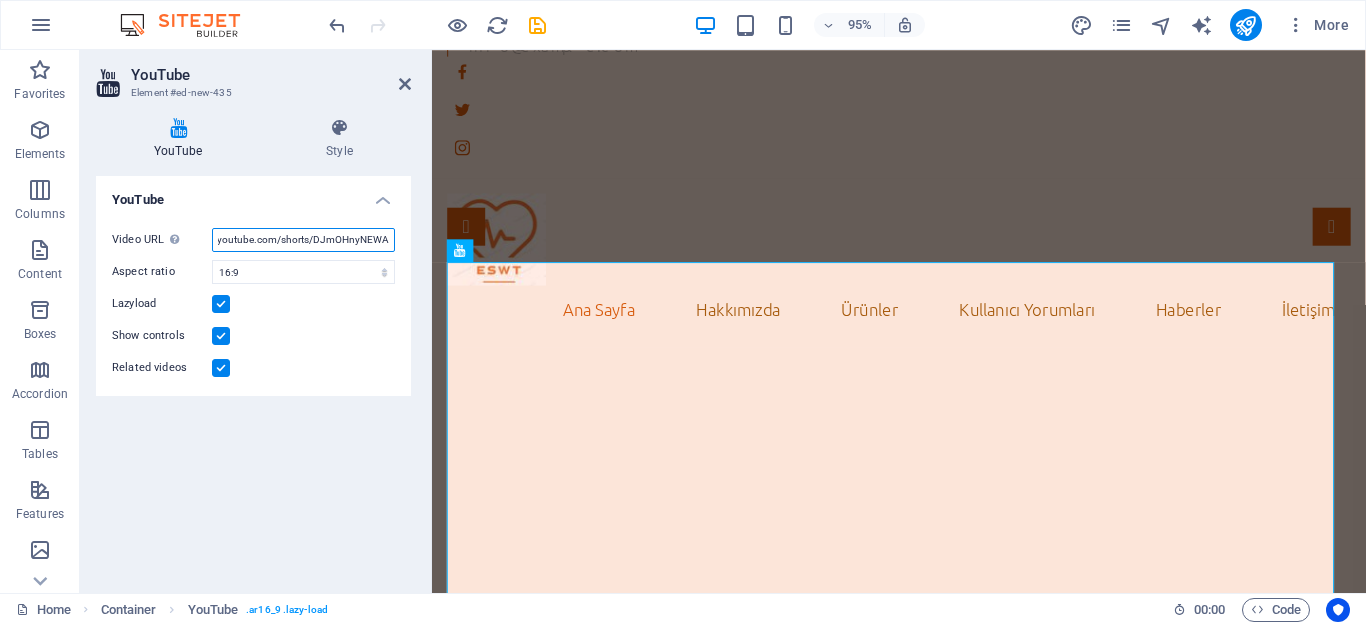 type on "https://www.youtube.com/shorts/DJmOHnyNEWA" 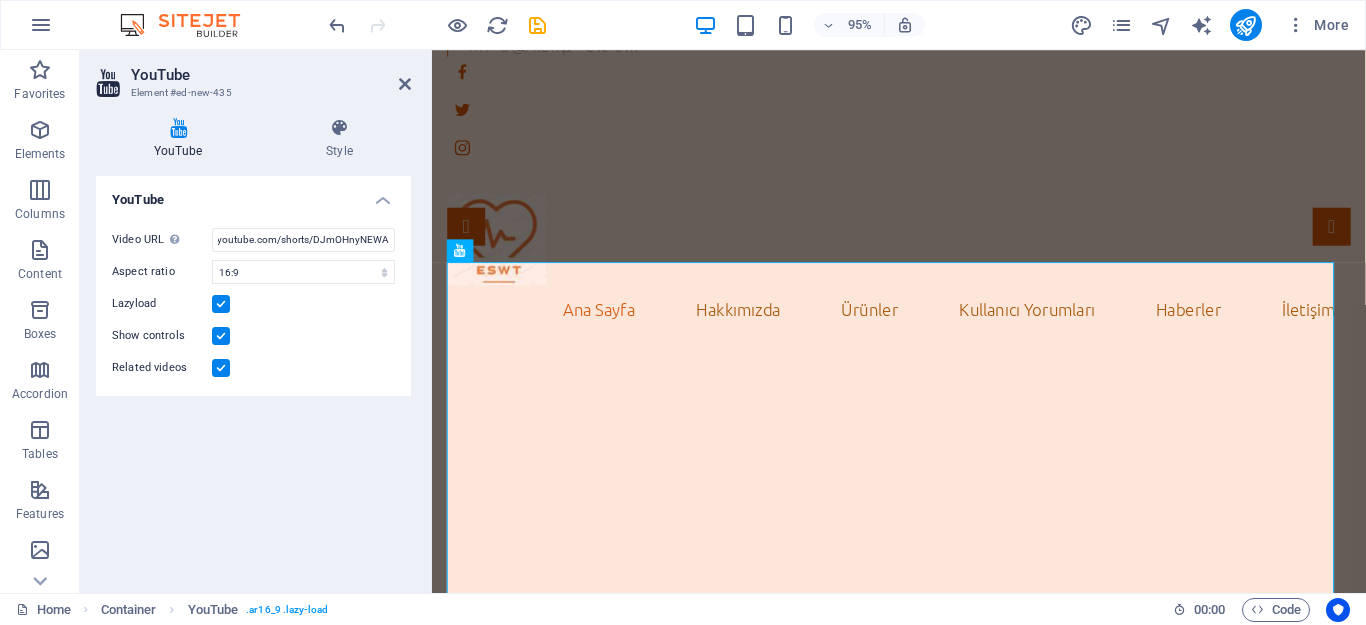 click on "YouTube Video URL Insert (or paste) a video URL. https://www.youtube.com/shorts/DJmOHnyNEWA Aspect ratio 16:10 16:9 4:3 2:1 1:1 Lazyload Show controls Related videos" at bounding box center (253, 376) 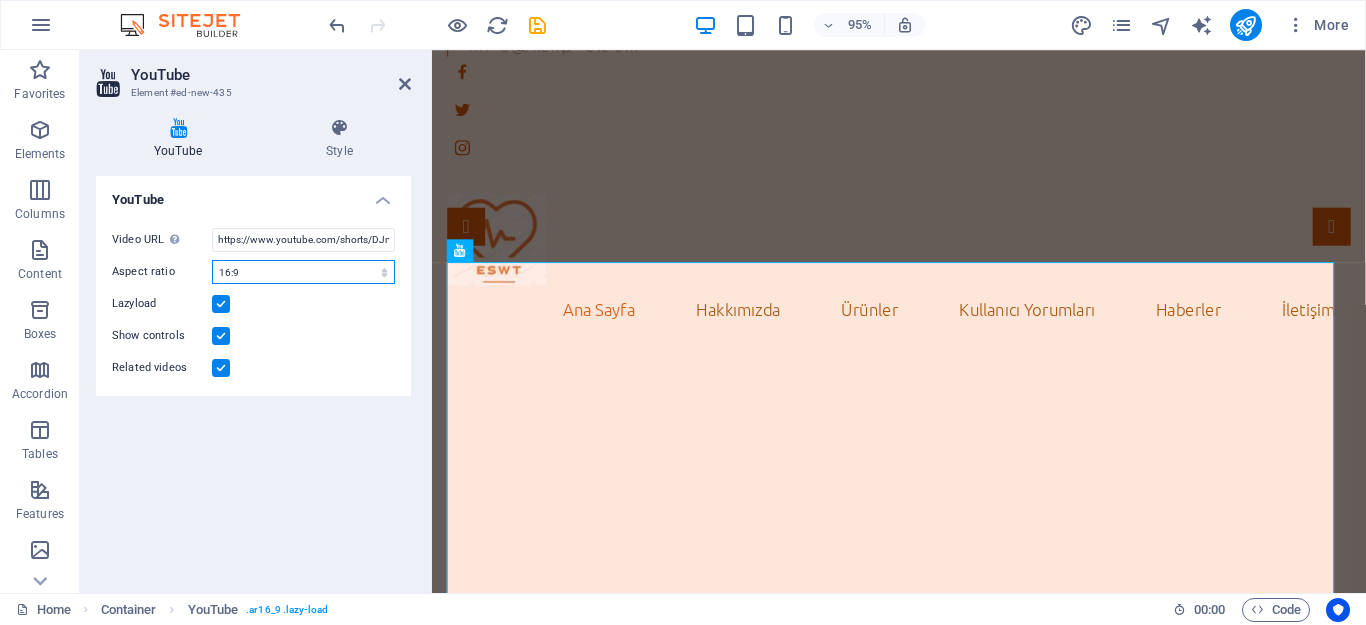click on "16:10 16:9 4:3 2:1 1:1" at bounding box center (303, 272) 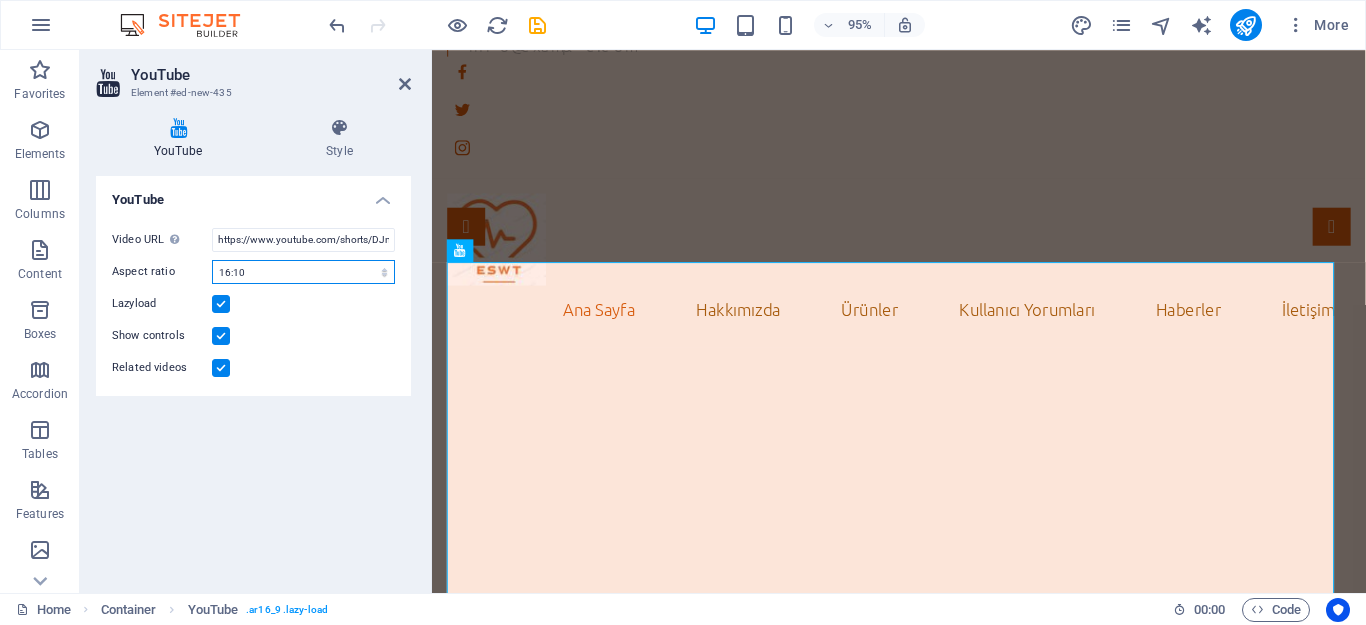 click on "16:10 16:9 4:3 2:1 1:1" at bounding box center (303, 272) 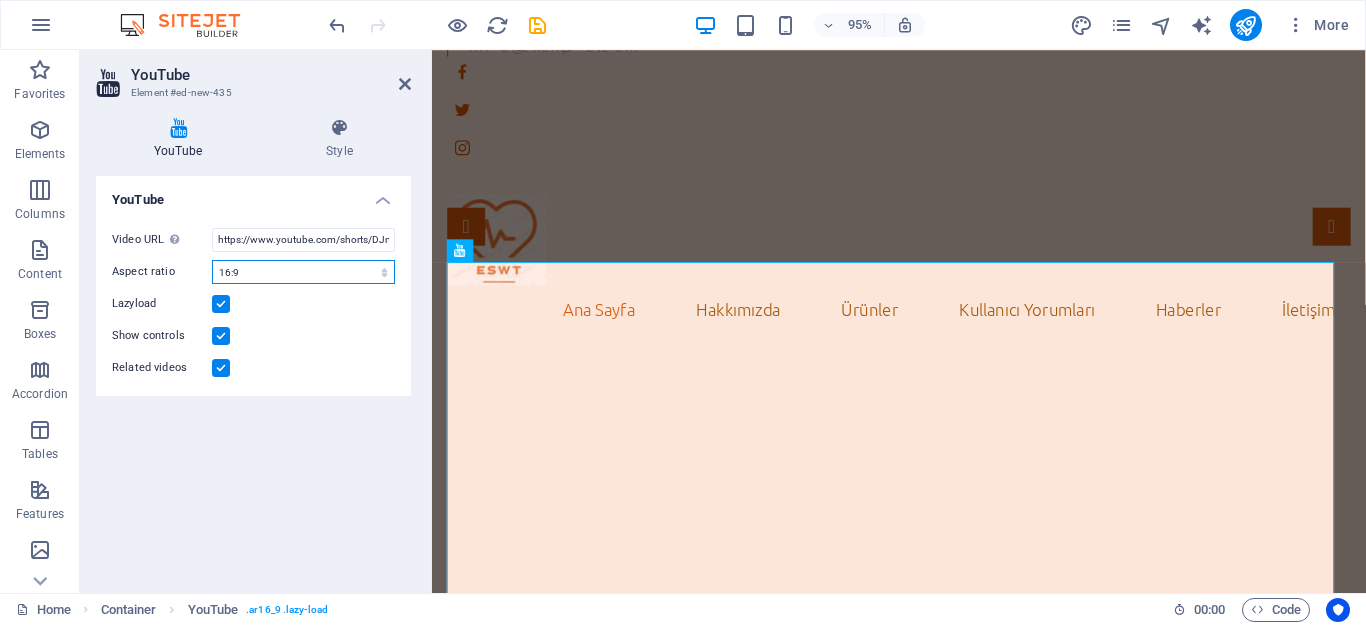 click on "16:10 16:9 4:3 2:1 1:1" at bounding box center (303, 272) 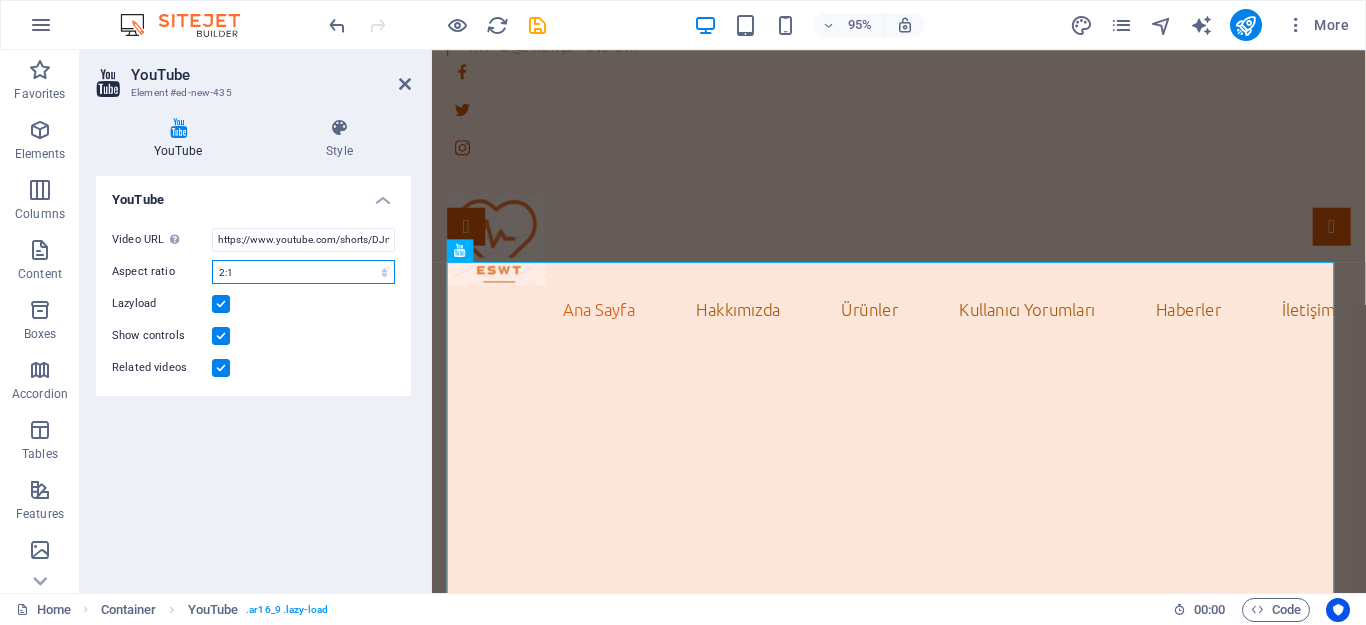 click on "16:10 16:9 4:3 2:1 1:1" at bounding box center [303, 272] 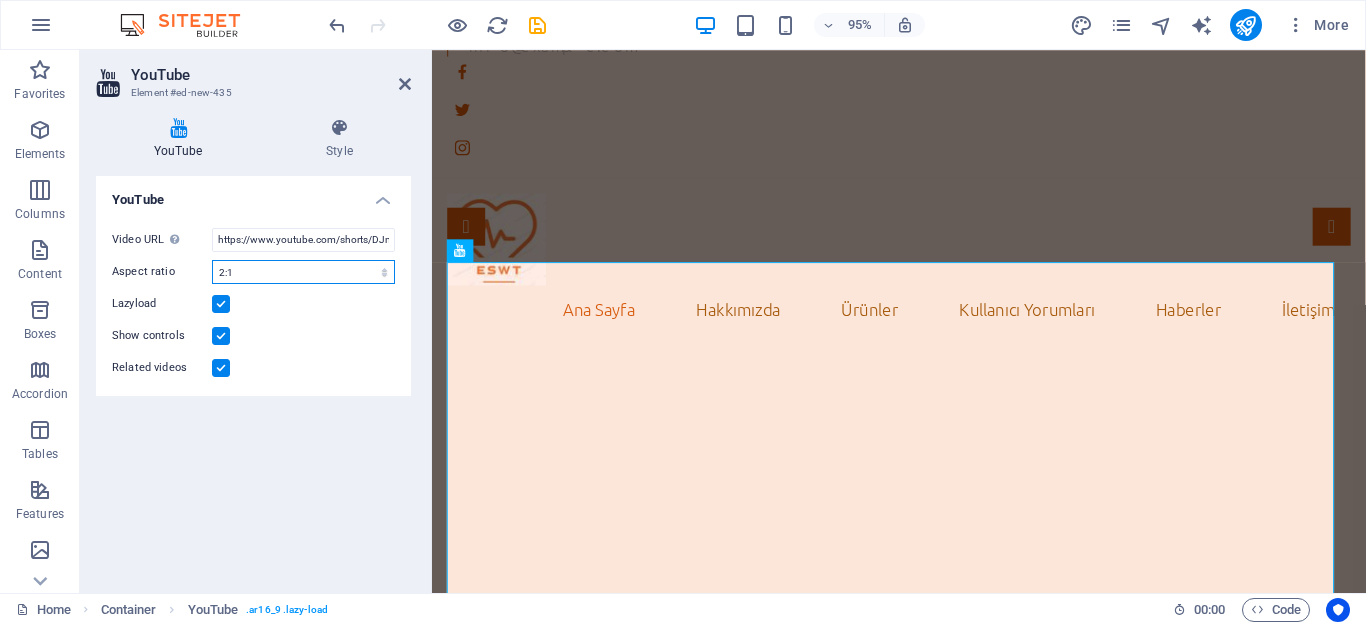 click on "16:10 16:9 4:3 2:1 1:1" at bounding box center (303, 272) 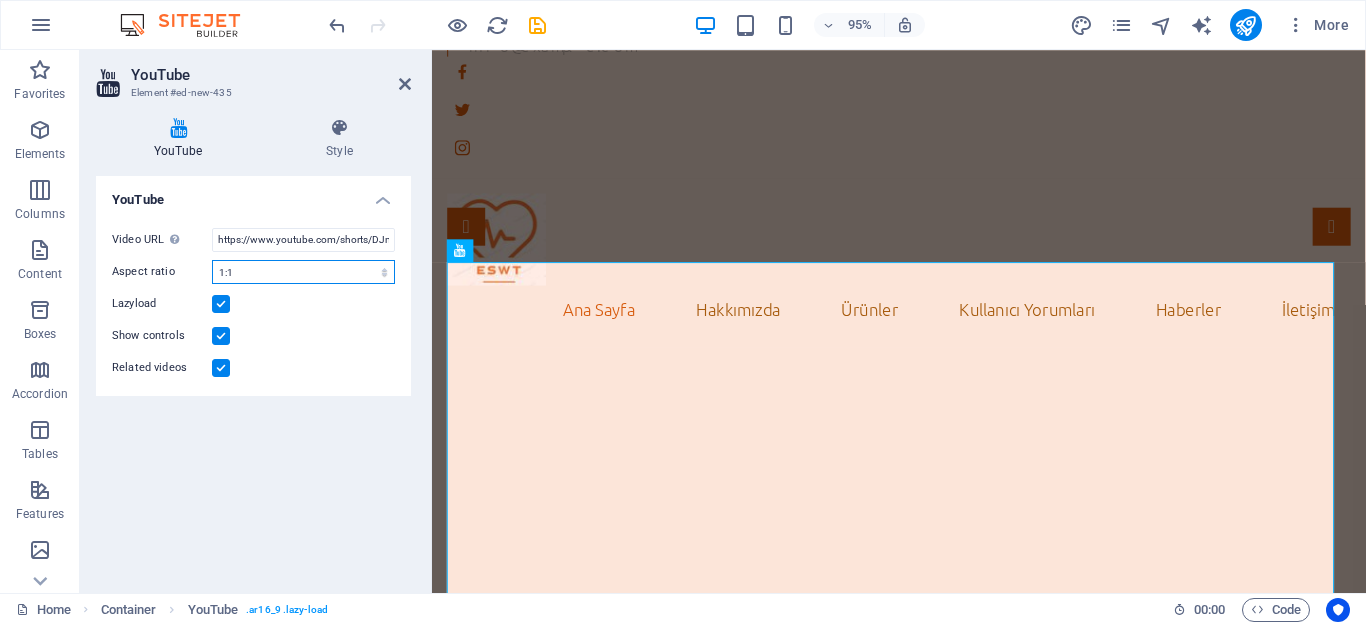 click on "16:10 16:9 4:3 2:1 1:1" at bounding box center (303, 272) 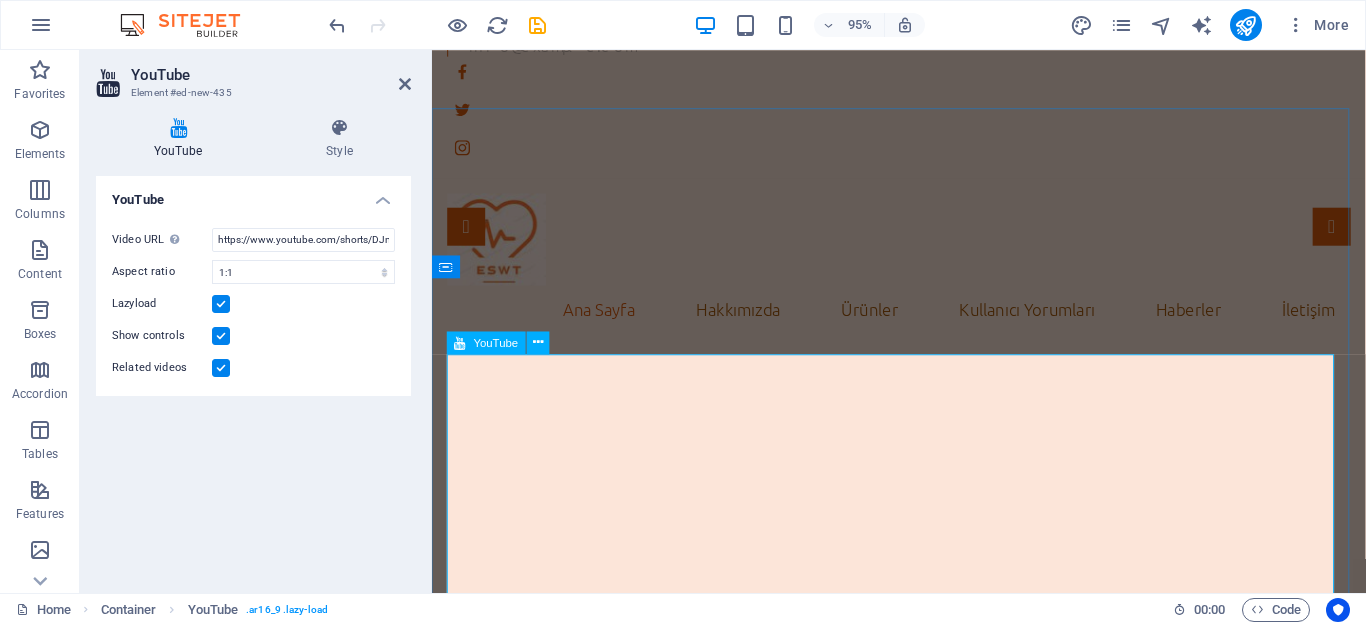 scroll, scrollTop: 0, scrollLeft: 0, axis: both 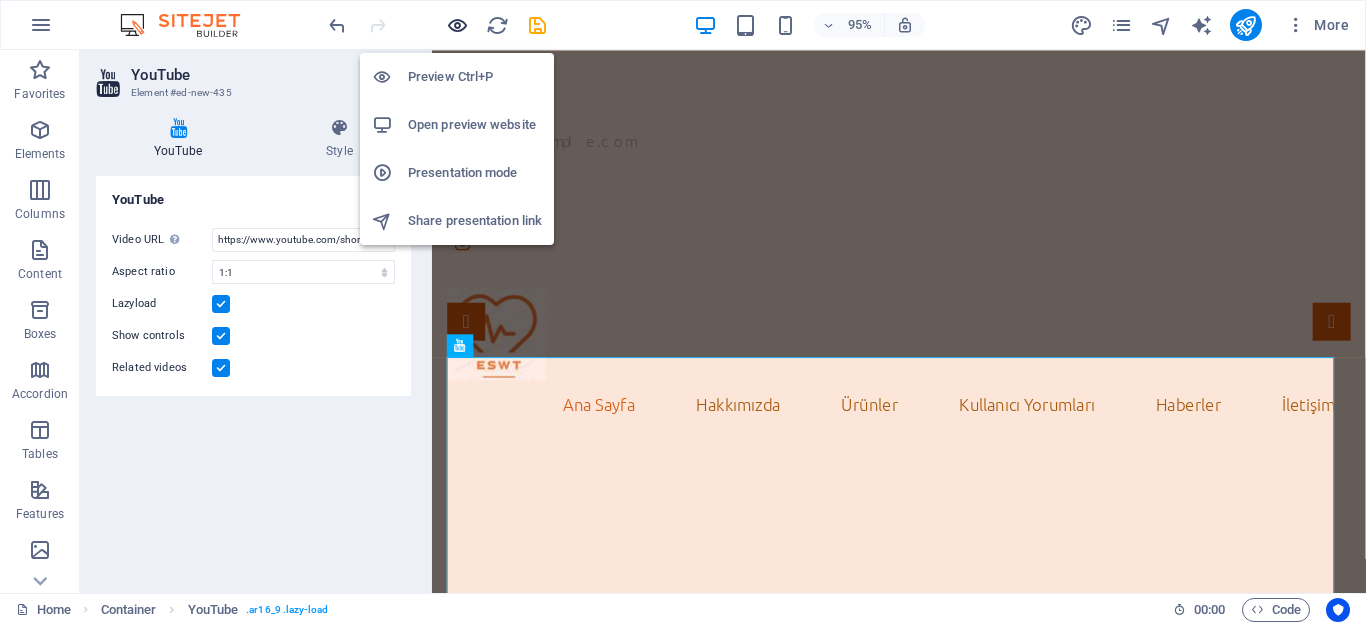 click at bounding box center (457, 25) 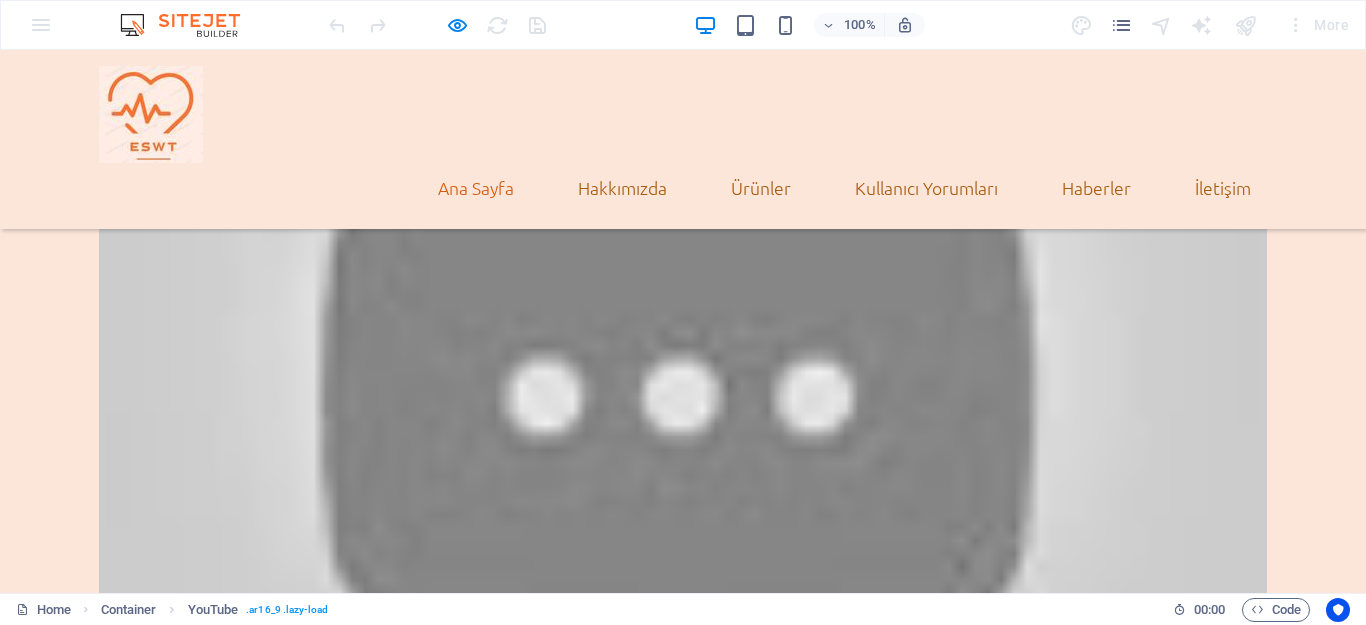 scroll, scrollTop: 0, scrollLeft: 0, axis: both 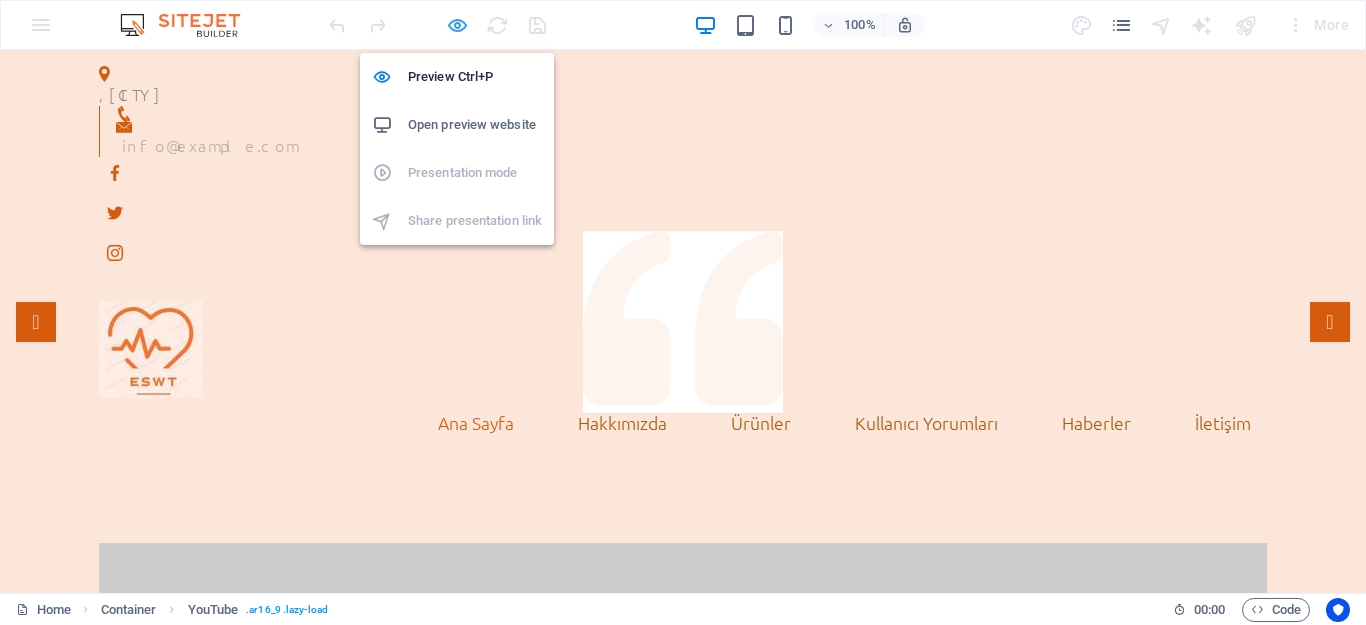 click at bounding box center [457, 25] 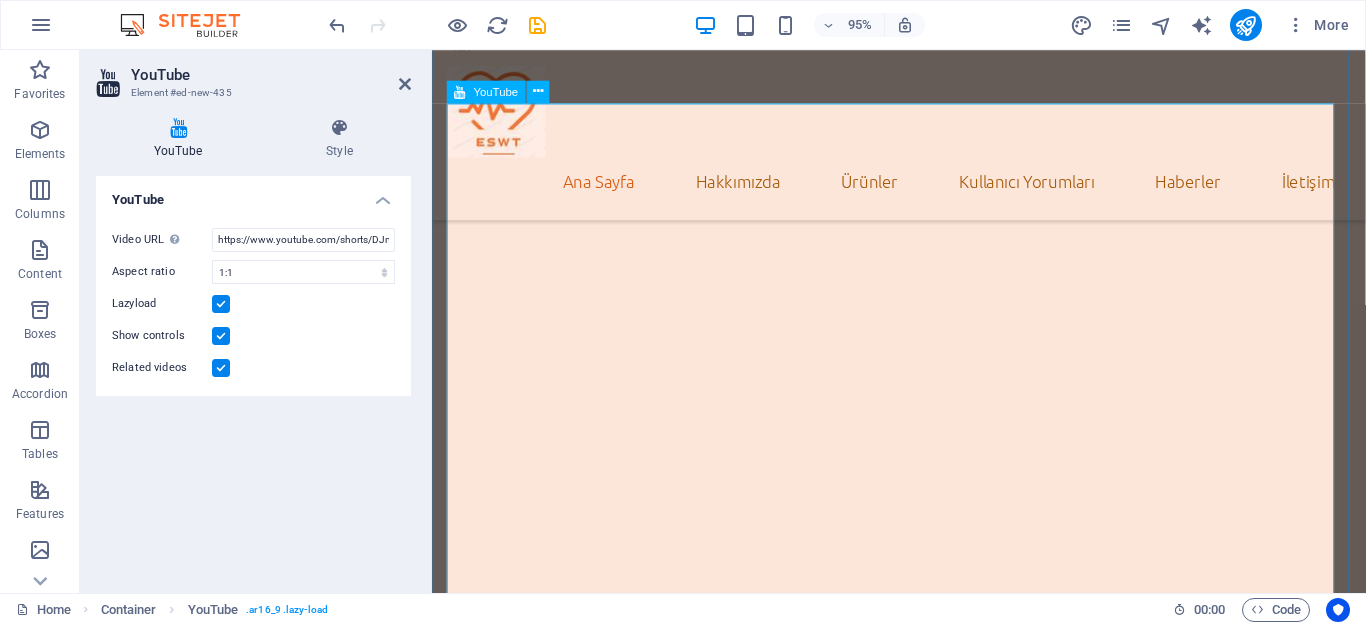 scroll, scrollTop: 500, scrollLeft: 0, axis: vertical 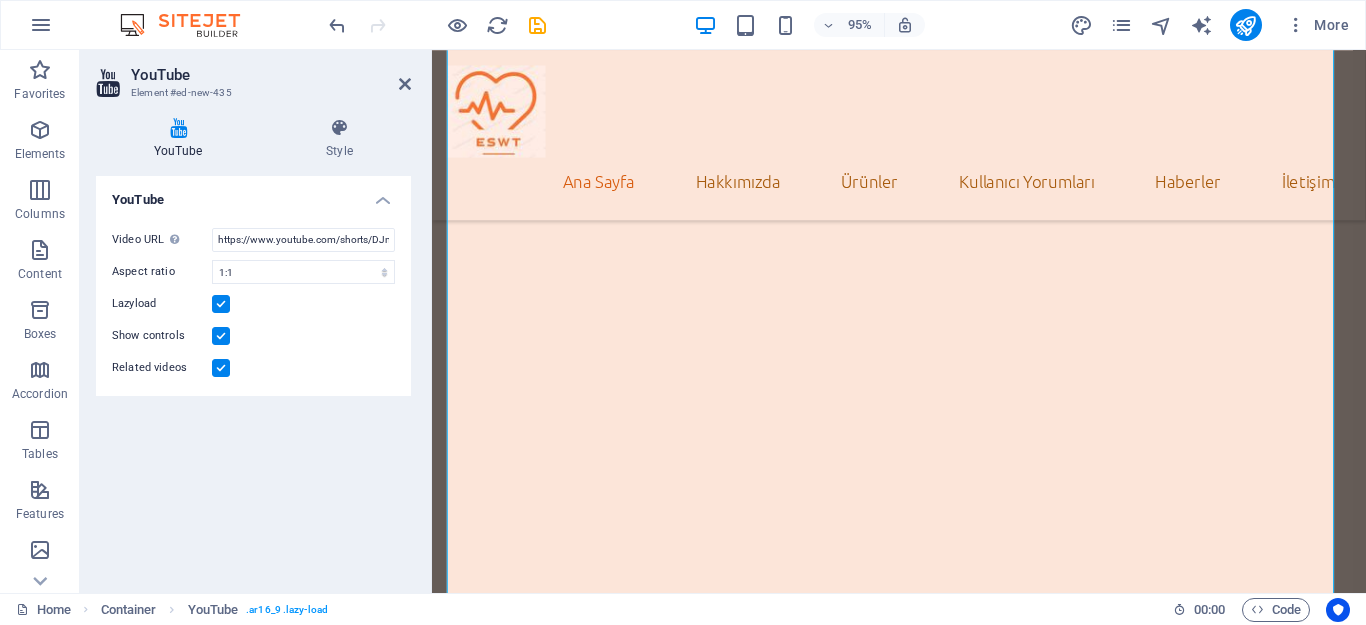click at bounding box center (221, 368) 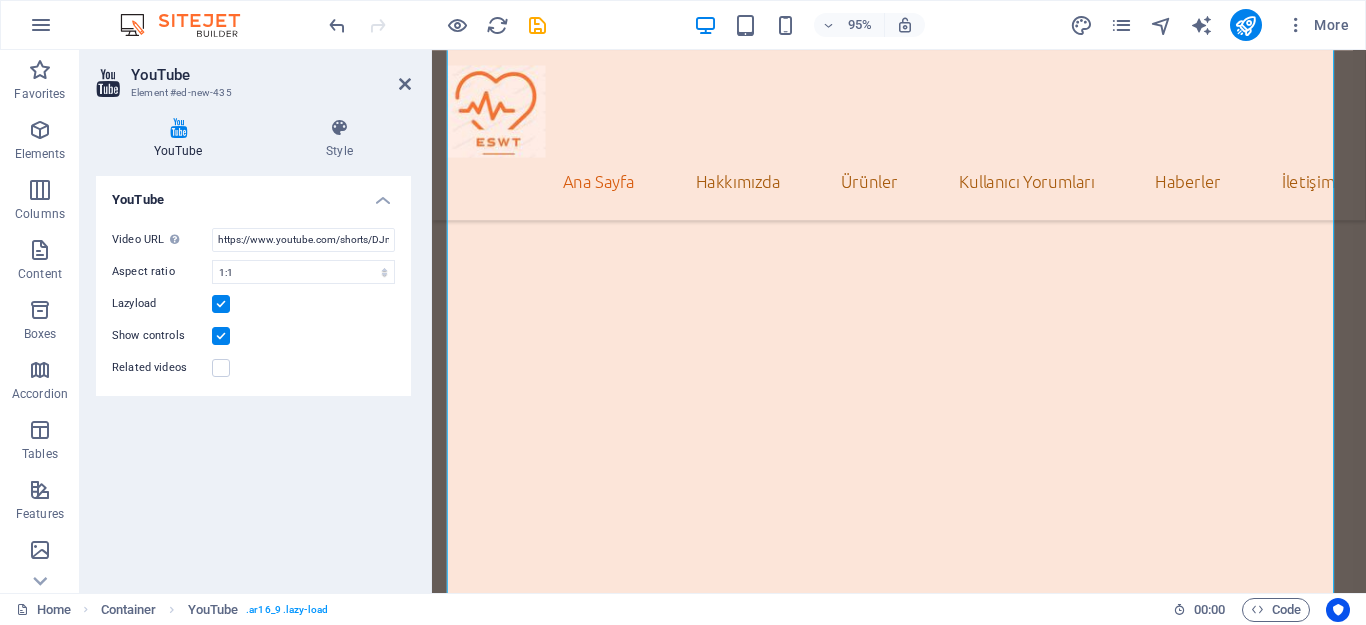 click at bounding box center [221, 336] 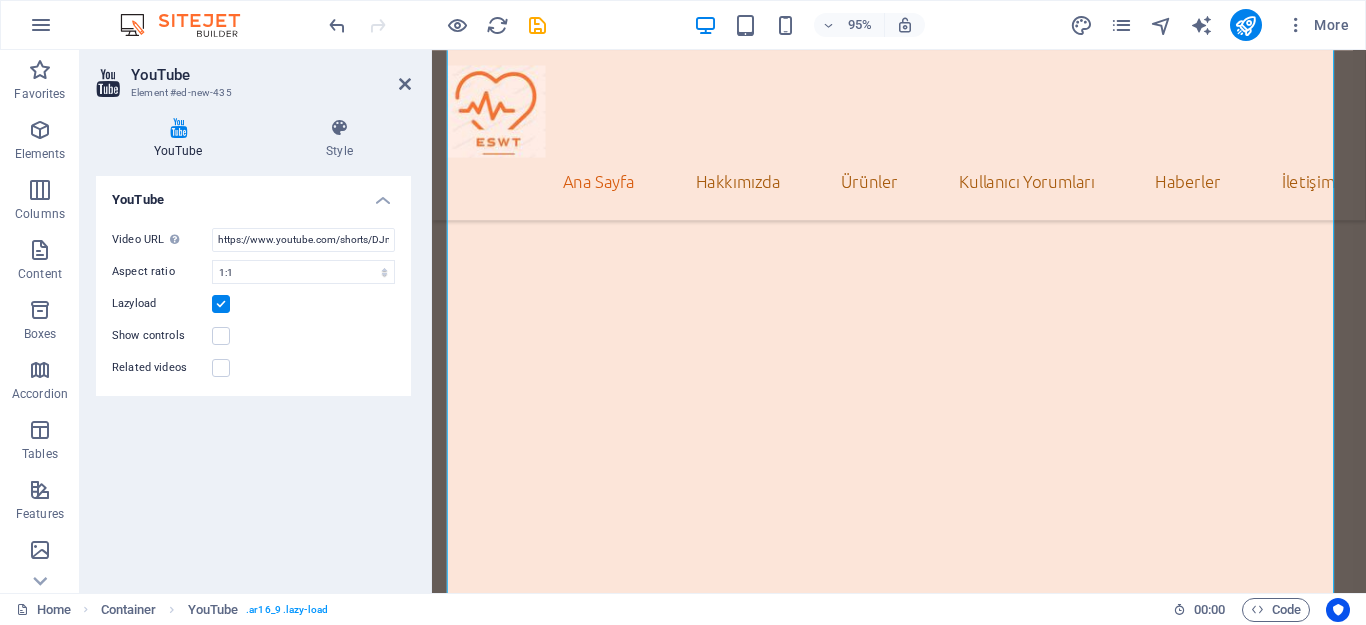 click at bounding box center (221, 304) 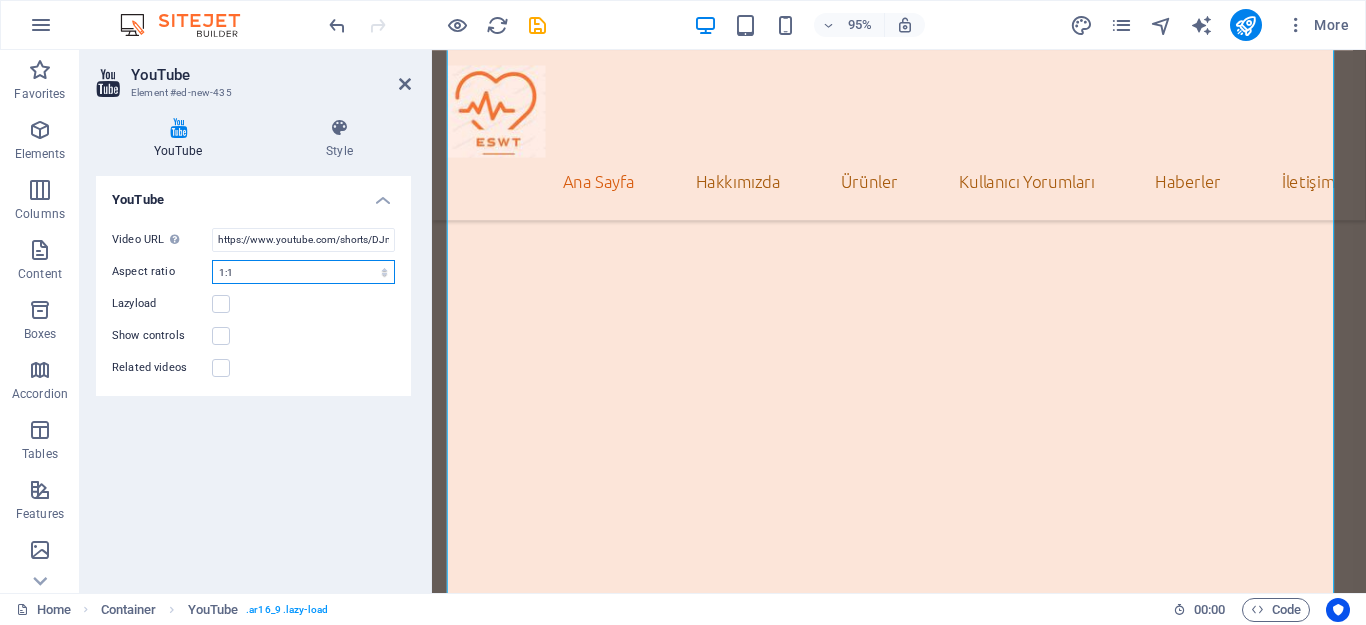 click on "16:10 16:9 4:3 2:1 1:1" at bounding box center [303, 272] 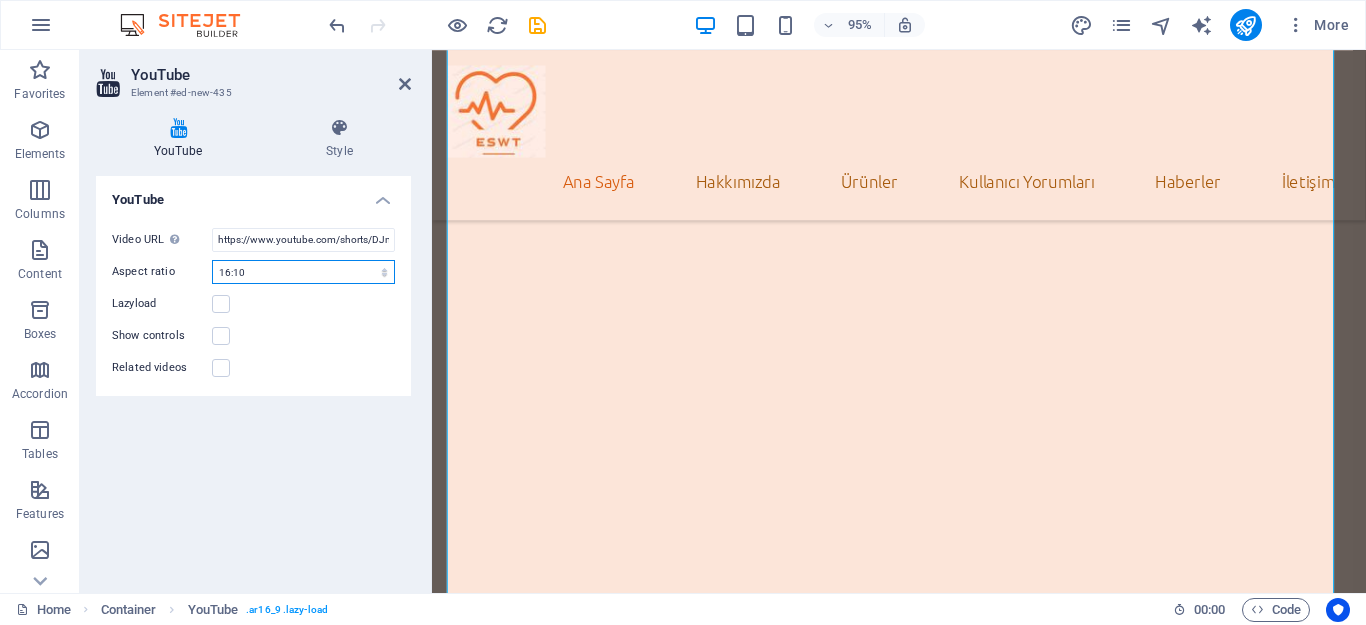 click on "16:10 16:9 4:3 2:1 1:1" at bounding box center [303, 272] 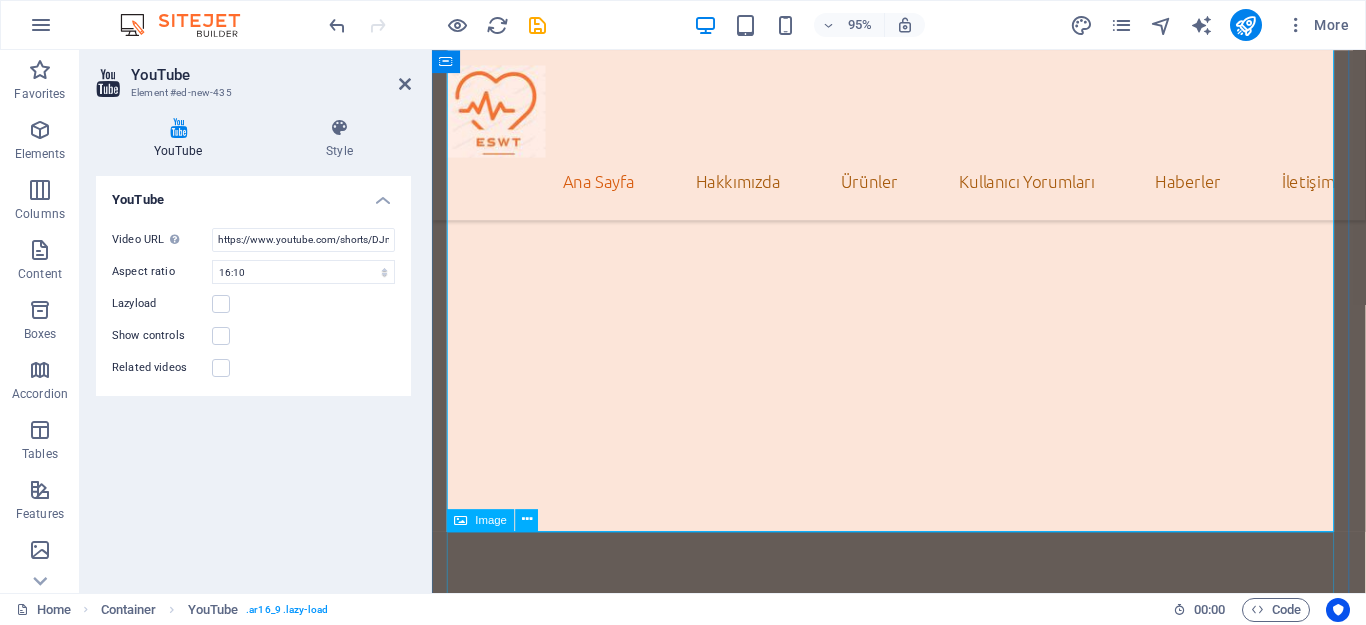 scroll, scrollTop: 400, scrollLeft: 0, axis: vertical 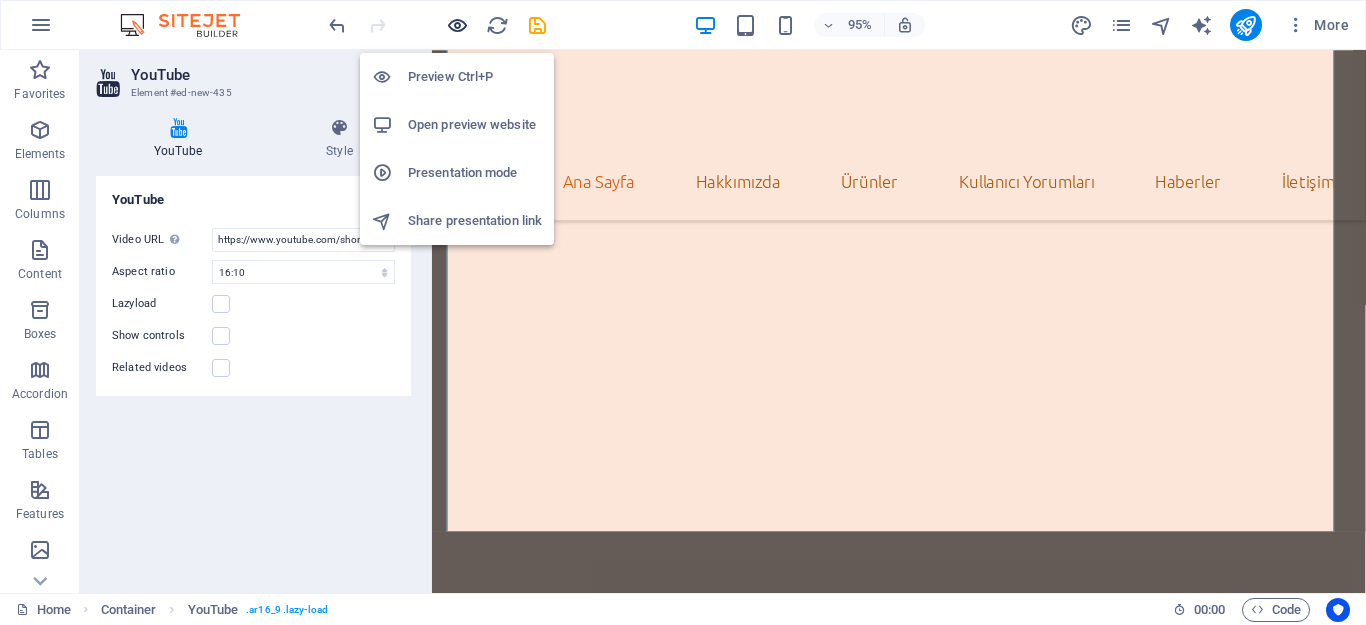 click at bounding box center (457, 25) 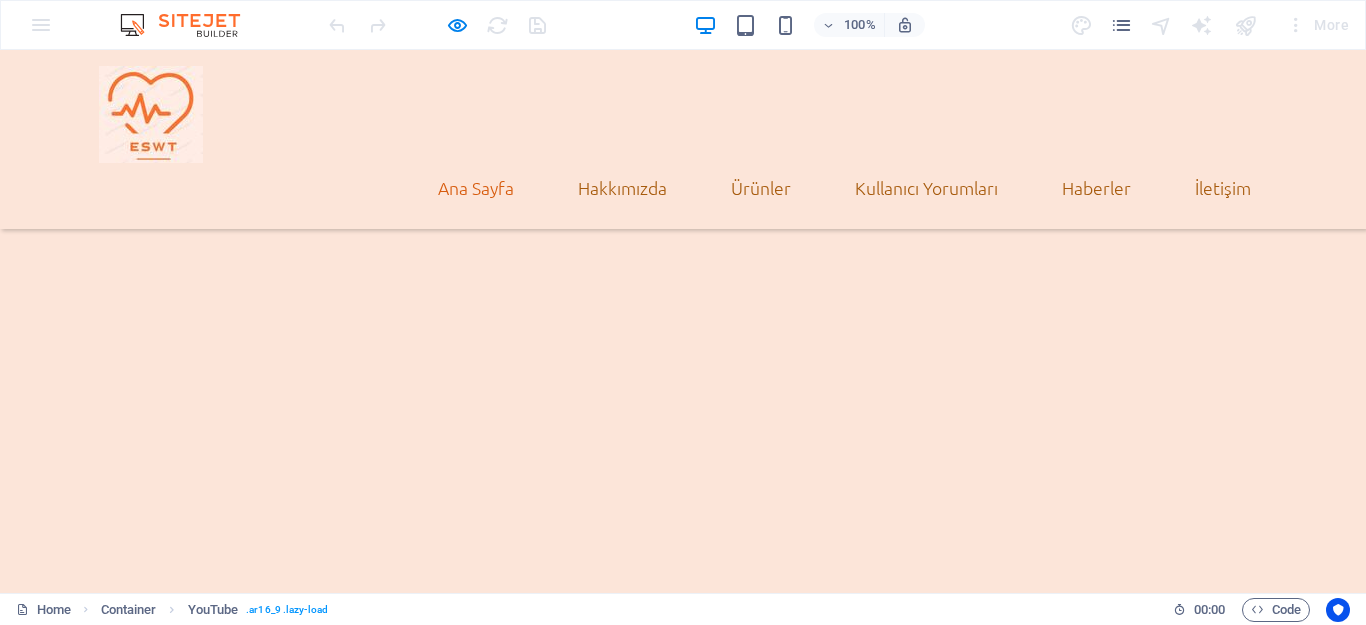 scroll, scrollTop: 750, scrollLeft: 0, axis: vertical 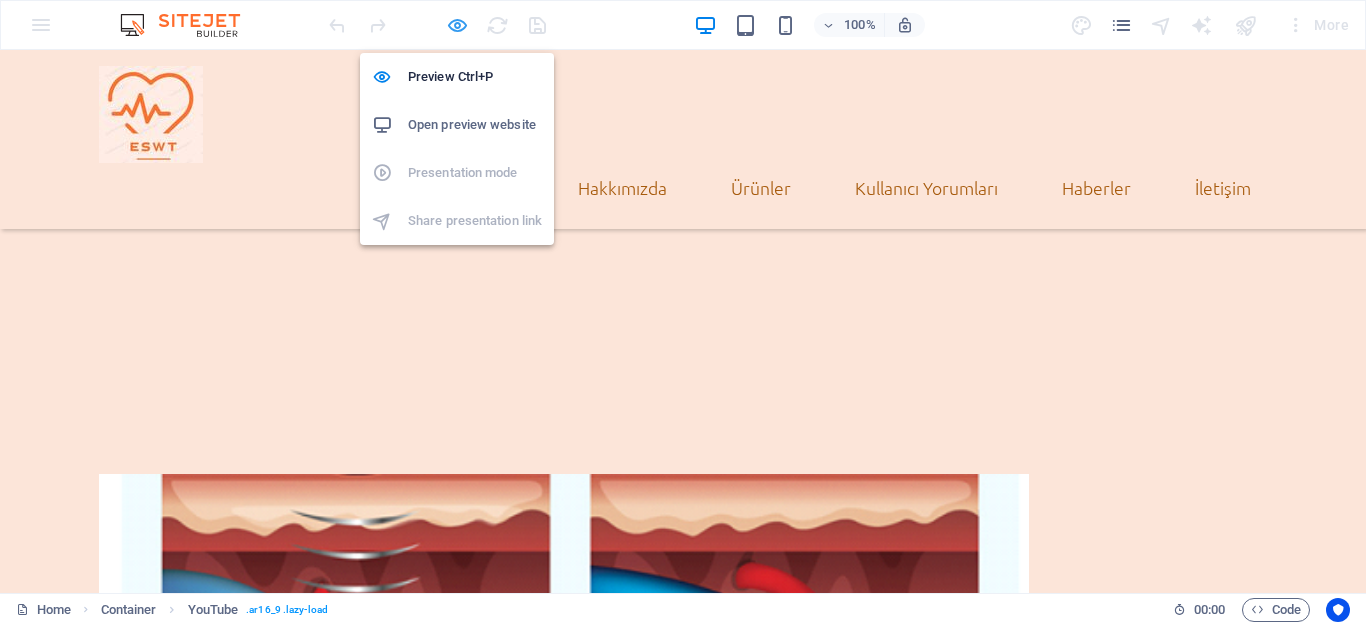 click at bounding box center [457, 25] 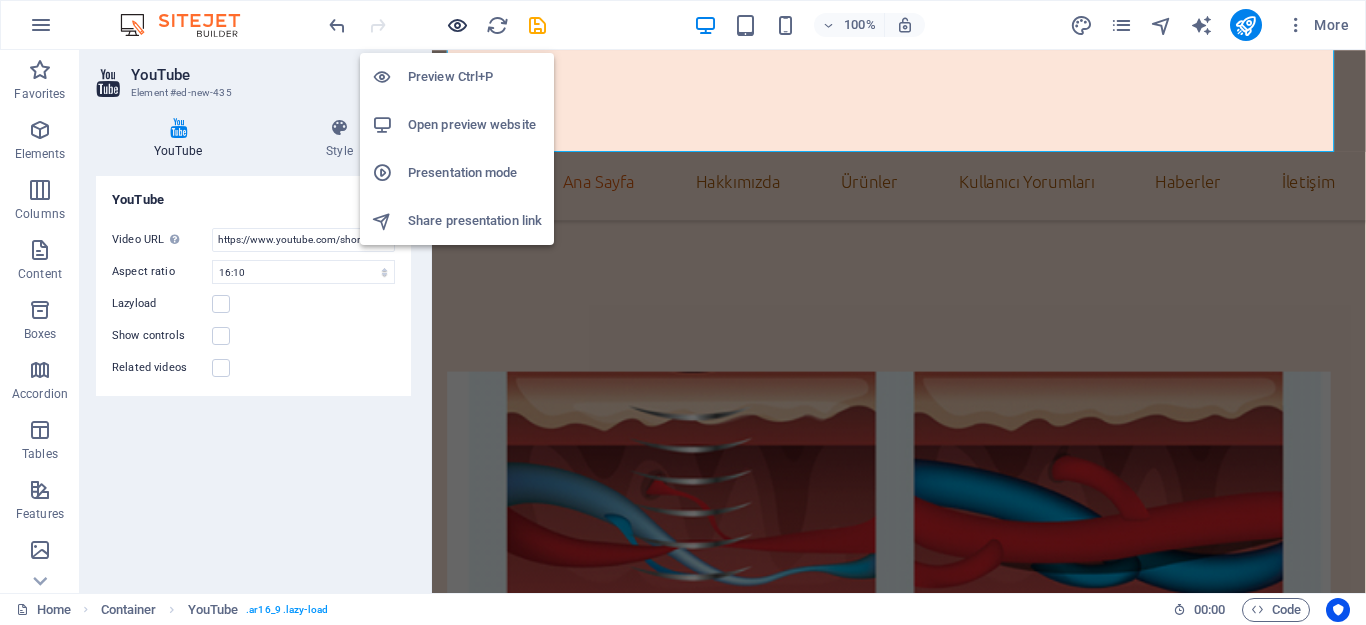 scroll, scrollTop: 800, scrollLeft: 0, axis: vertical 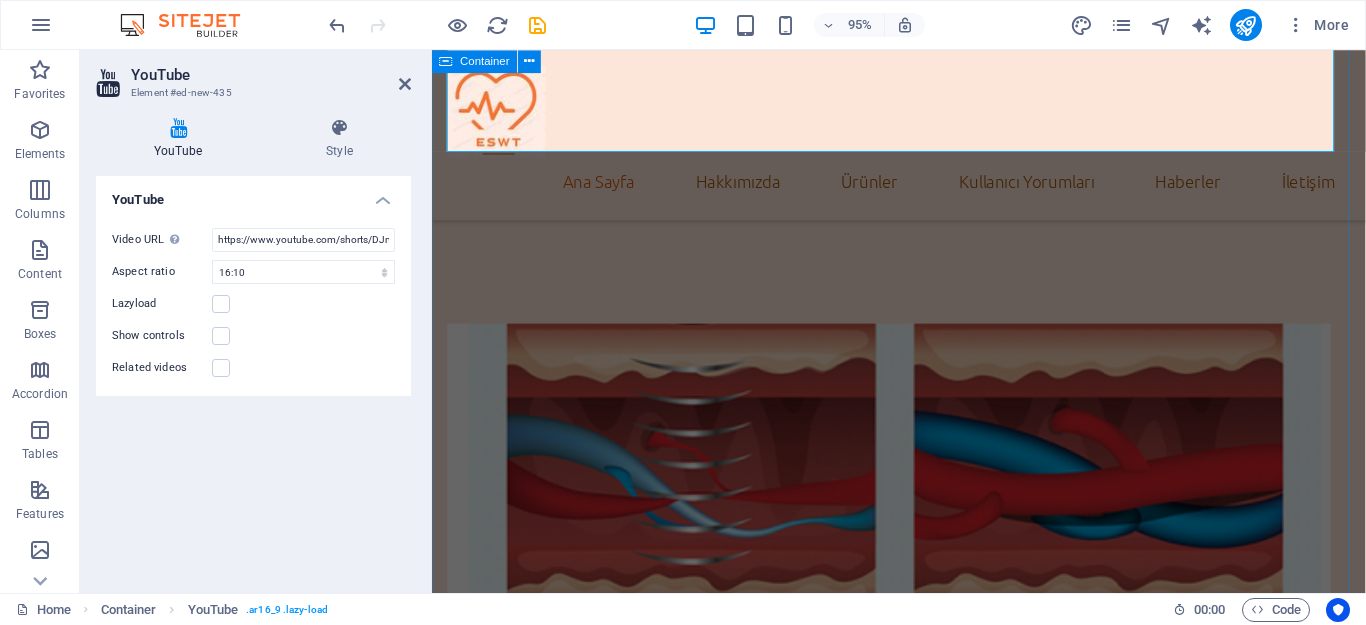 click at bounding box center [923, 159] 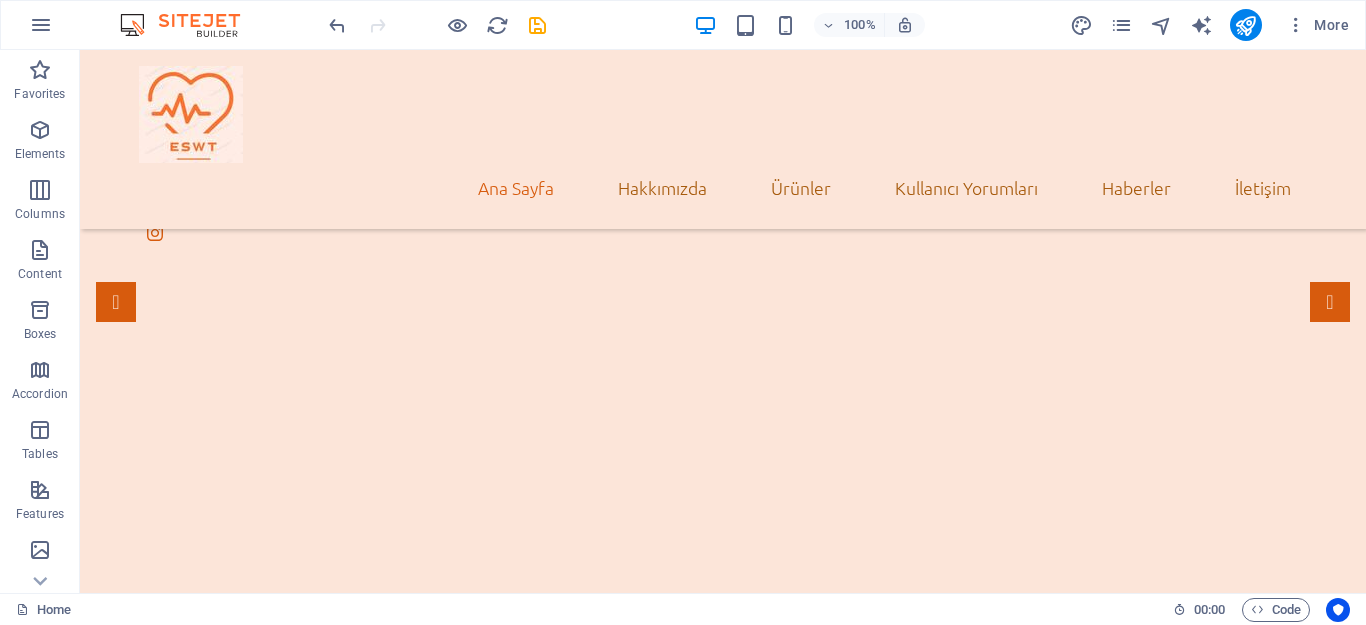 scroll, scrollTop: 750, scrollLeft: 0, axis: vertical 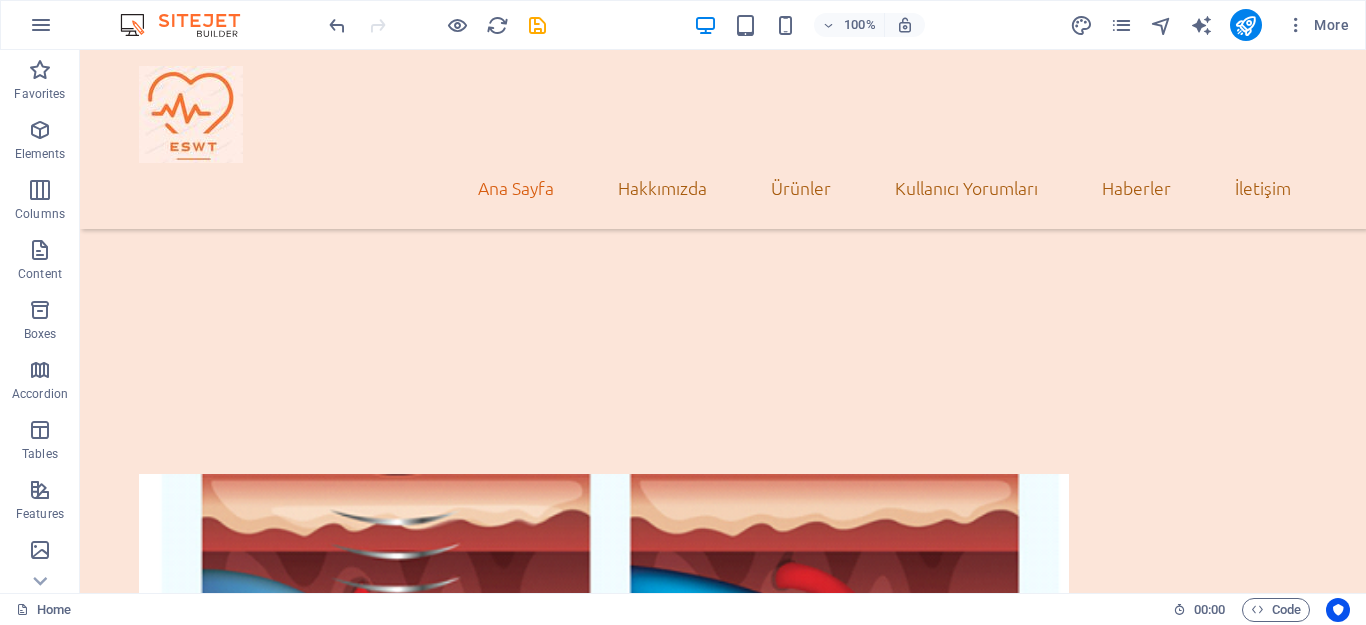 drag, startPoint x: 473, startPoint y: 245, endPoint x: 464, endPoint y: 473, distance: 228.17757 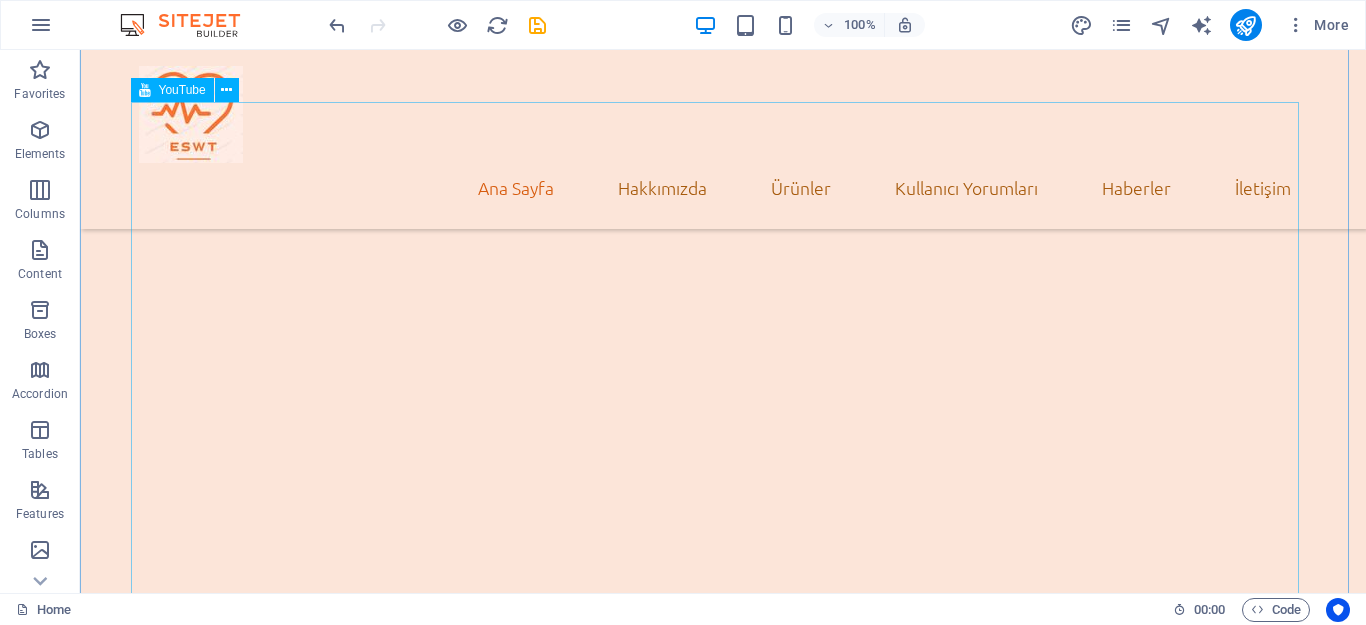 scroll, scrollTop: 300, scrollLeft: 0, axis: vertical 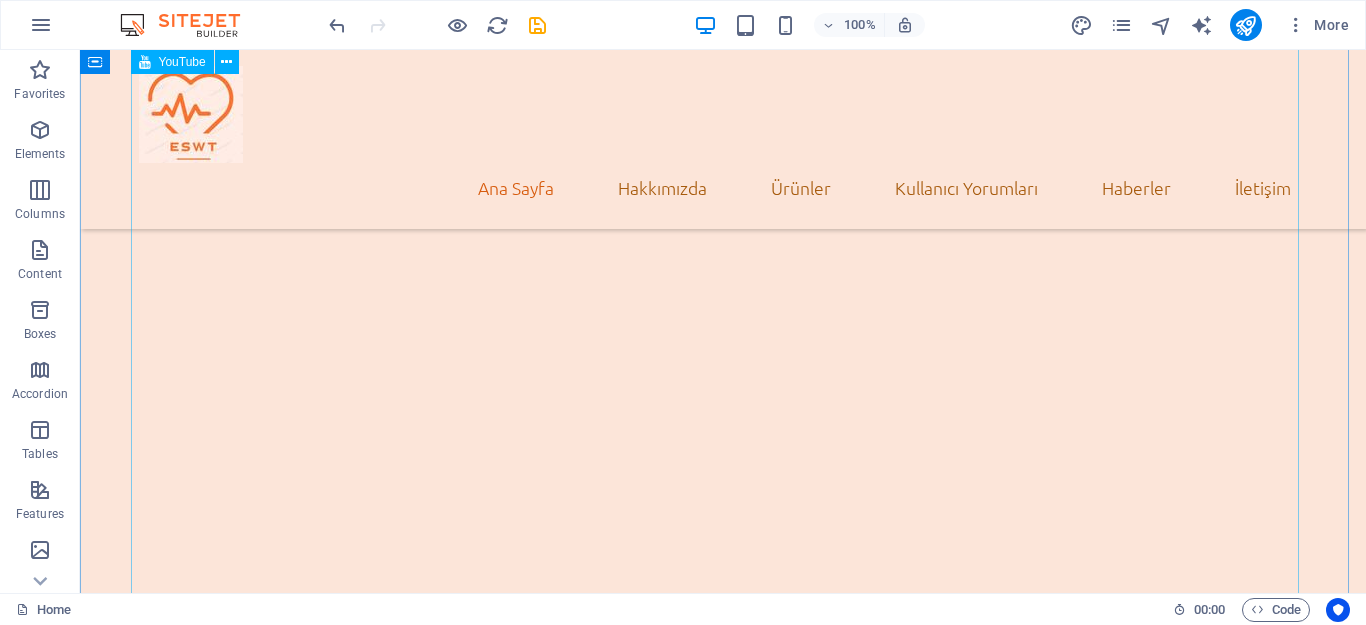 click at bounding box center (723, 559) 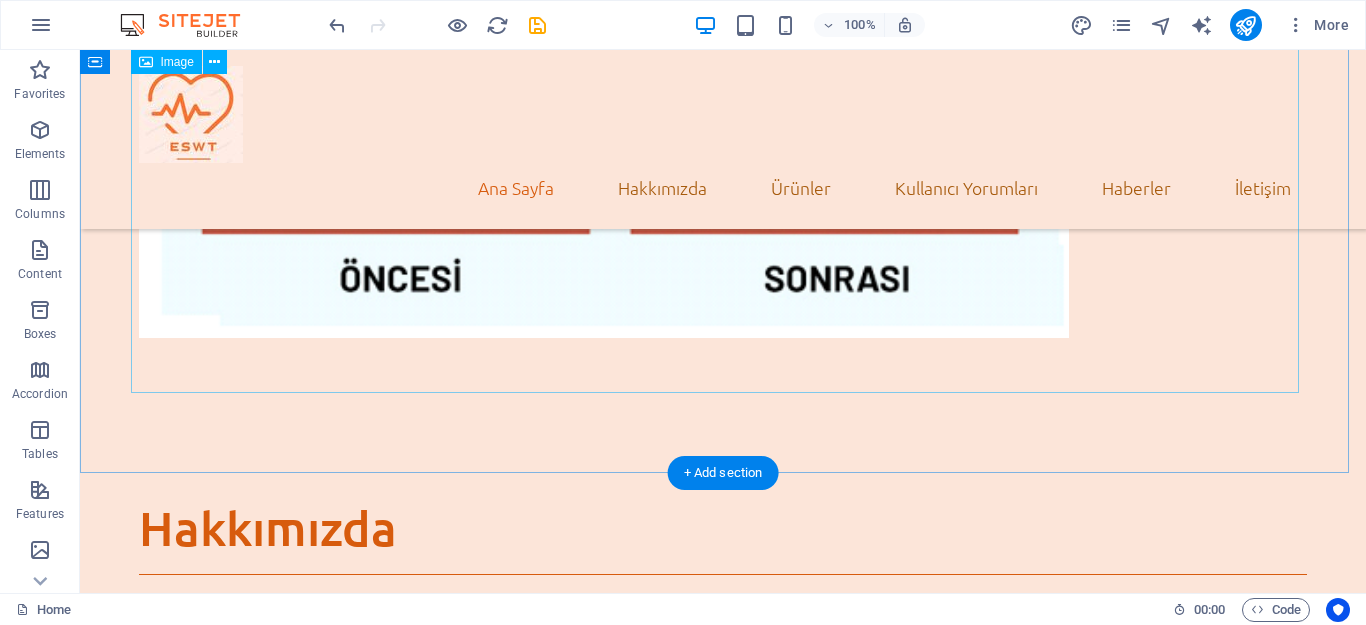 scroll, scrollTop: 900, scrollLeft: 0, axis: vertical 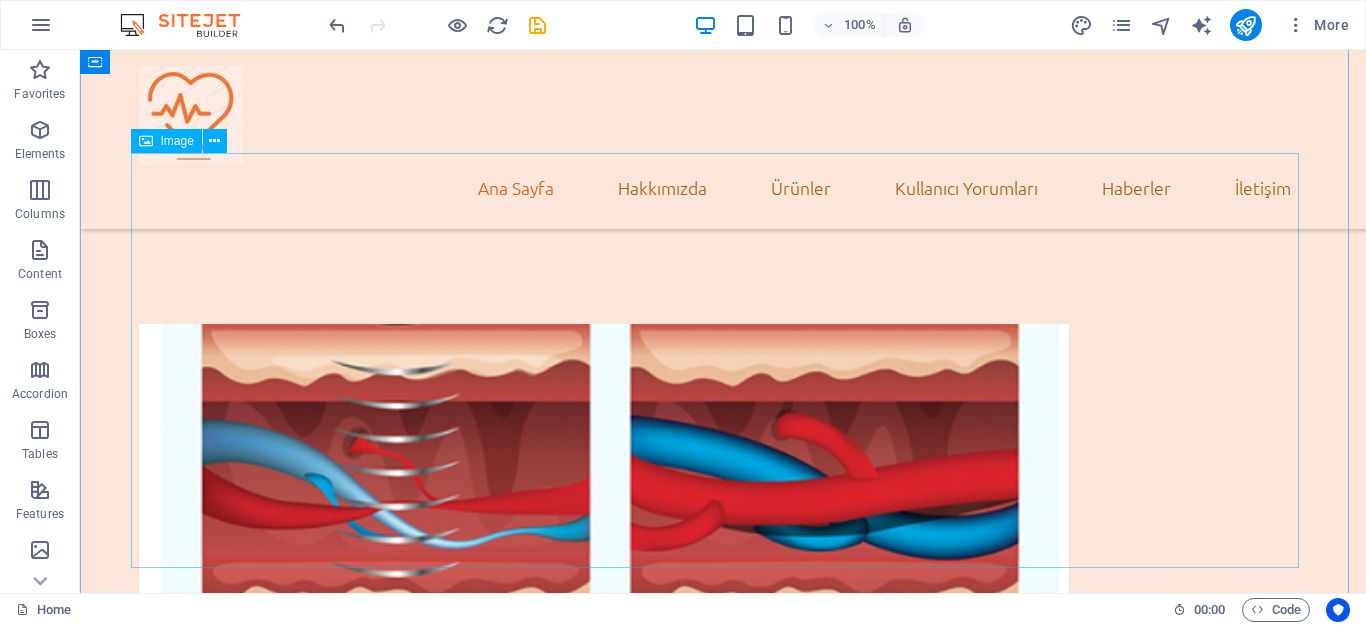 click at bounding box center [723, 531] 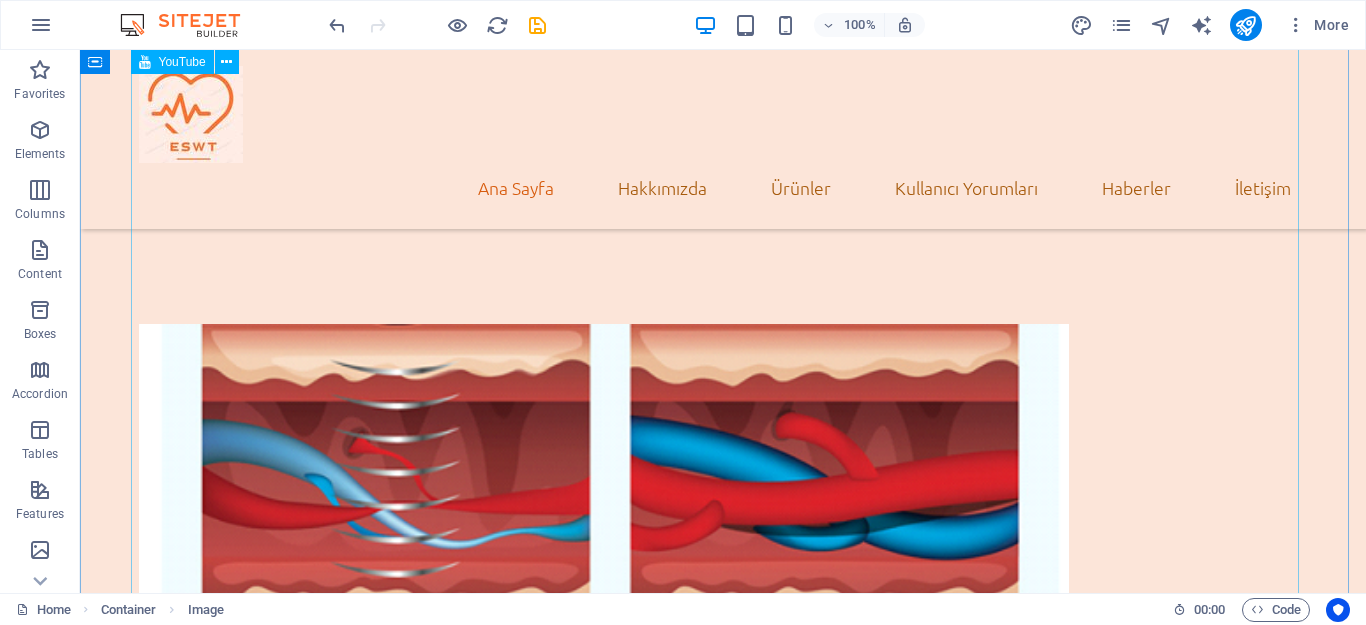scroll, scrollTop: 300, scrollLeft: 0, axis: vertical 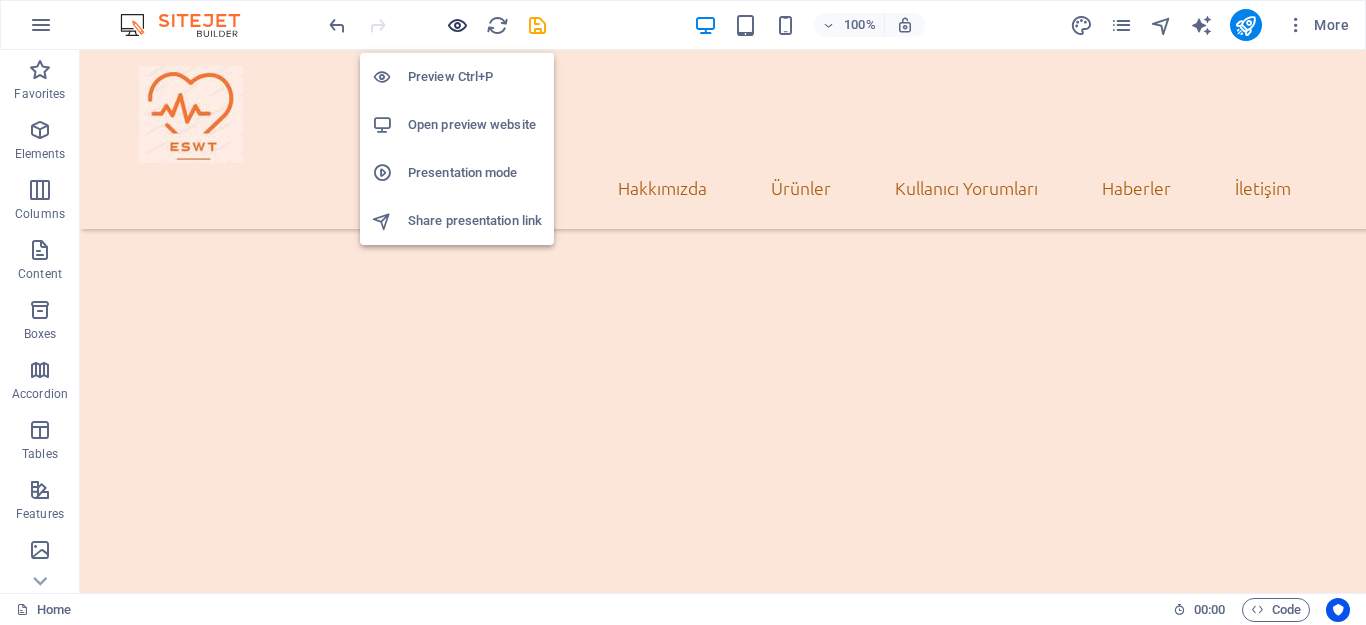 click at bounding box center (457, 25) 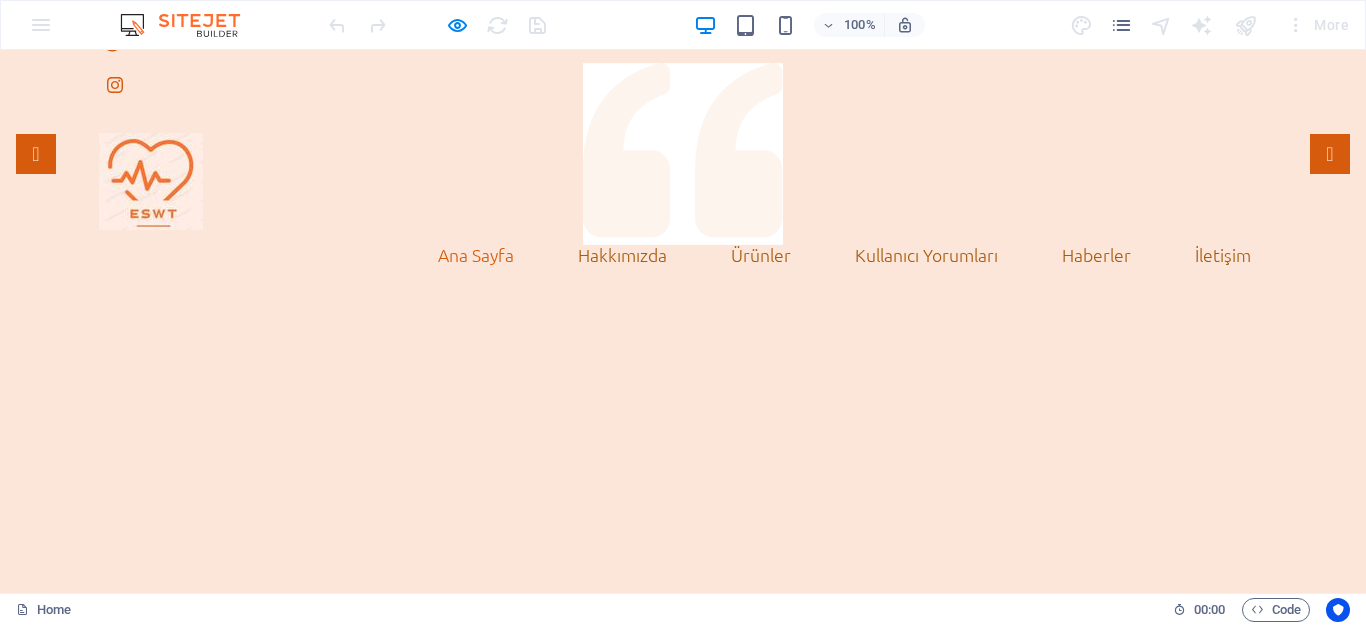 scroll, scrollTop: 0, scrollLeft: 0, axis: both 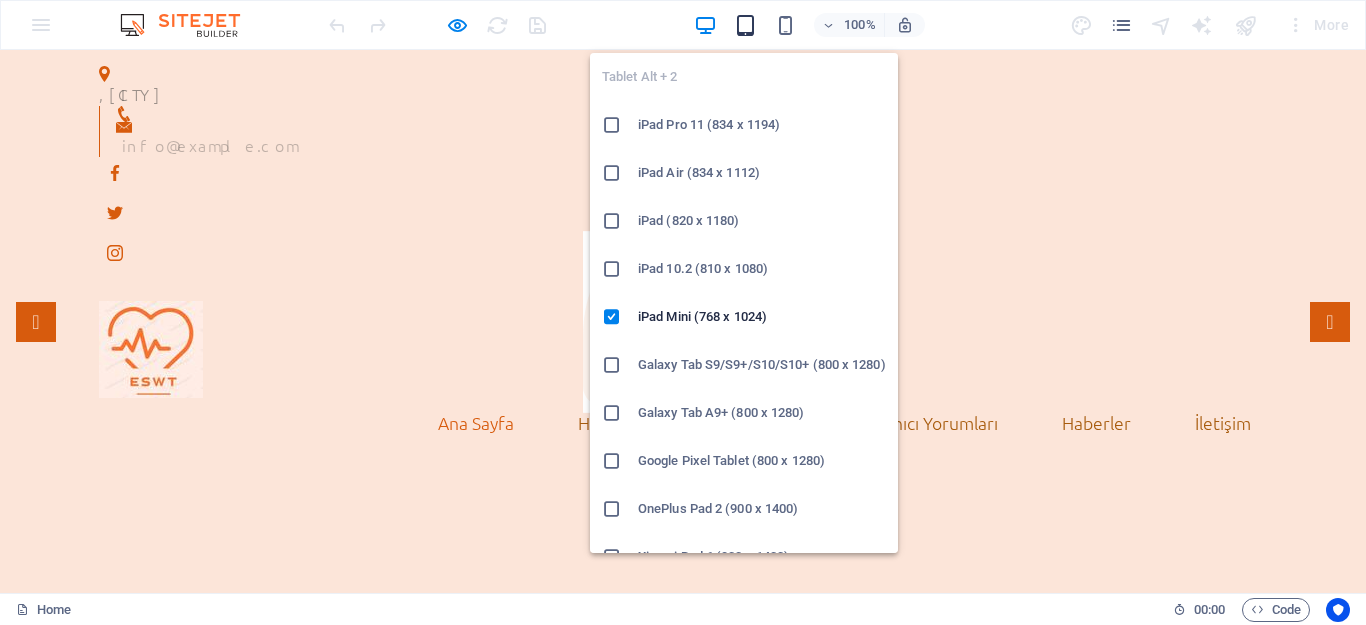 click at bounding box center (745, 25) 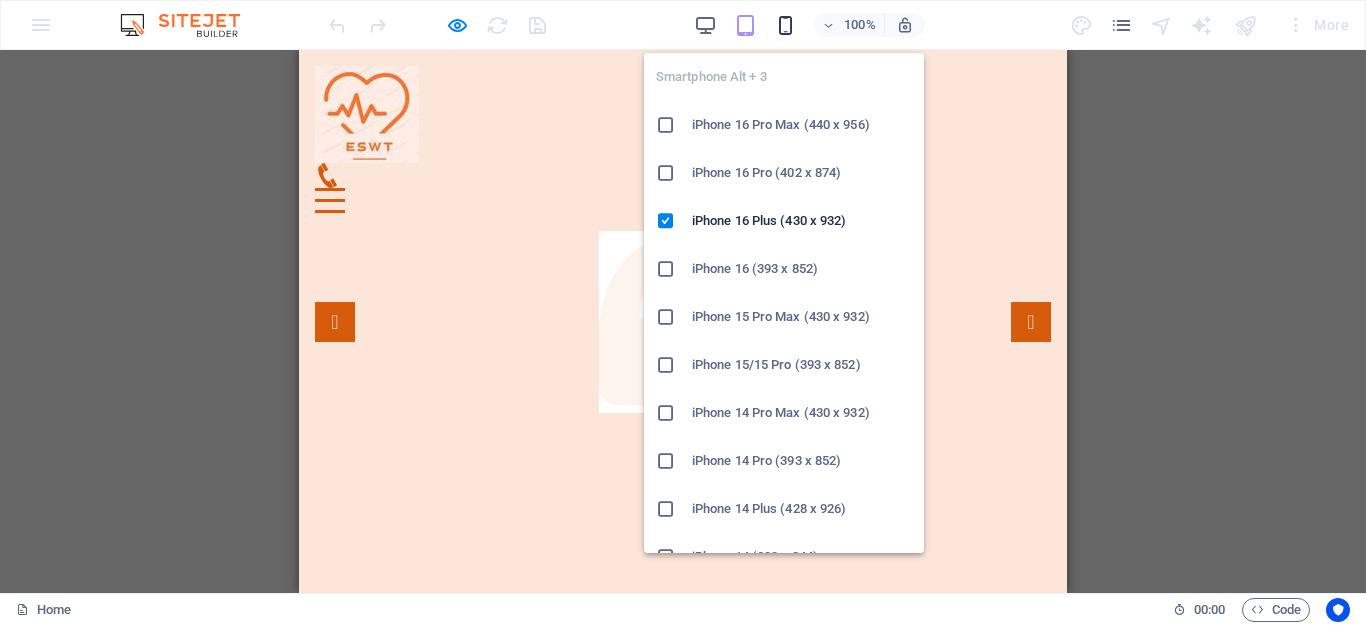 click at bounding box center [785, 25] 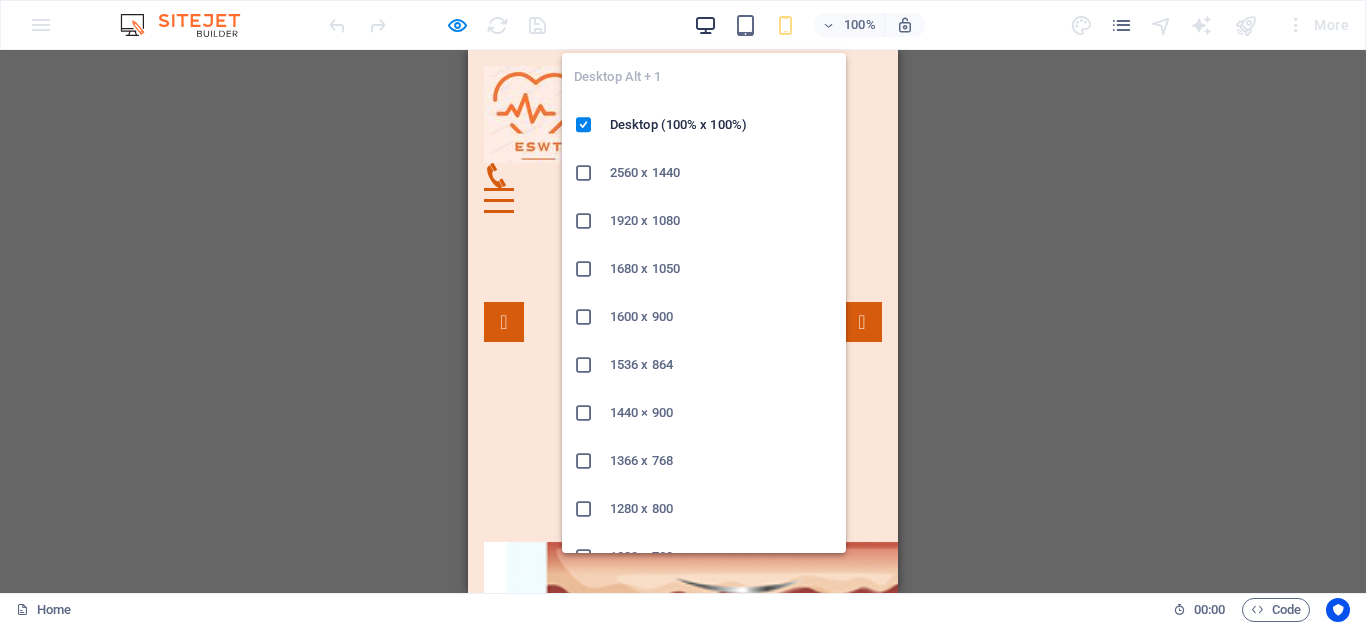 click at bounding box center (705, 25) 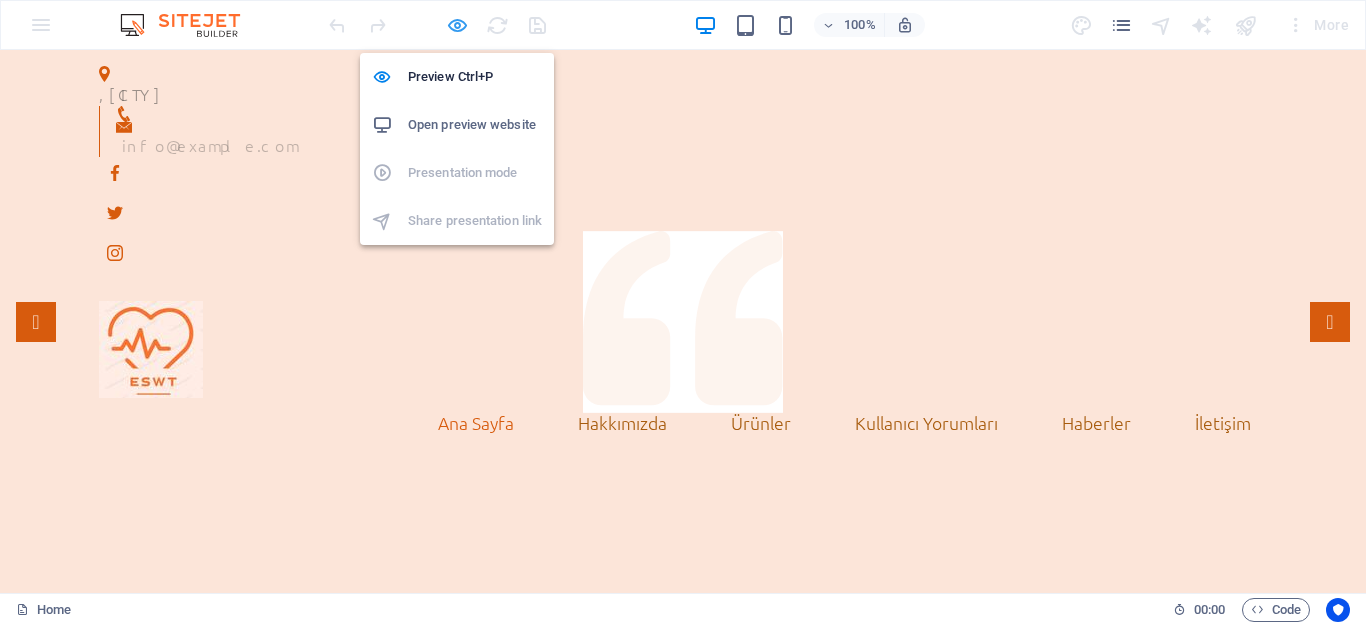 click at bounding box center [457, 25] 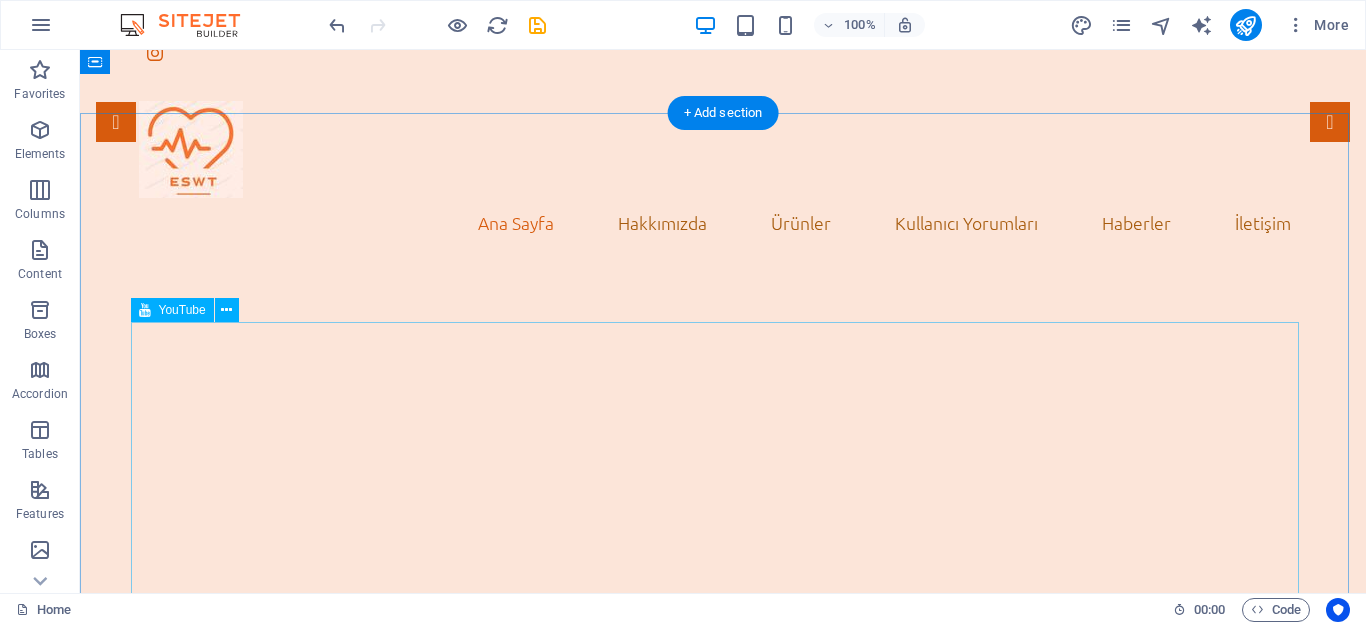 scroll, scrollTop: 0, scrollLeft: 0, axis: both 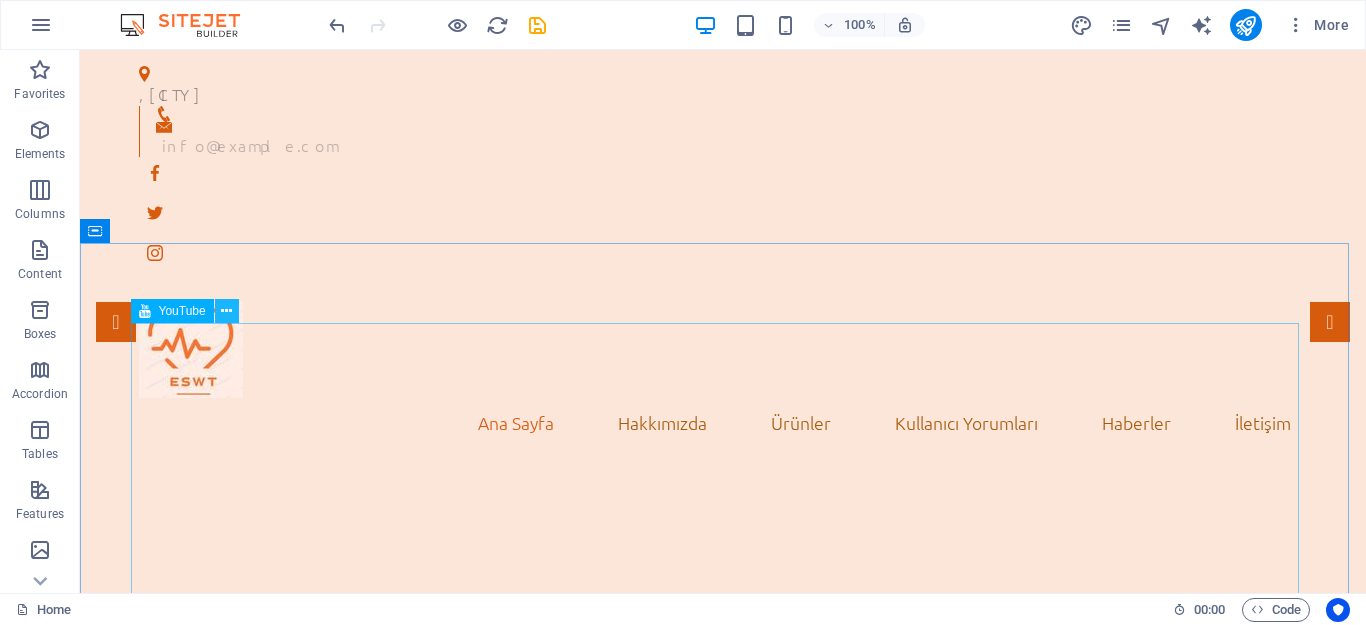 click at bounding box center [226, 311] 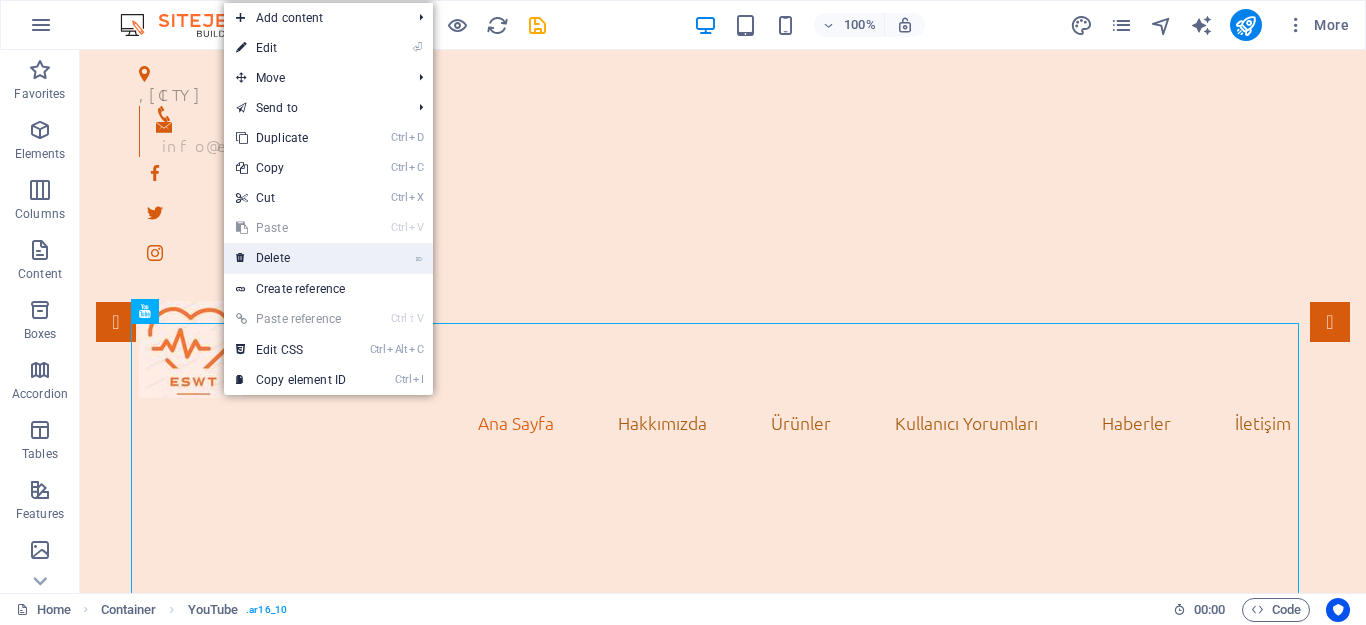 click on "⌦  Delete" at bounding box center (291, 258) 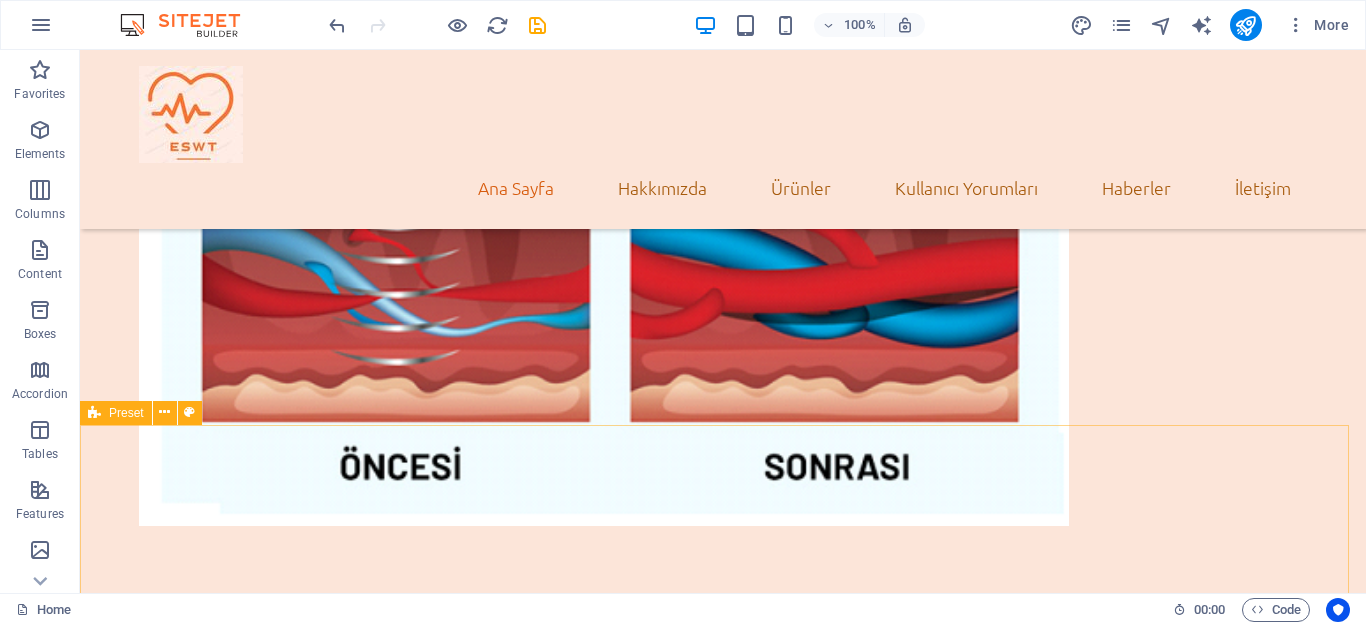 scroll, scrollTop: 0, scrollLeft: 0, axis: both 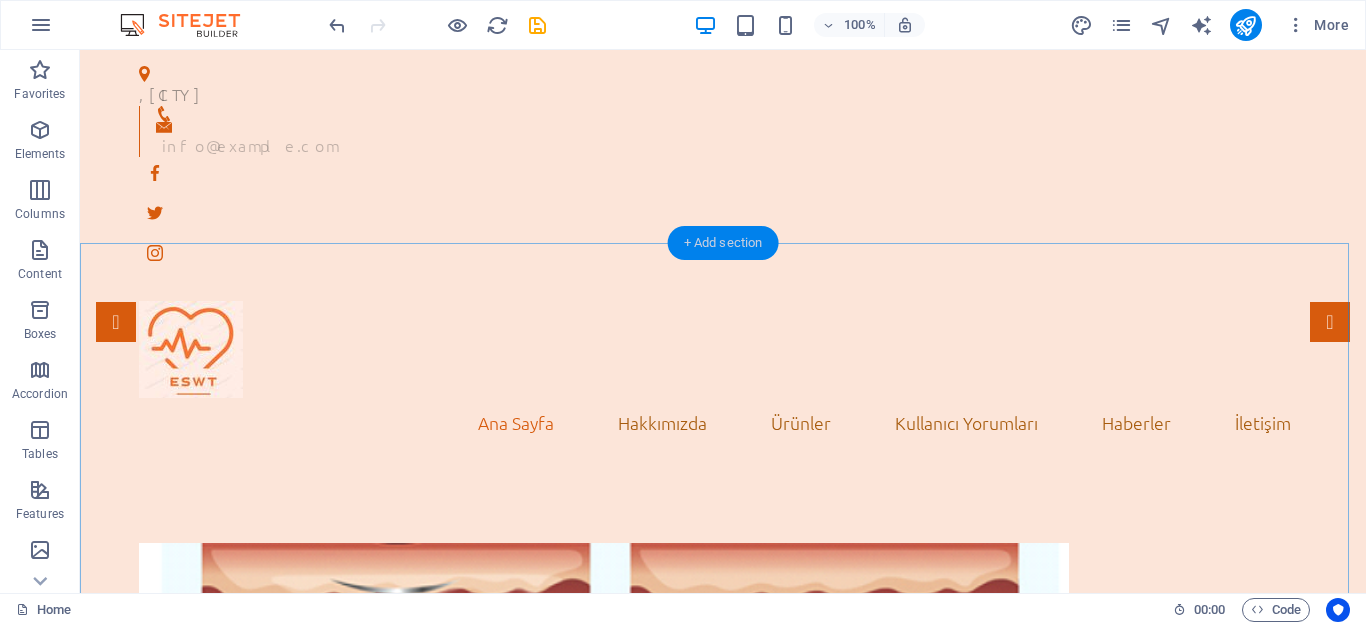 click on "+ Add section" at bounding box center (723, 243) 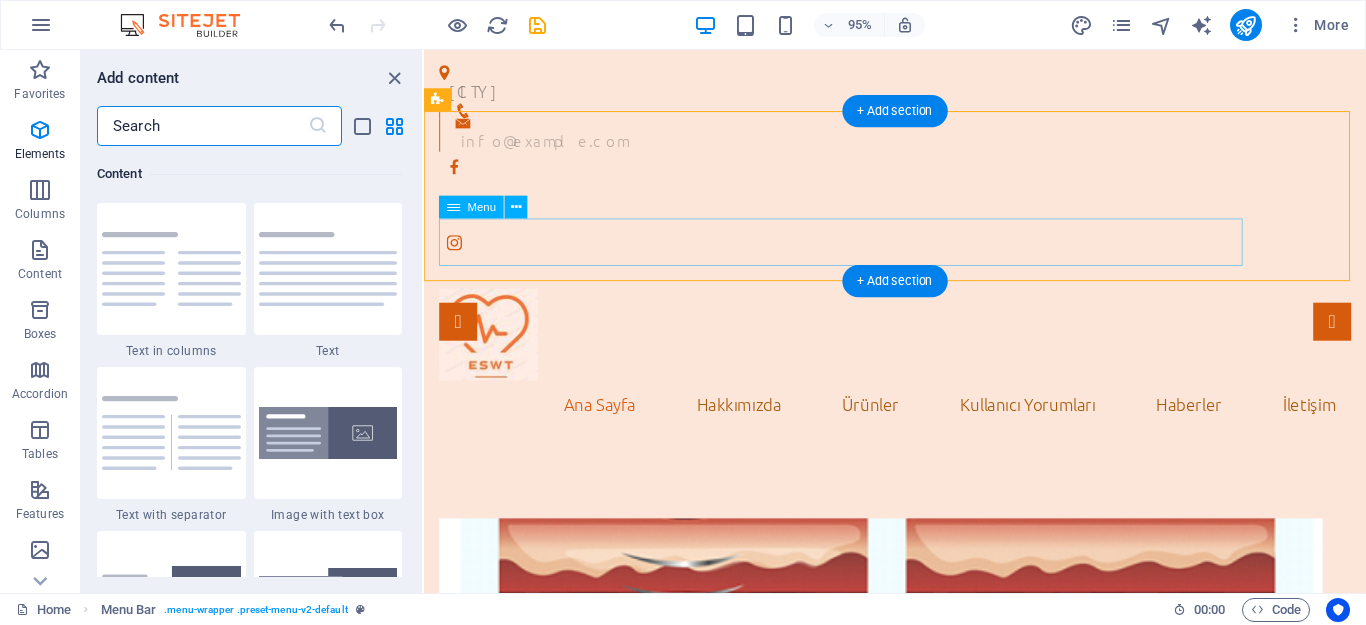 scroll, scrollTop: 3499, scrollLeft: 0, axis: vertical 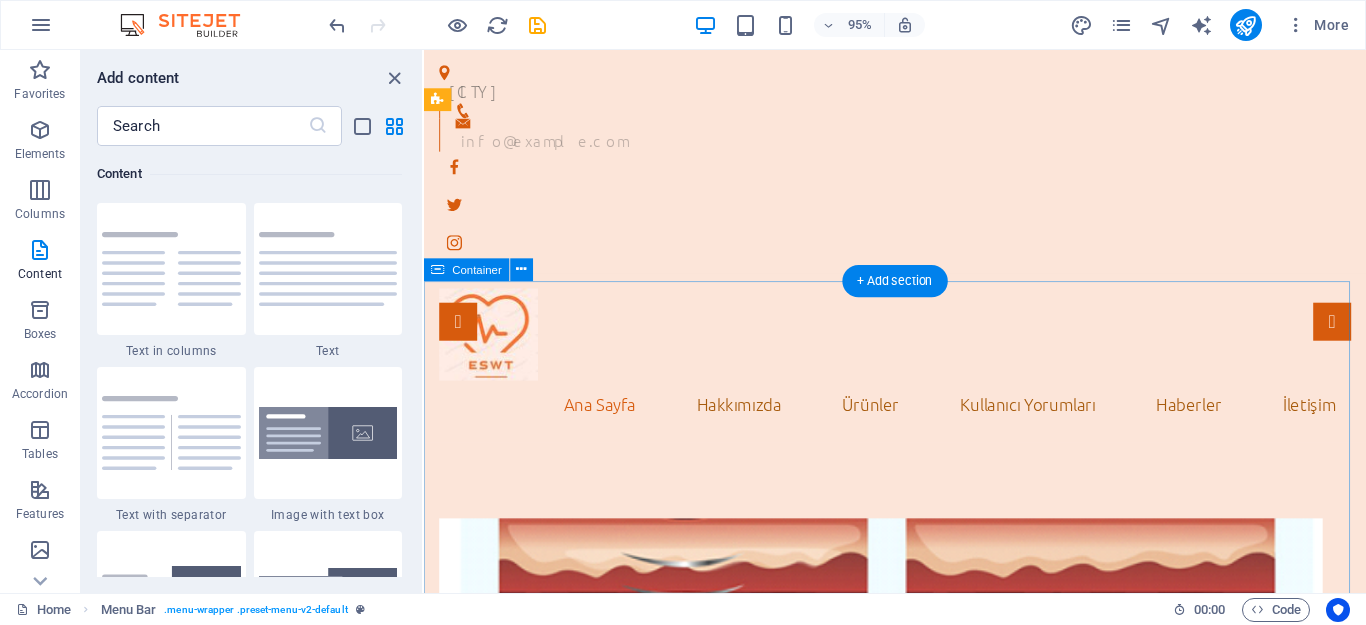 click at bounding box center [920, 750] 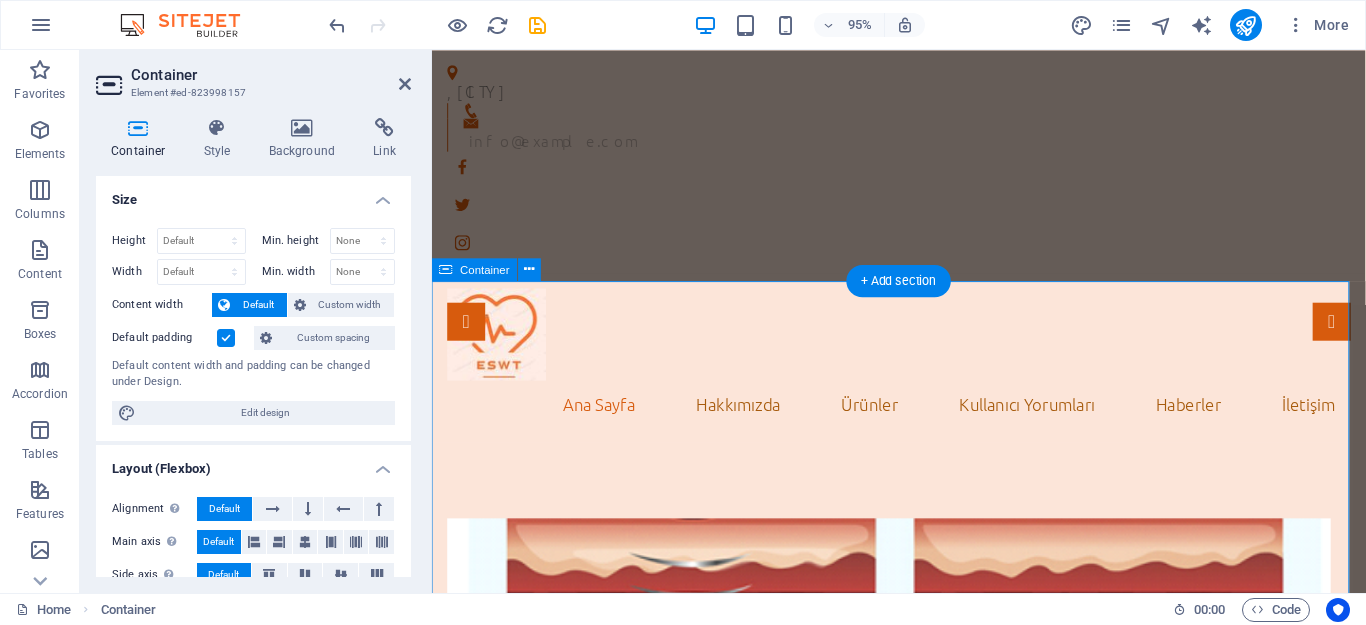 click at bounding box center [923, 750] 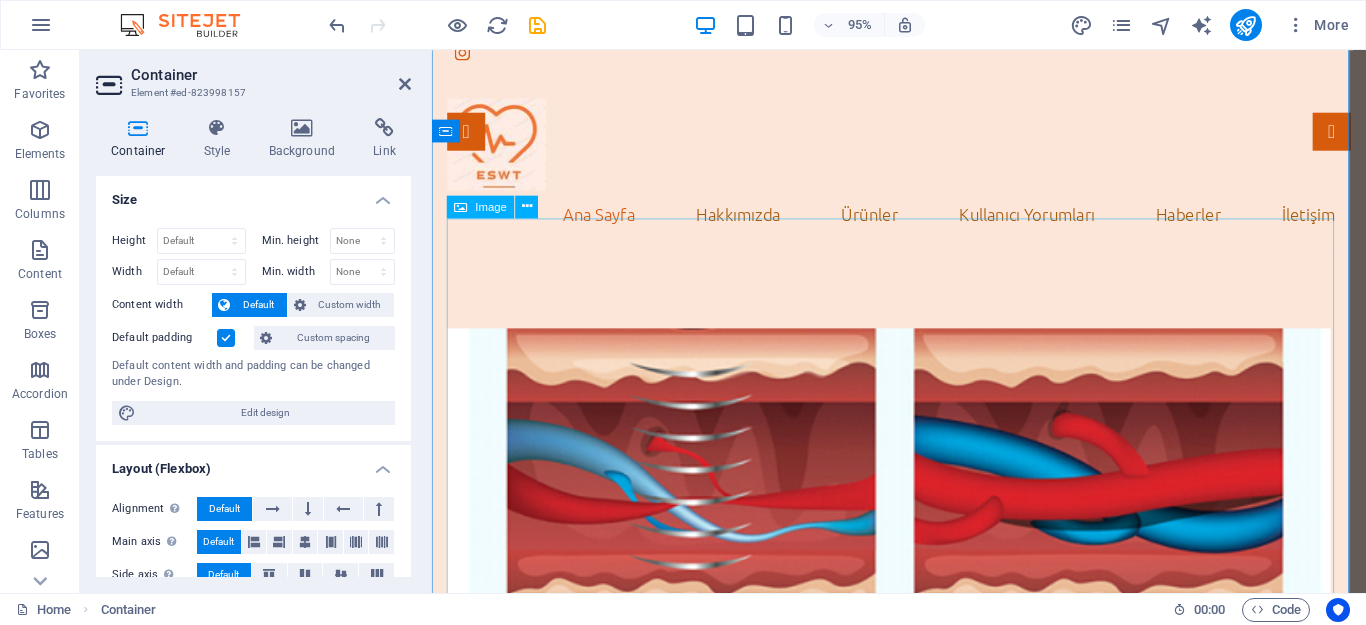 scroll, scrollTop: 100, scrollLeft: 0, axis: vertical 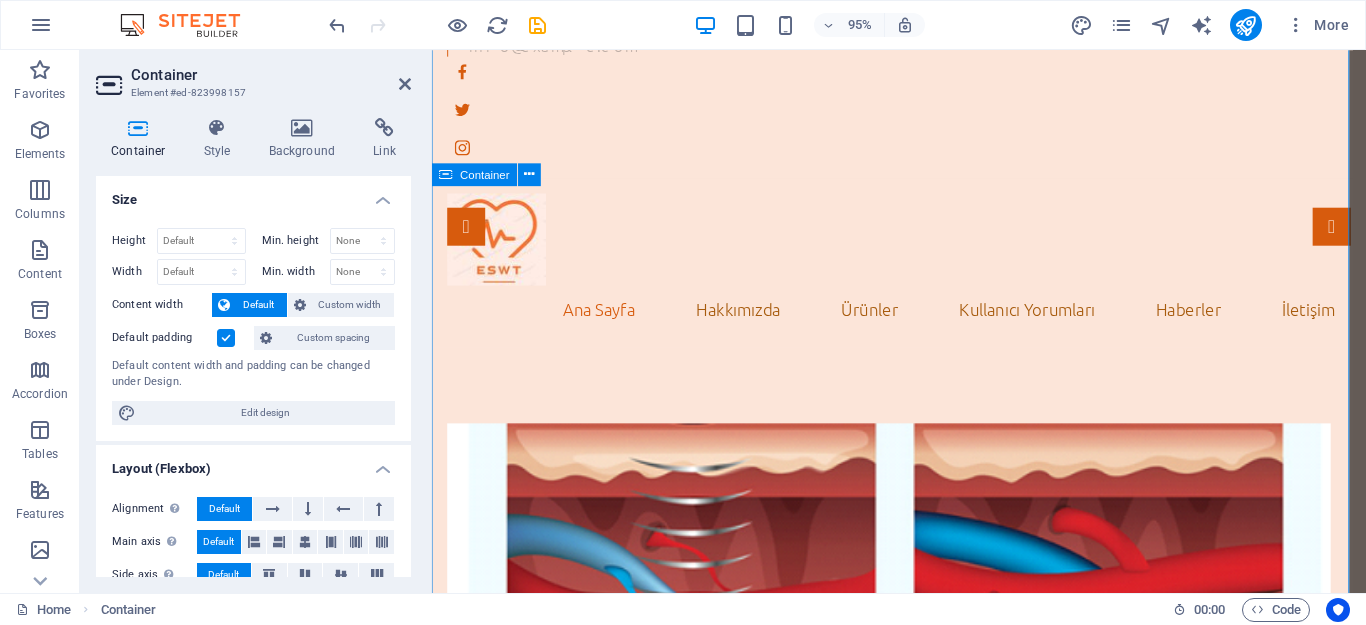 click at bounding box center (923, 650) 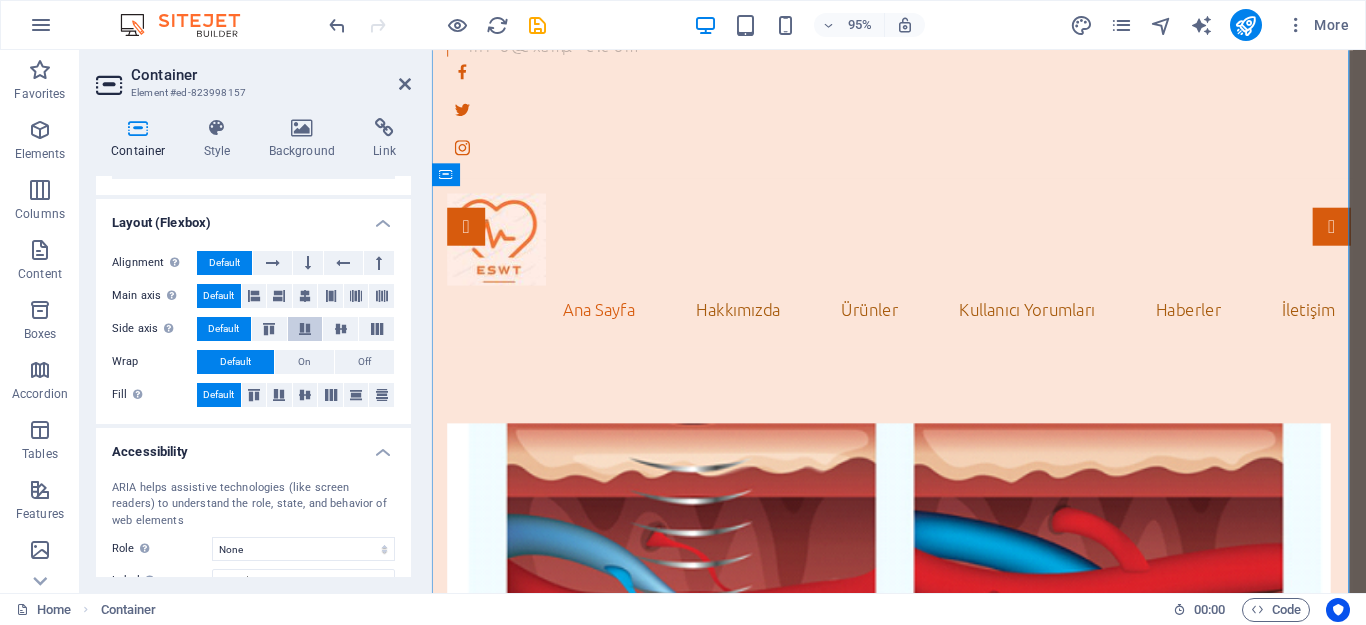 scroll, scrollTop: 0, scrollLeft: 0, axis: both 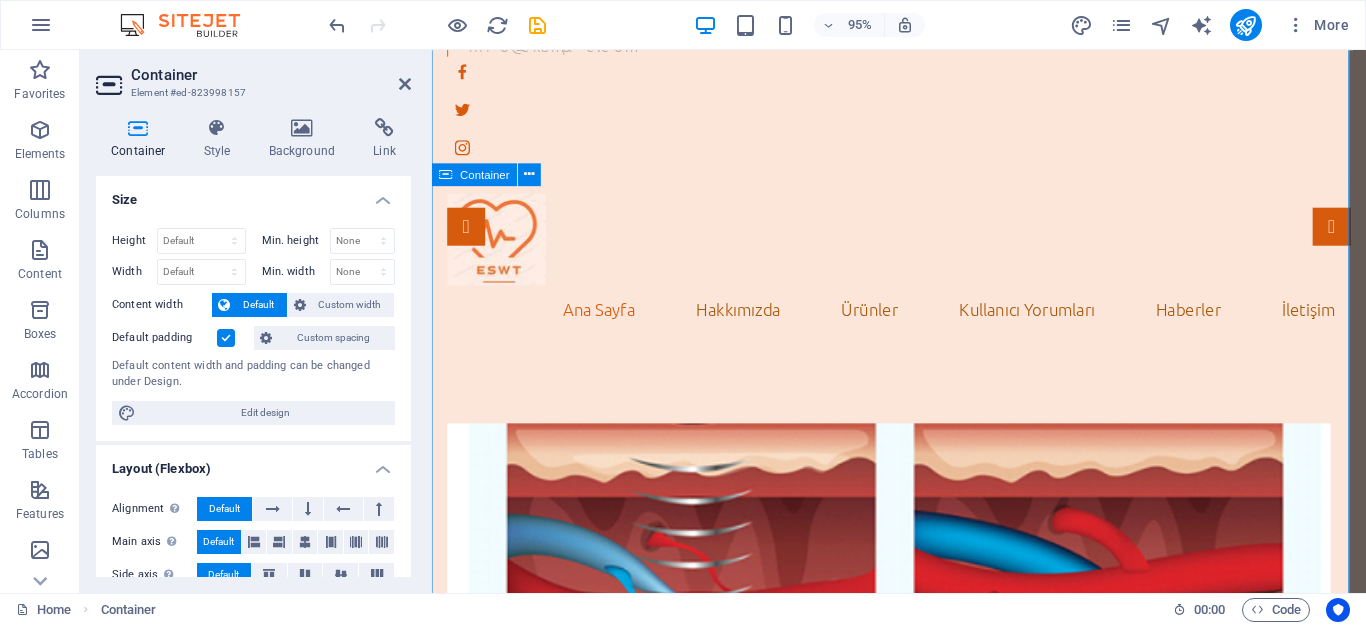 click at bounding box center [923, 650] 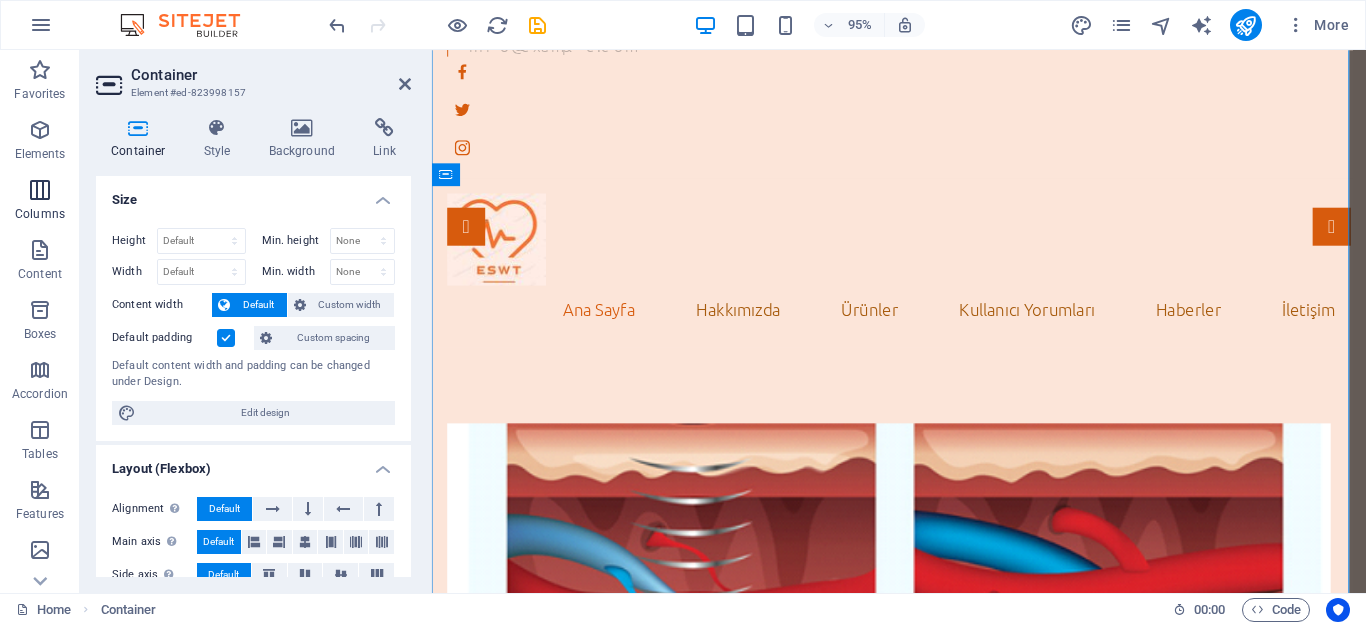 click at bounding box center [40, 190] 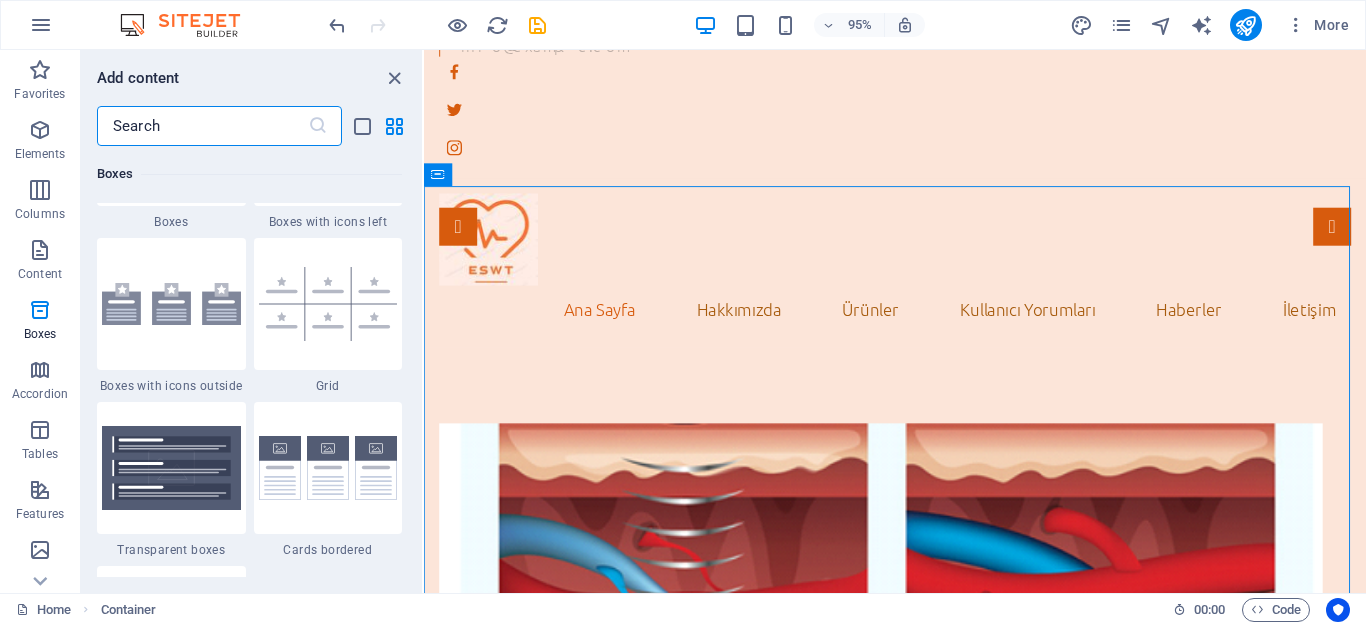 scroll, scrollTop: 5790, scrollLeft: 0, axis: vertical 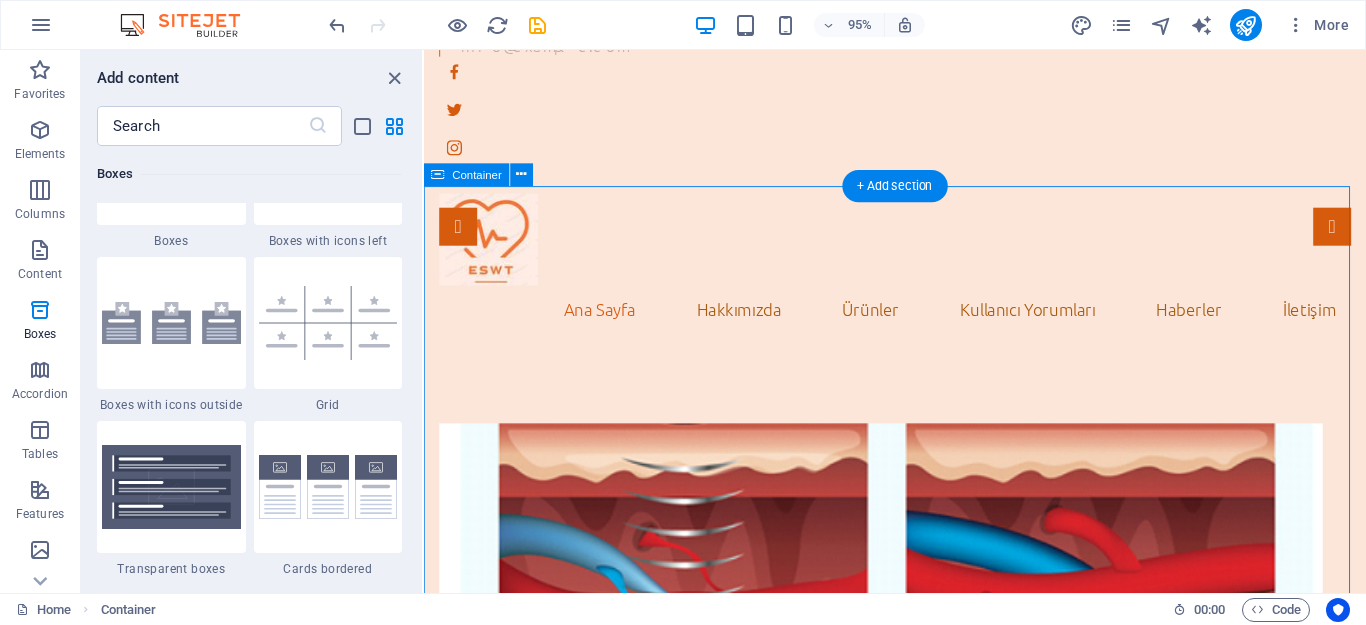 click at bounding box center (920, 650) 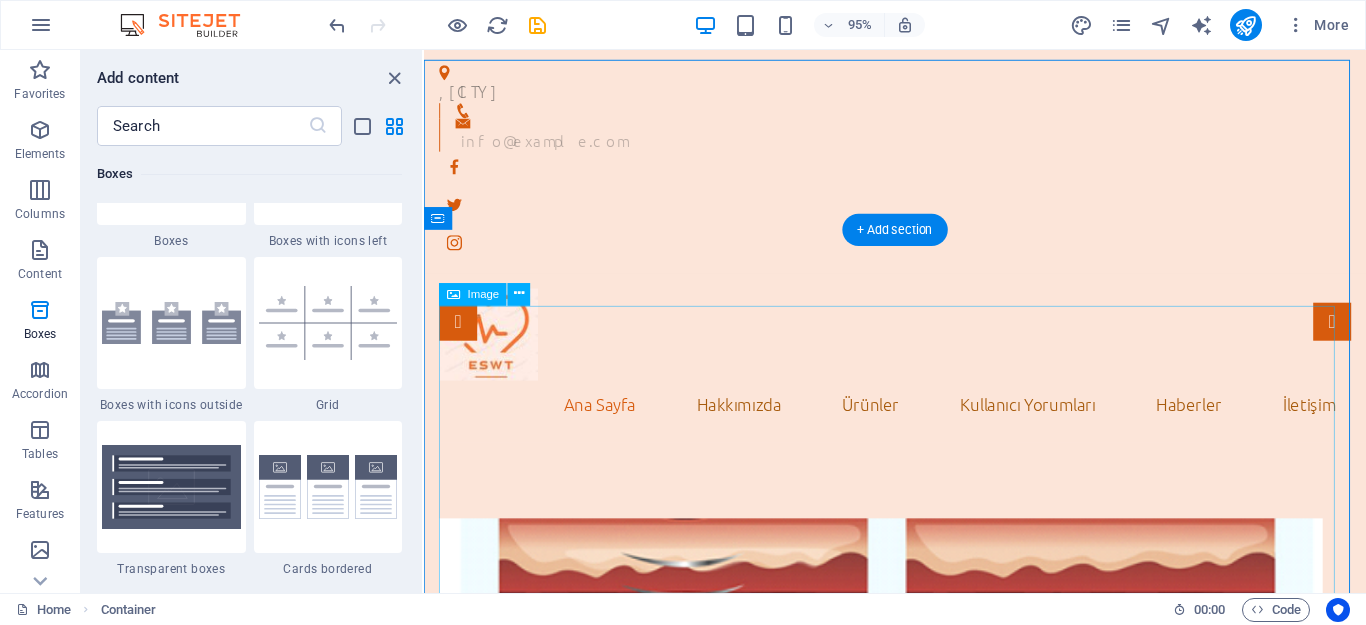 scroll, scrollTop: 100, scrollLeft: 0, axis: vertical 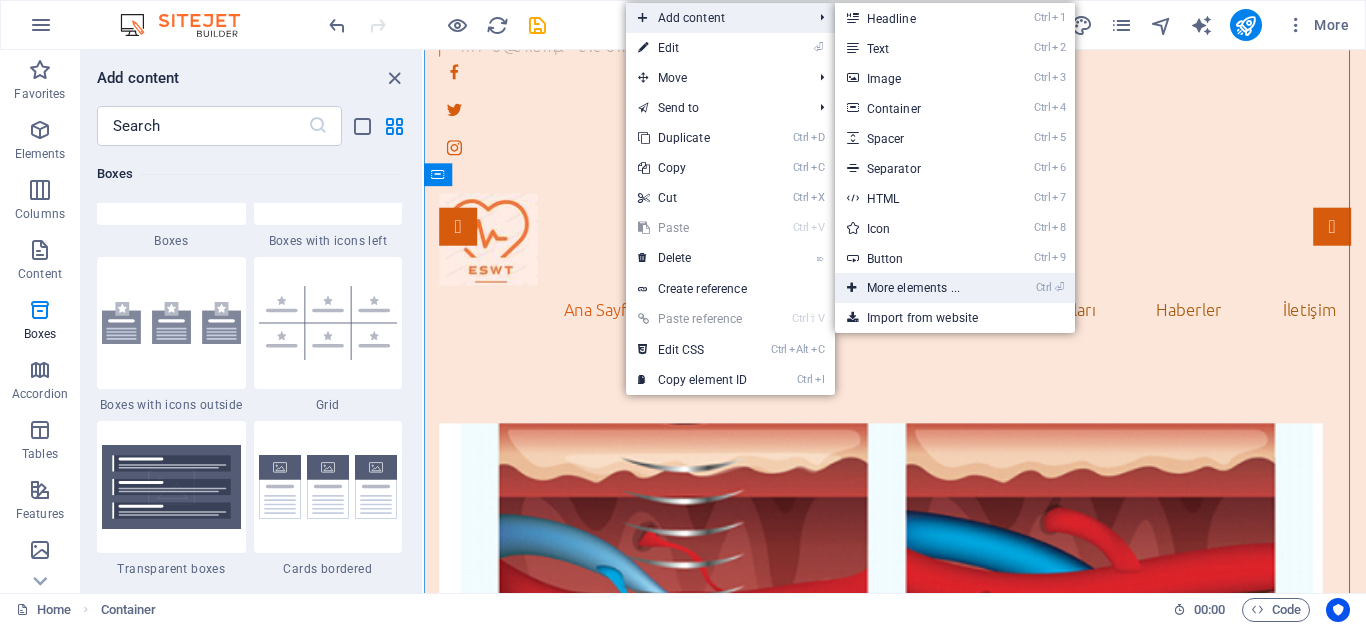click on "Ctrl ⏎  More elements ..." at bounding box center (917, 288) 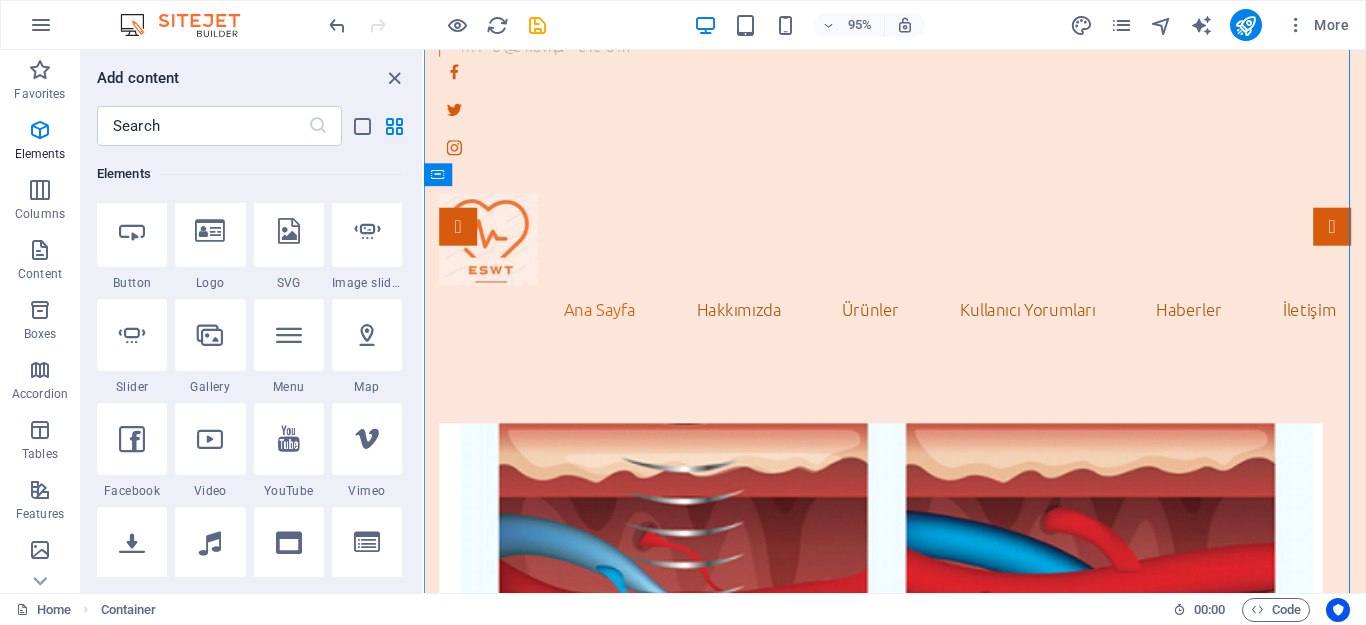 scroll, scrollTop: 513, scrollLeft: 0, axis: vertical 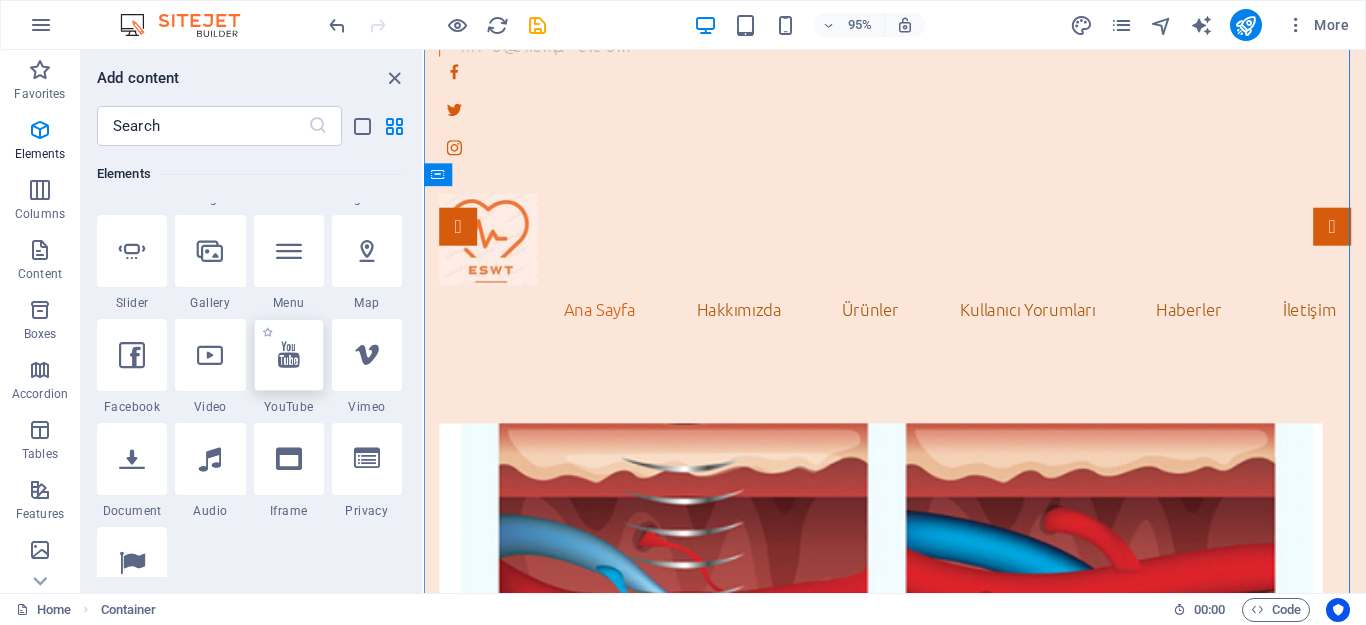 click at bounding box center (289, 355) 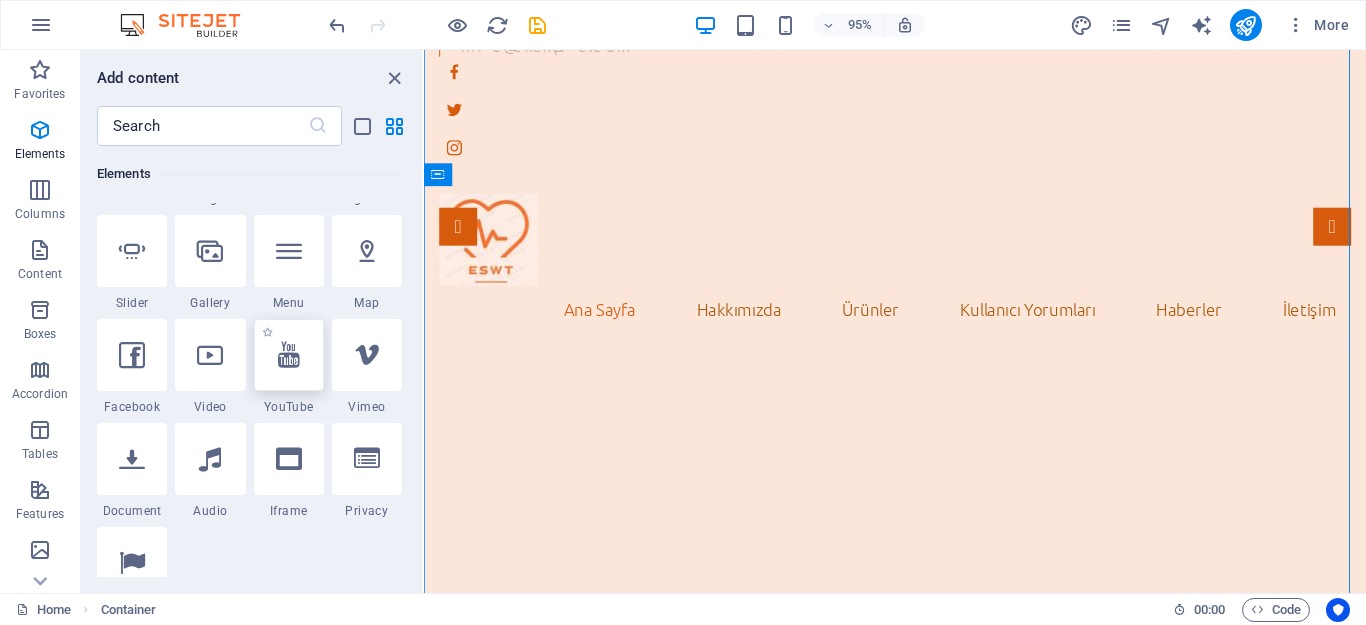 select on "ar16_9" 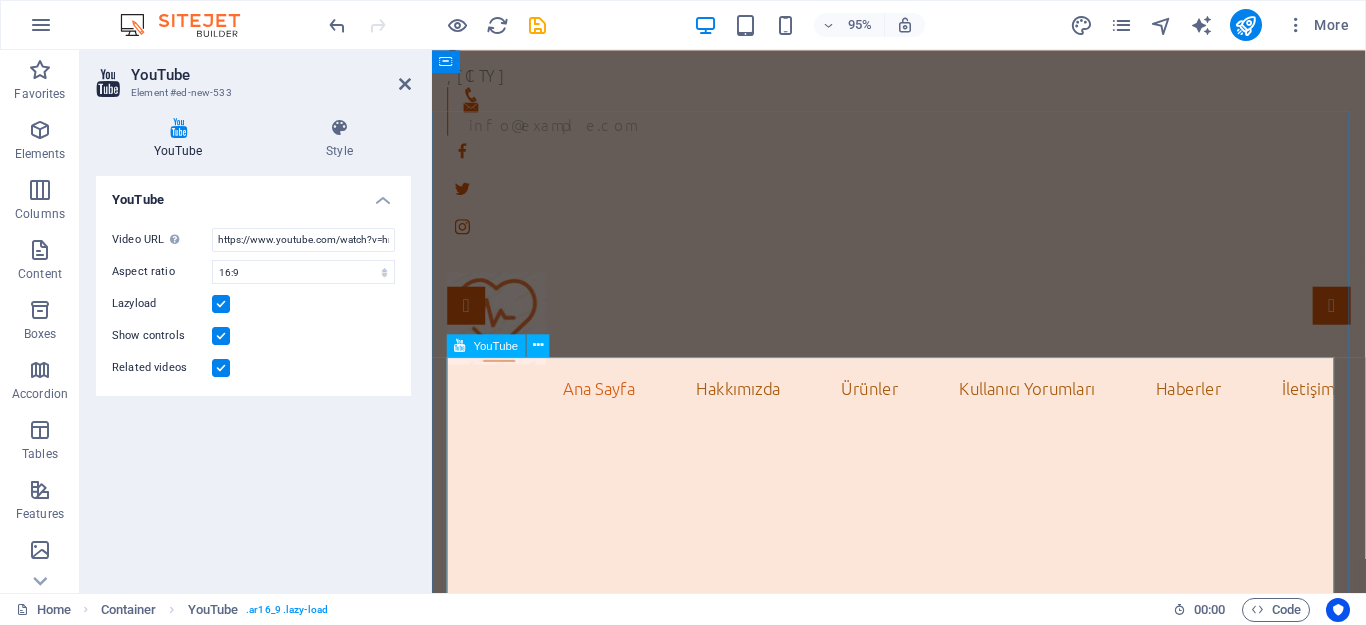 scroll, scrollTop: 0, scrollLeft: 0, axis: both 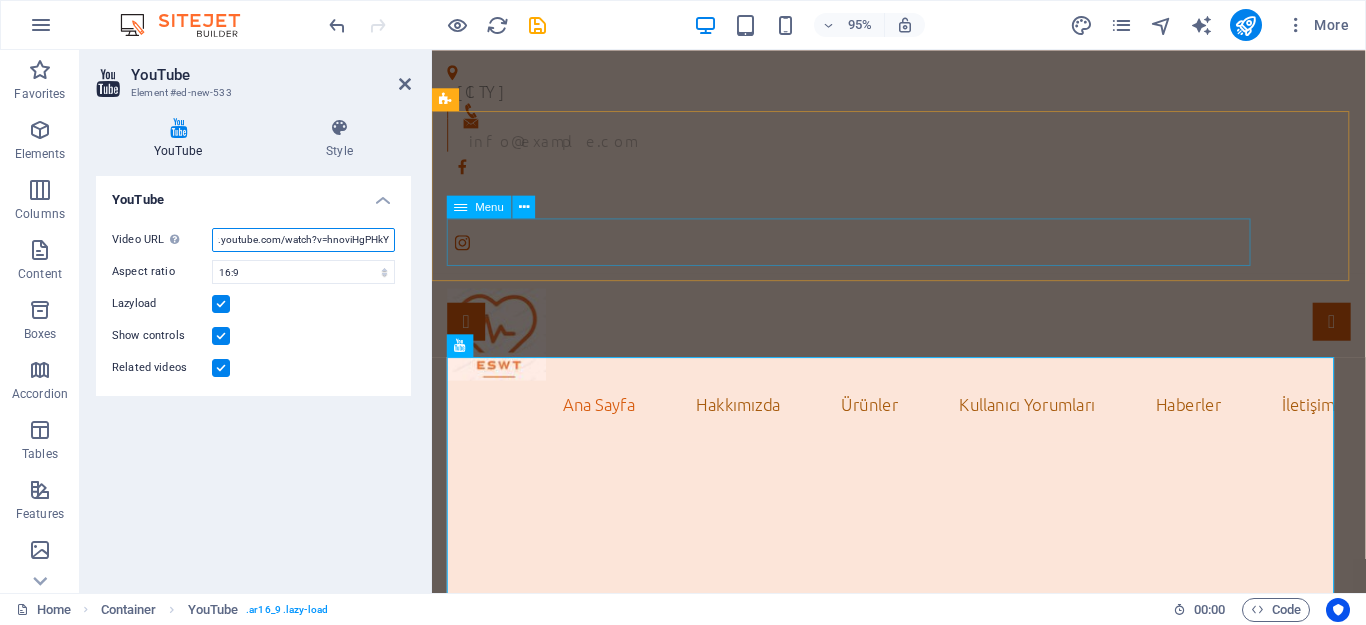 drag, startPoint x: 728, startPoint y: 286, endPoint x: 455, endPoint y: 253, distance: 274.98727 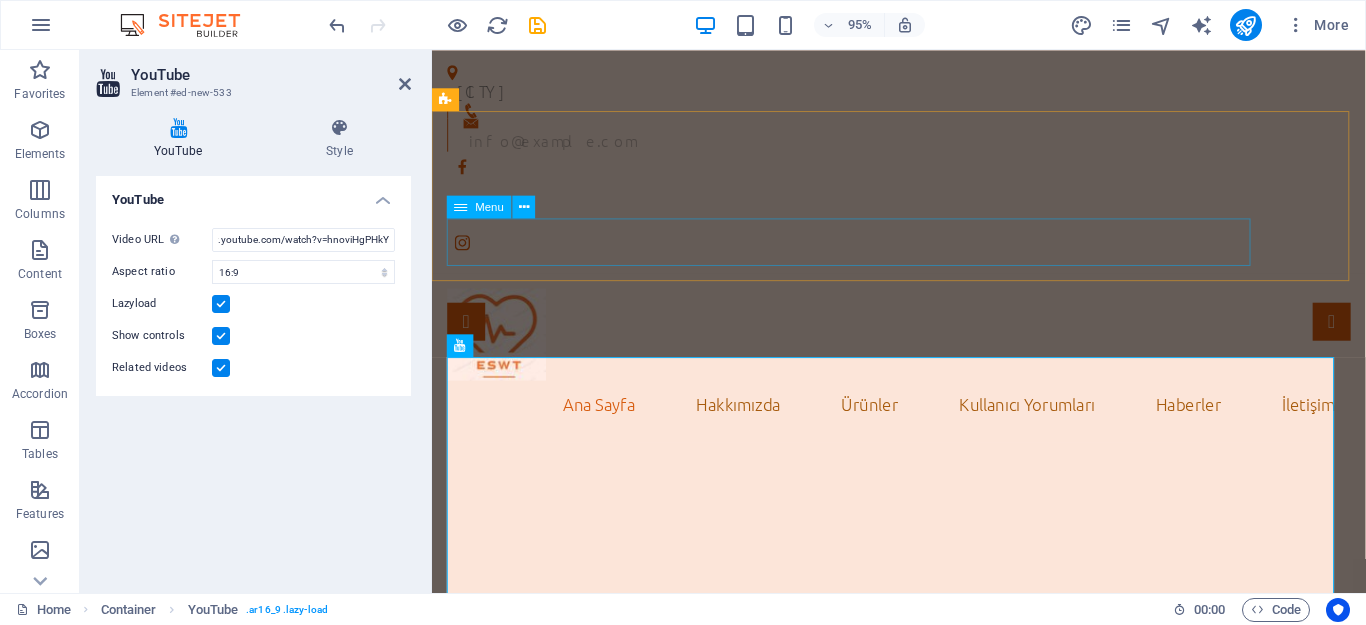 scroll, scrollTop: 0, scrollLeft: 0, axis: both 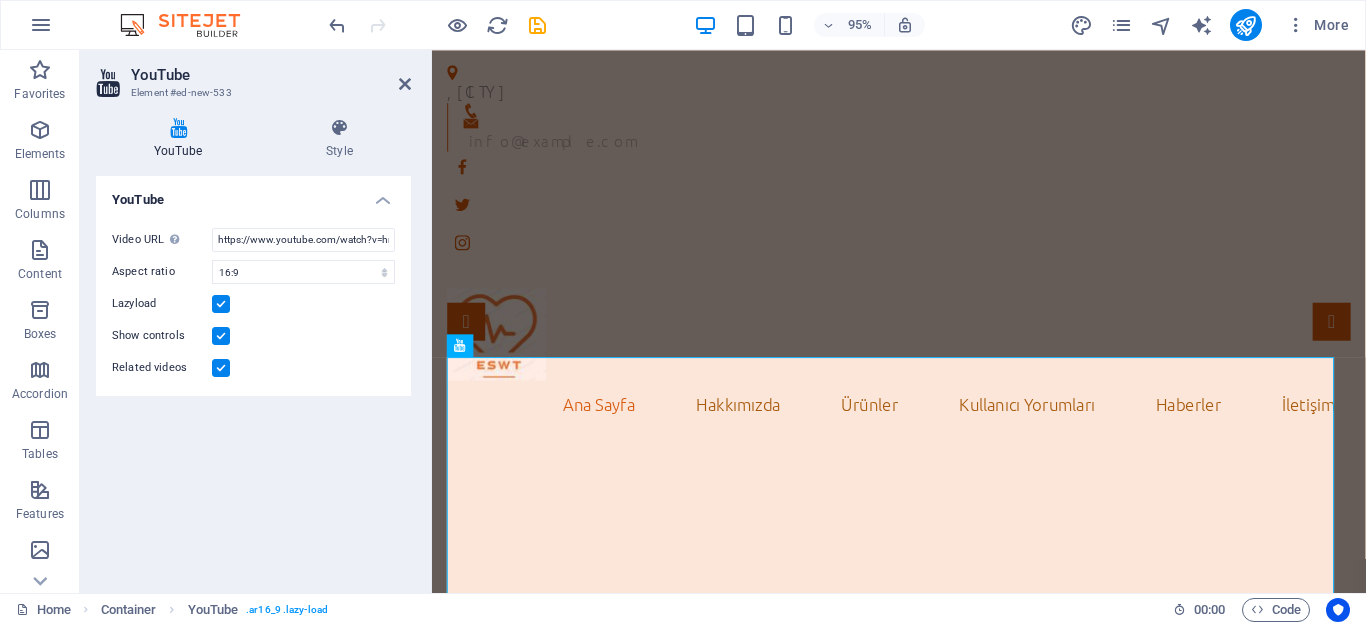 click on "Show controls" at bounding box center [253, 336] 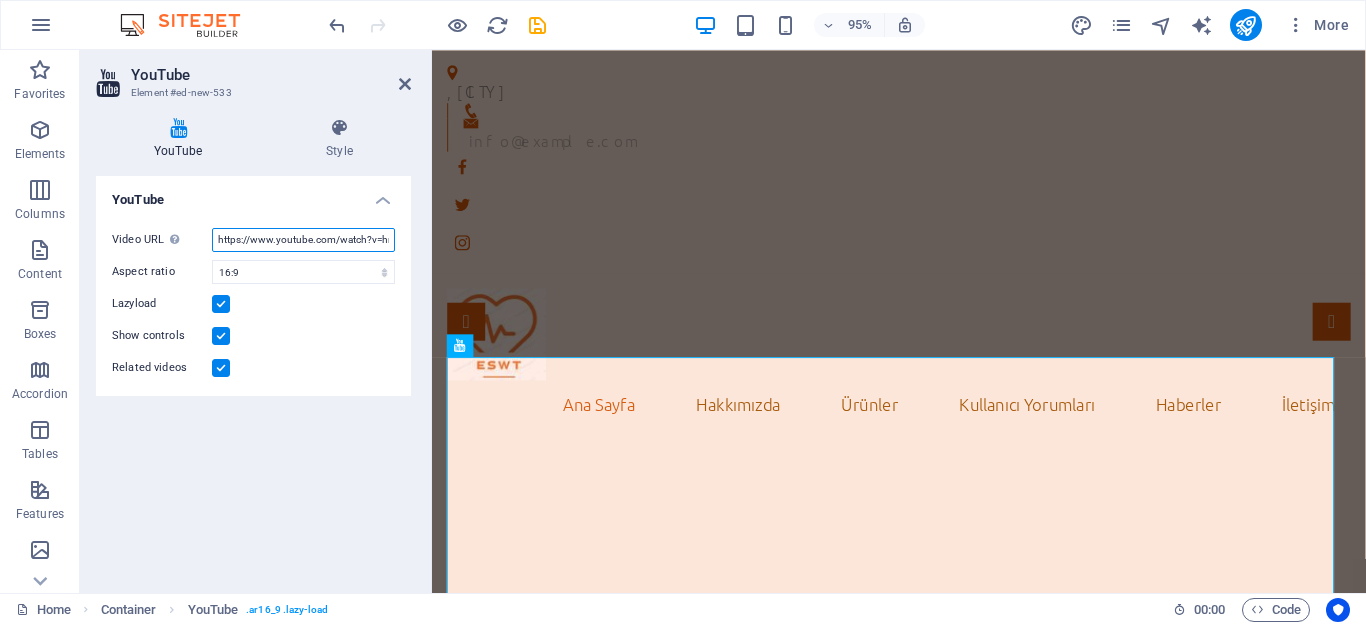 scroll, scrollTop: 0, scrollLeft: 55, axis: horizontal 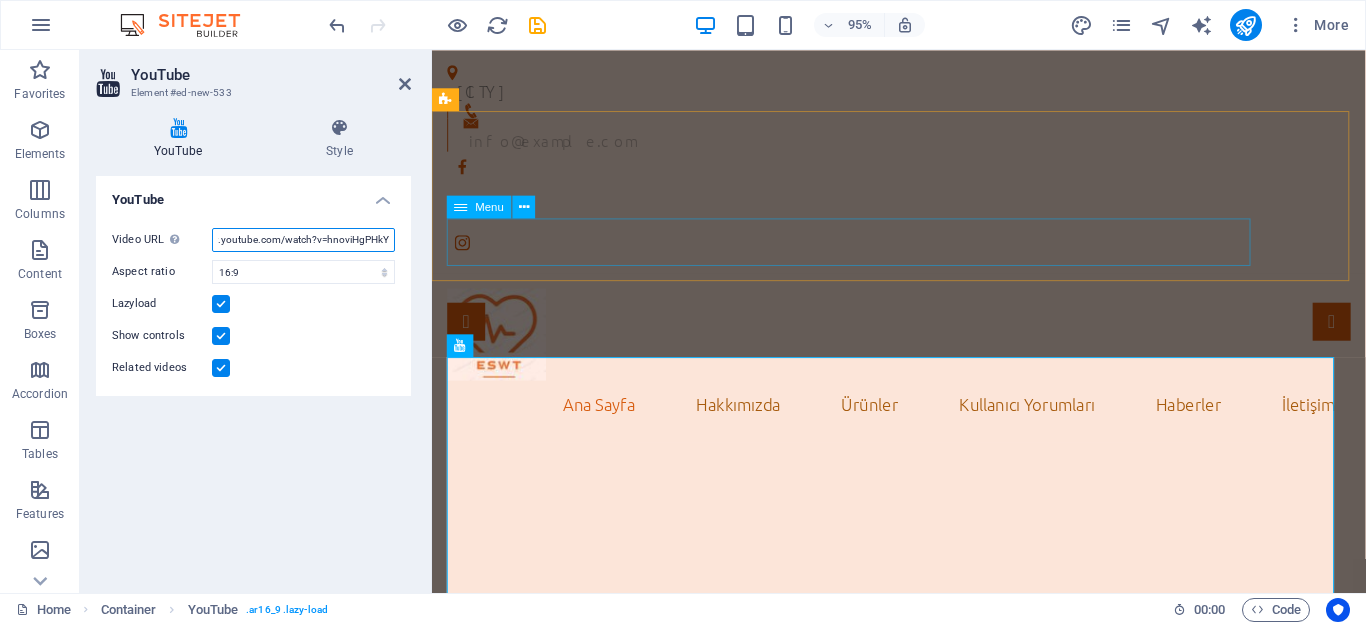 drag, startPoint x: 652, startPoint y: 285, endPoint x: 502, endPoint y: 260, distance: 152.06906 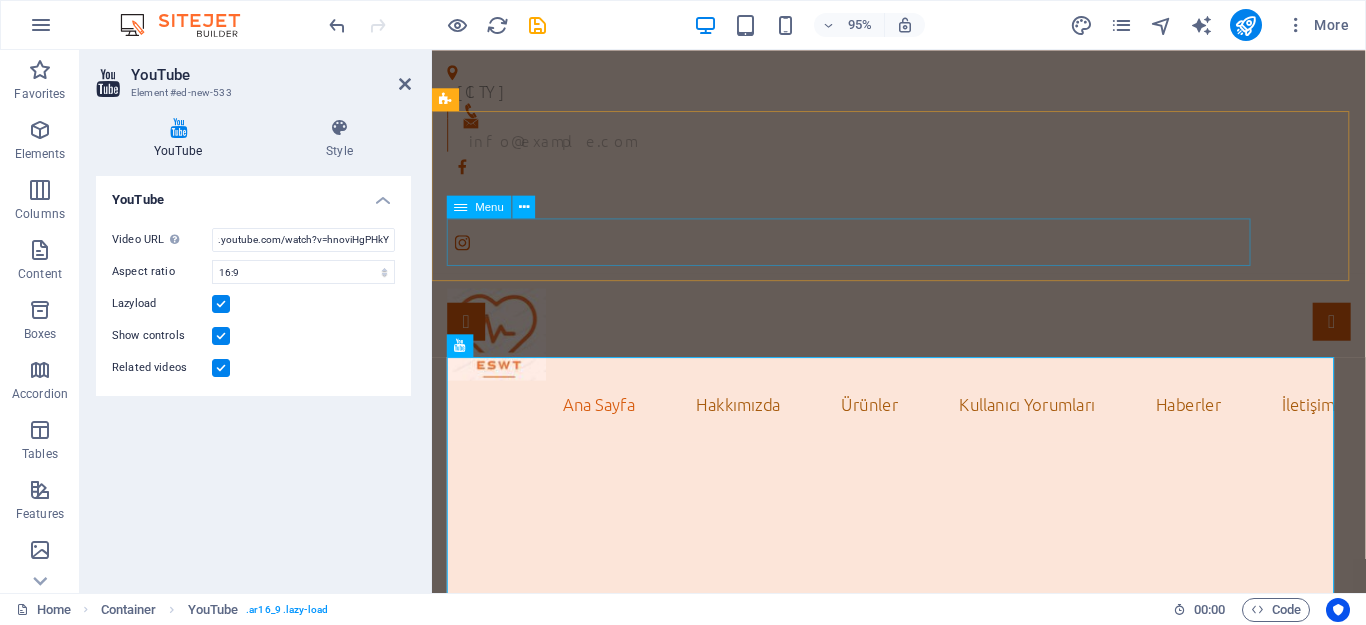 scroll, scrollTop: 0, scrollLeft: 0, axis: both 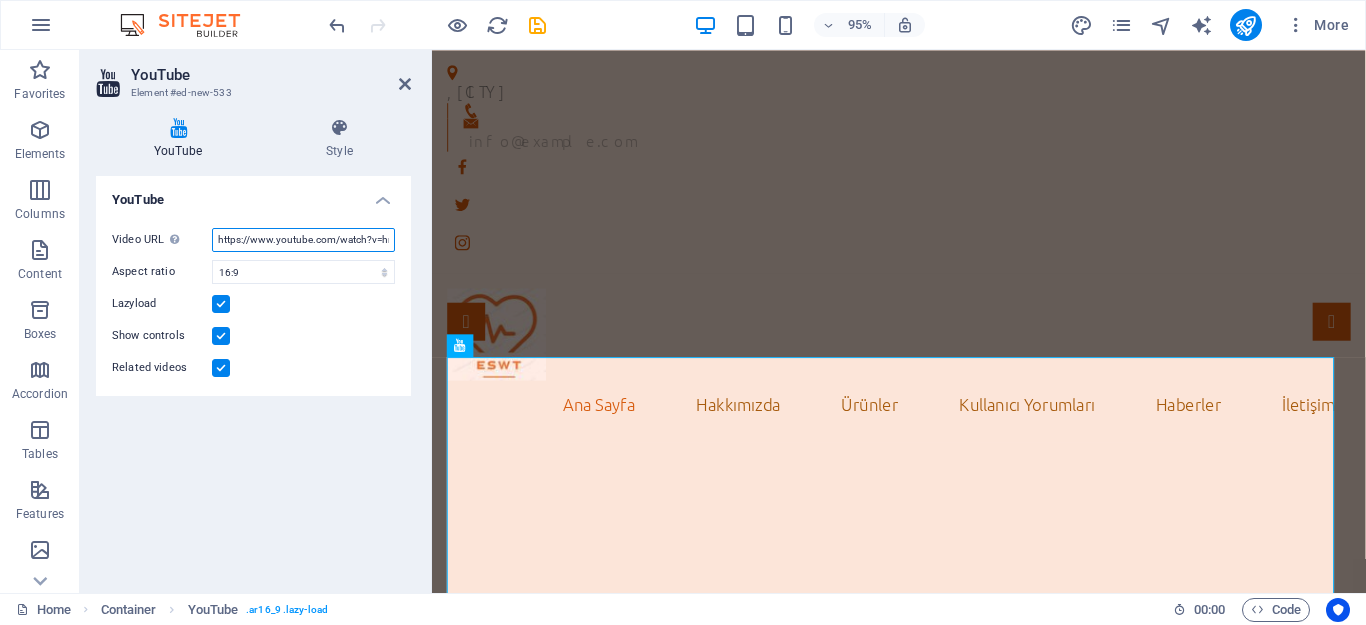 paste on "shorts/DJmOHnyNEWA" 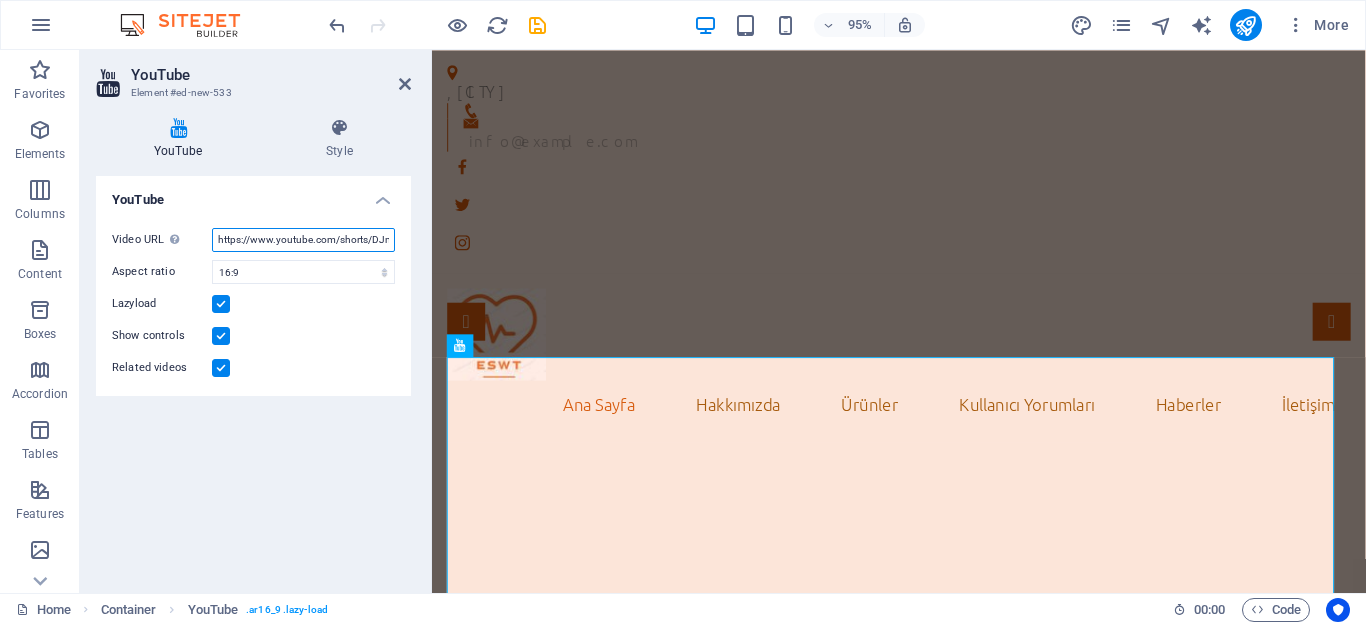 scroll, scrollTop: 0, scrollLeft: 59, axis: horizontal 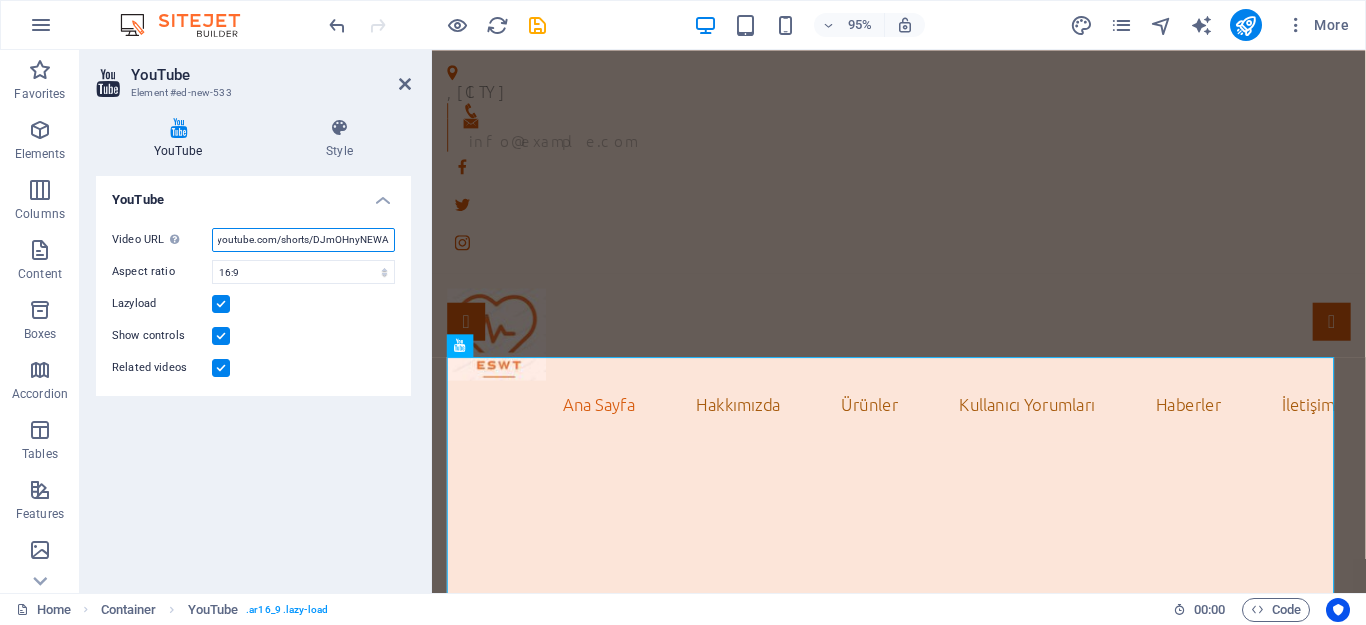 type on "https://www.youtube.com/shorts/DJmOHnyNEWA" 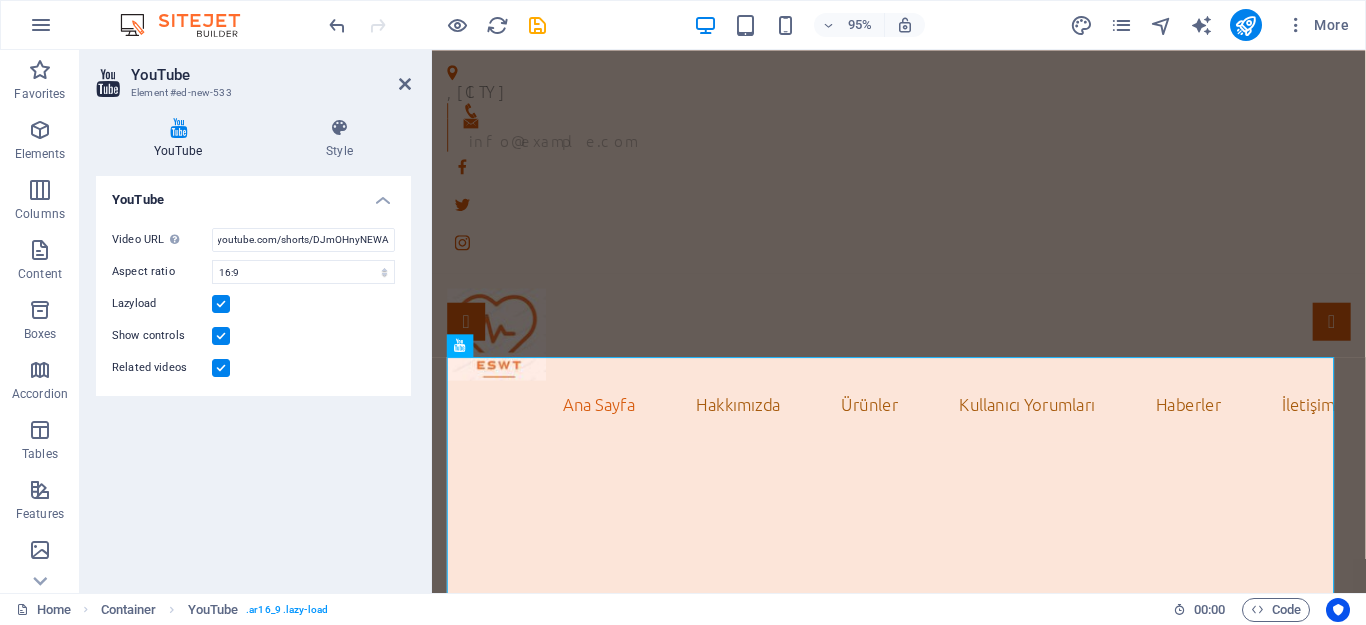 click at bounding box center (221, 304) 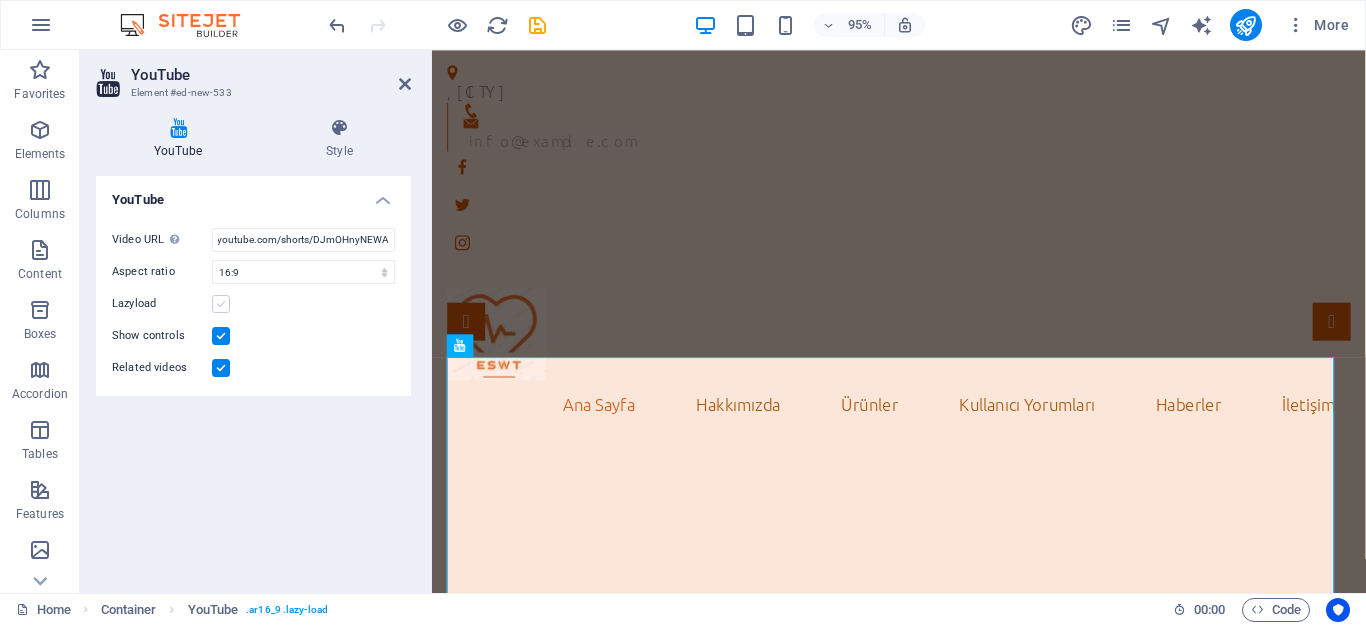 scroll, scrollTop: 0, scrollLeft: 0, axis: both 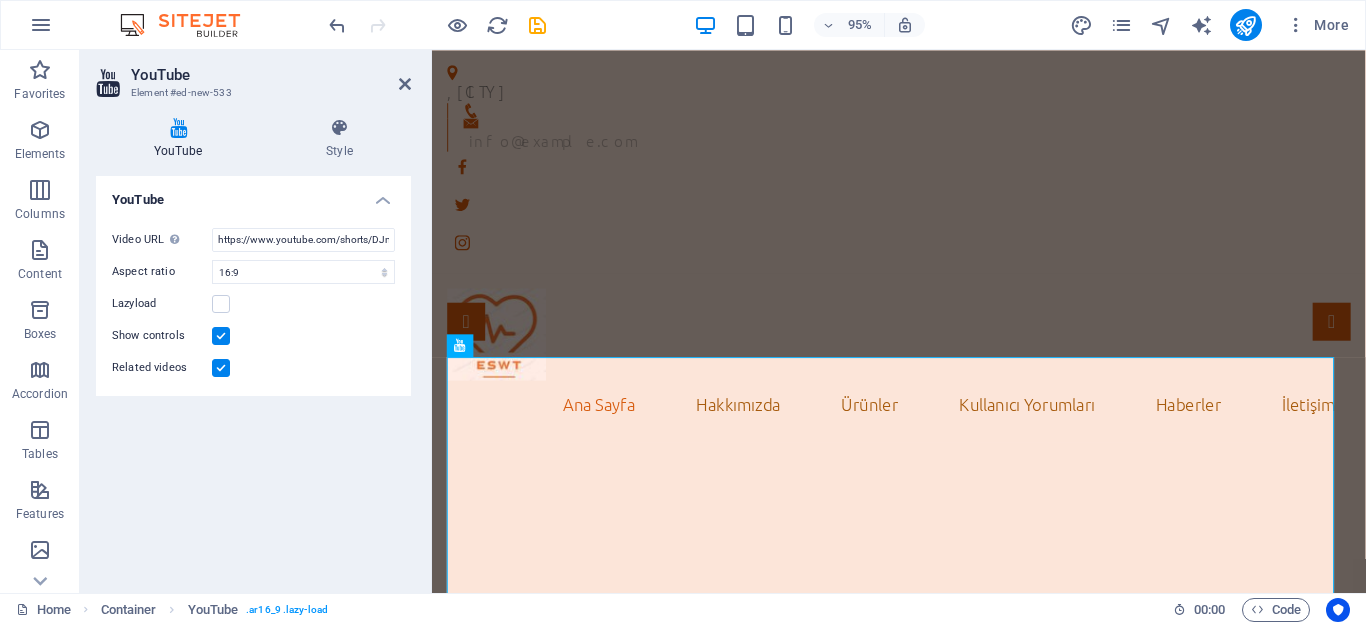 click at bounding box center [221, 336] 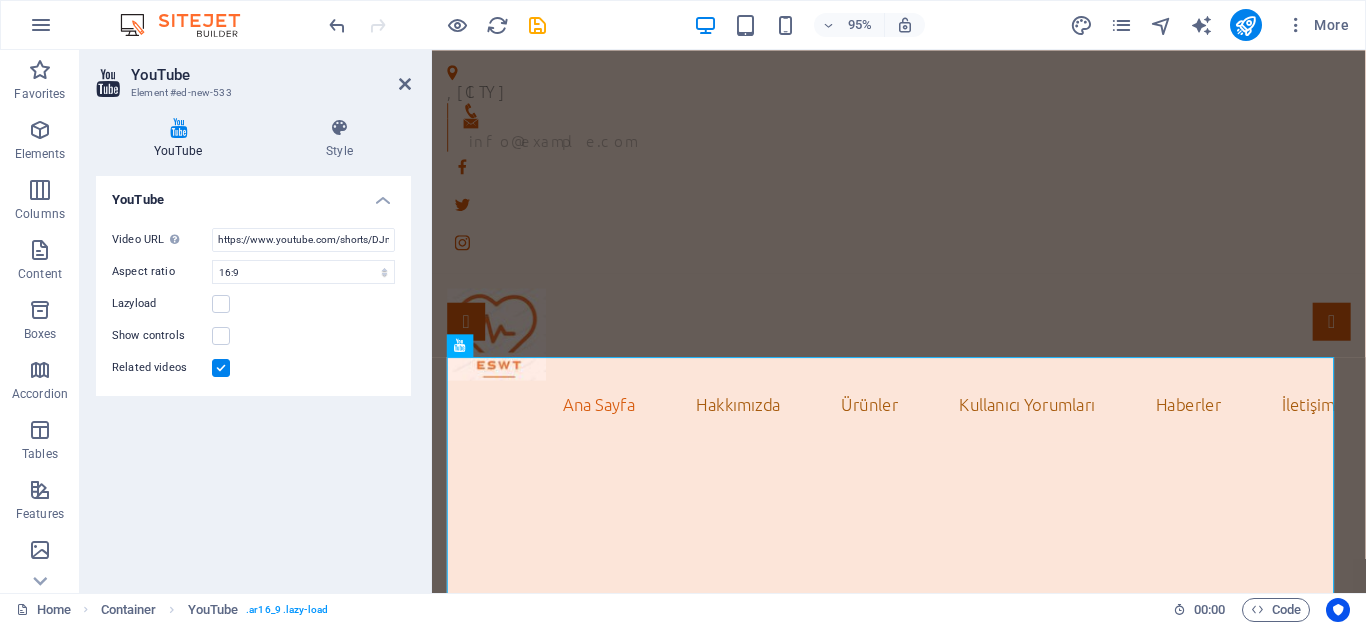 click at bounding box center [221, 368] 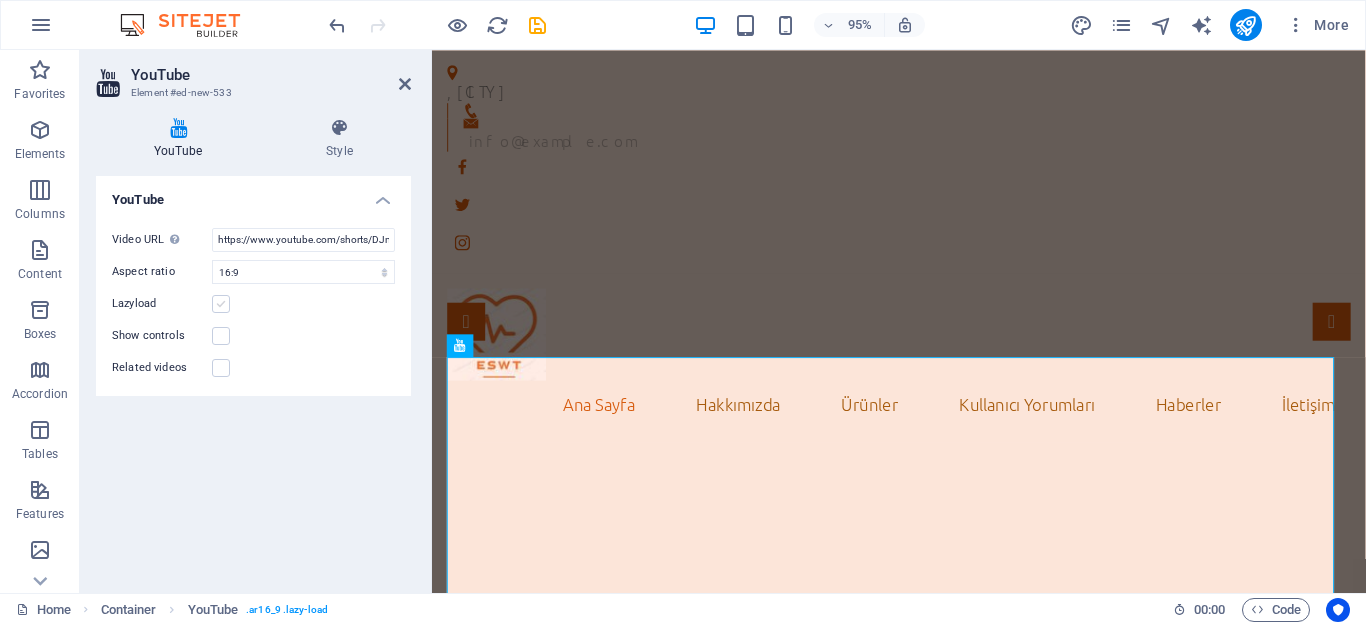 click at bounding box center (221, 304) 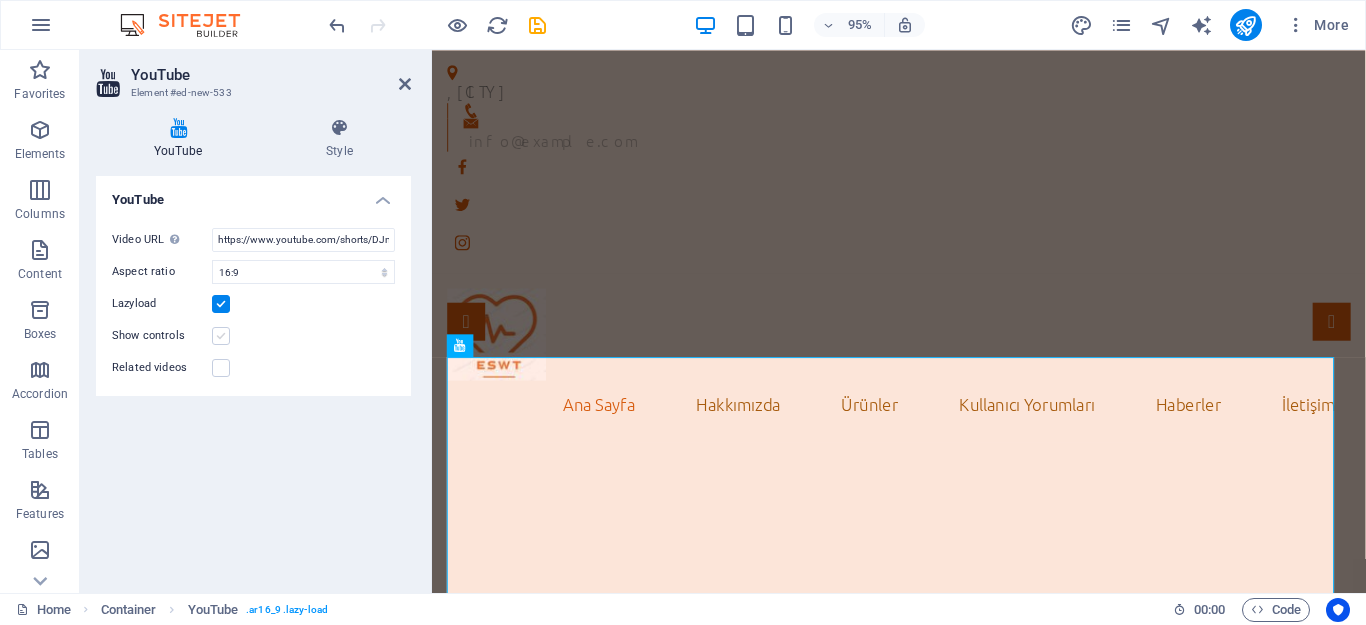 click at bounding box center (221, 336) 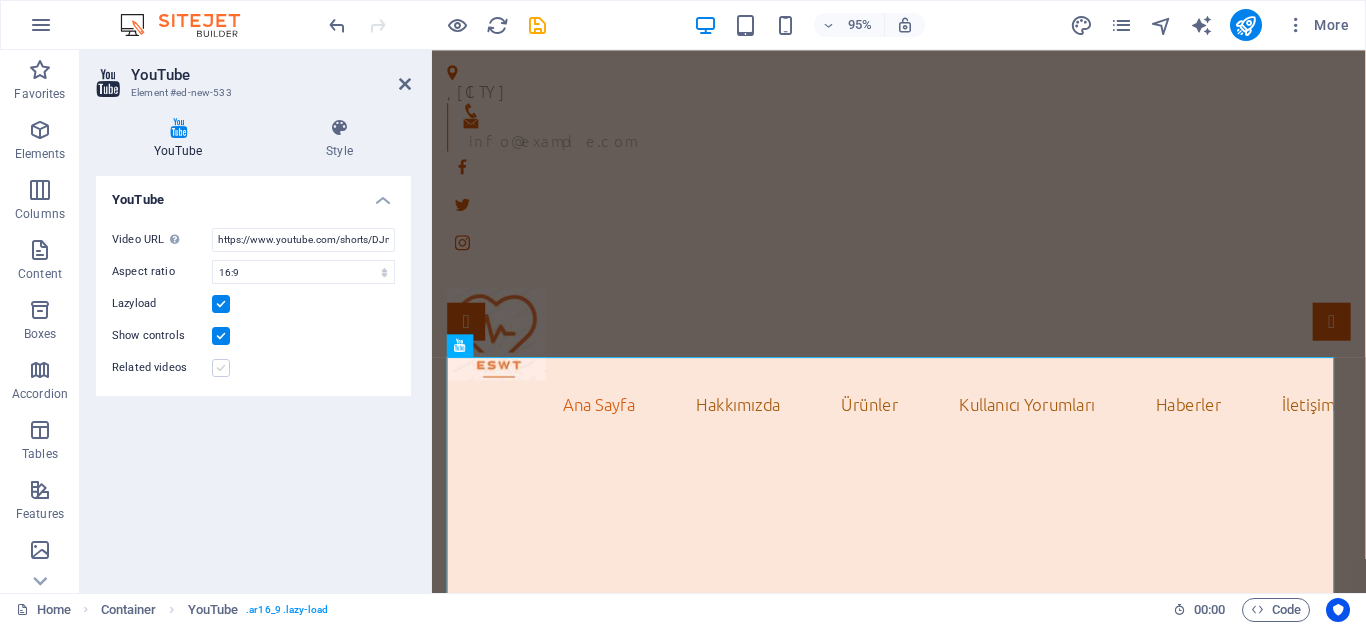 click at bounding box center [221, 368] 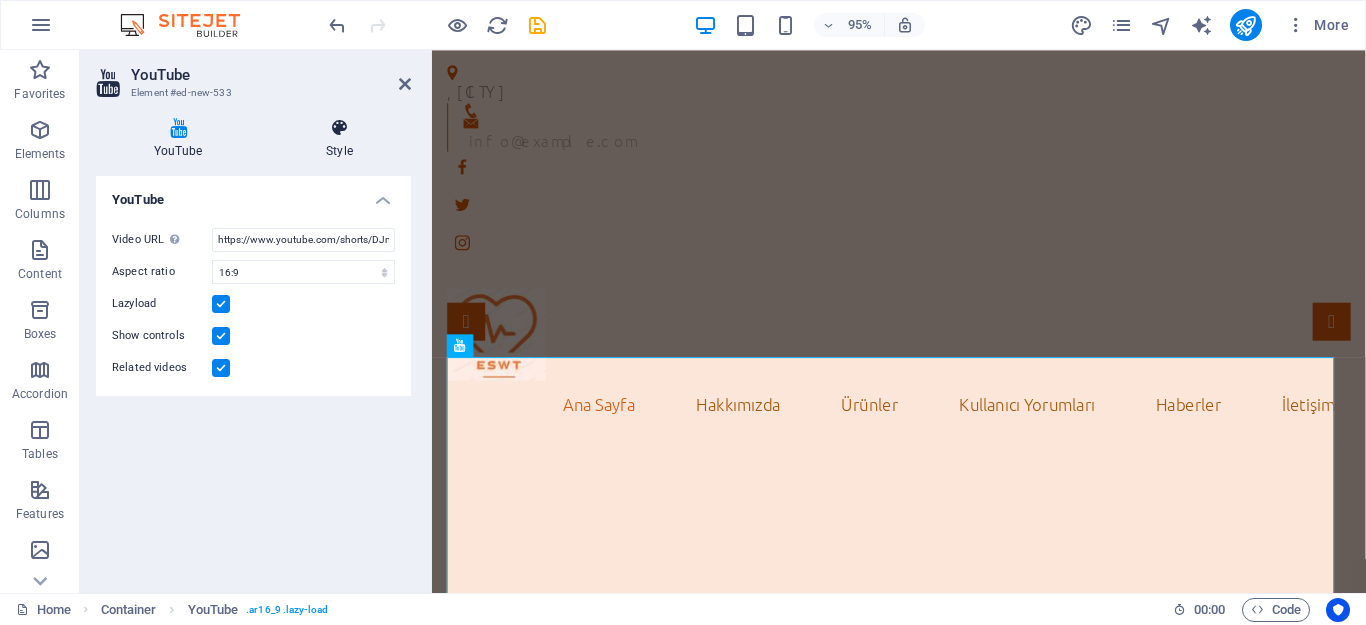 click on "Style" at bounding box center [339, 139] 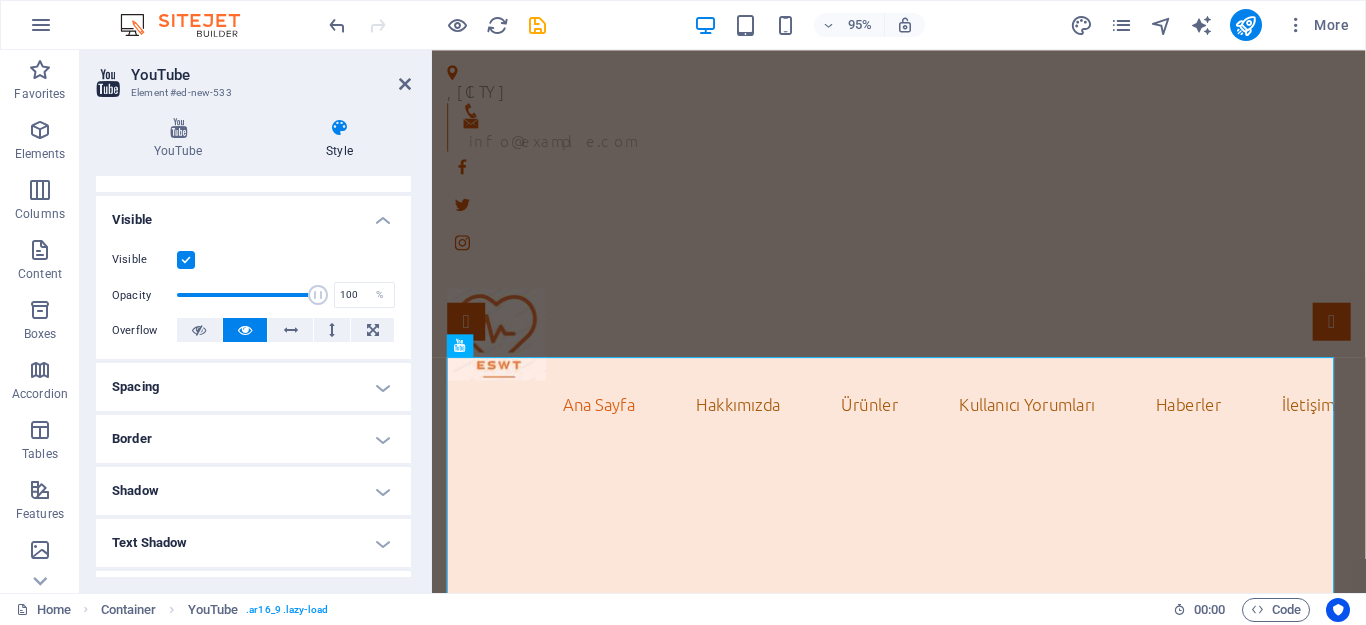 scroll, scrollTop: 200, scrollLeft: 0, axis: vertical 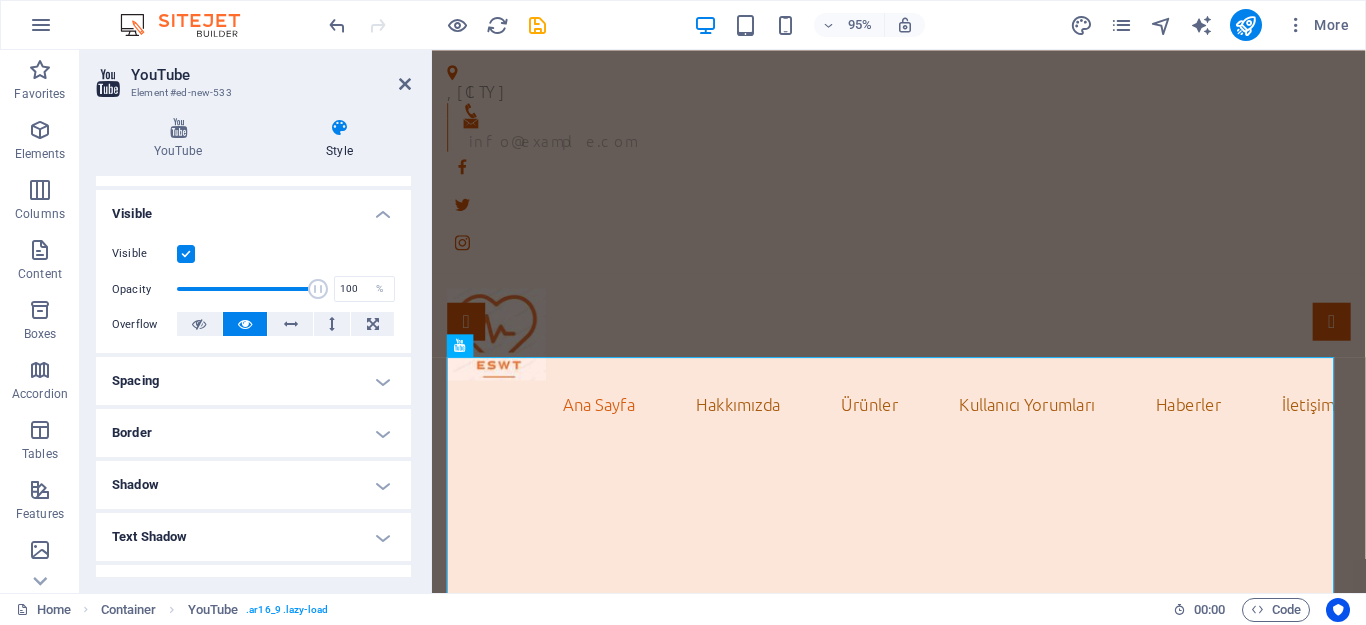 click on "Spacing" at bounding box center [253, 381] 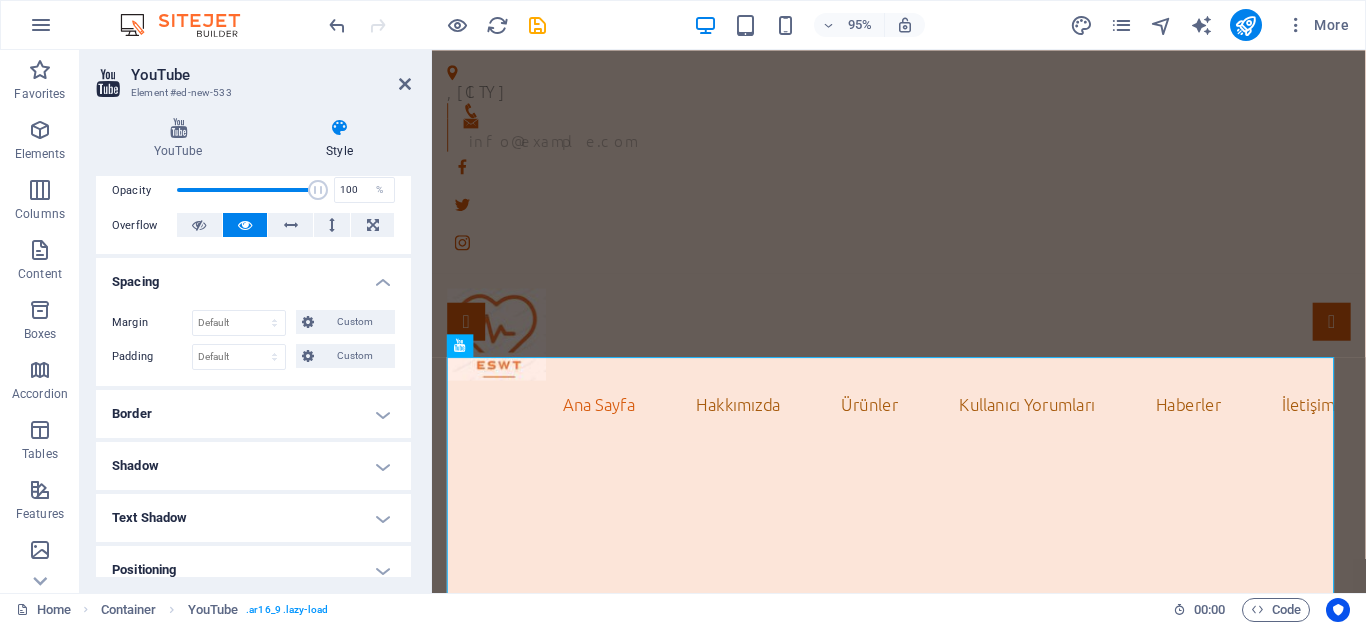 scroll, scrollTop: 400, scrollLeft: 0, axis: vertical 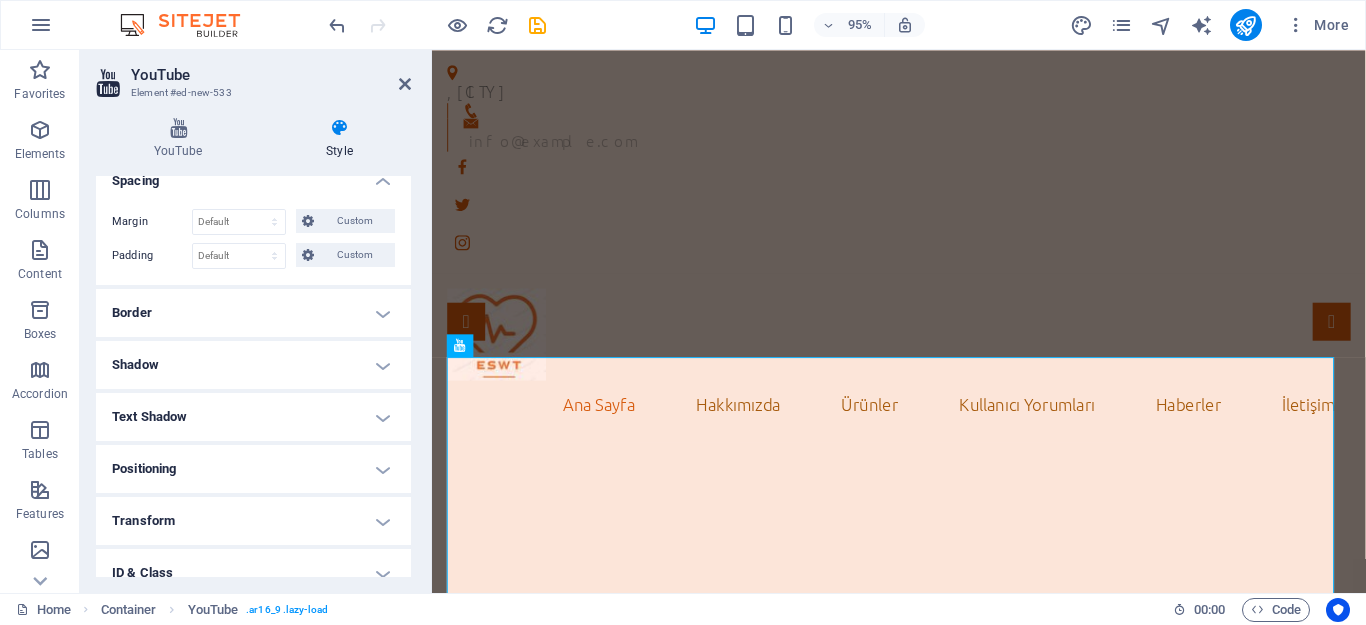 click on "Border" at bounding box center [253, 313] 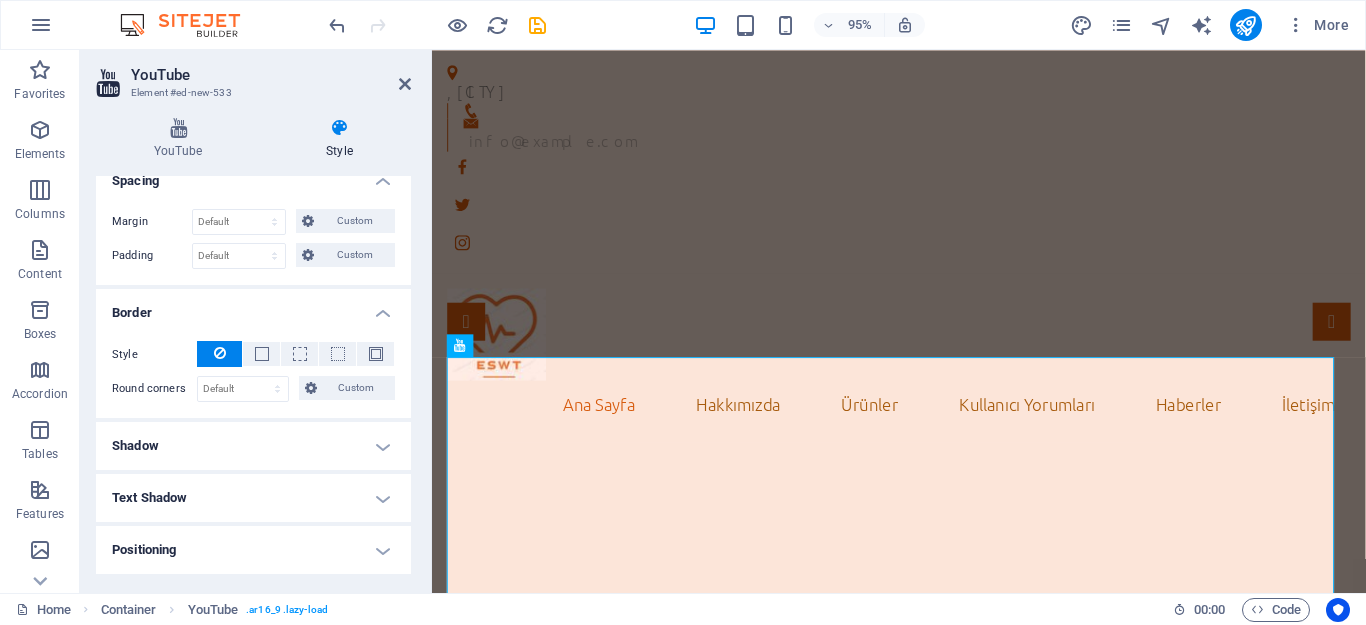 click on "Shadow" at bounding box center (253, 446) 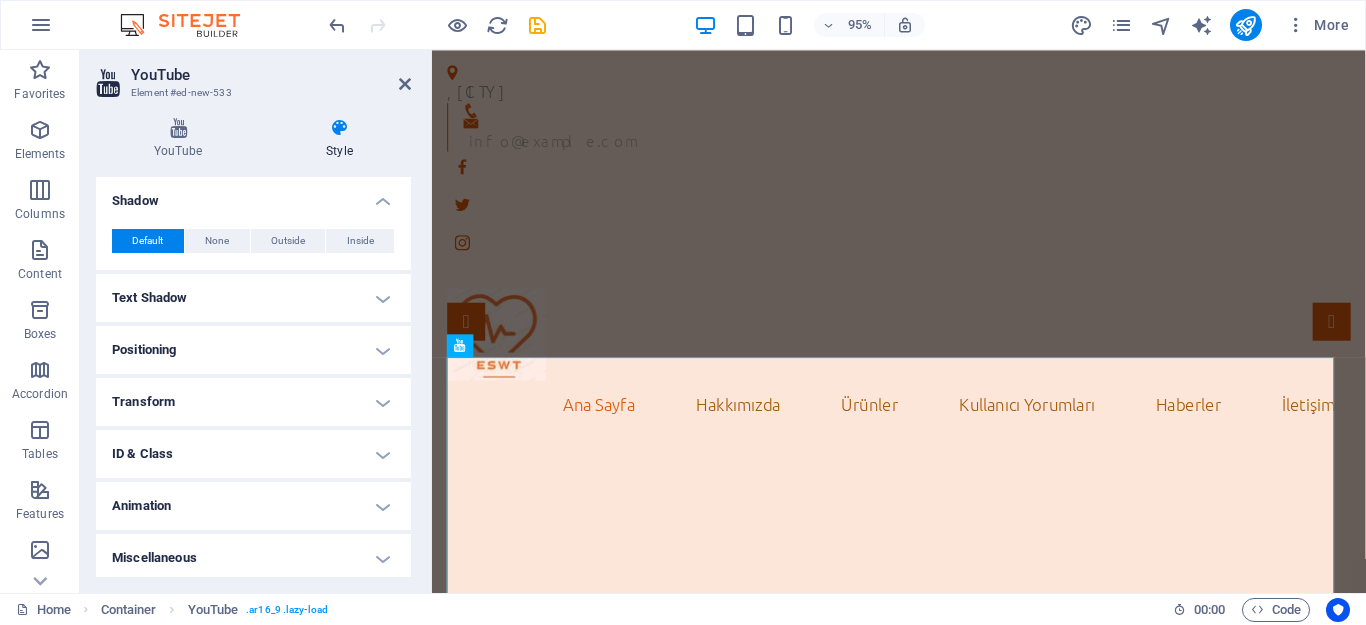 scroll, scrollTop: 650, scrollLeft: 0, axis: vertical 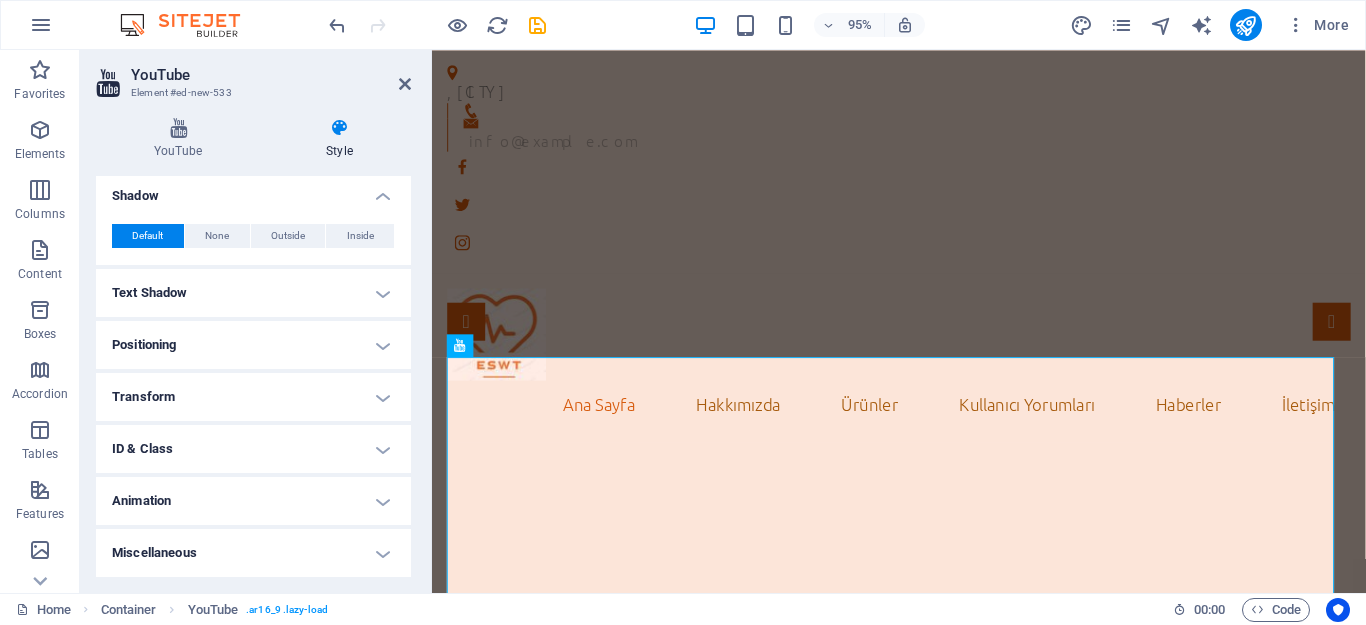 click on "Transform" at bounding box center [253, 397] 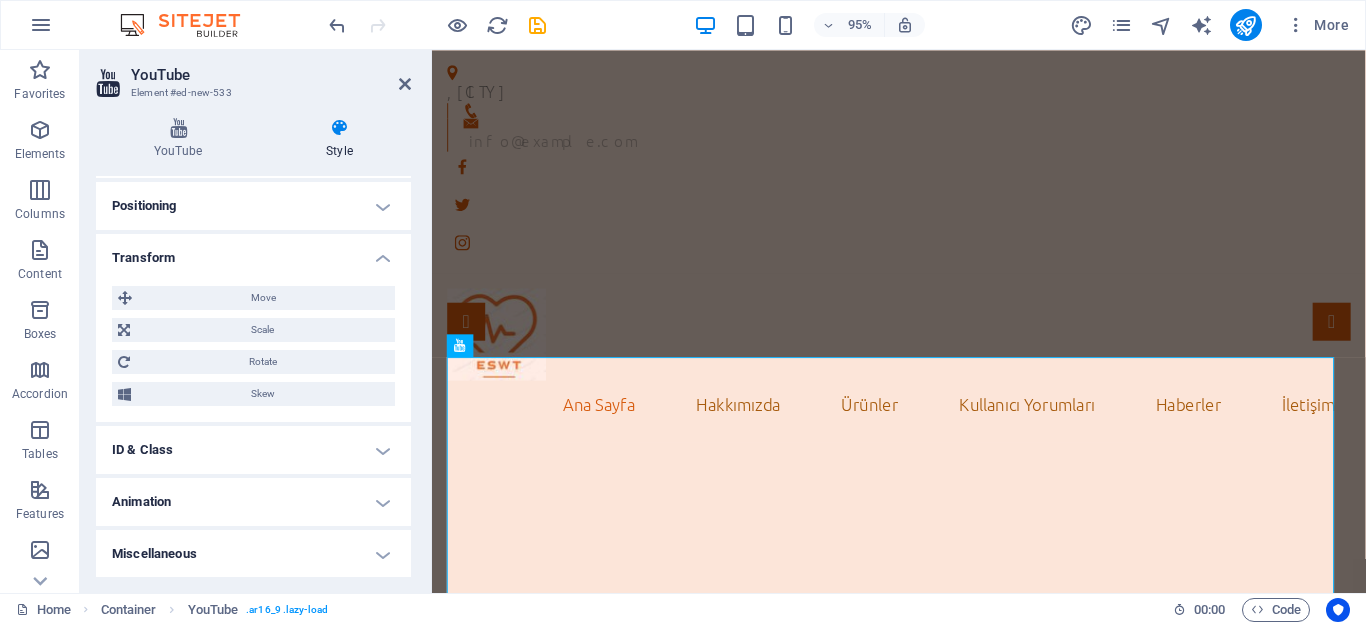 scroll, scrollTop: 790, scrollLeft: 0, axis: vertical 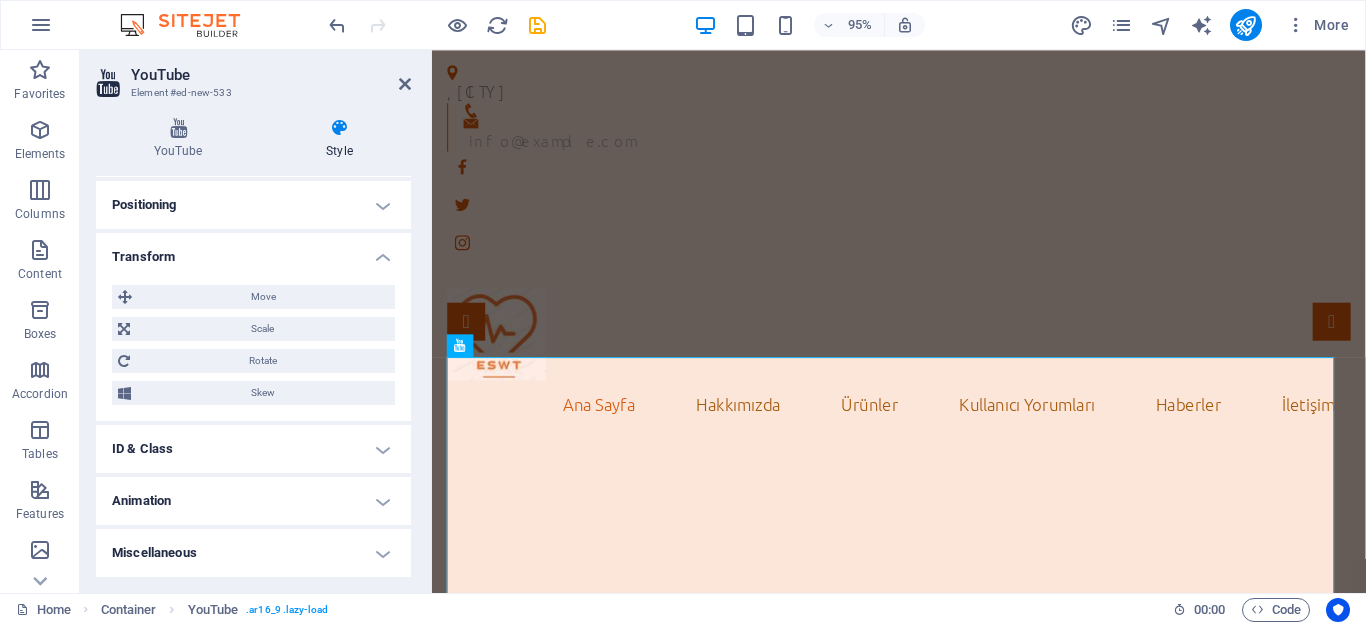 click on "Animation" at bounding box center (253, 501) 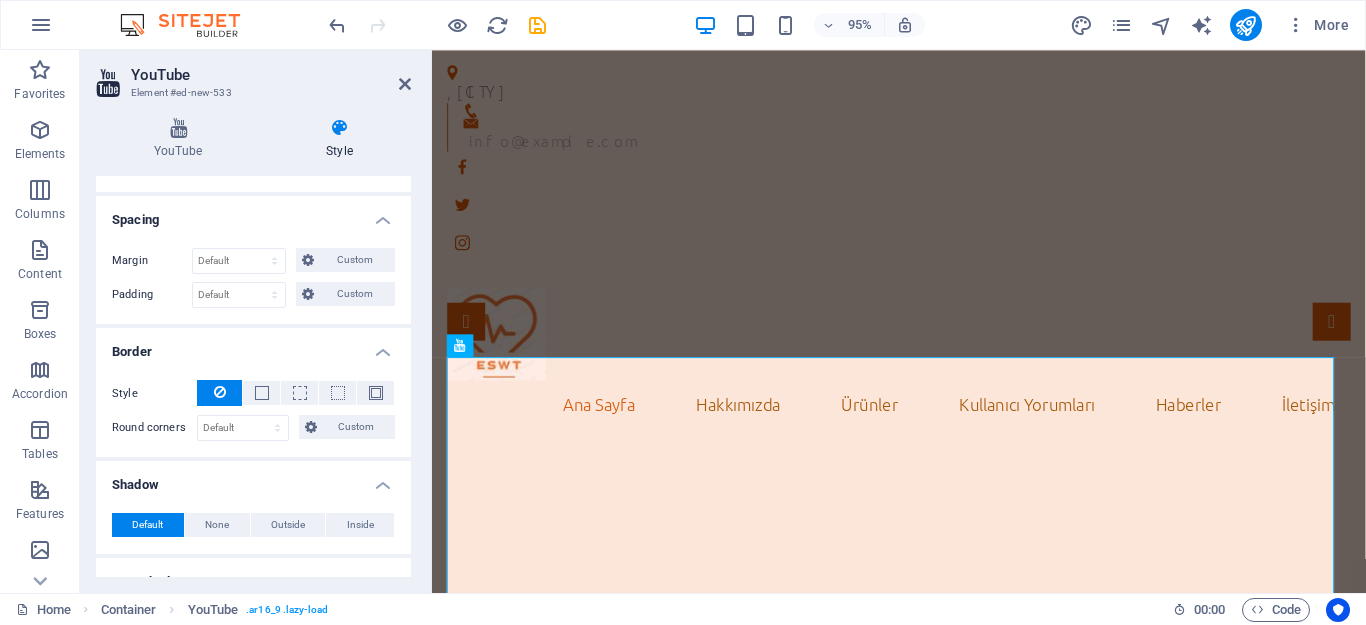 scroll, scrollTop: 0, scrollLeft: 0, axis: both 